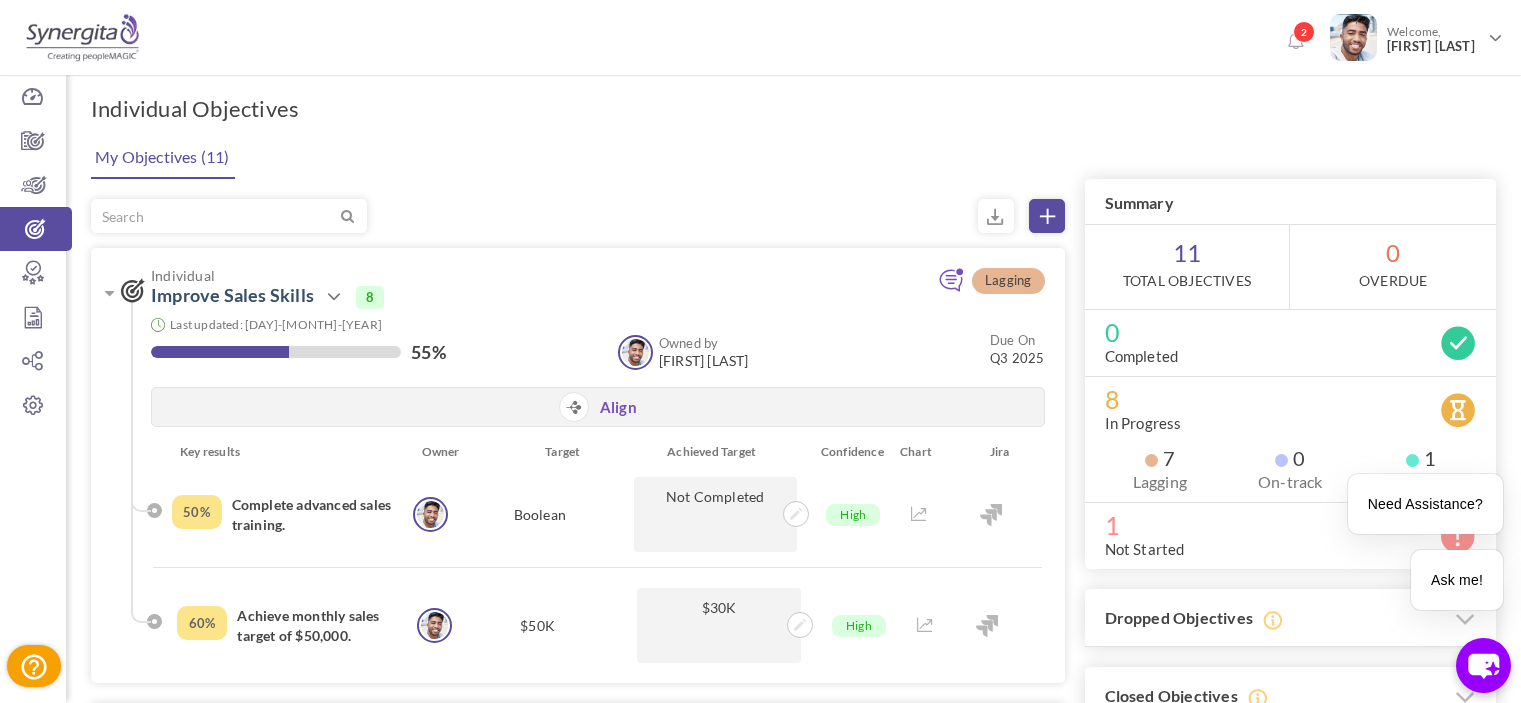 scroll, scrollTop: 0, scrollLeft: 0, axis: both 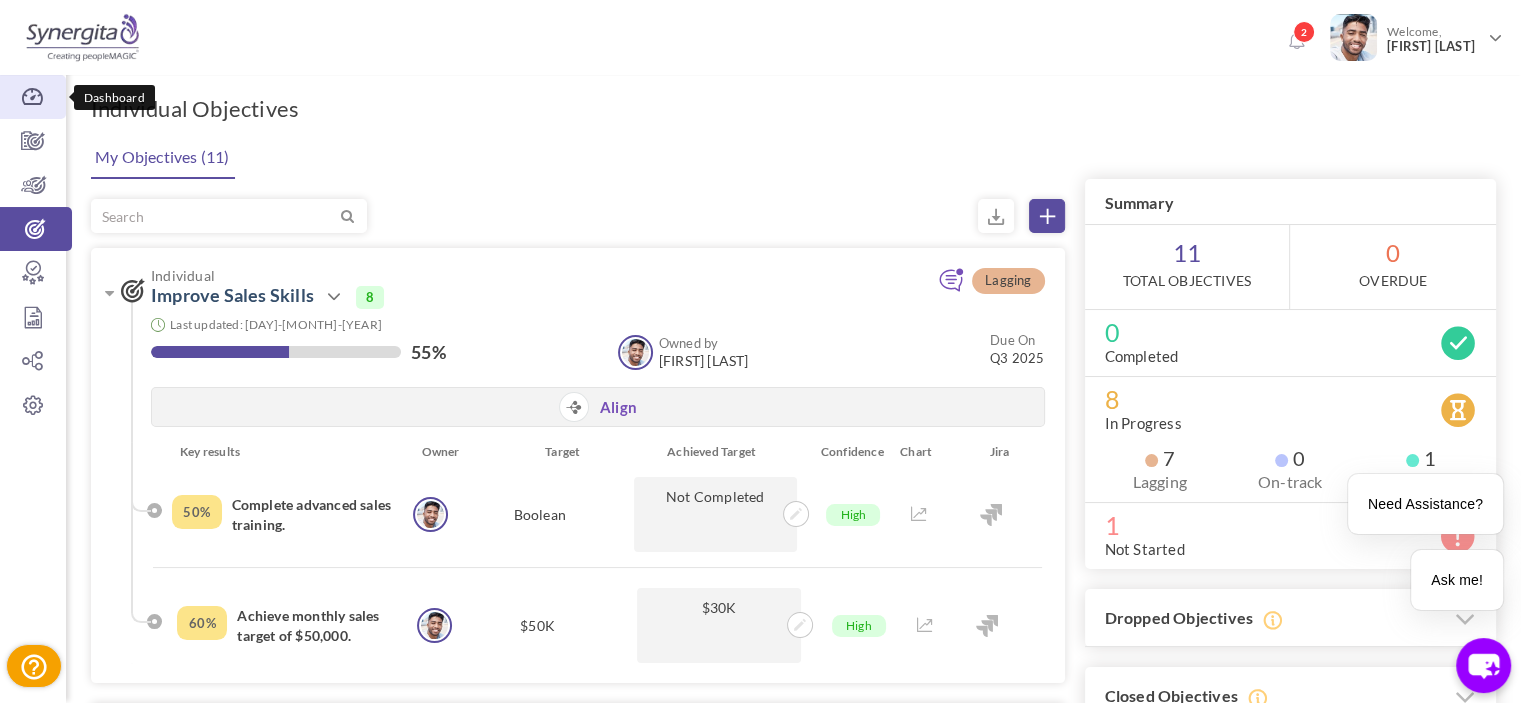 click at bounding box center [33, 97] 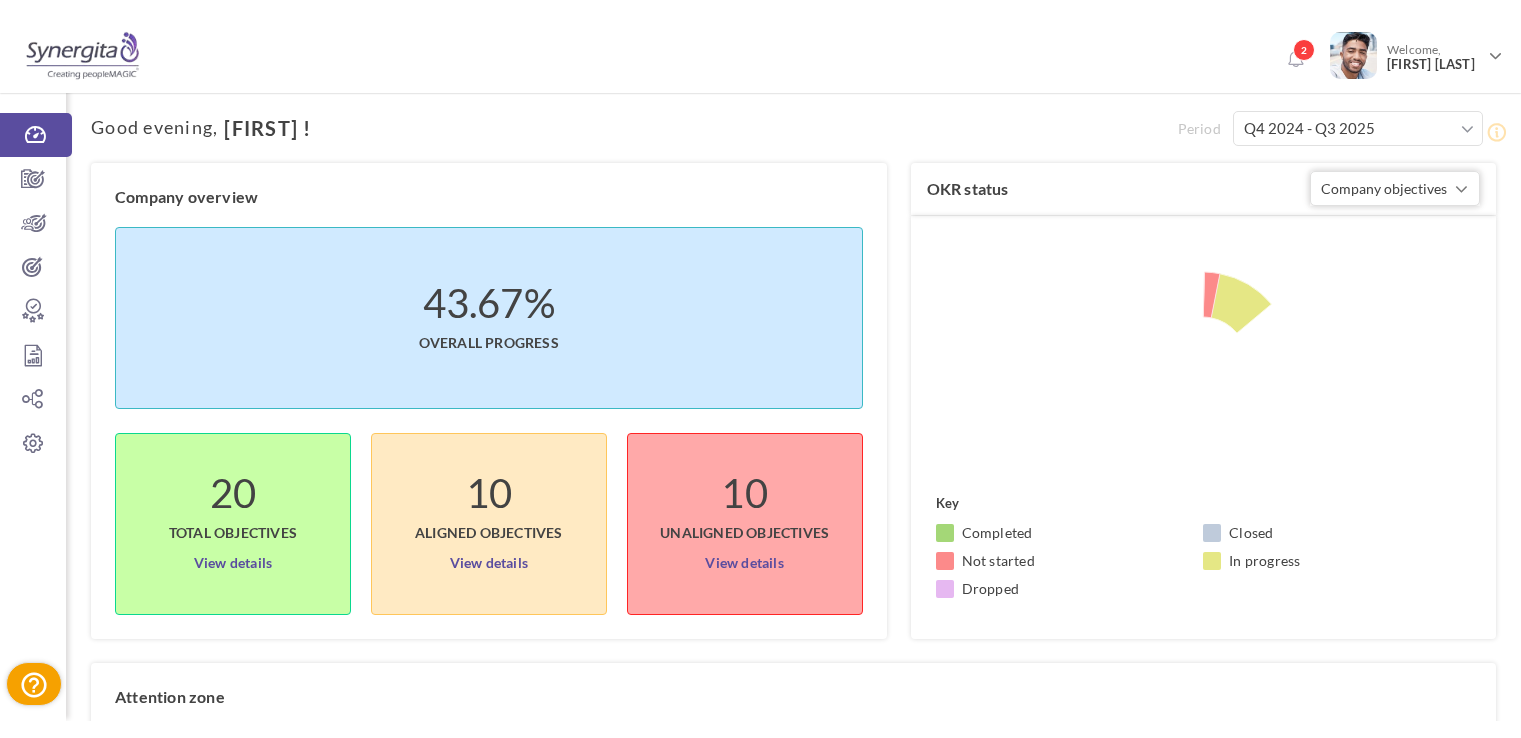 scroll, scrollTop: 0, scrollLeft: 0, axis: both 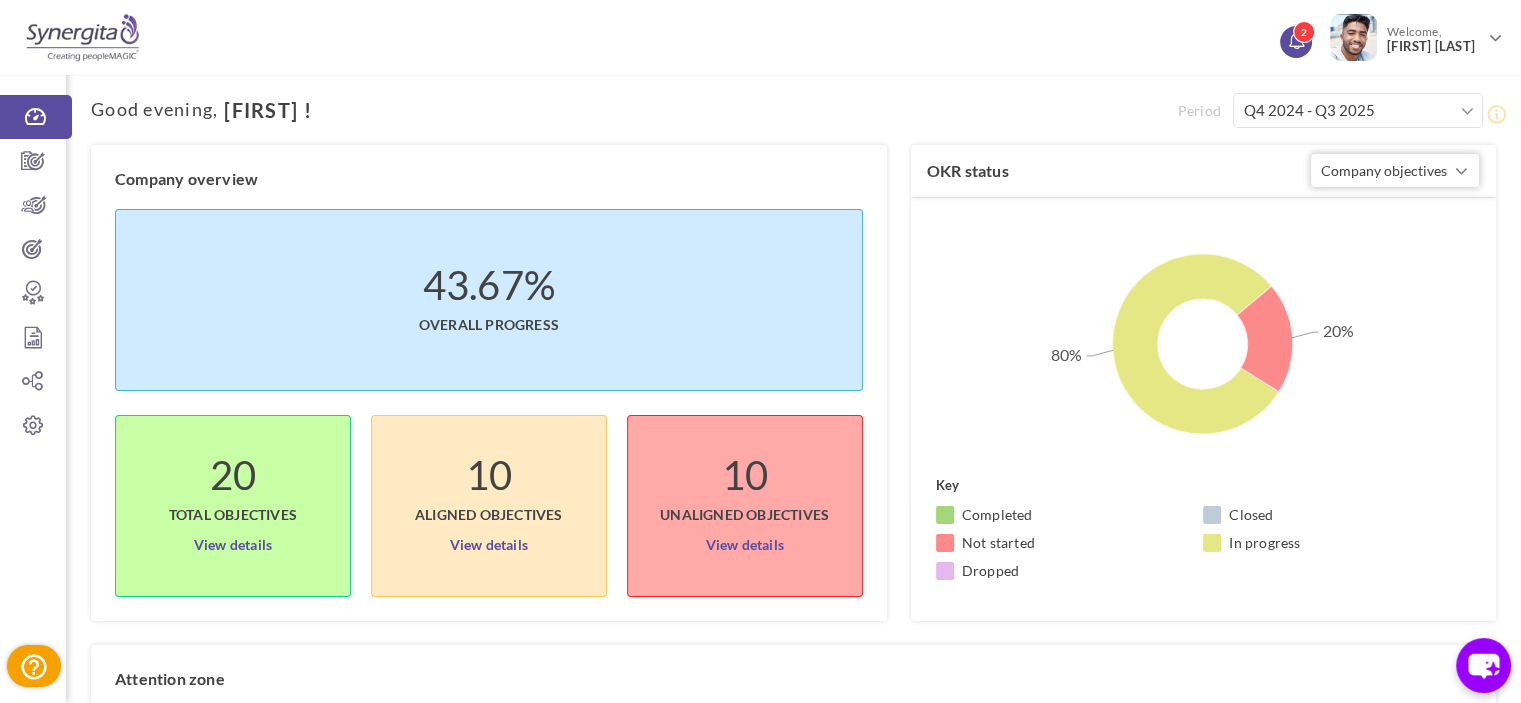 click on "2" at bounding box center (1296, 42) 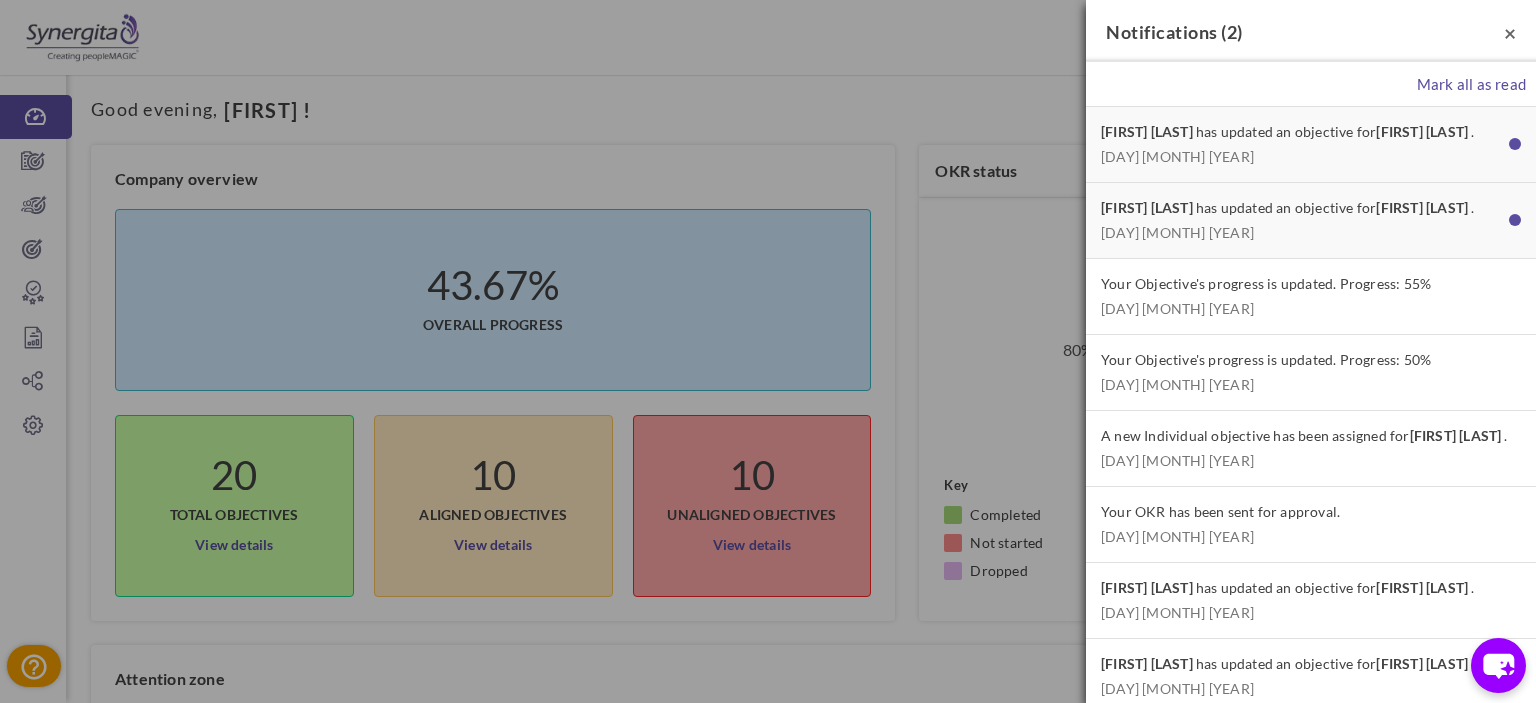 click on "×" at bounding box center [1510, 32] 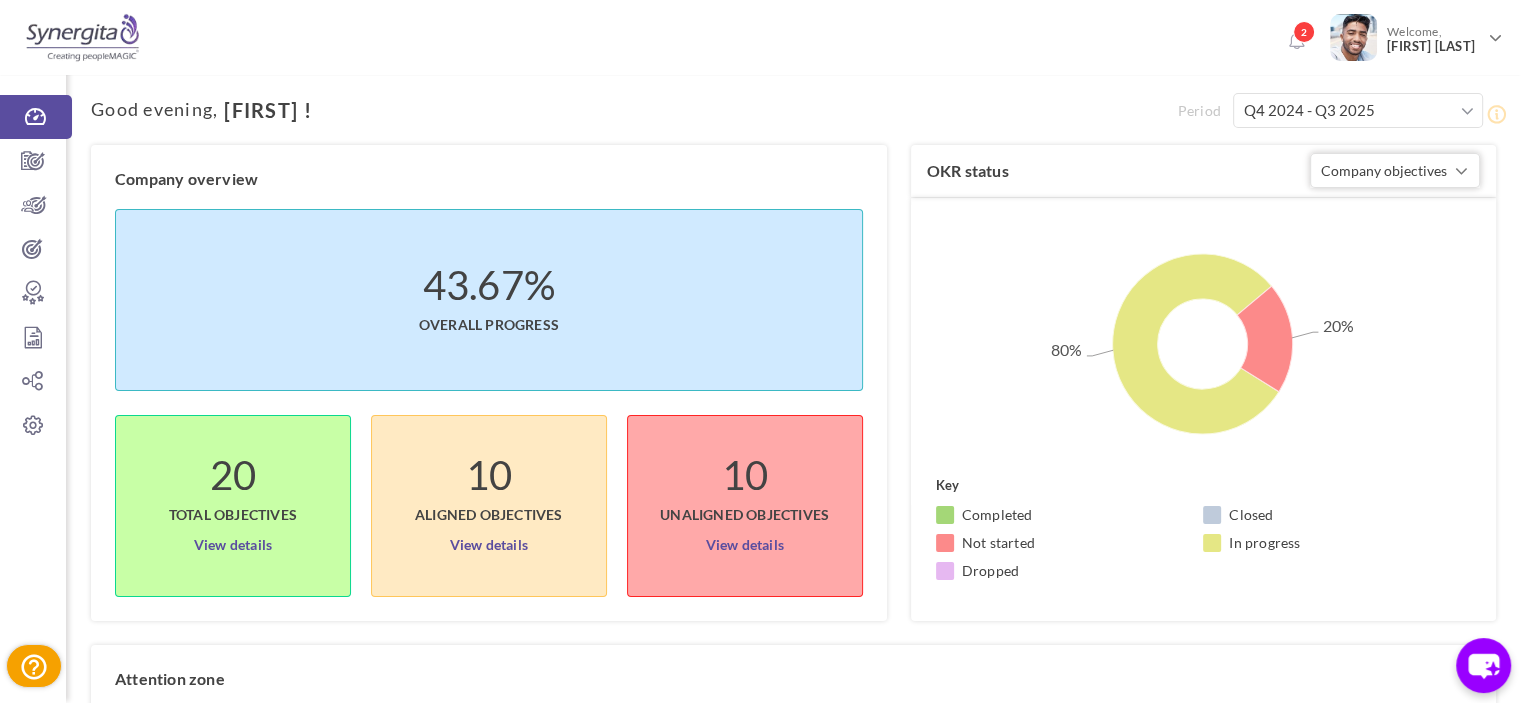 click on "Attention zone
0
Due today
View details
0
Pending approvals
View details
01
Overdue
View details
02
Awaiting review
View details" at bounding box center [793, 813] 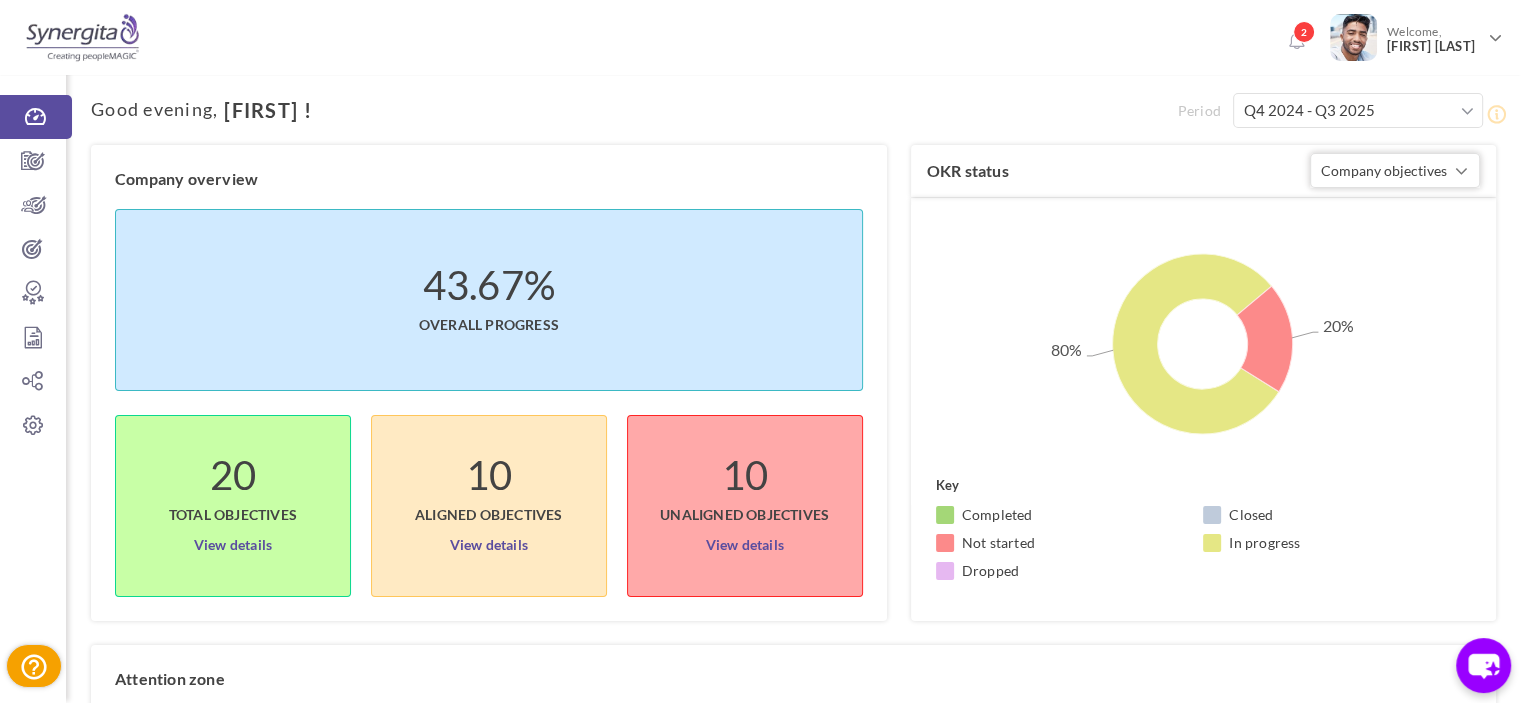 click on "2
Welcome,
Frank N" at bounding box center (760, 34) 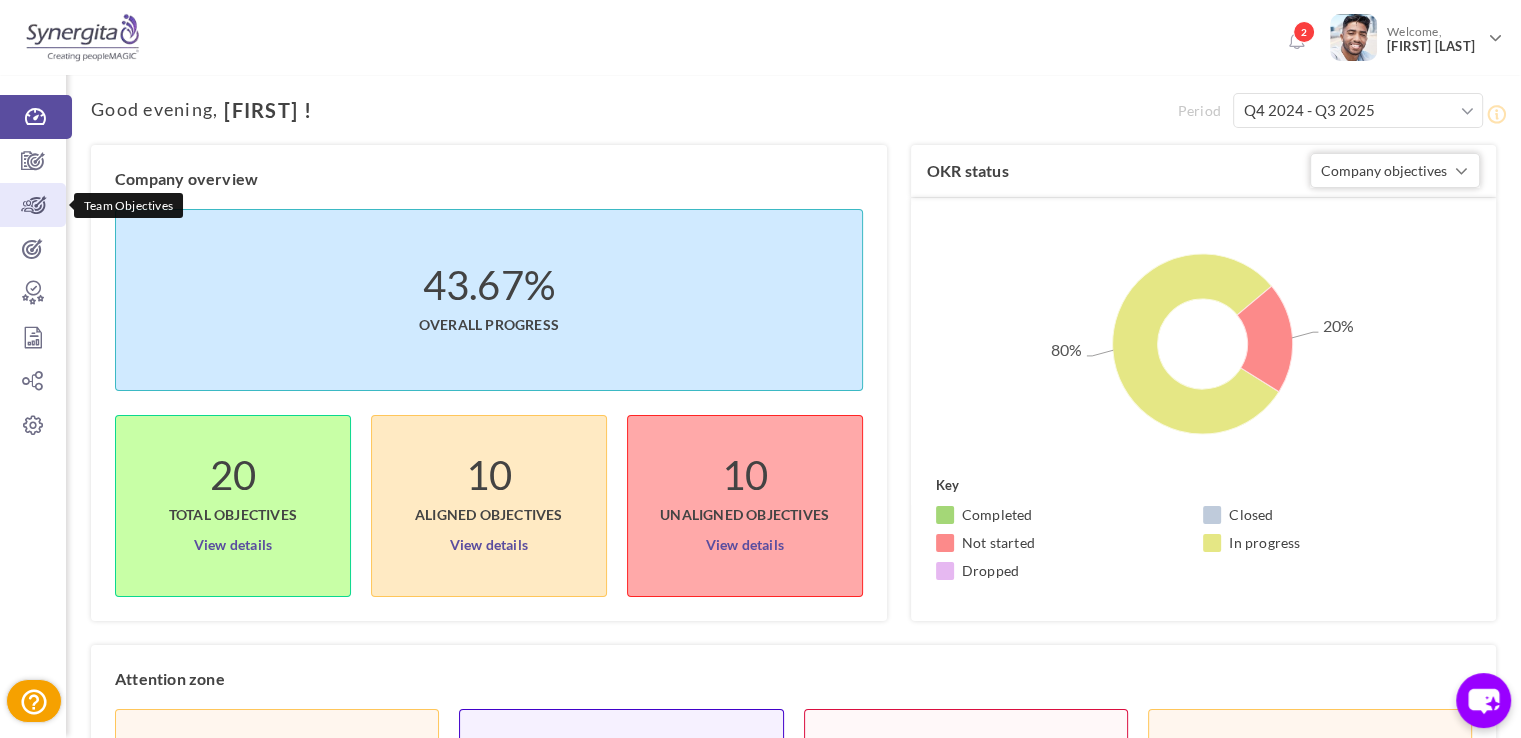 click at bounding box center [33, 205] 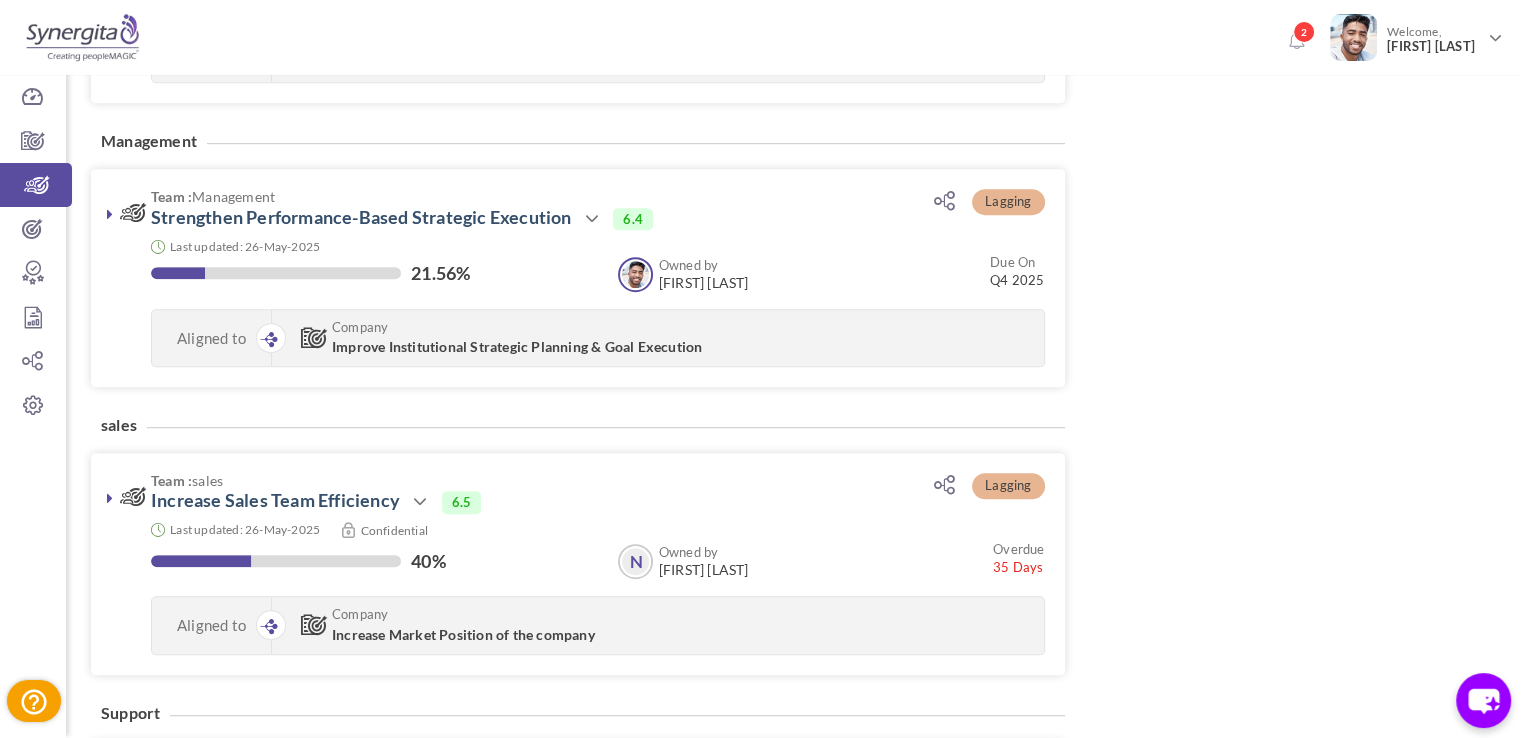scroll, scrollTop: 1224, scrollLeft: 0, axis: vertical 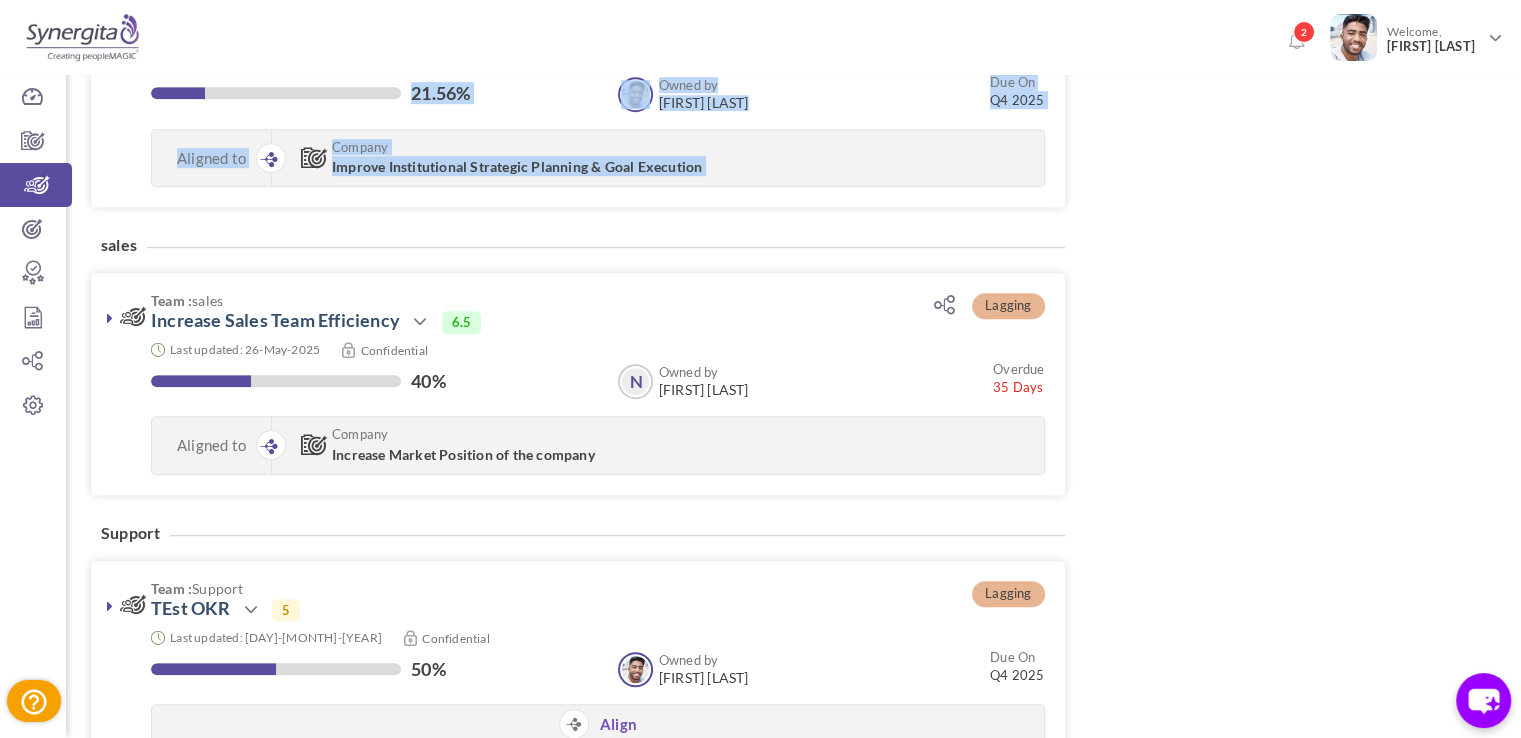 drag, startPoint x: 92, startPoint y: 235, endPoint x: 161, endPoint y: 242, distance: 69.354164 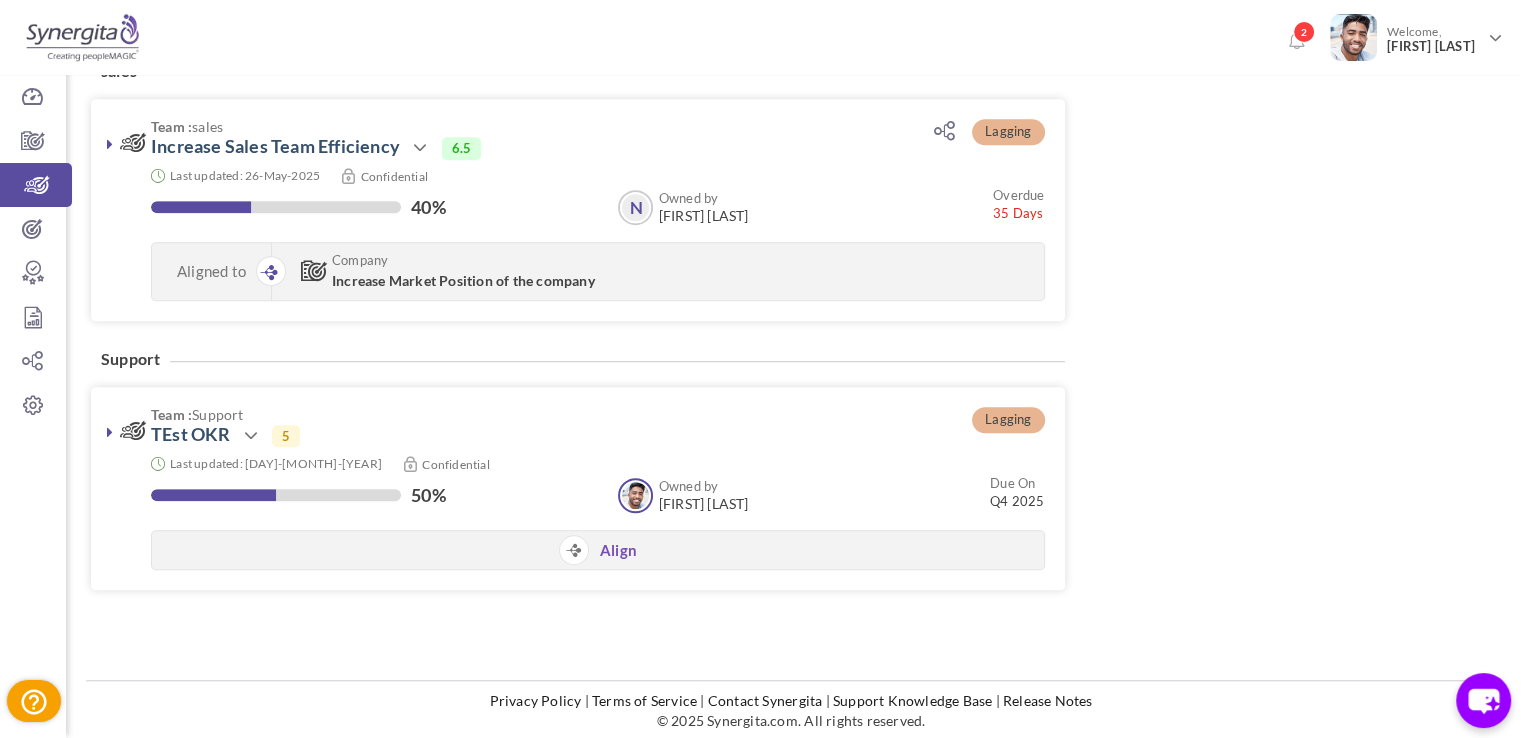 click on "Support
Lagging
Team  :
Support
TEst OKR
Action
View
Edit
Clone
Drop
Close" at bounding box center (578, 486) 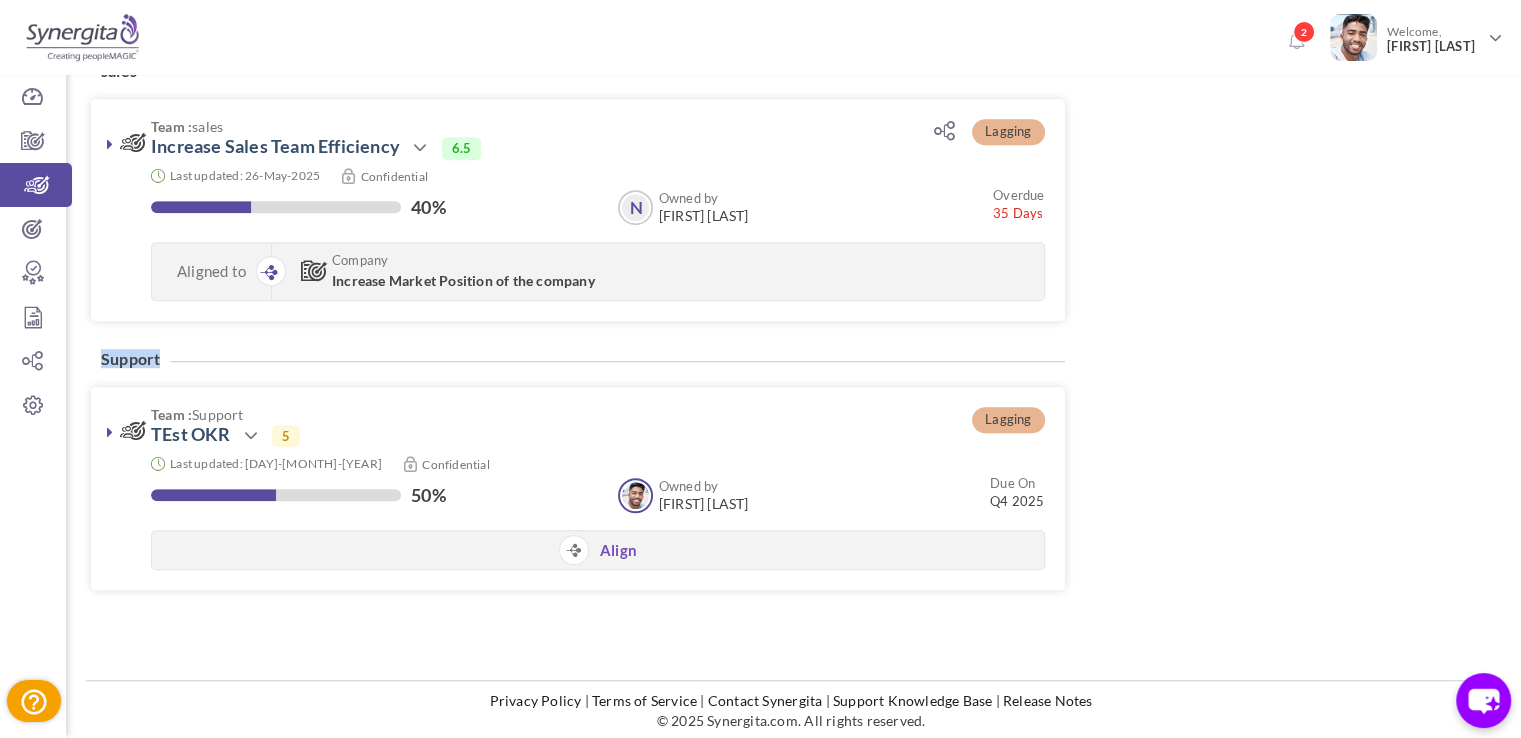 click on "Support
Lagging
Team  :
Support
TEst OKR
Action
View
Edit
Clone
Drop
Close" at bounding box center (578, 486) 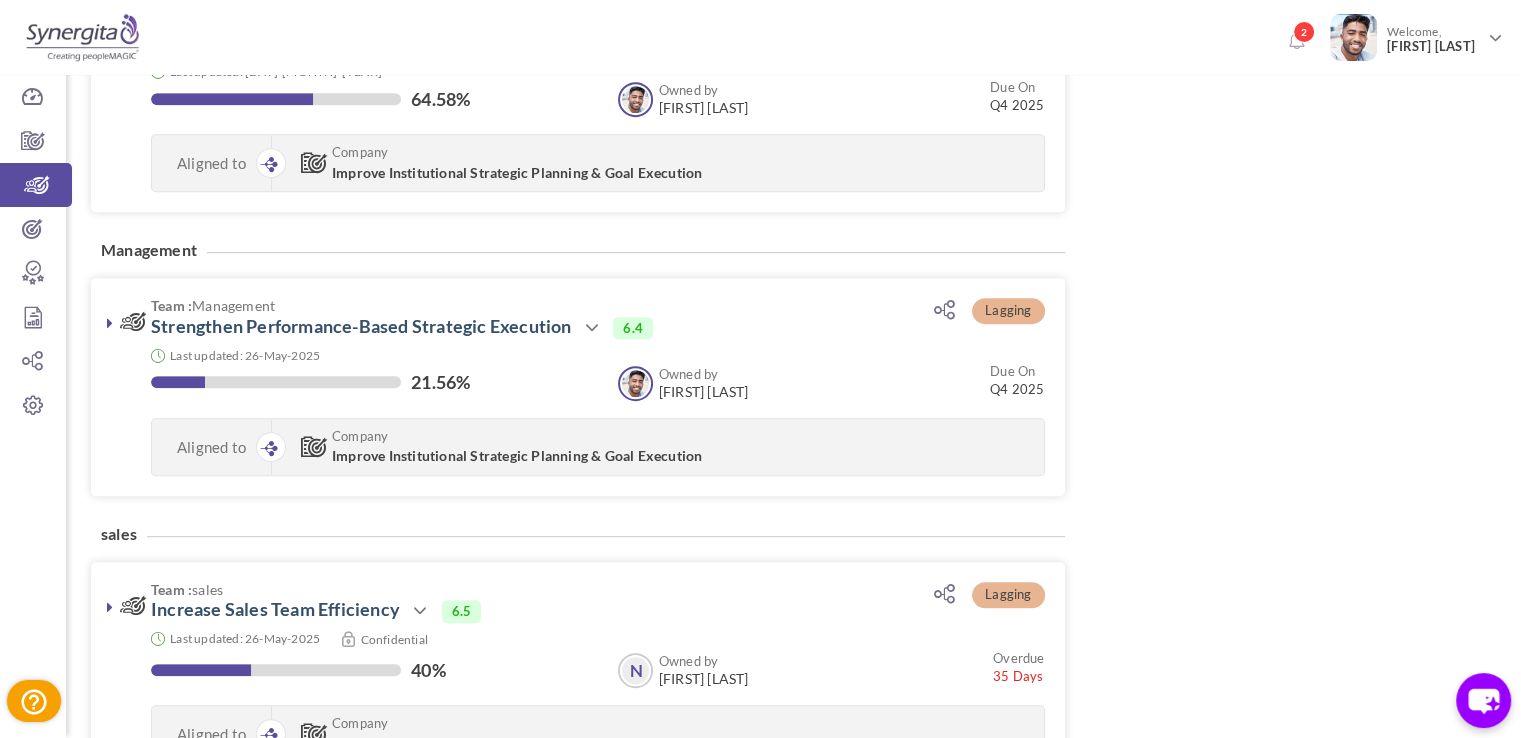 scroll, scrollTop: 934, scrollLeft: 0, axis: vertical 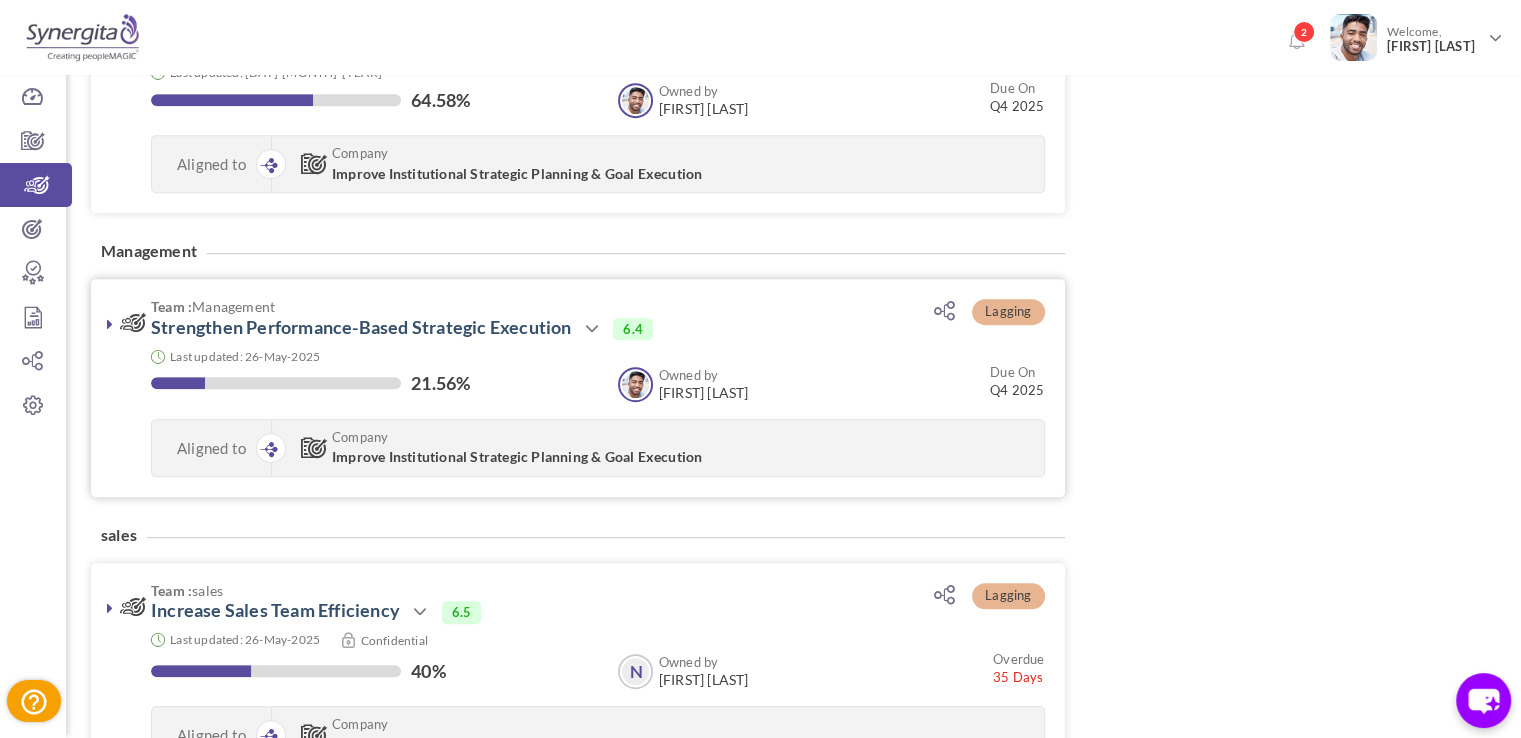 click at bounding box center [110, 324] 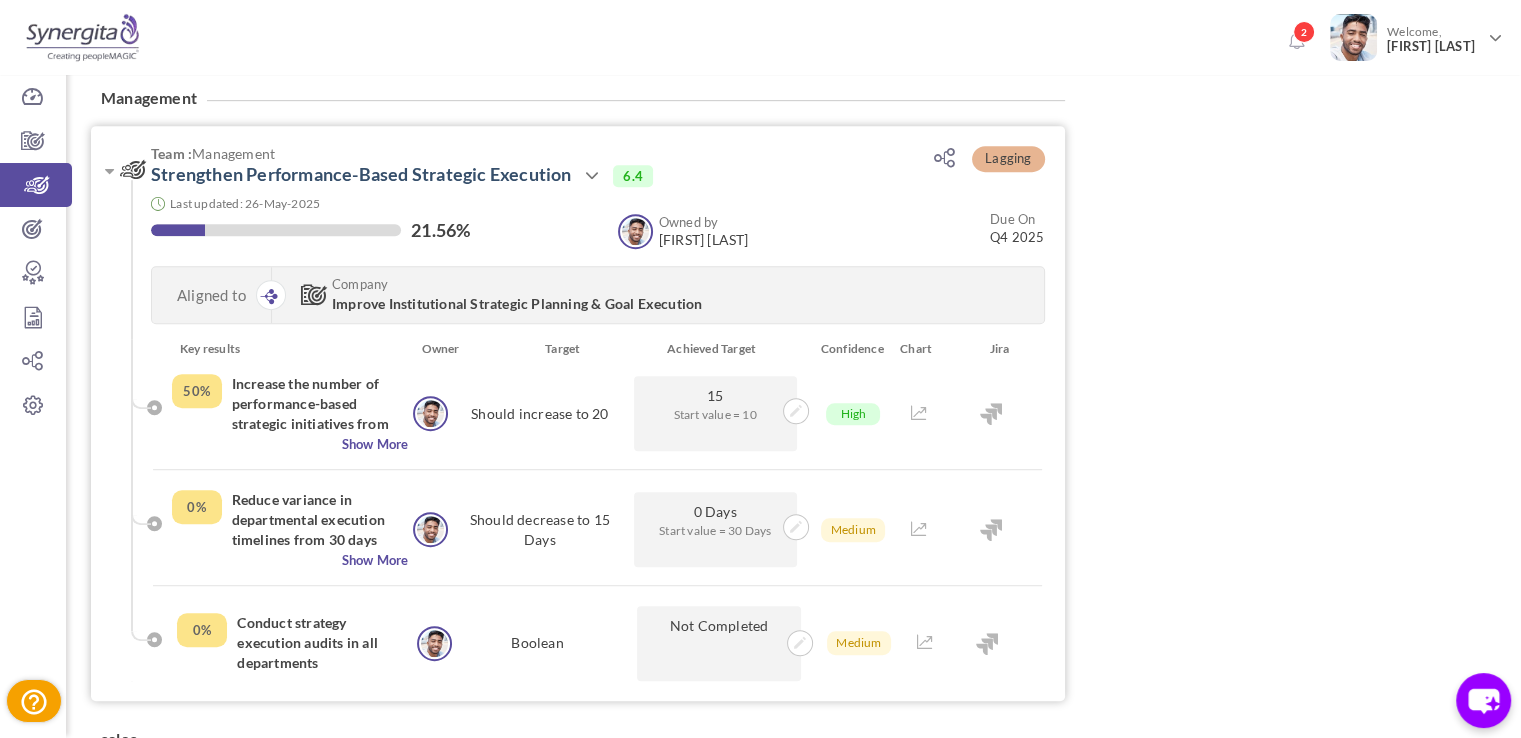 scroll, scrollTop: 1104, scrollLeft: 0, axis: vertical 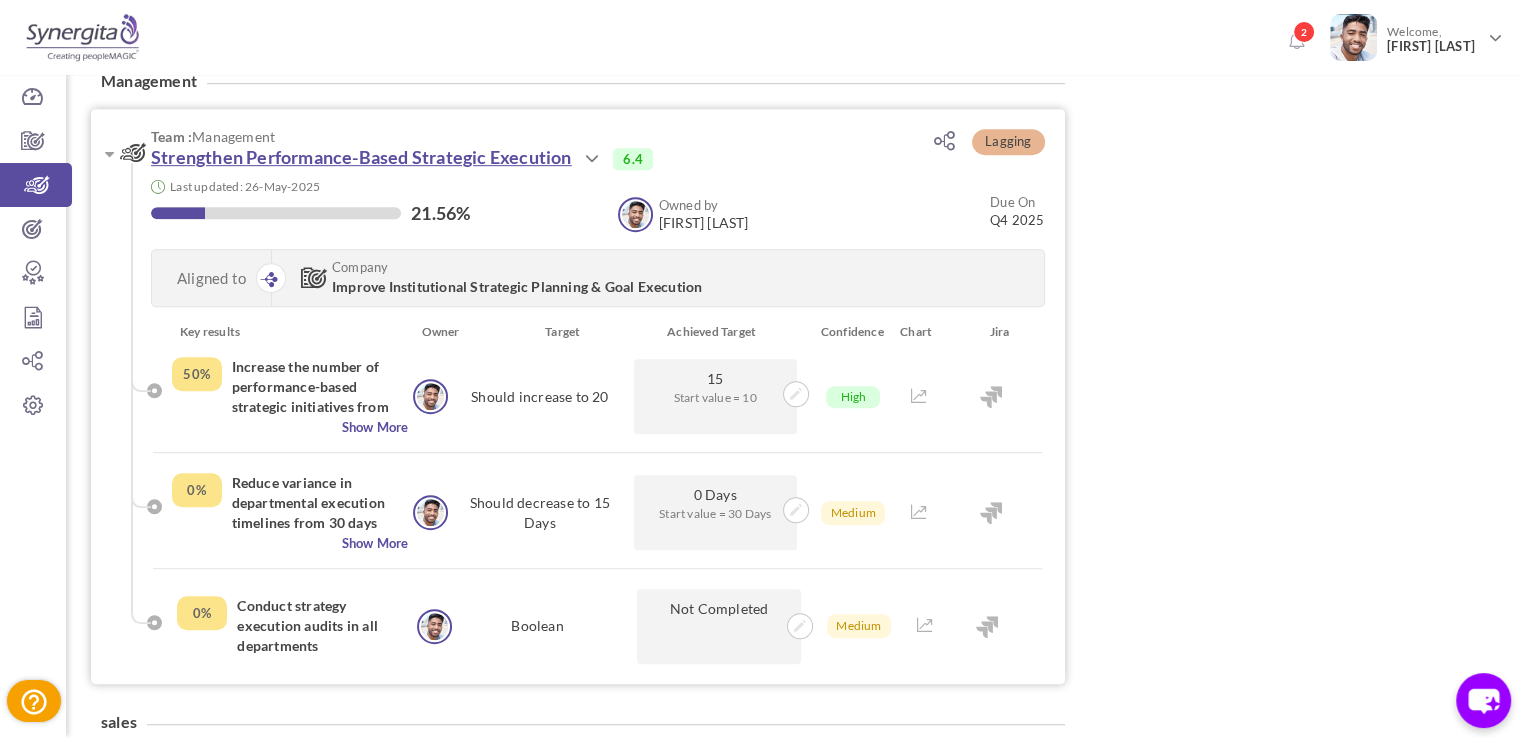 drag, startPoint x: 149, startPoint y: 161, endPoint x: 569, endPoint y: 153, distance: 420.07617 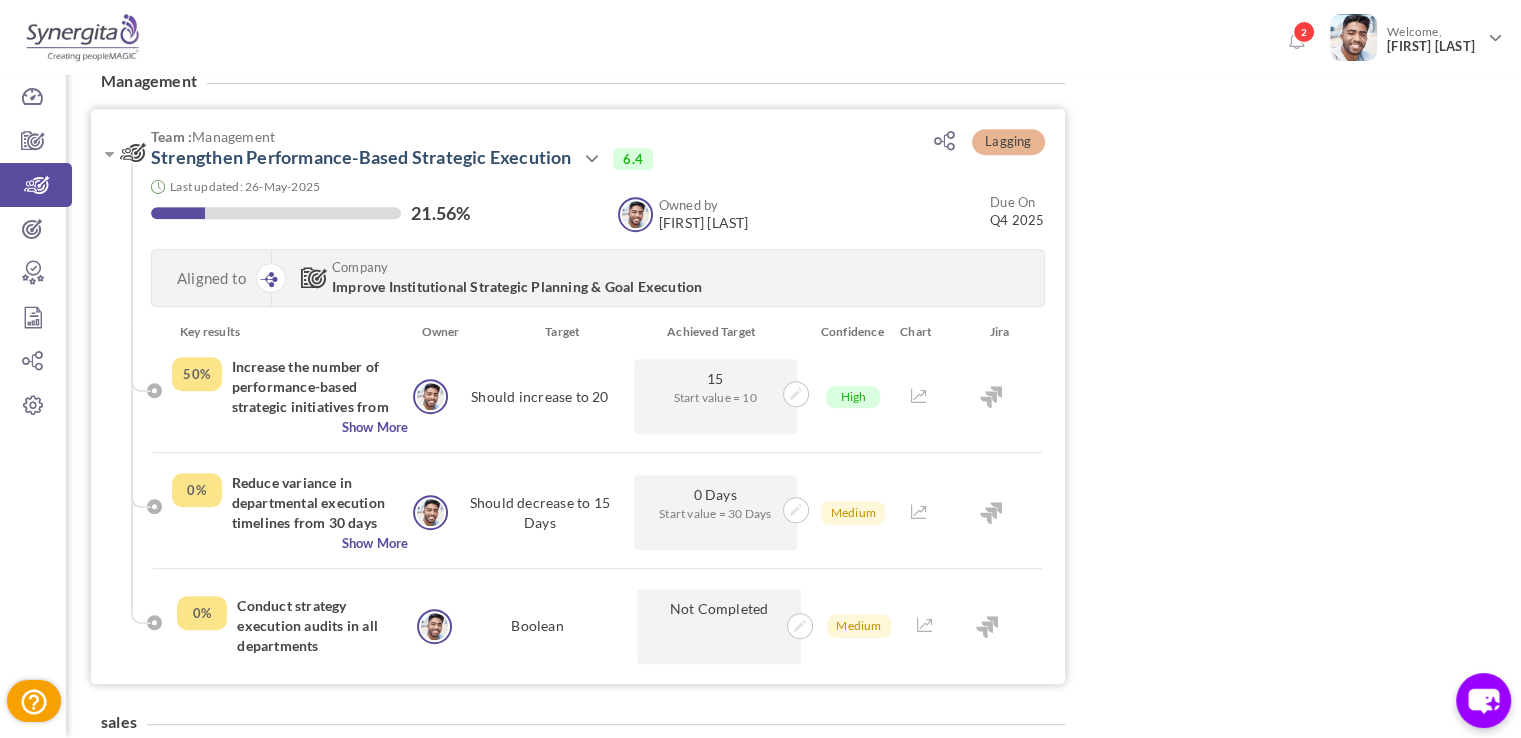 scroll, scrollTop: 1125, scrollLeft: 0, axis: vertical 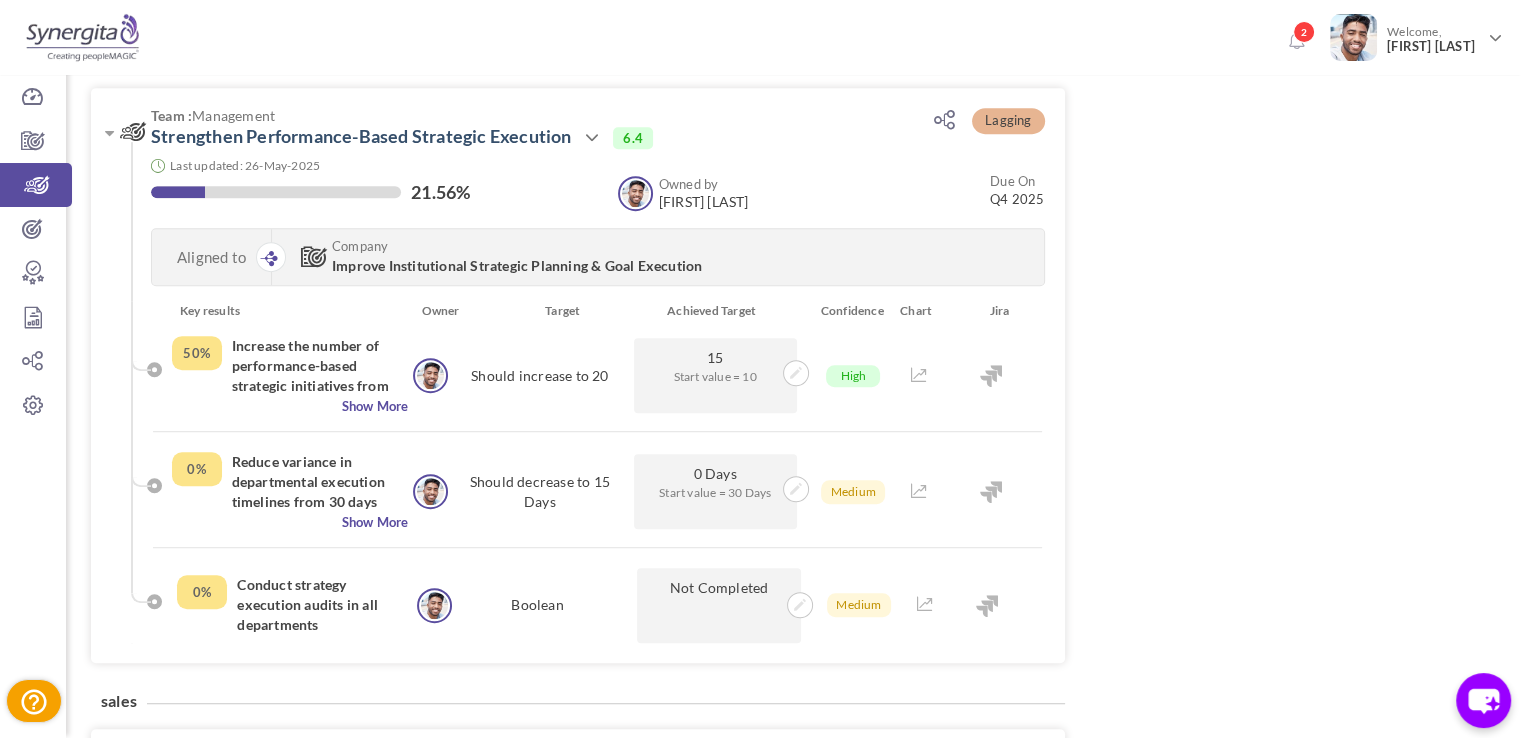 click on "Filter
Sort by:
Organization Unit
Owned by
Due On
% of completion
Status
Organization Unit   Organization Unit Owned by Due On % of completion Status" at bounding box center [793, 139] 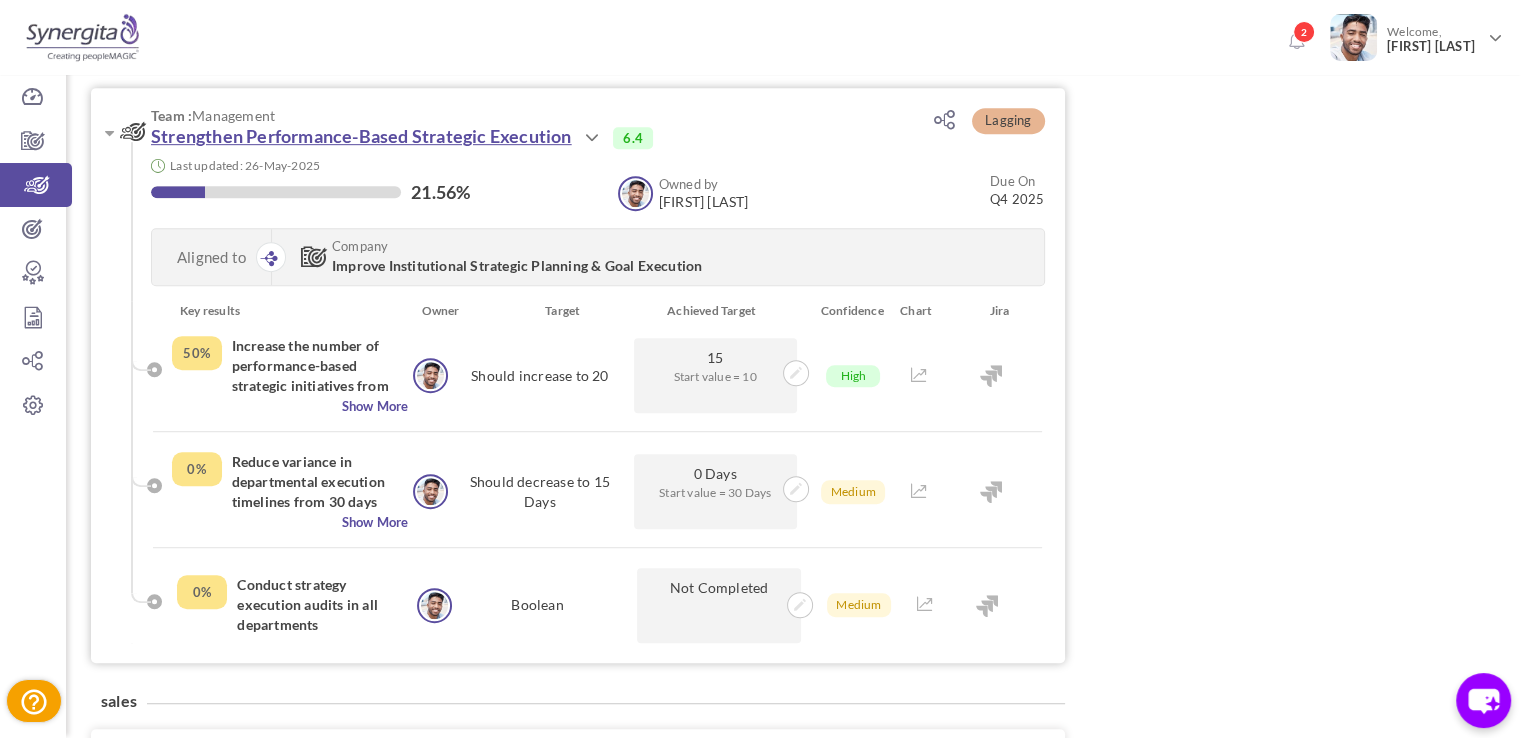 click on "Strengthen Performance-Based Strategic Execution" at bounding box center (361, 136) 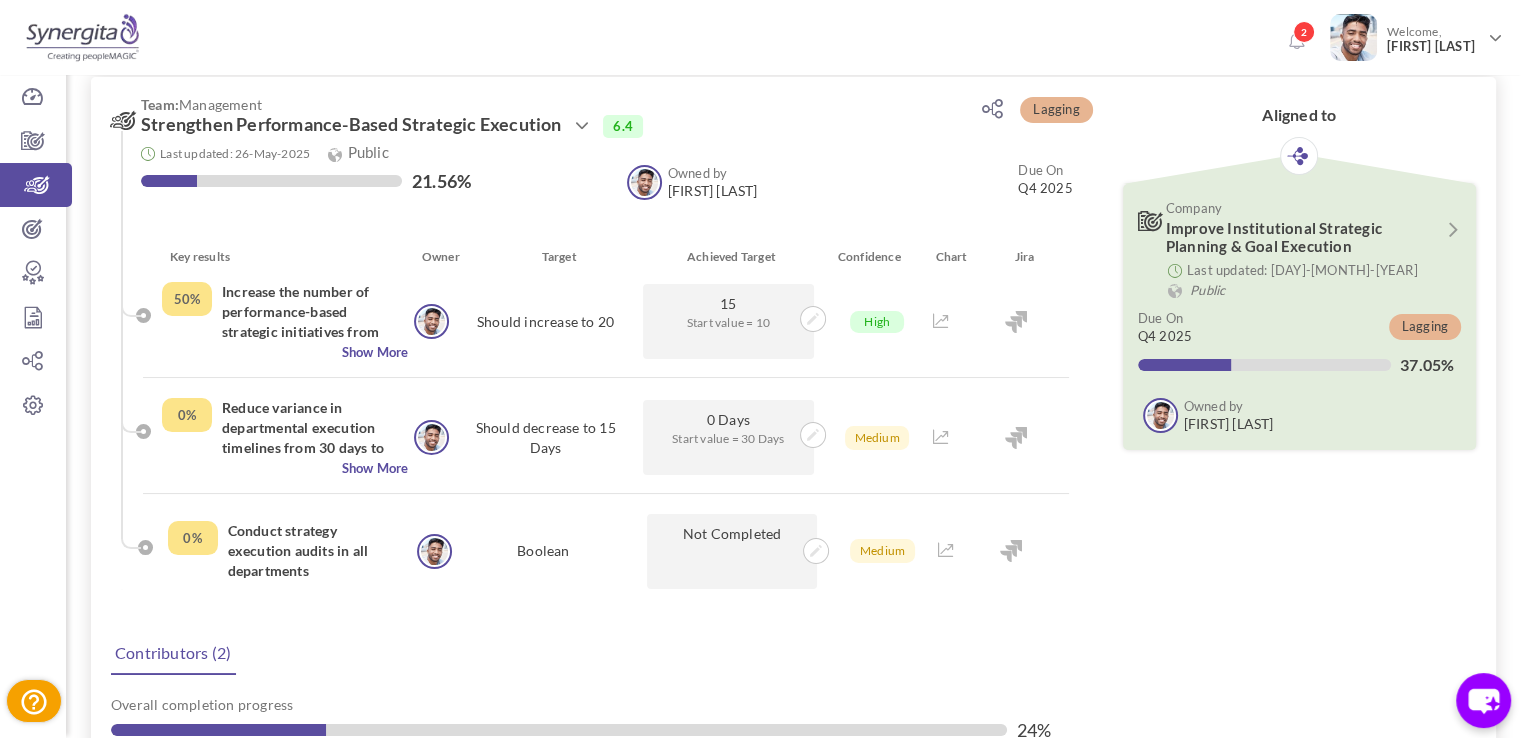 scroll, scrollTop: 20, scrollLeft: 0, axis: vertical 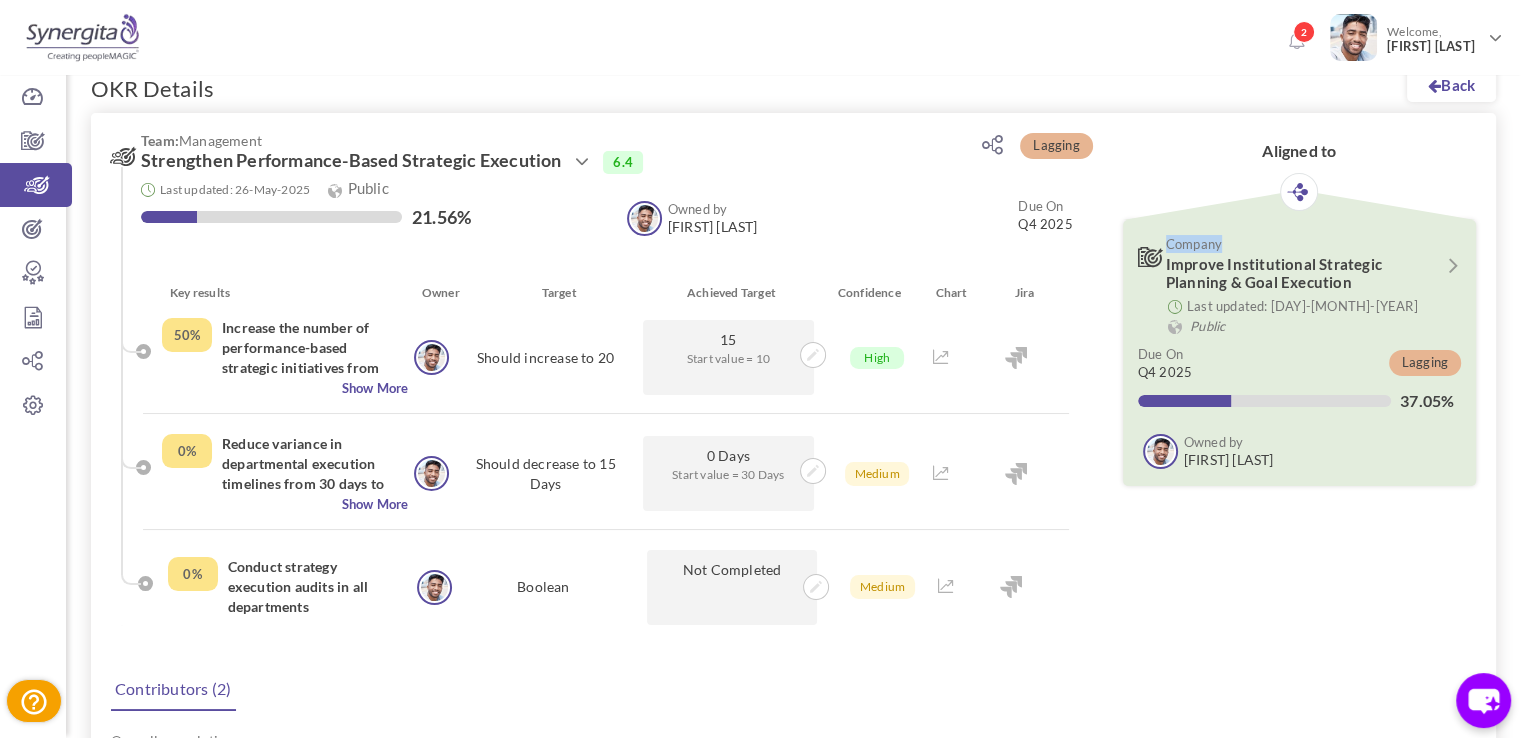 drag, startPoint x: 1240, startPoint y: 242, endPoint x: 1169, endPoint y: 242, distance: 71 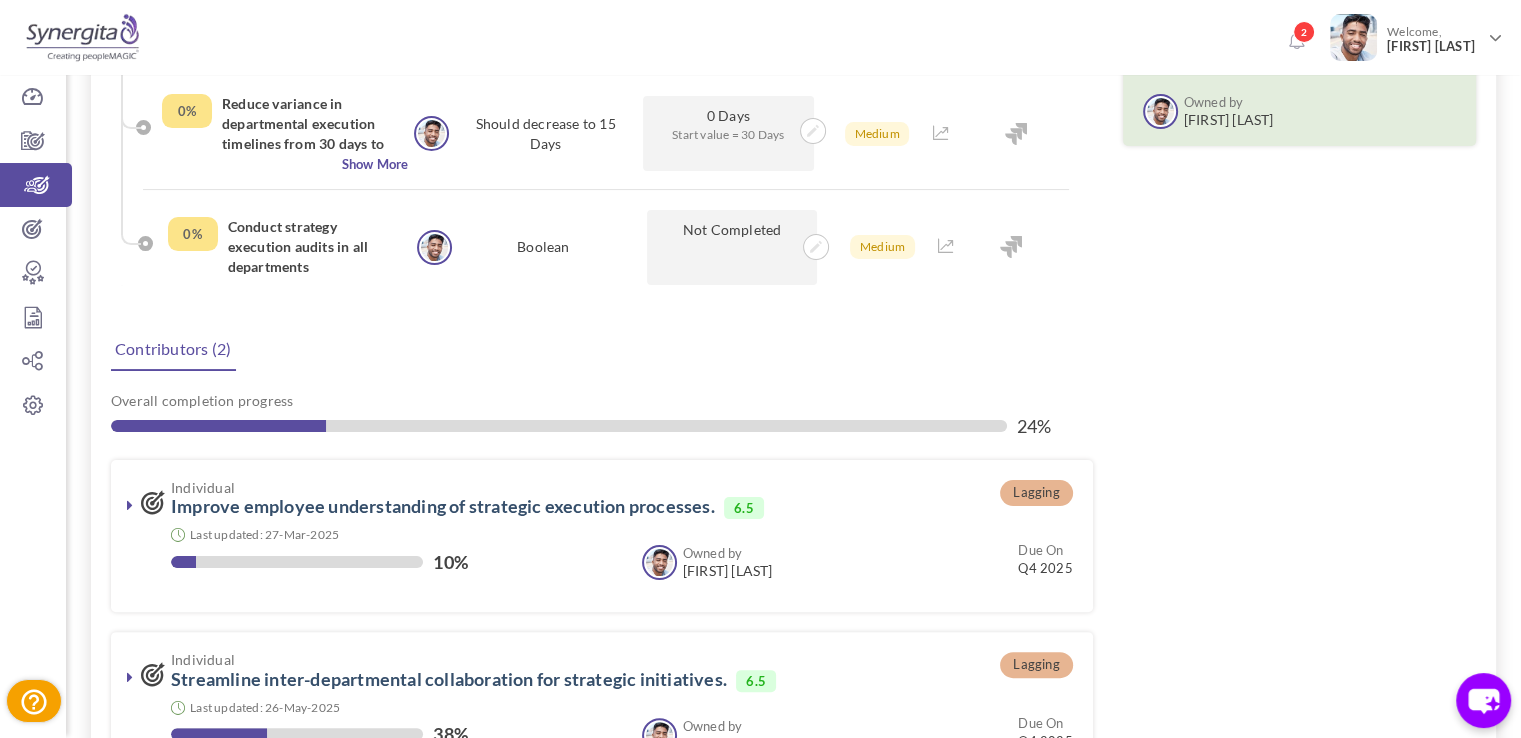 scroll, scrollTop: 548, scrollLeft: 0, axis: vertical 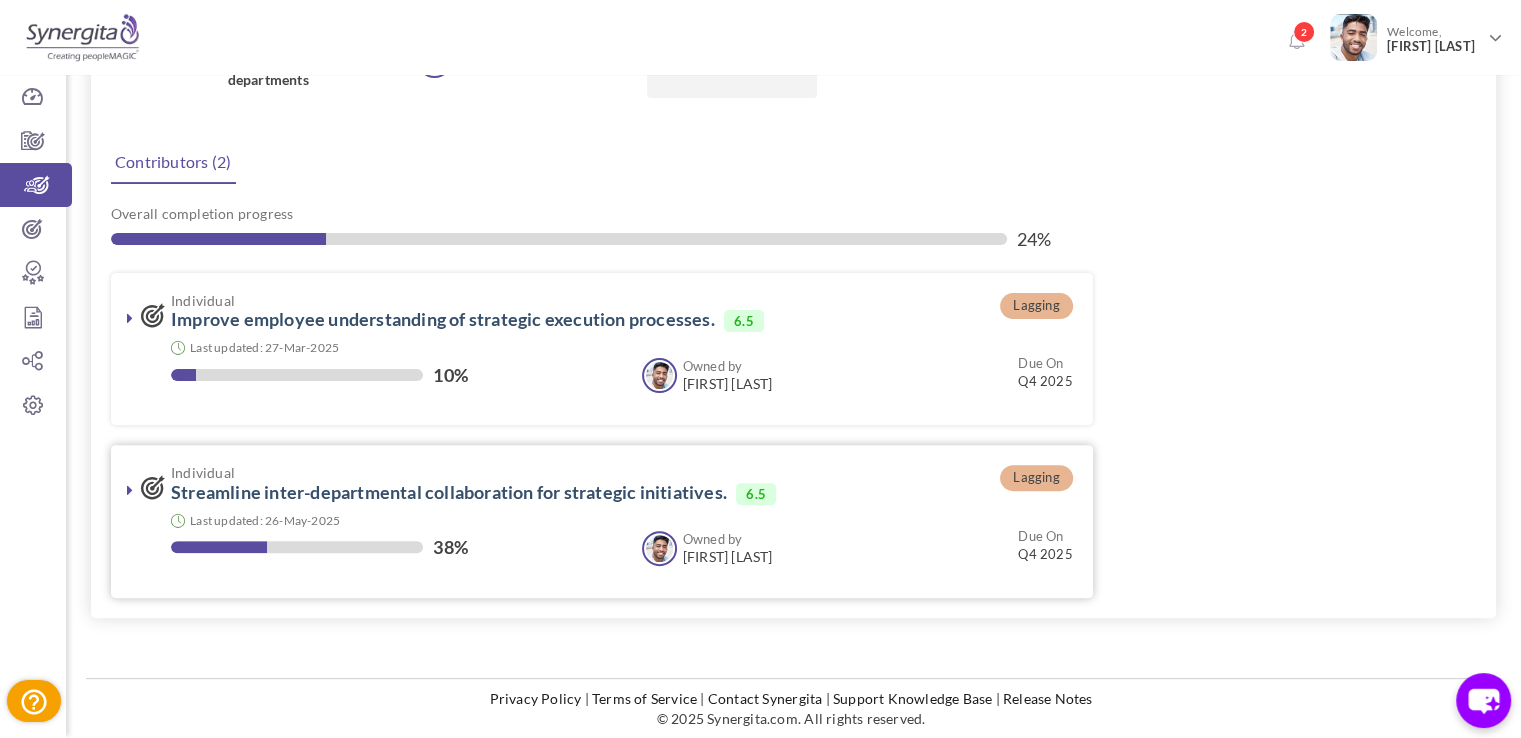 click at bounding box center (130, 490) 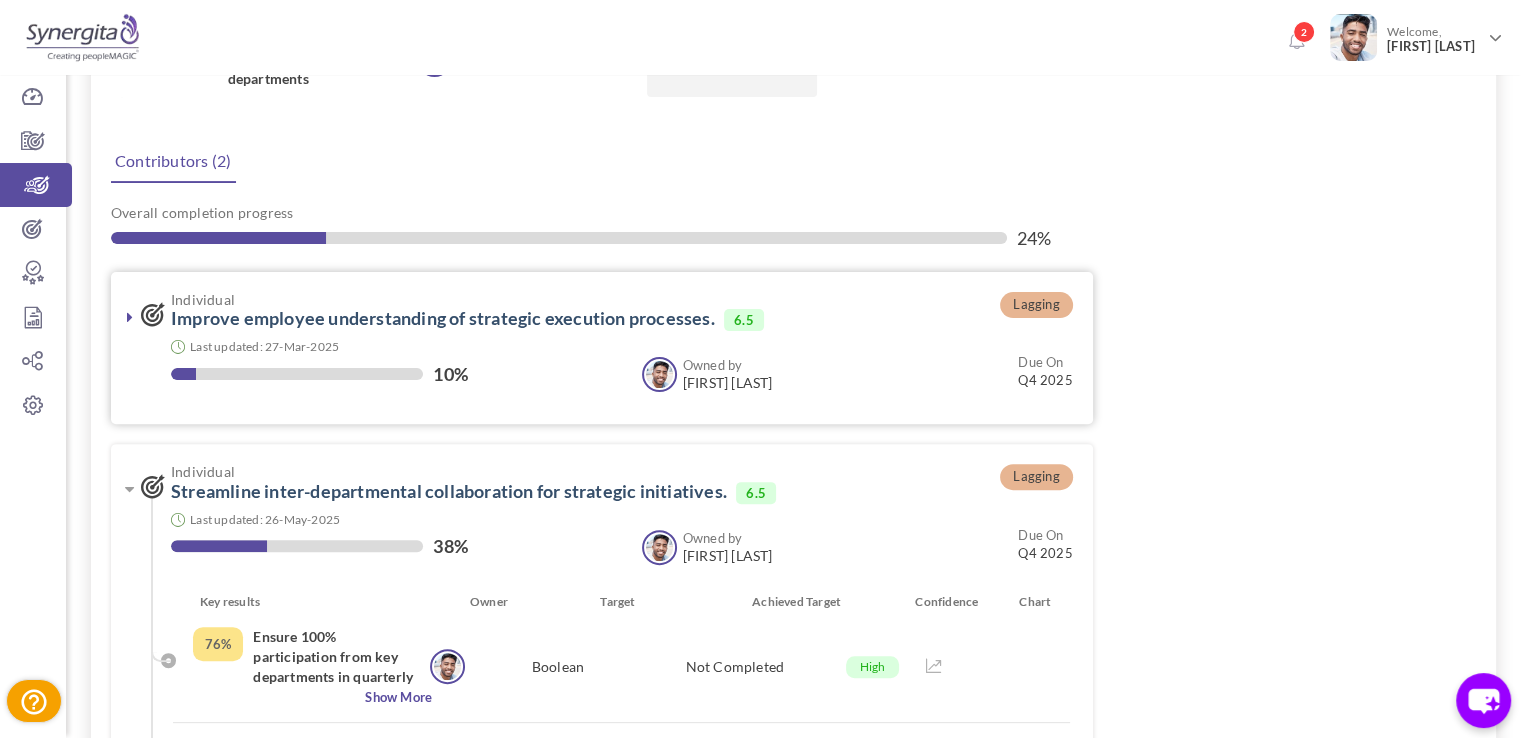 click at bounding box center (130, 317) 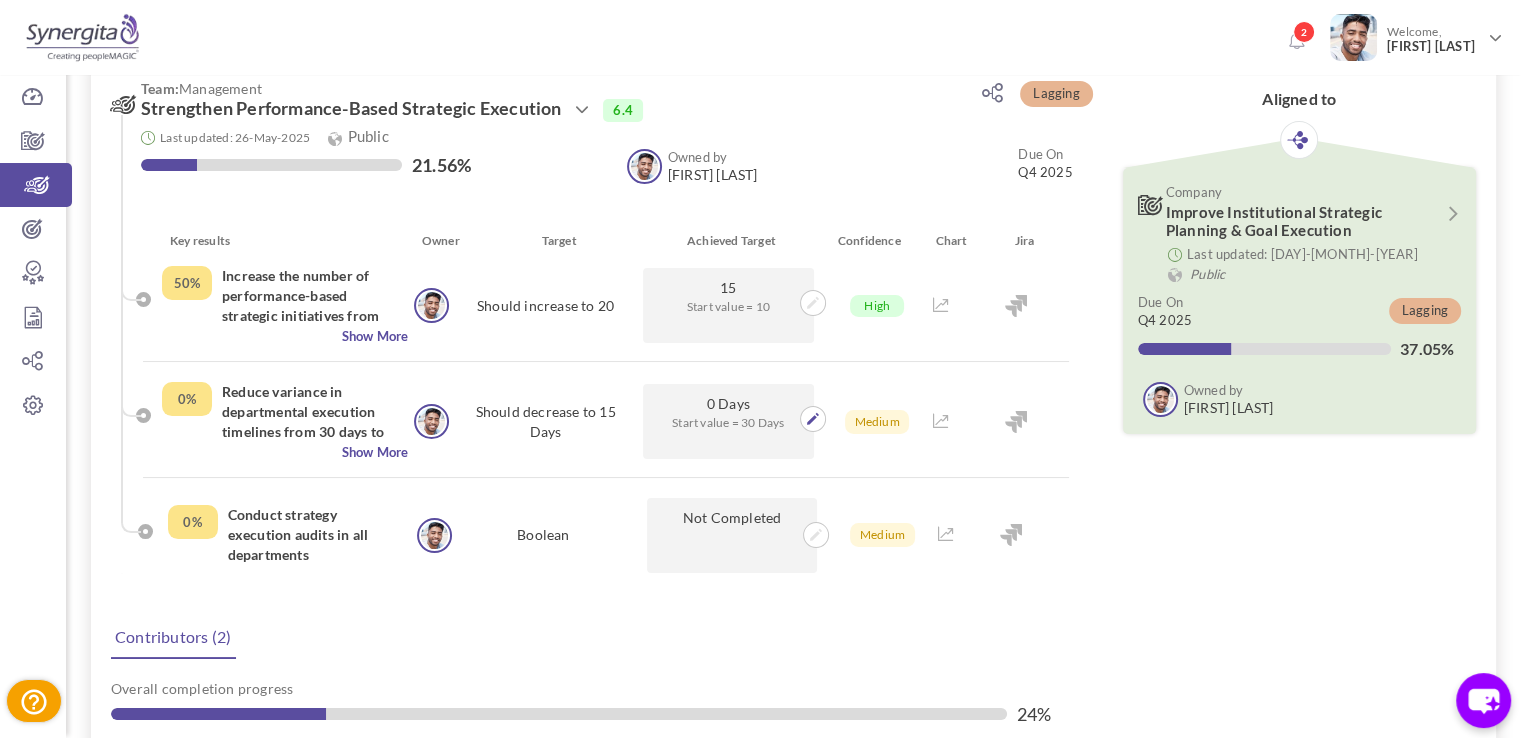 scroll, scrollTop: 76, scrollLeft: 0, axis: vertical 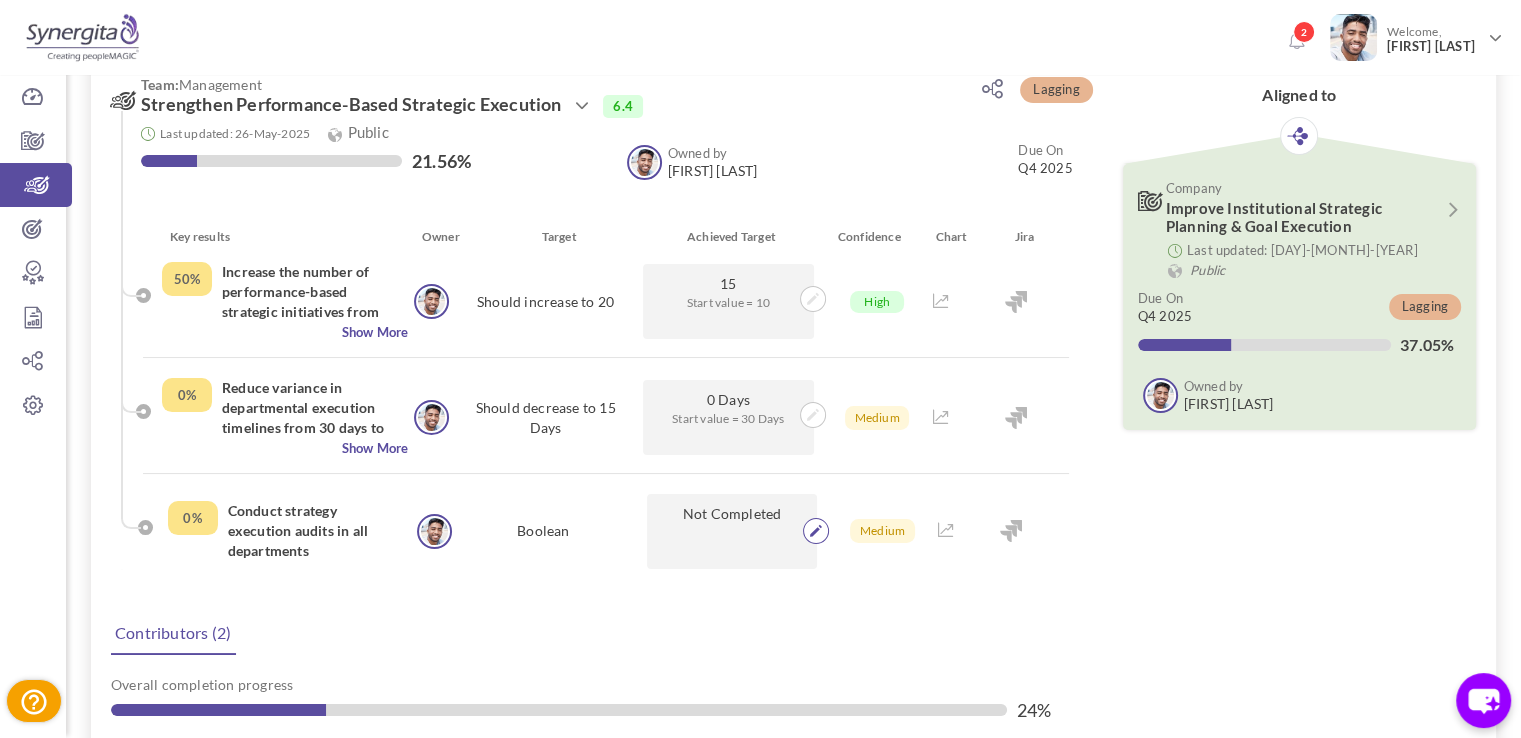 click at bounding box center (816, 531) 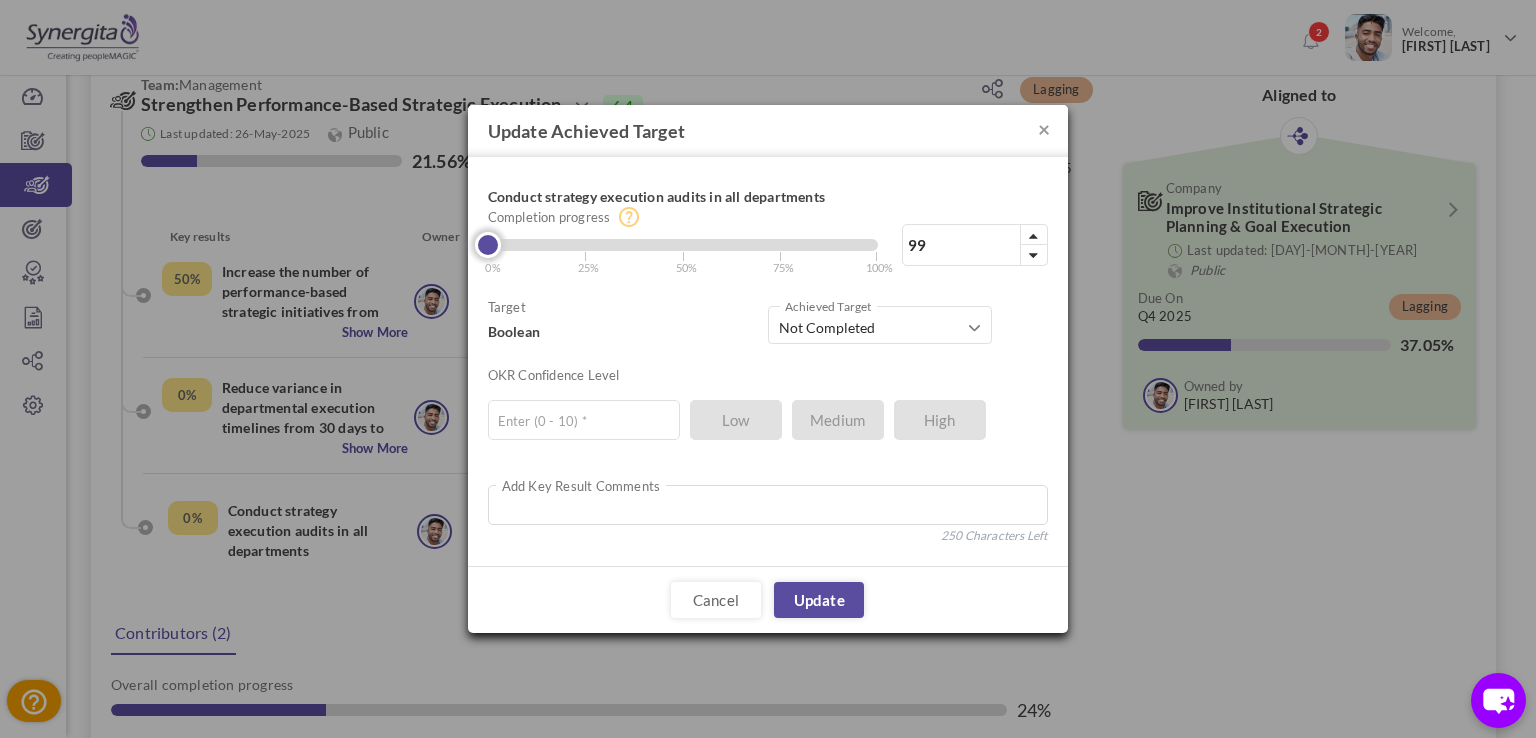 type on "100" 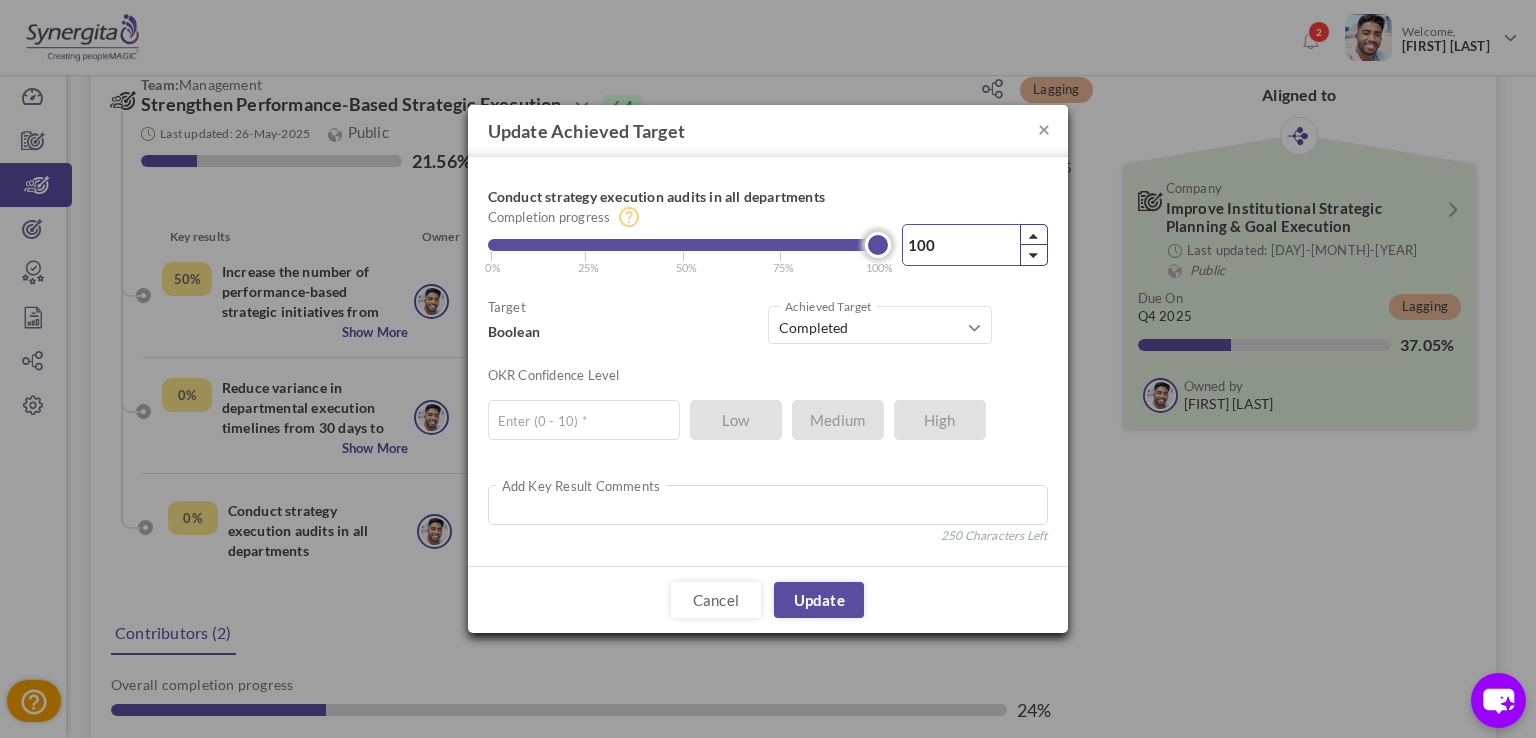 drag, startPoint x: 495, startPoint y: 241, endPoint x: 905, endPoint y: 262, distance: 410.53745 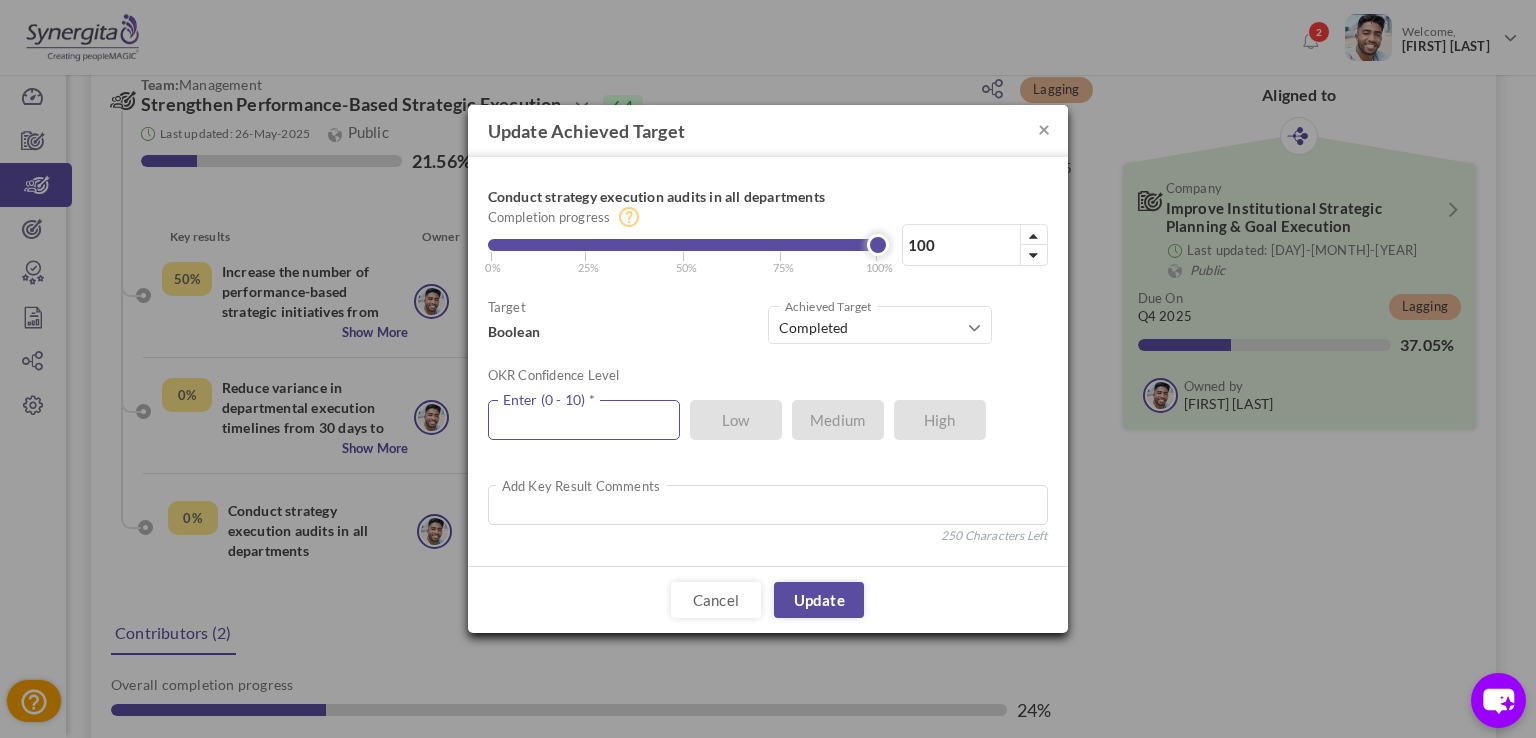 click at bounding box center [584, 420] 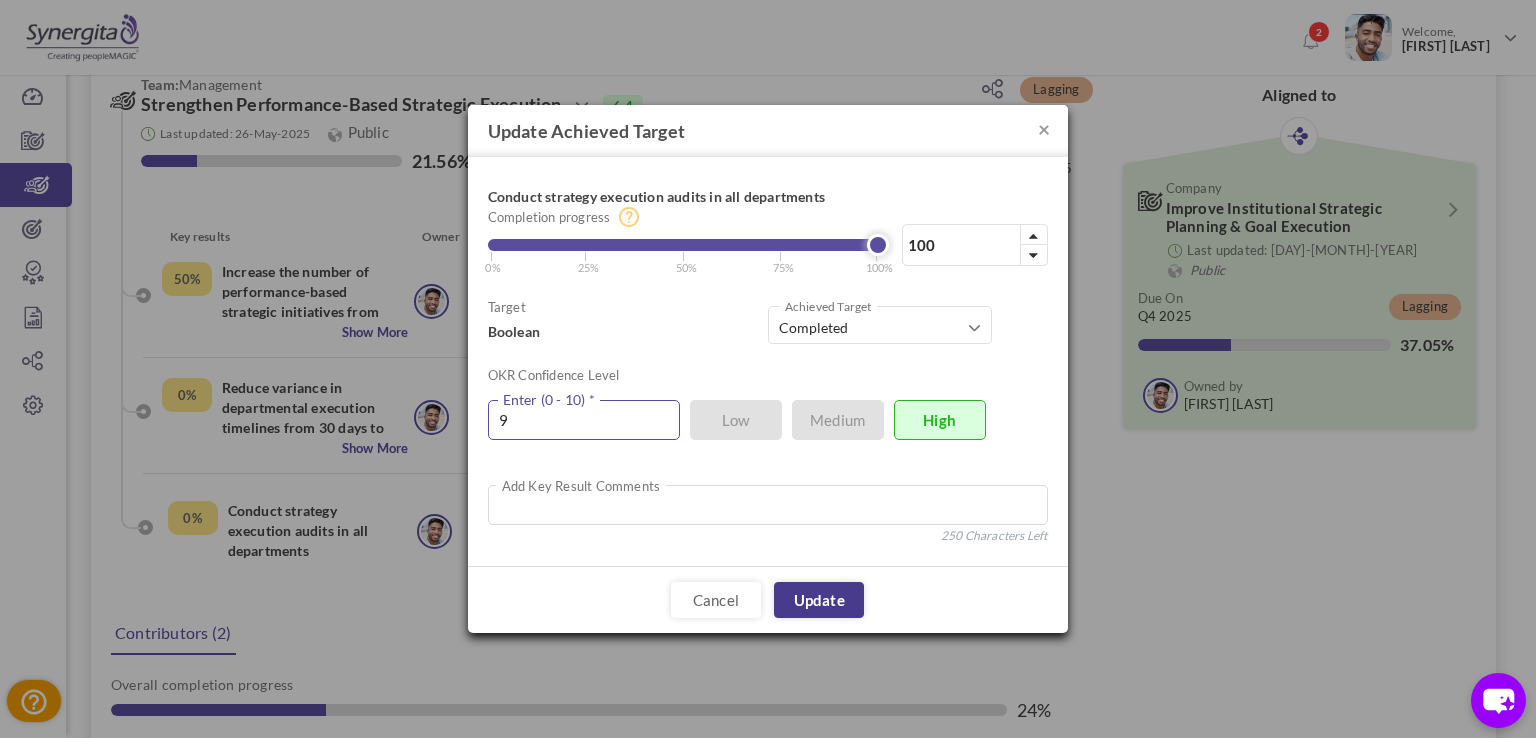 type on "9" 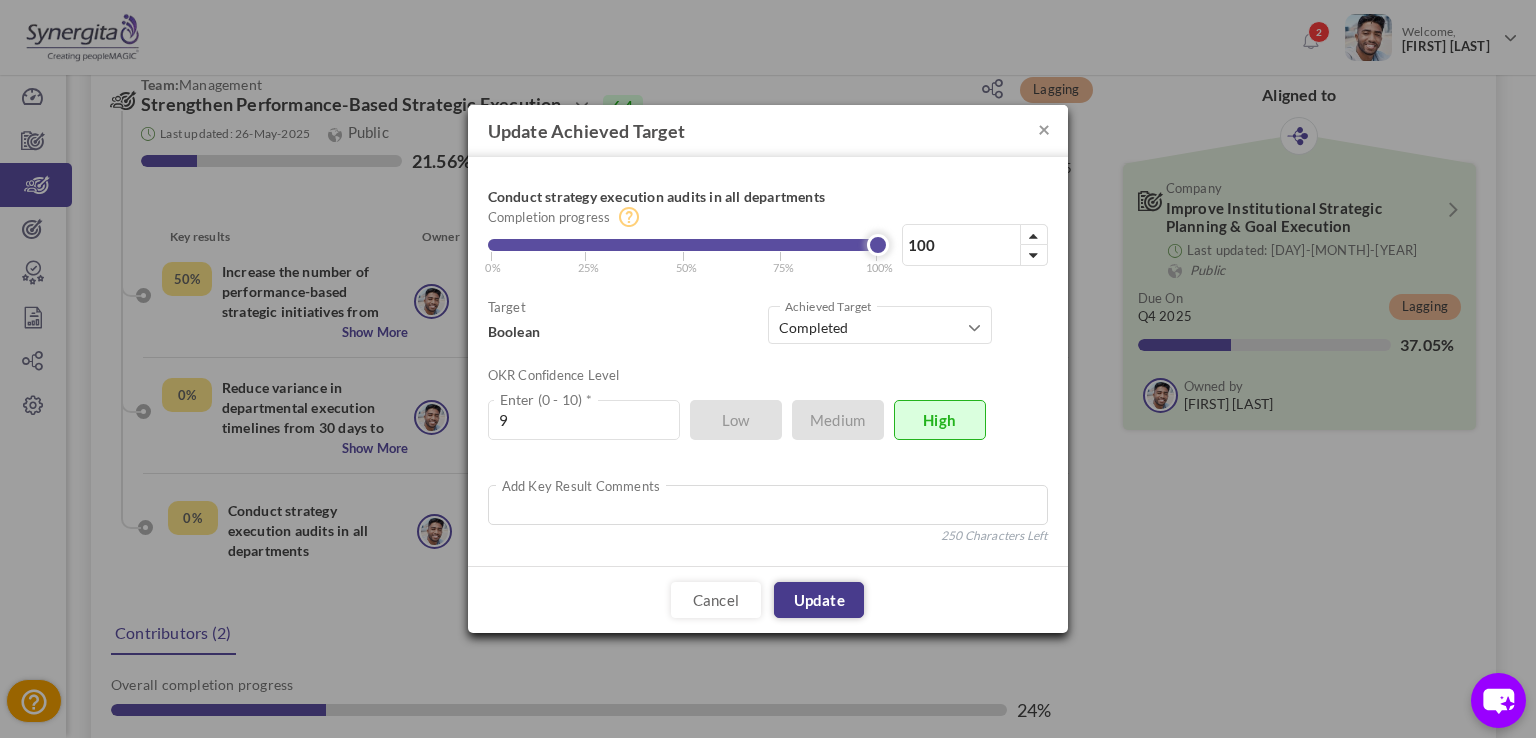click on "Update" at bounding box center (819, 600) 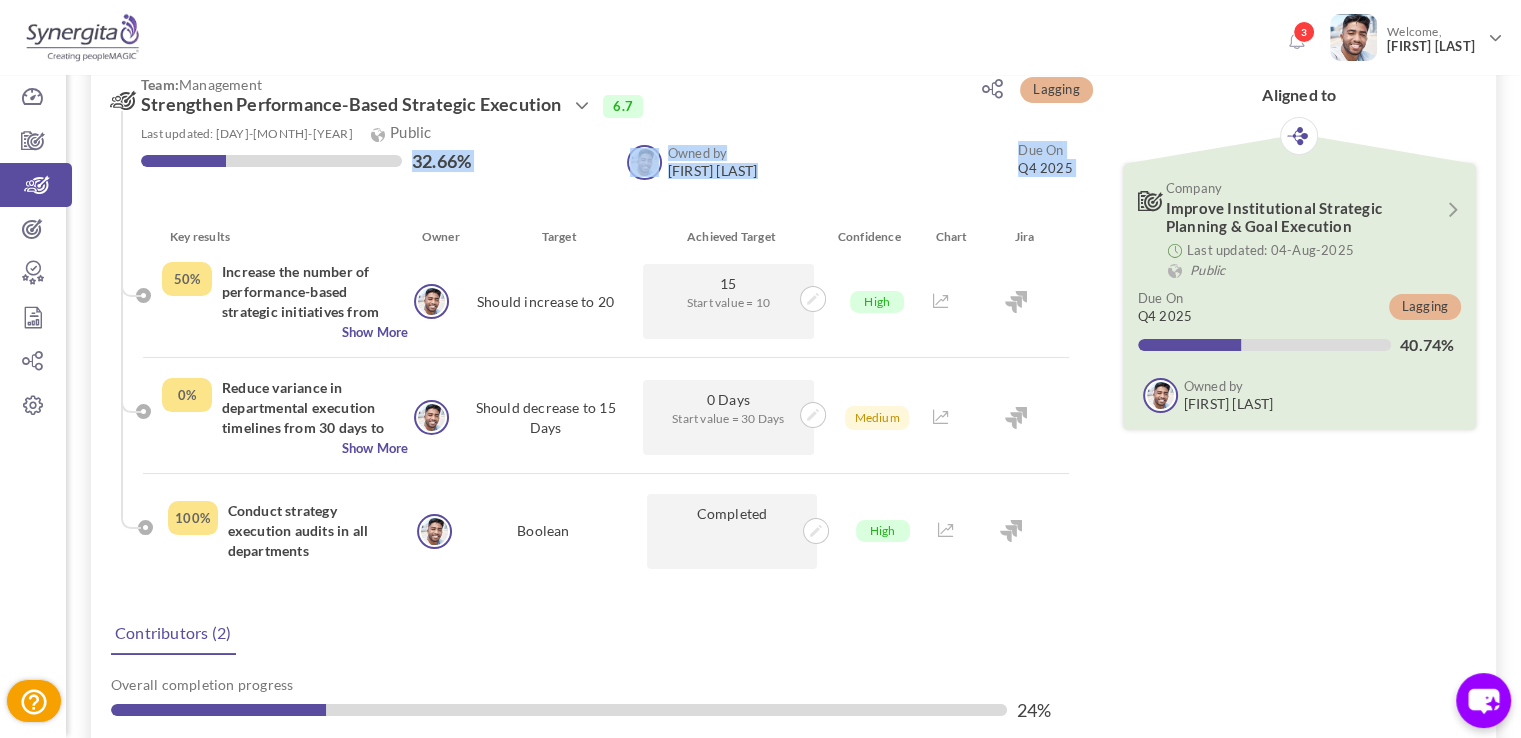 drag, startPoint x: 171, startPoint y: 163, endPoint x: 492, endPoint y: 143, distance: 321.62244 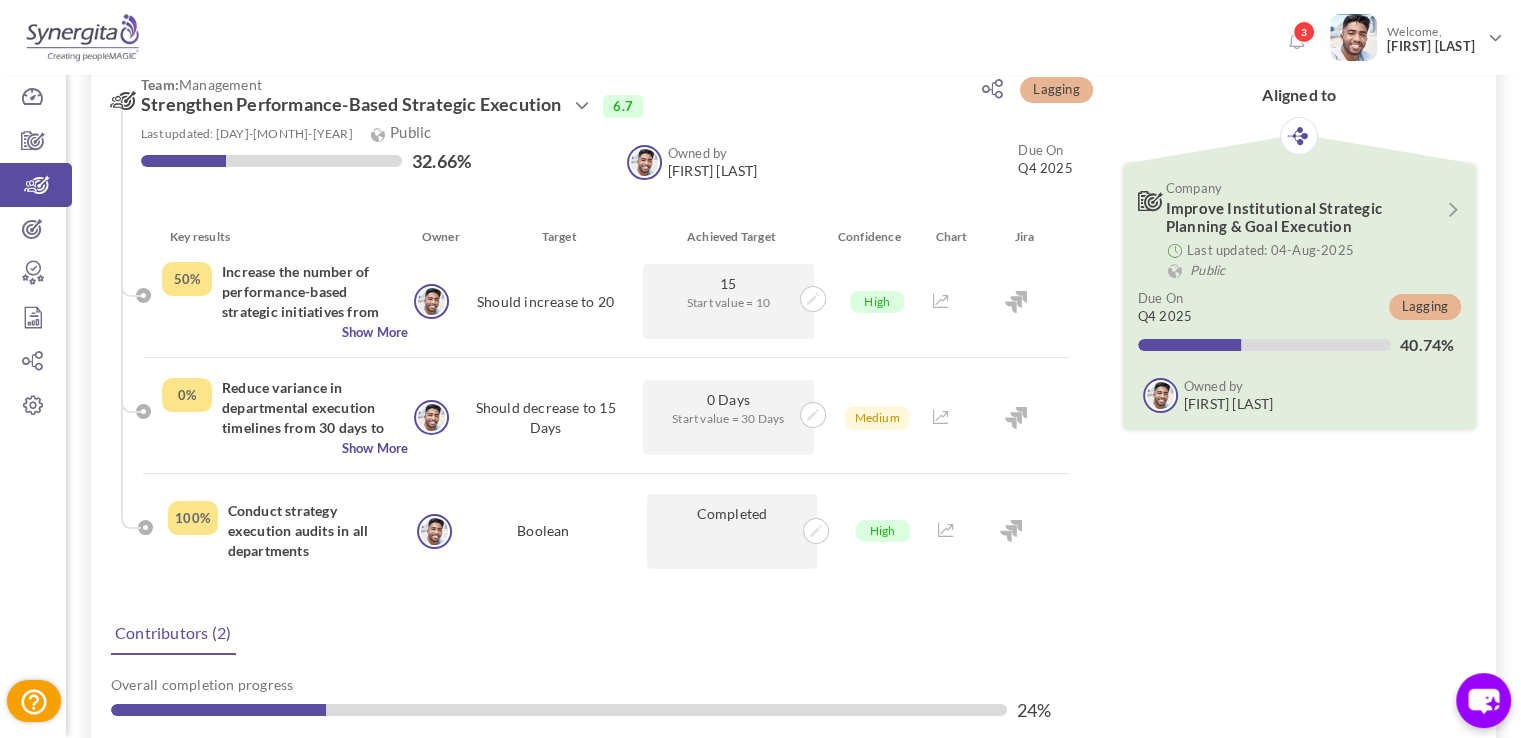 click on "32.66%
Owned by
Frank N
Junior Executive
Owned by
Frank N
Due On   Q4 2025" at bounding box center (607, 163) 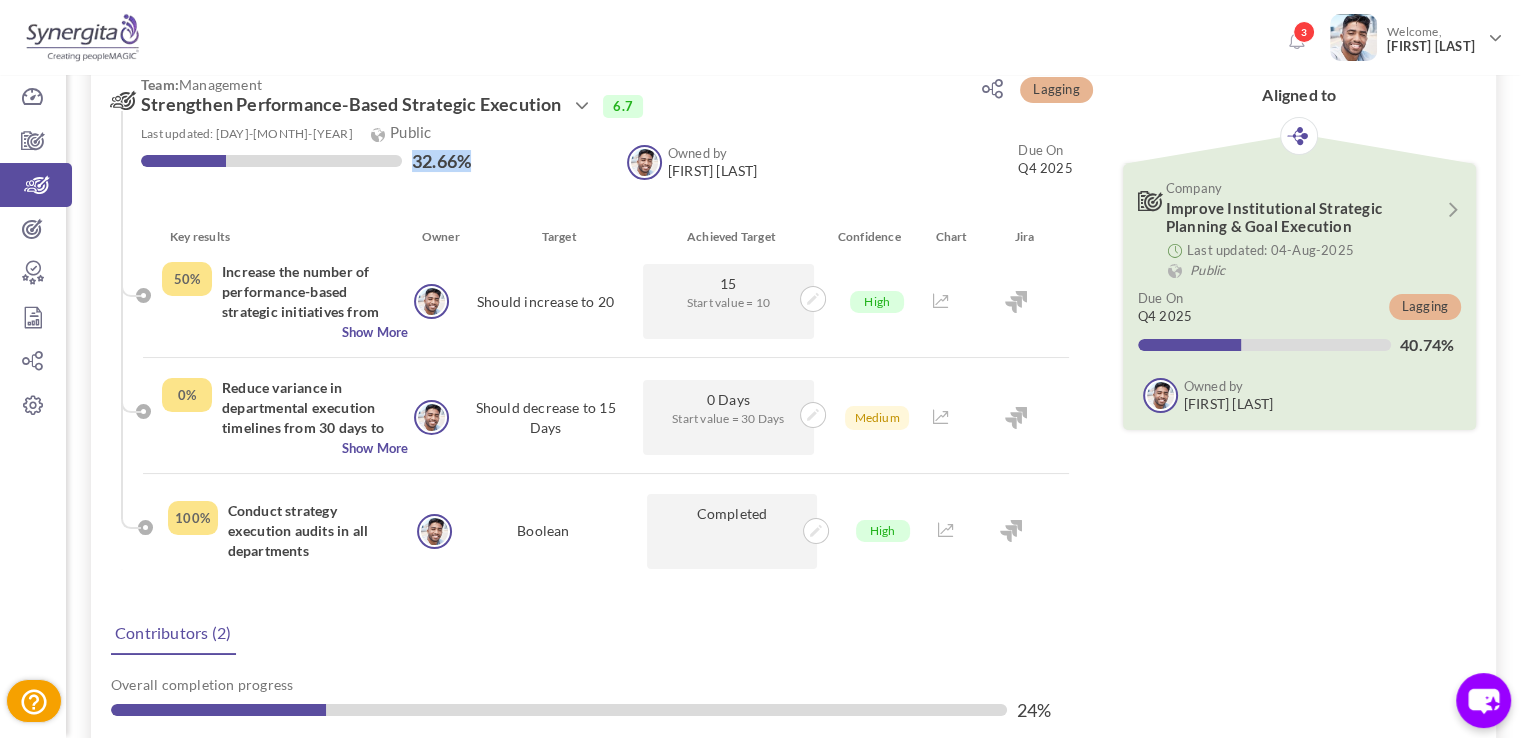 drag, startPoint x: 485, startPoint y: 144, endPoint x: 472, endPoint y: 158, distance: 19.104973 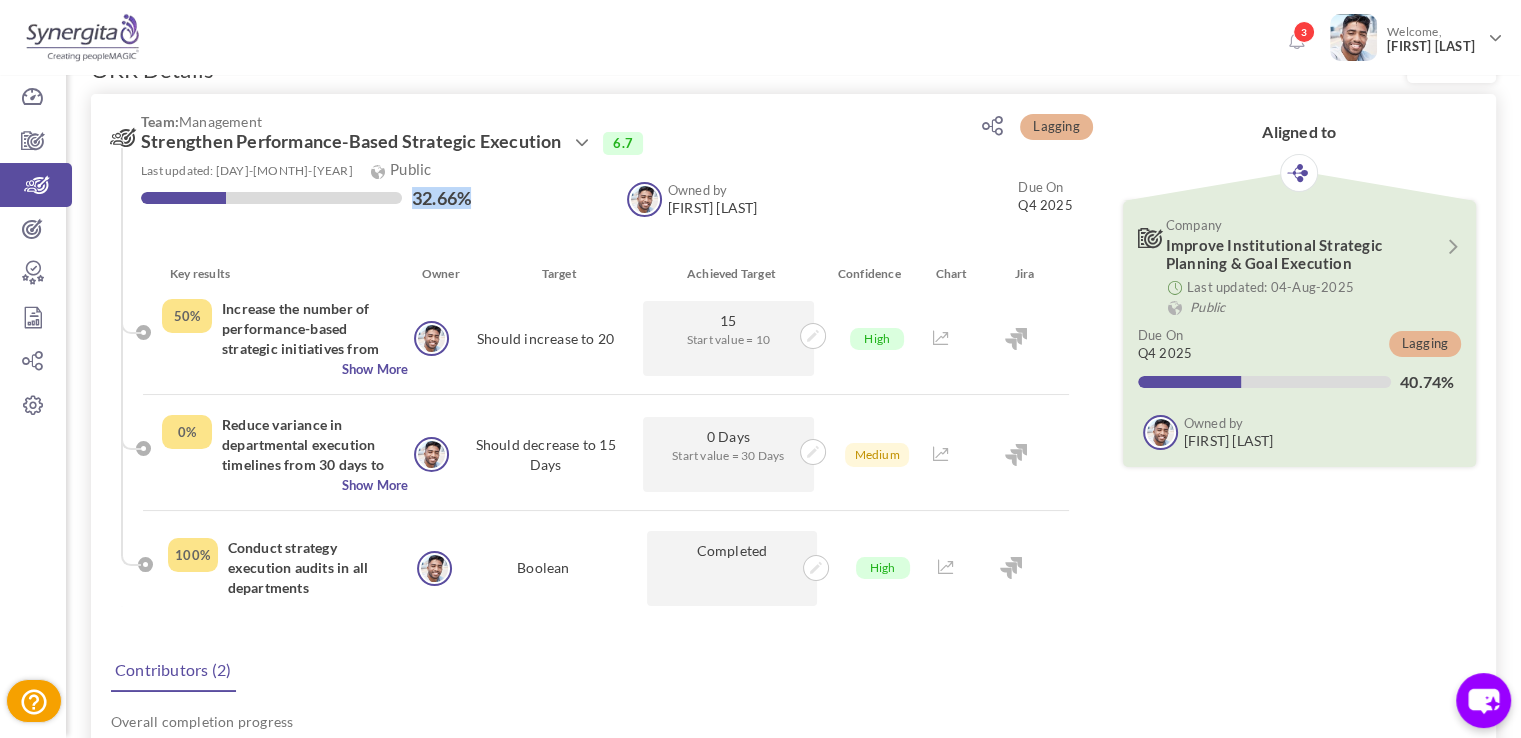 scroll, scrollTop: 0, scrollLeft: 0, axis: both 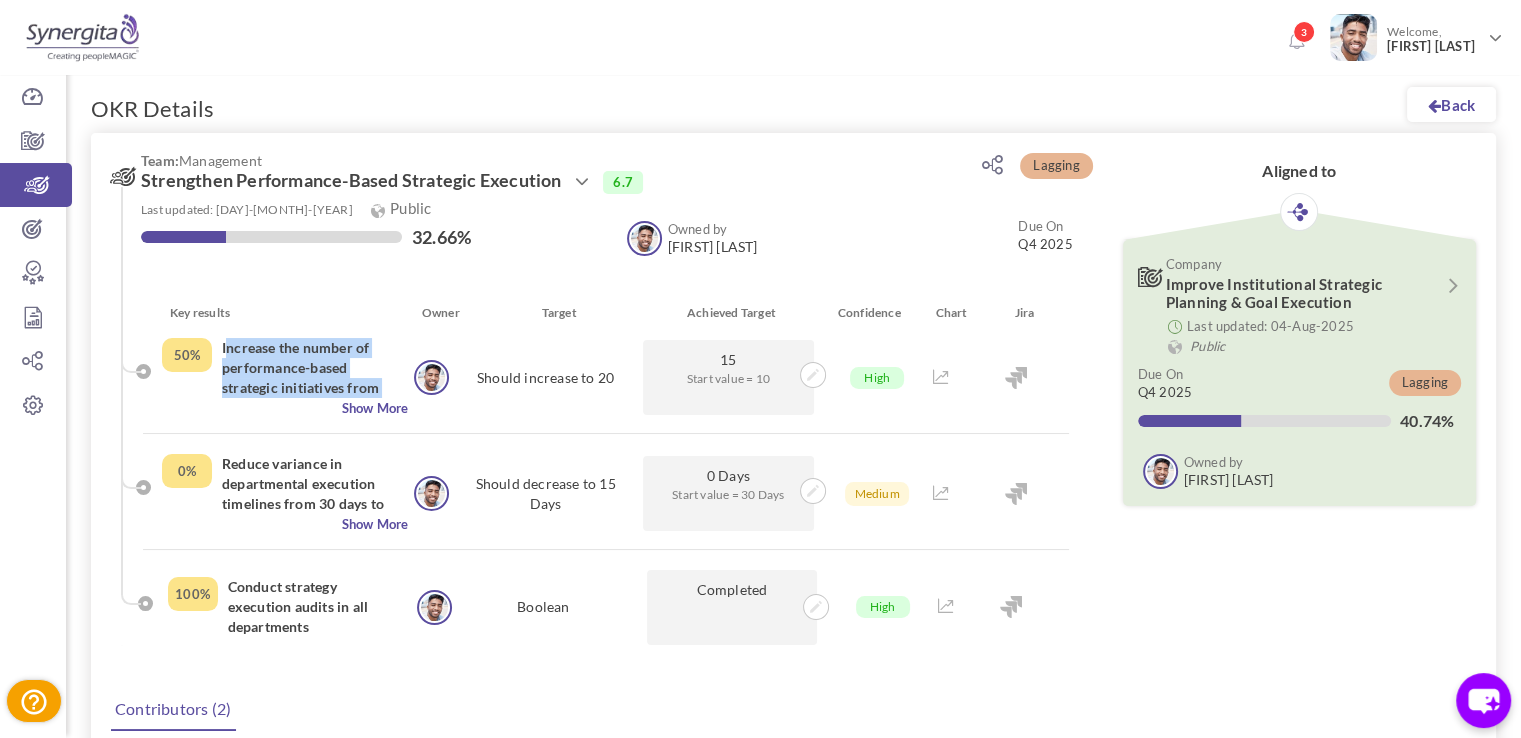 drag, startPoint x: 215, startPoint y: 342, endPoint x: 374, endPoint y: 382, distance: 163.95427 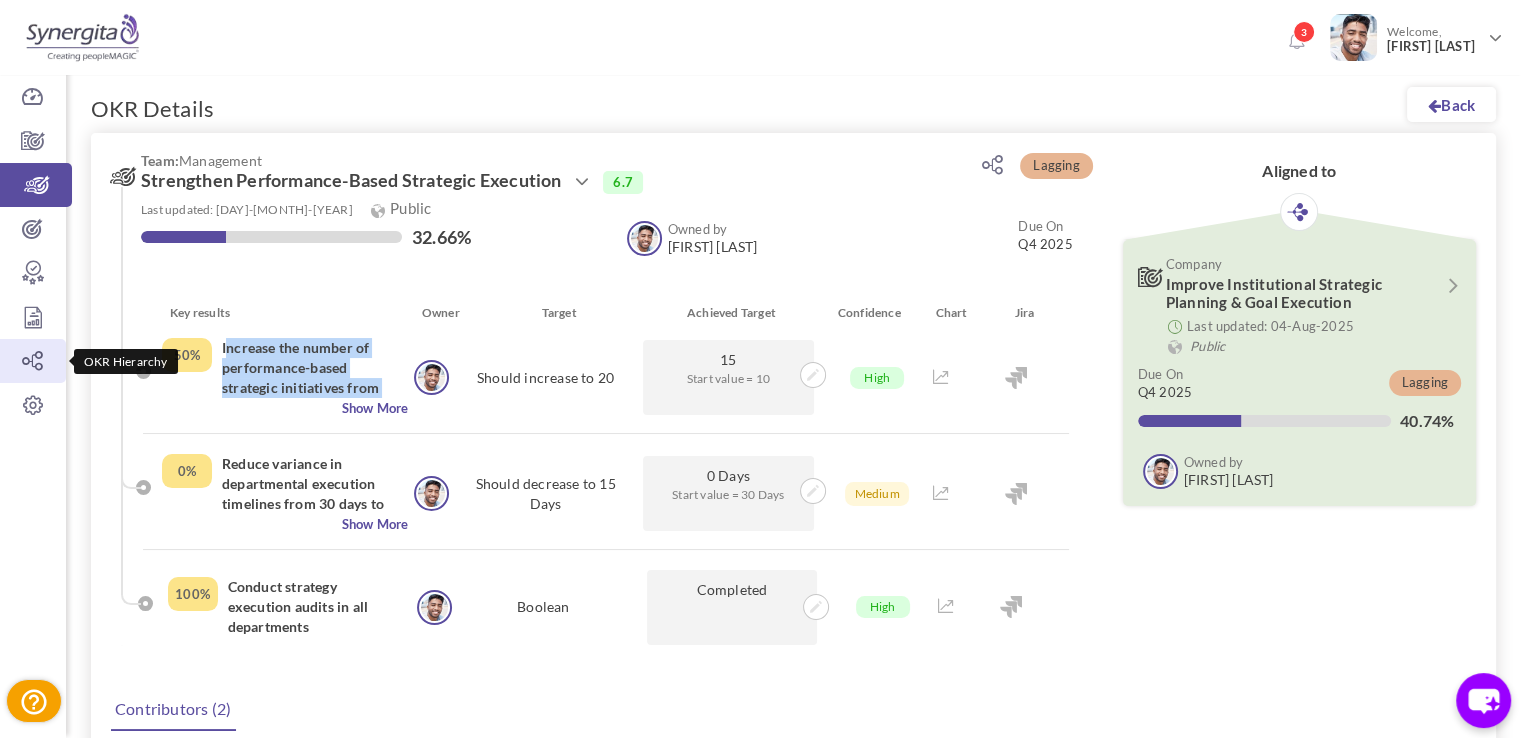 click at bounding box center (33, 361) 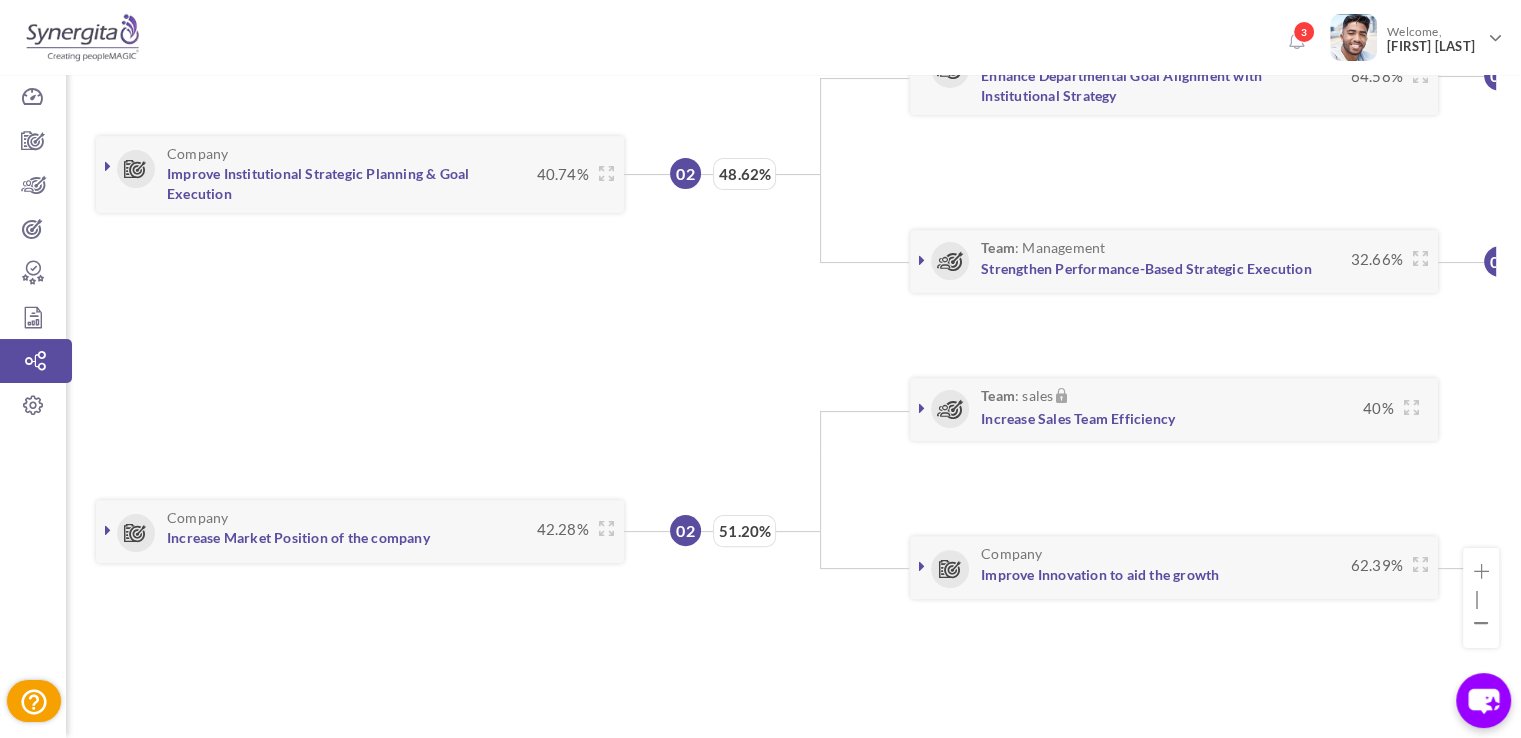 scroll, scrollTop: 484, scrollLeft: 0, axis: vertical 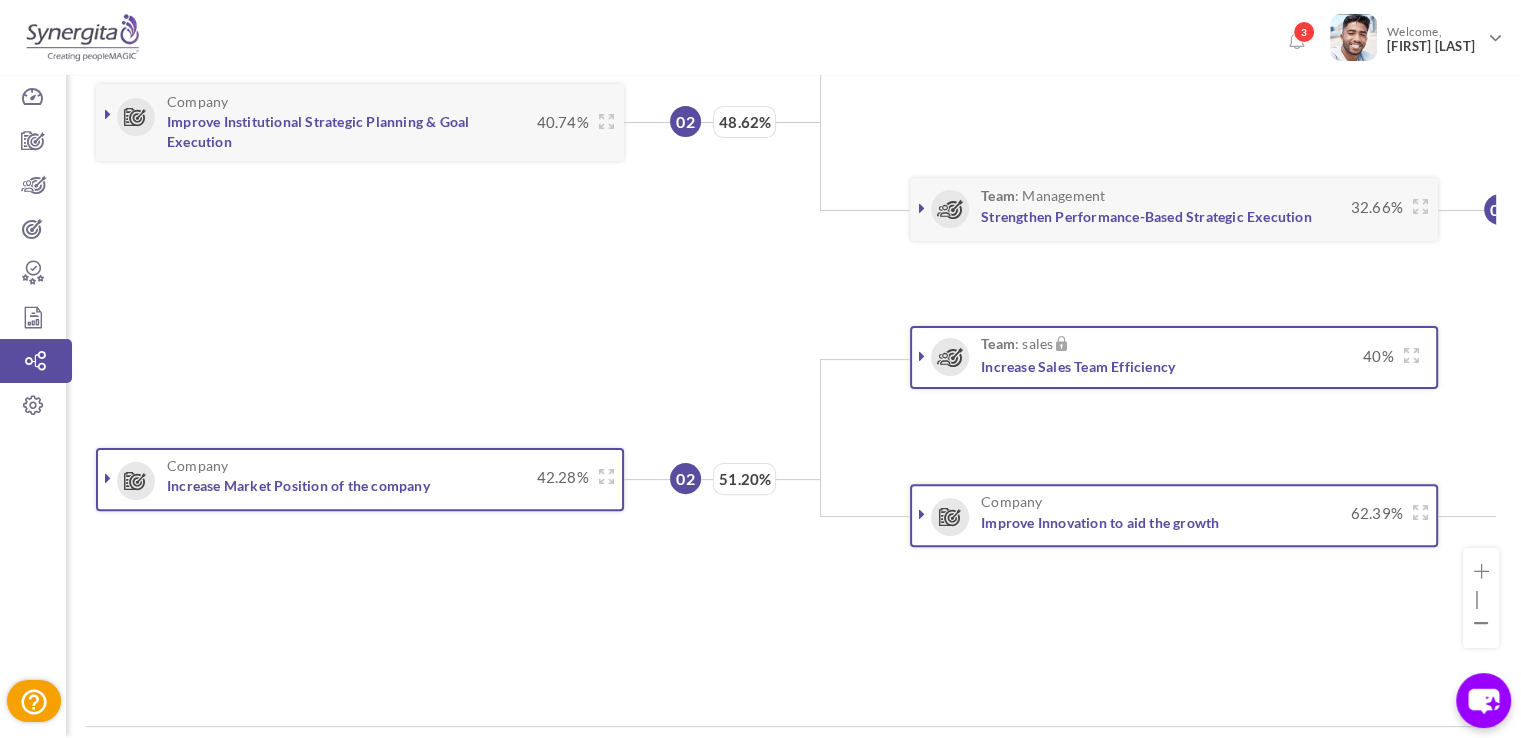 click at bounding box center (108, 478) 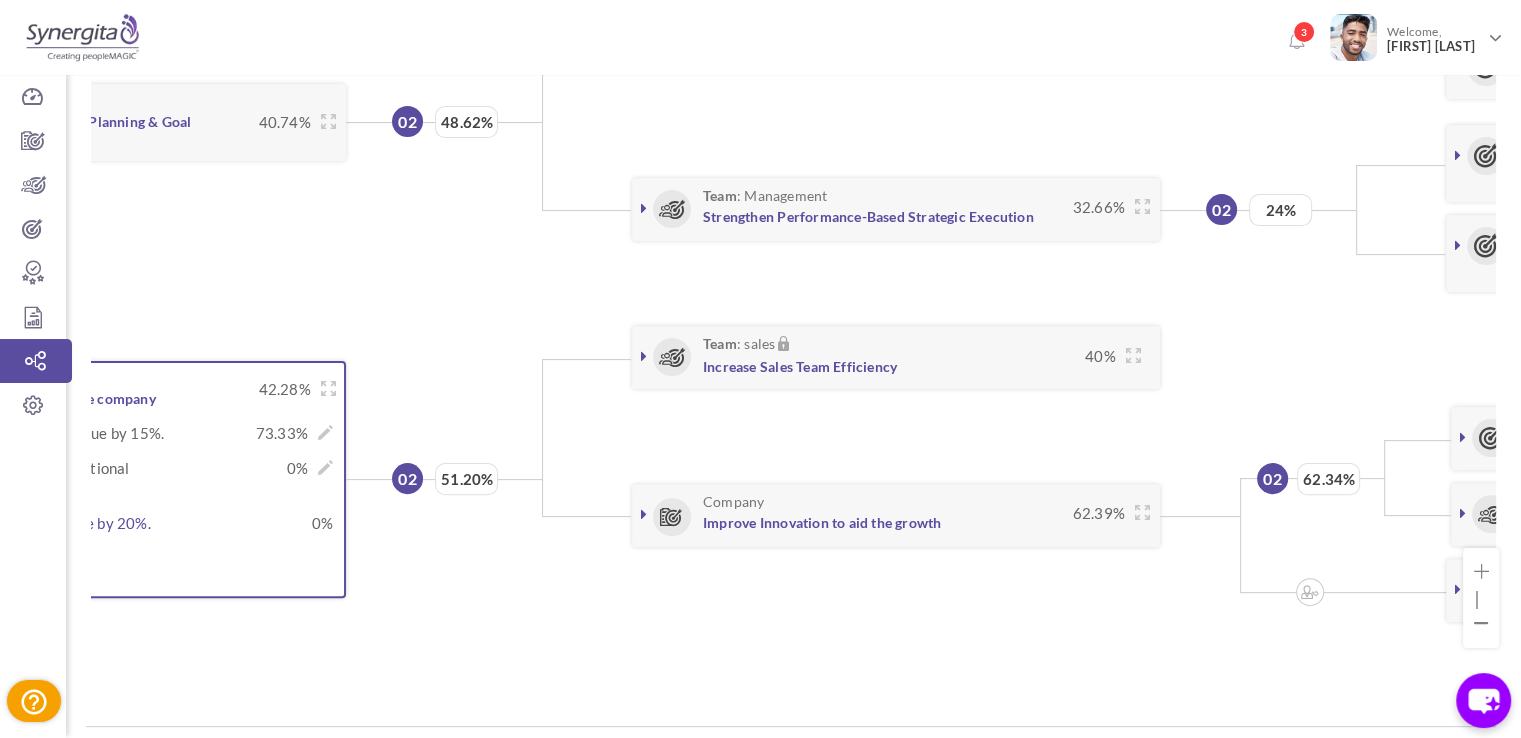 scroll, scrollTop: 0, scrollLeft: 286, axis: horizontal 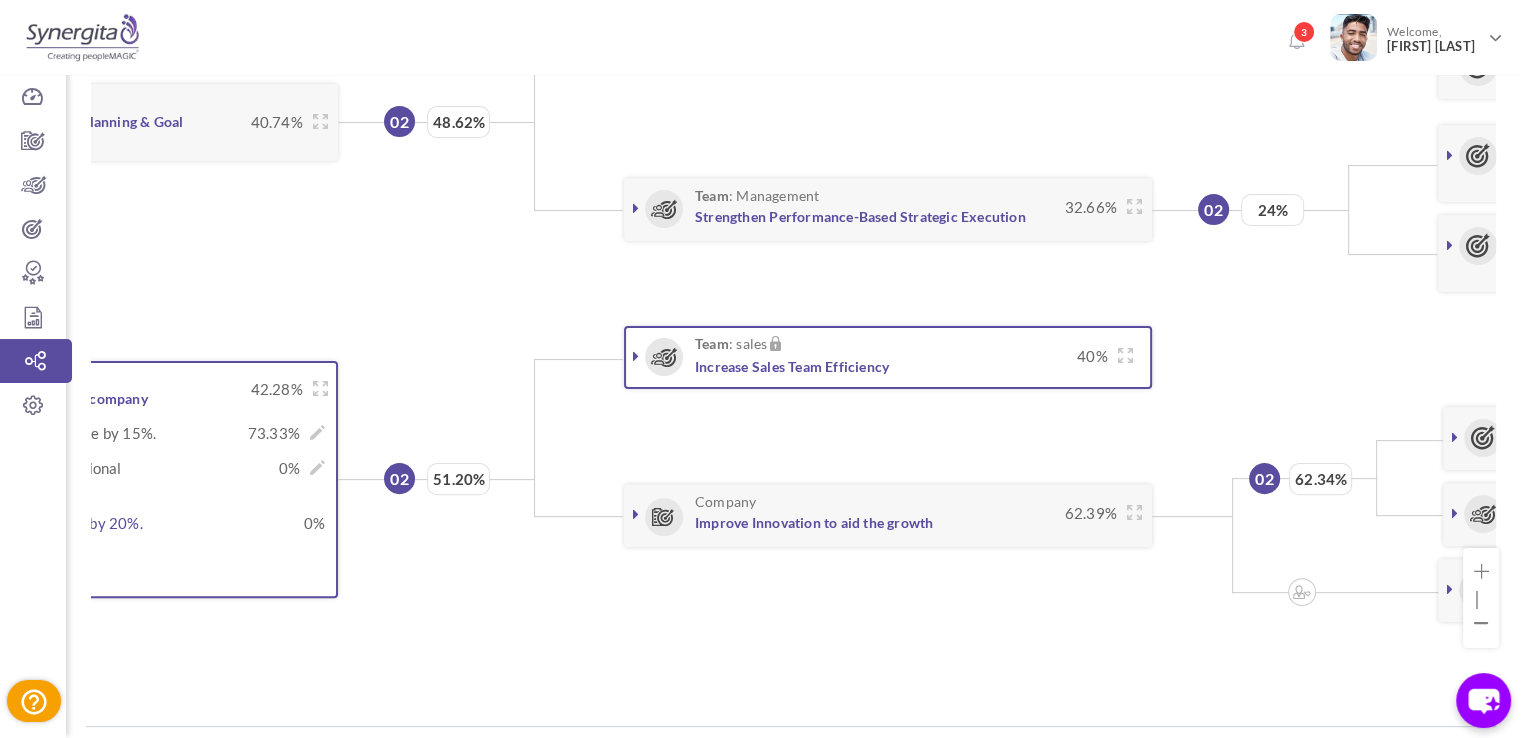 click at bounding box center (636, 356) 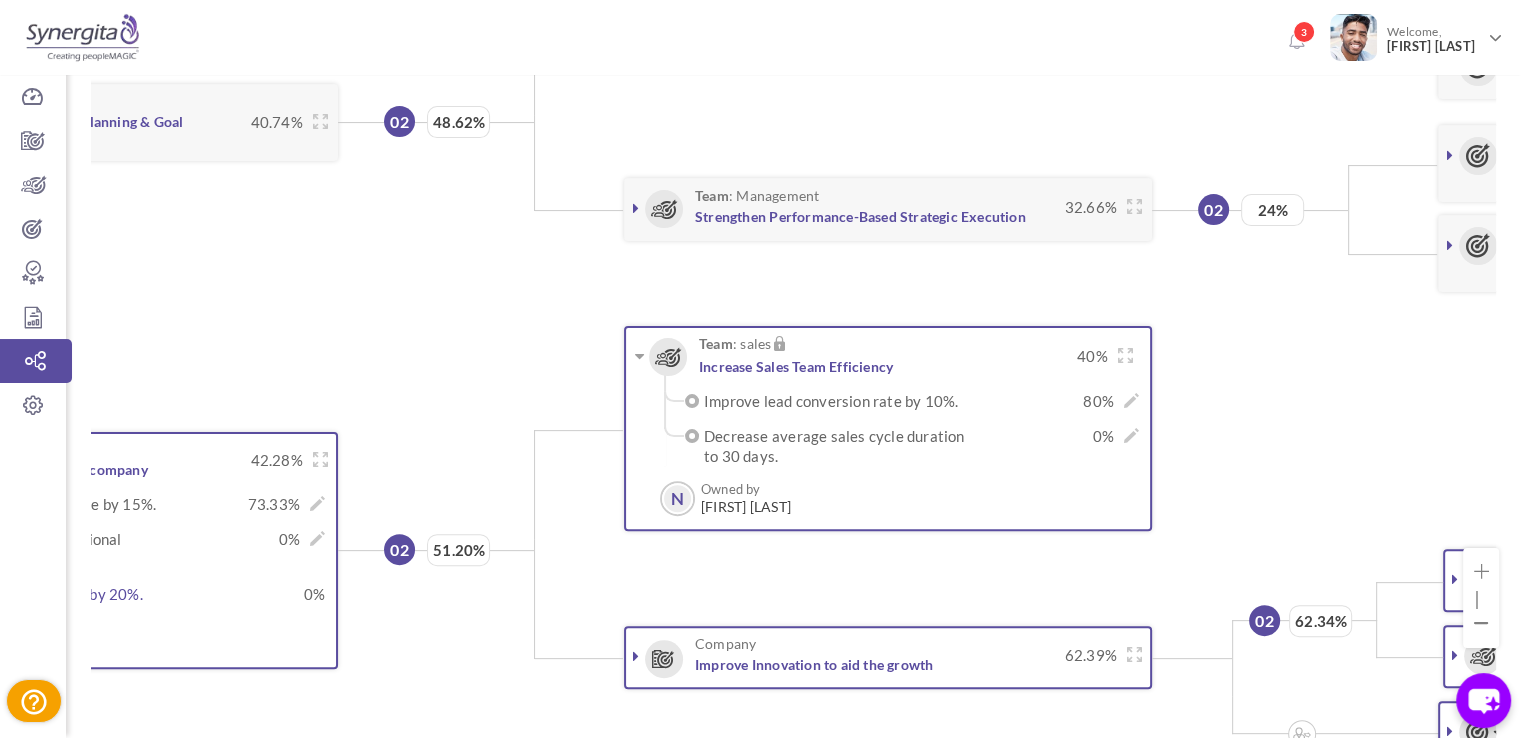 click at bounding box center (636, 656) 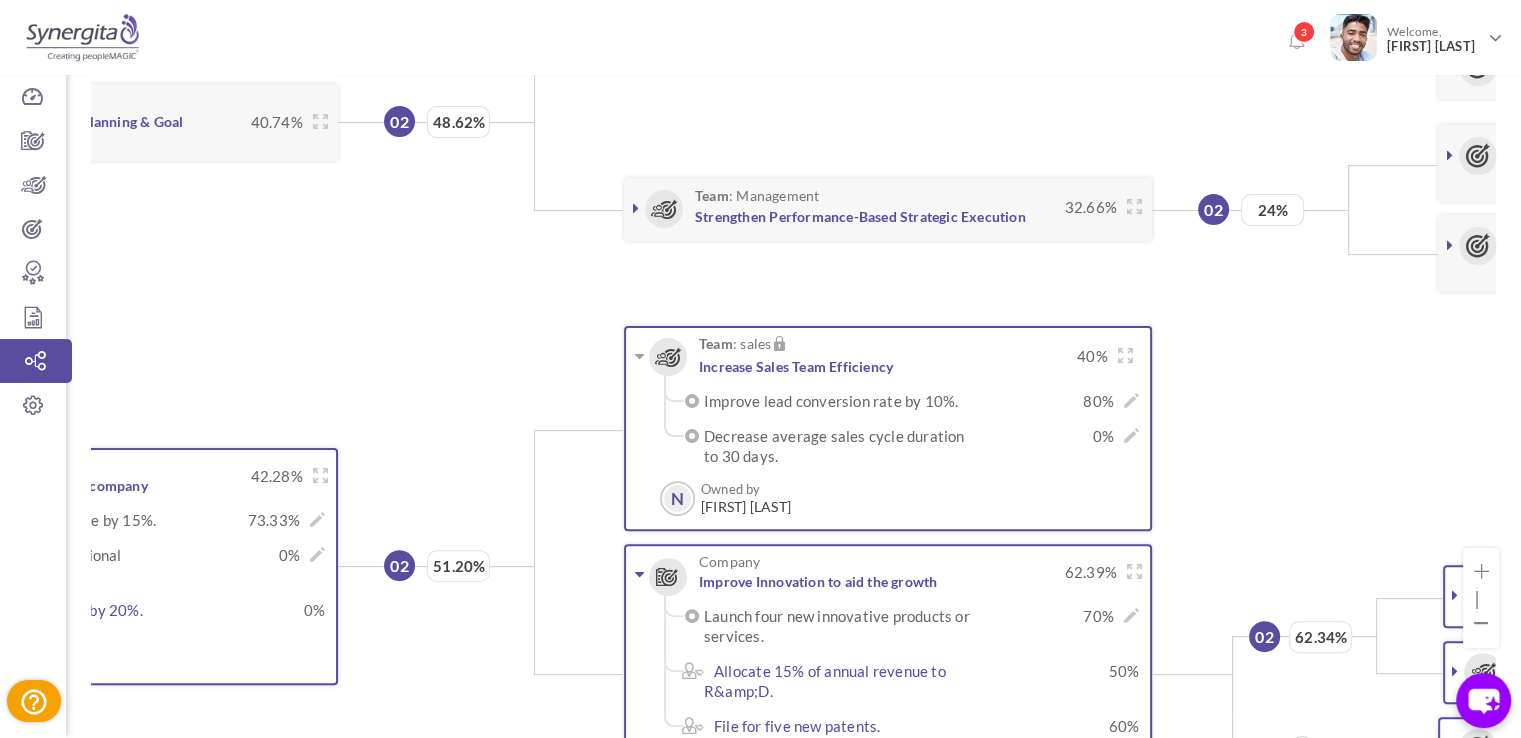 scroll, scrollTop: 671, scrollLeft: 0, axis: vertical 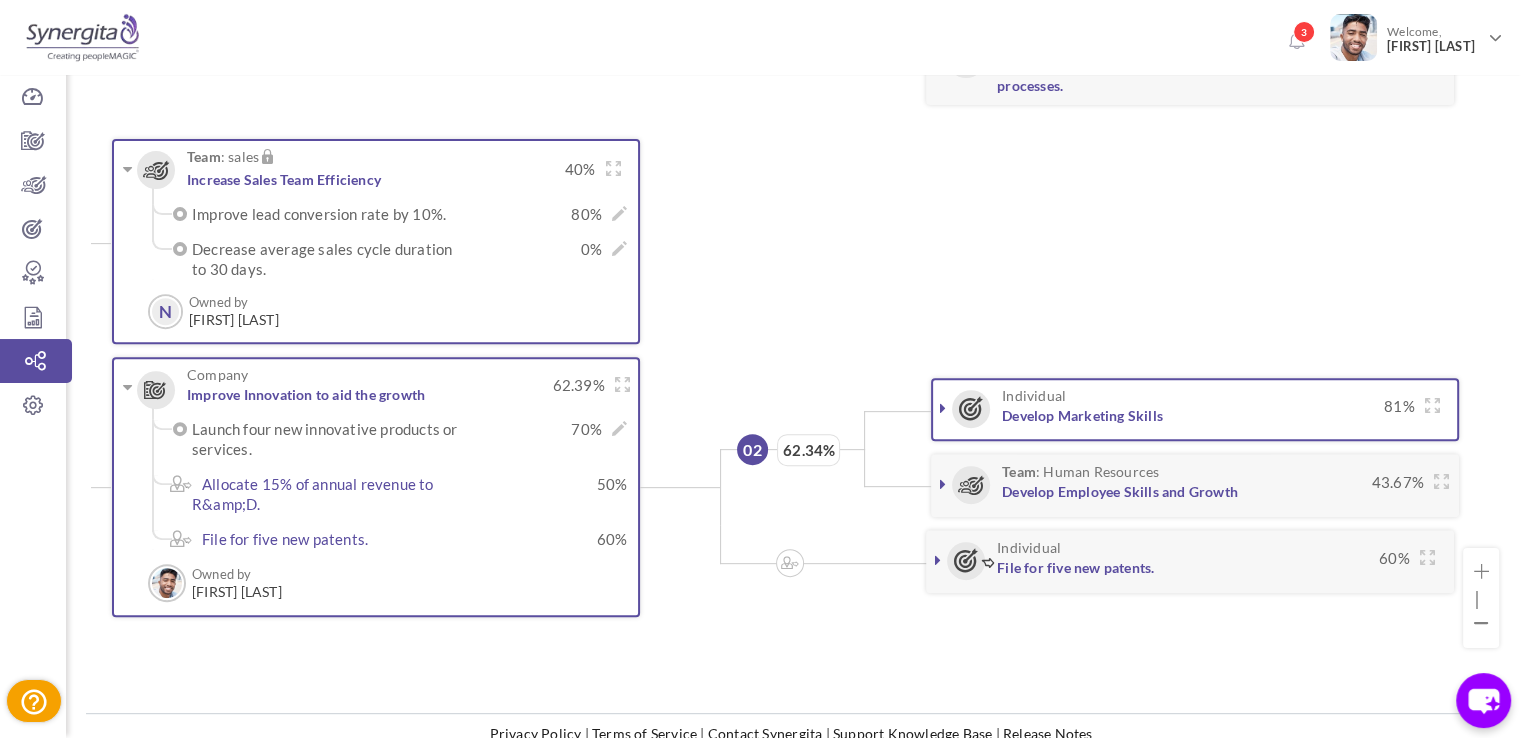 click at bounding box center (943, 408) 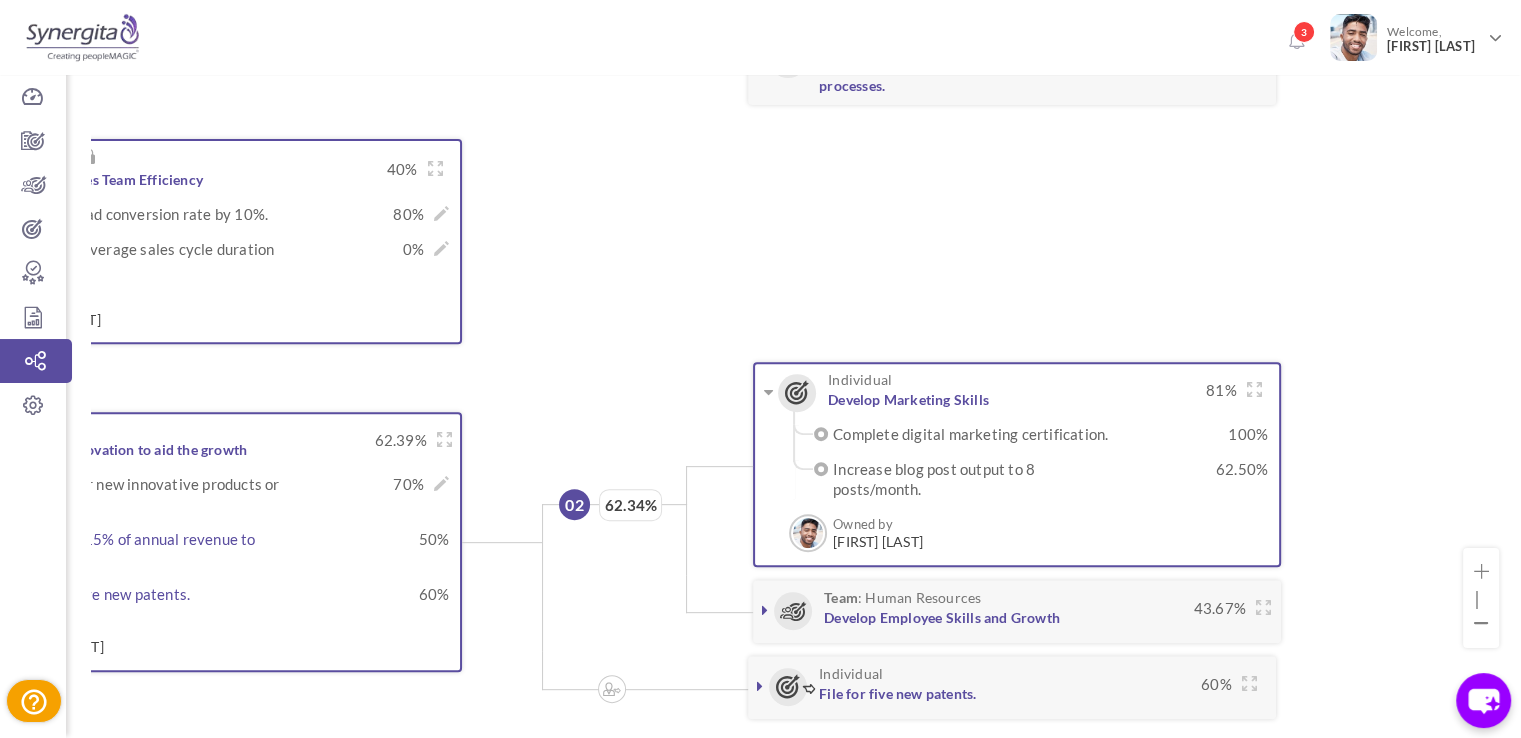 scroll, scrollTop: 0, scrollLeft: 1008, axis: horizontal 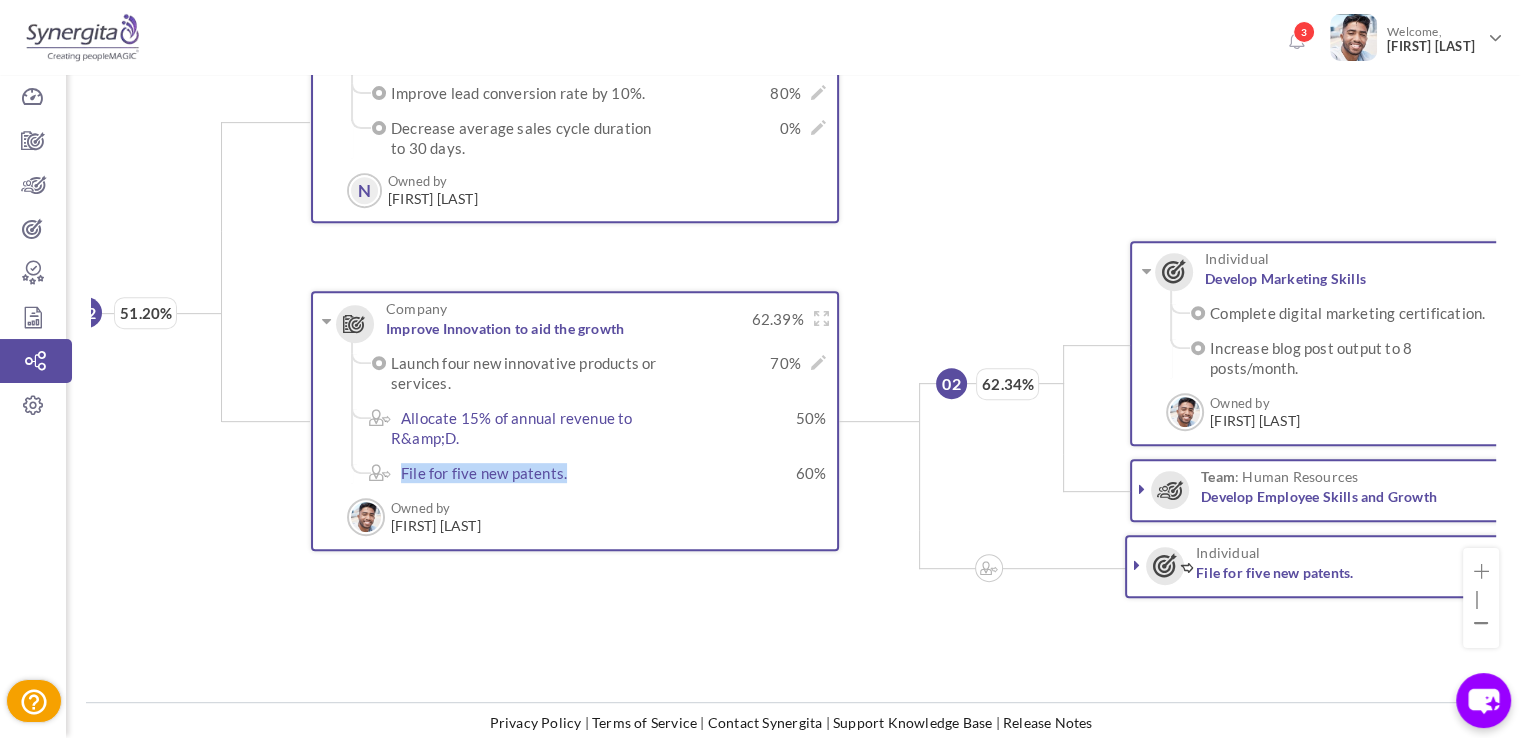 drag, startPoint x: 573, startPoint y: 468, endPoint x: 395, endPoint y: 465, distance: 178.02528 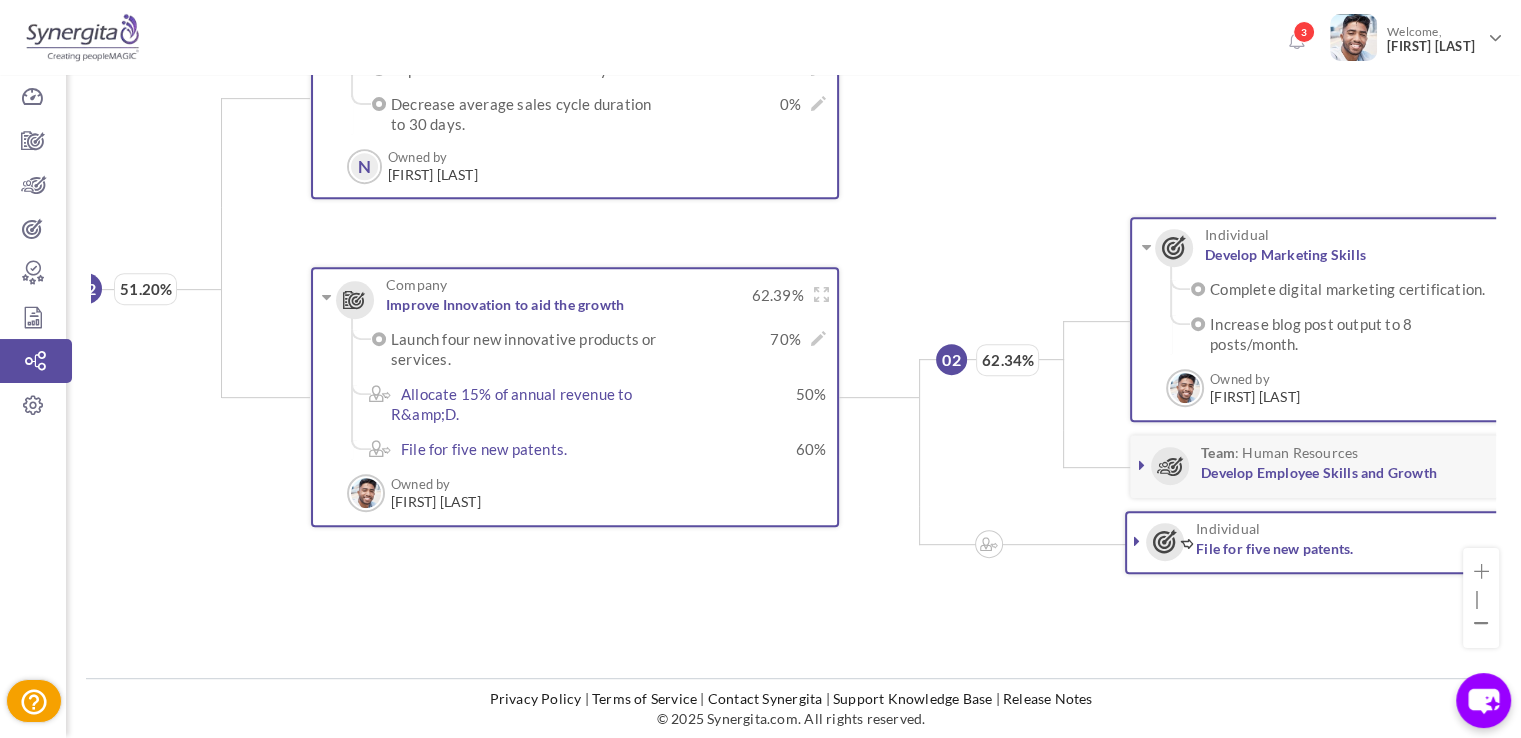 click at bounding box center [1137, 541] 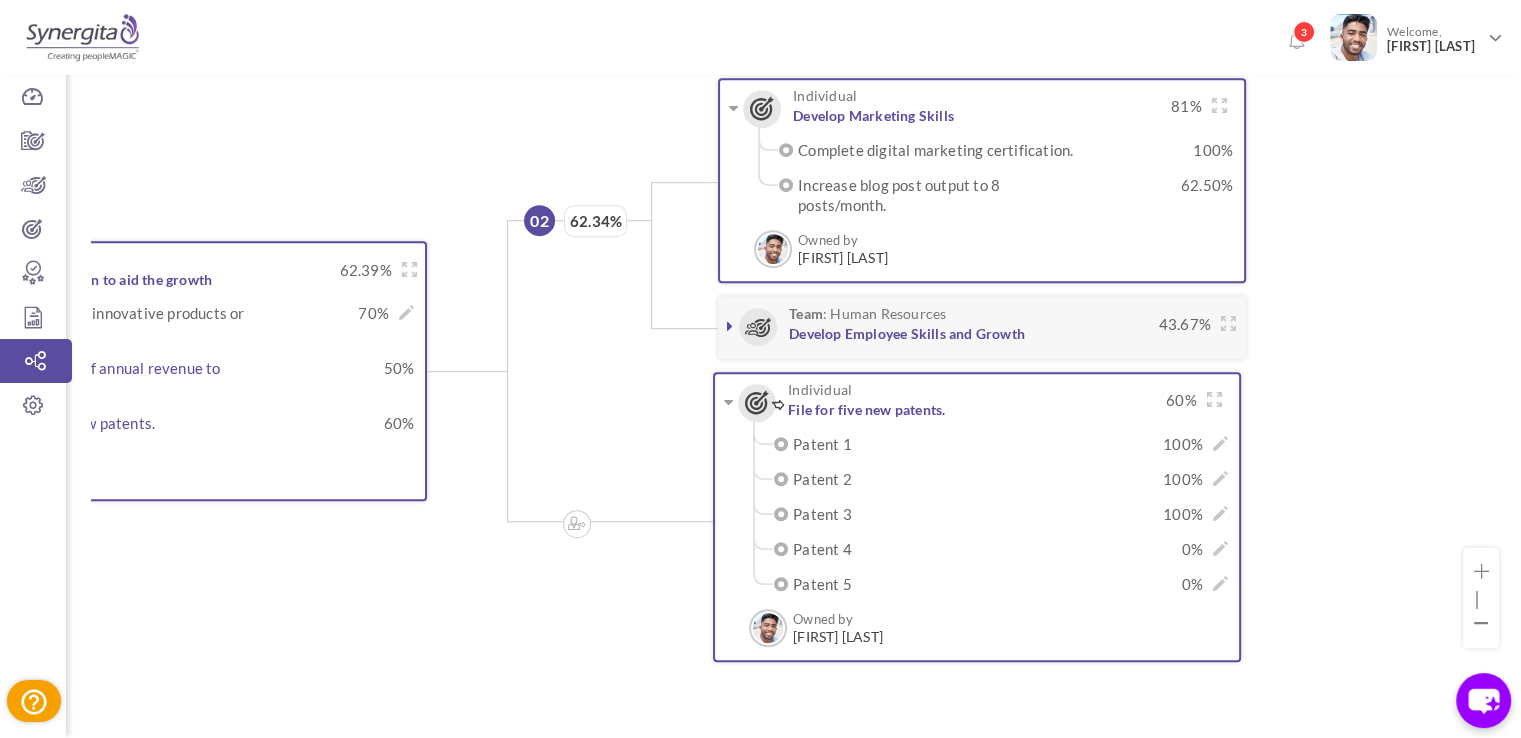 scroll, scrollTop: 18, scrollLeft: 1015, axis: both 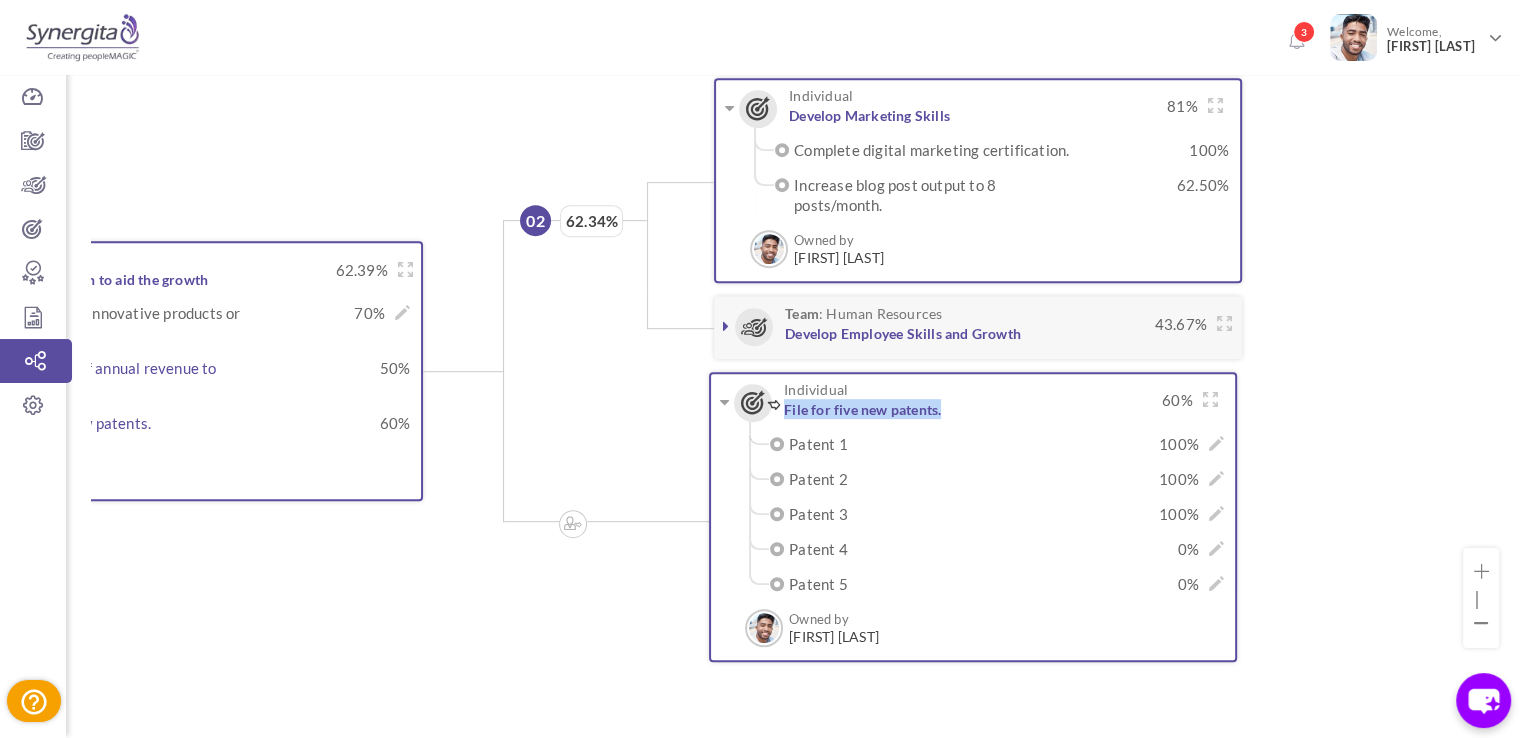 drag, startPoint x: 784, startPoint y: 405, endPoint x: 951, endPoint y: 423, distance: 167.96725 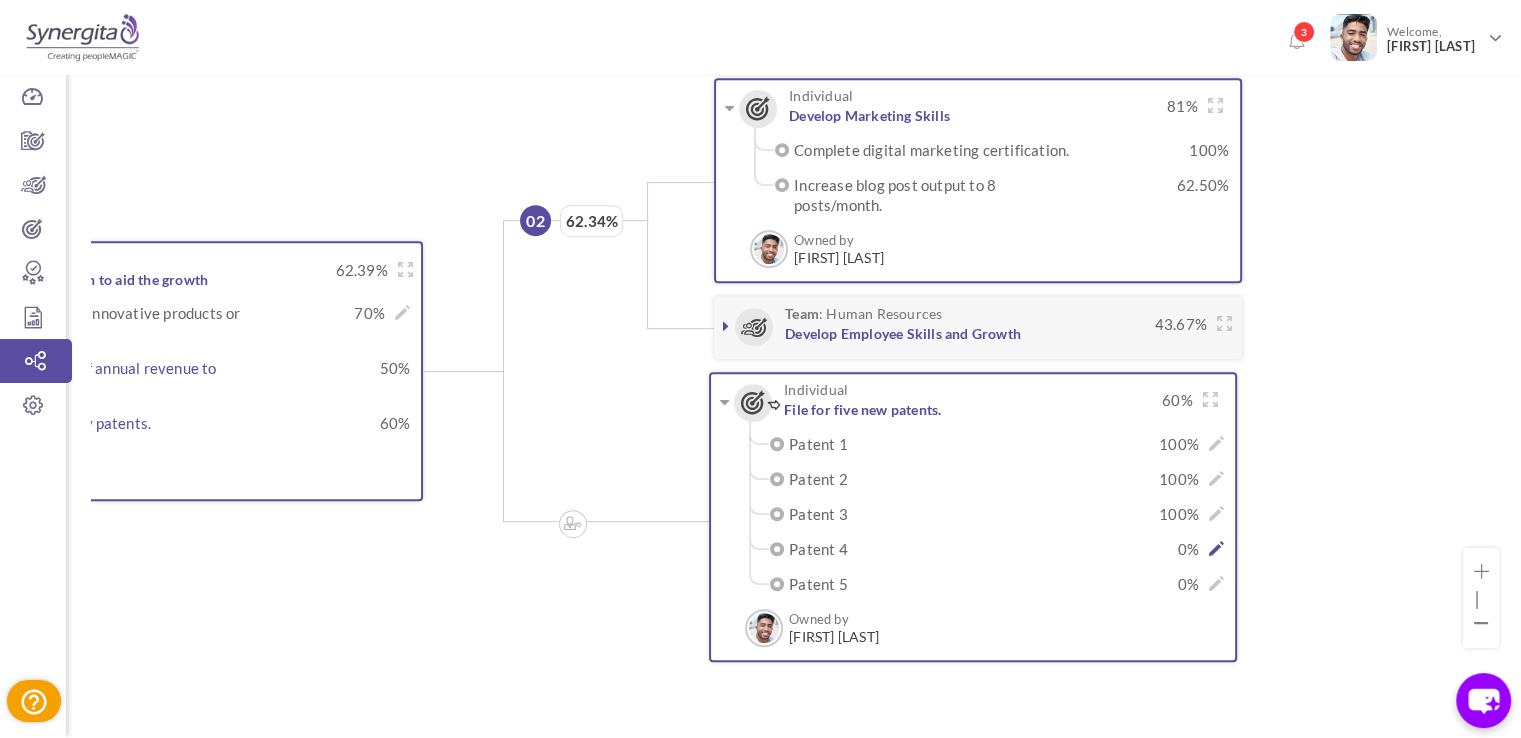 click at bounding box center (1216, 548) 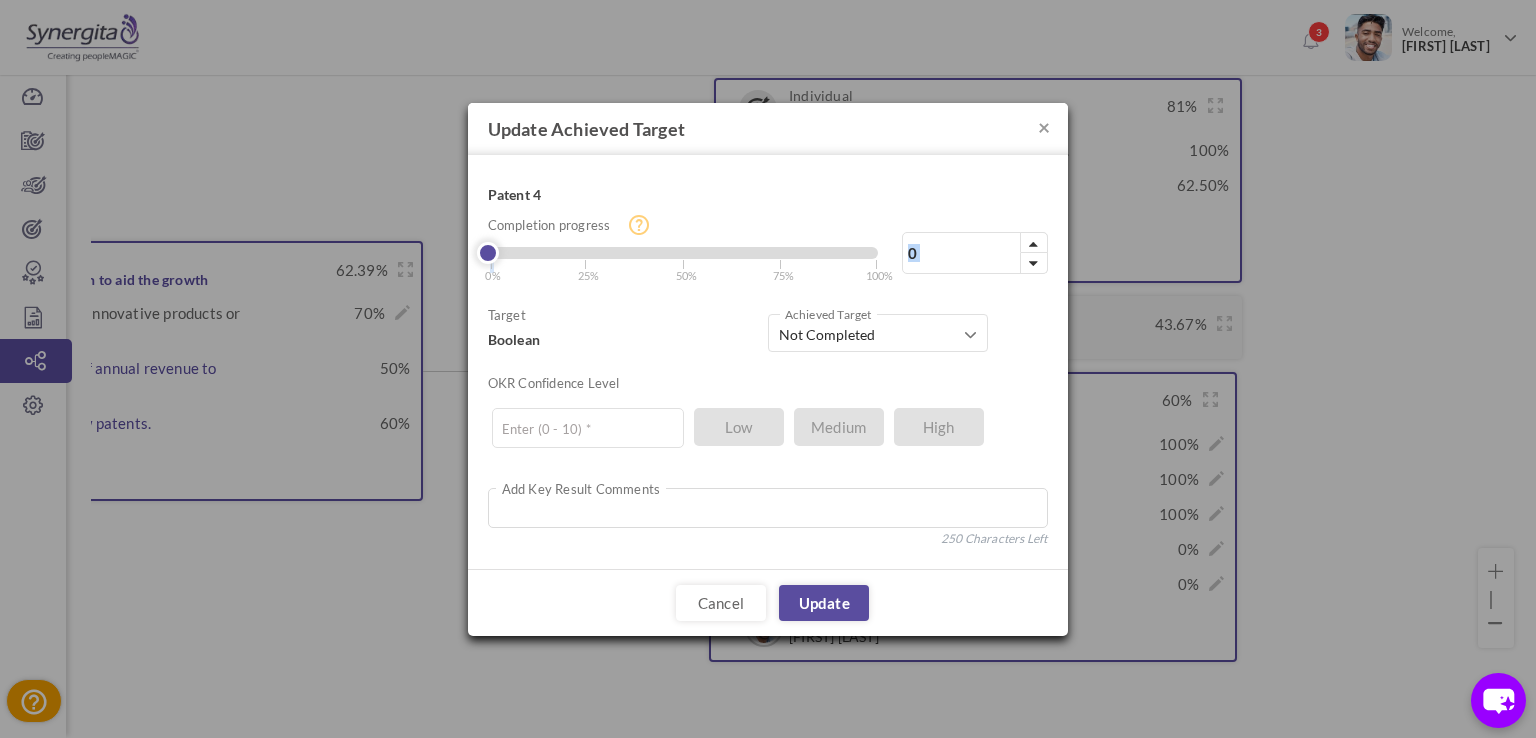 drag, startPoint x: 498, startPoint y: 257, endPoint x: 861, endPoint y: 246, distance: 363.16663 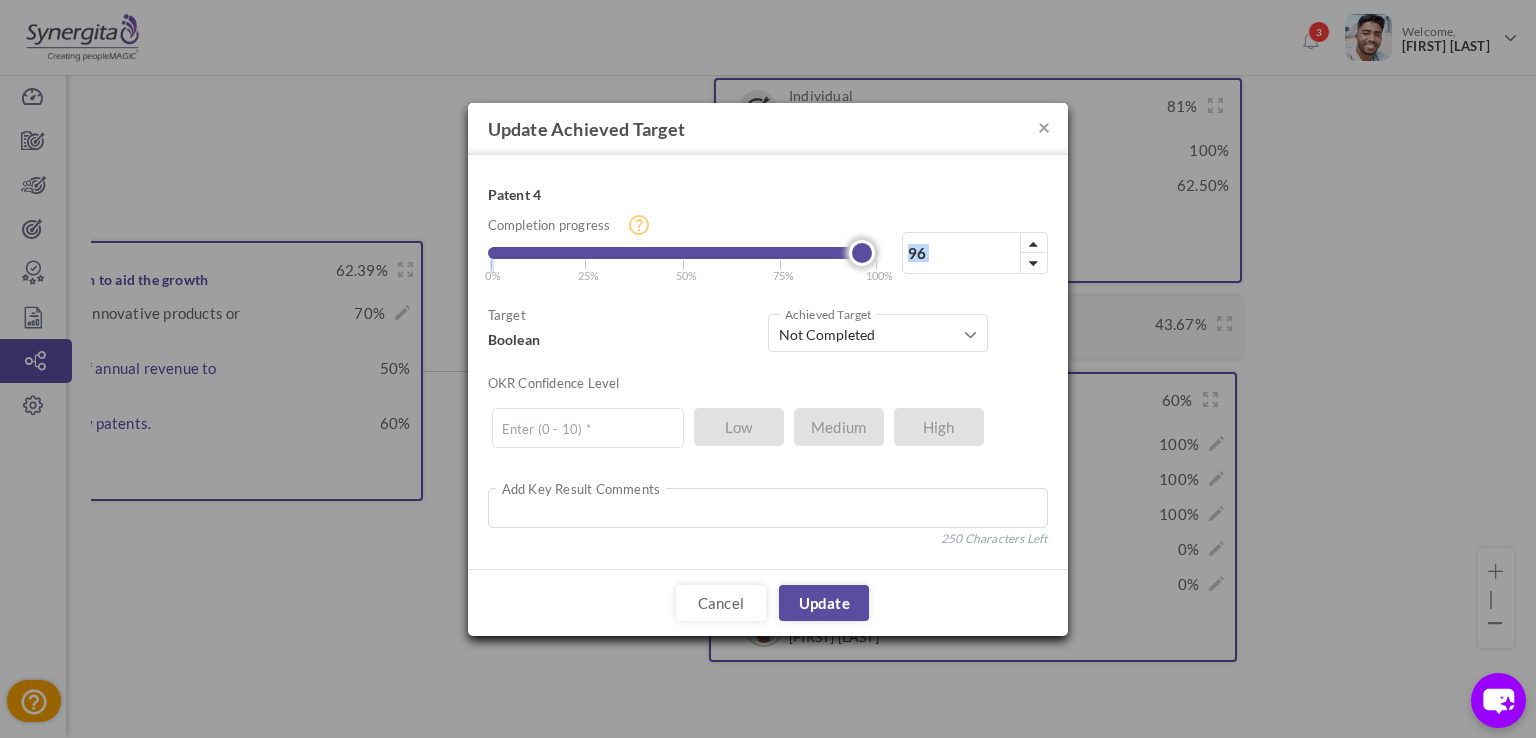 click at bounding box center [683, 253] 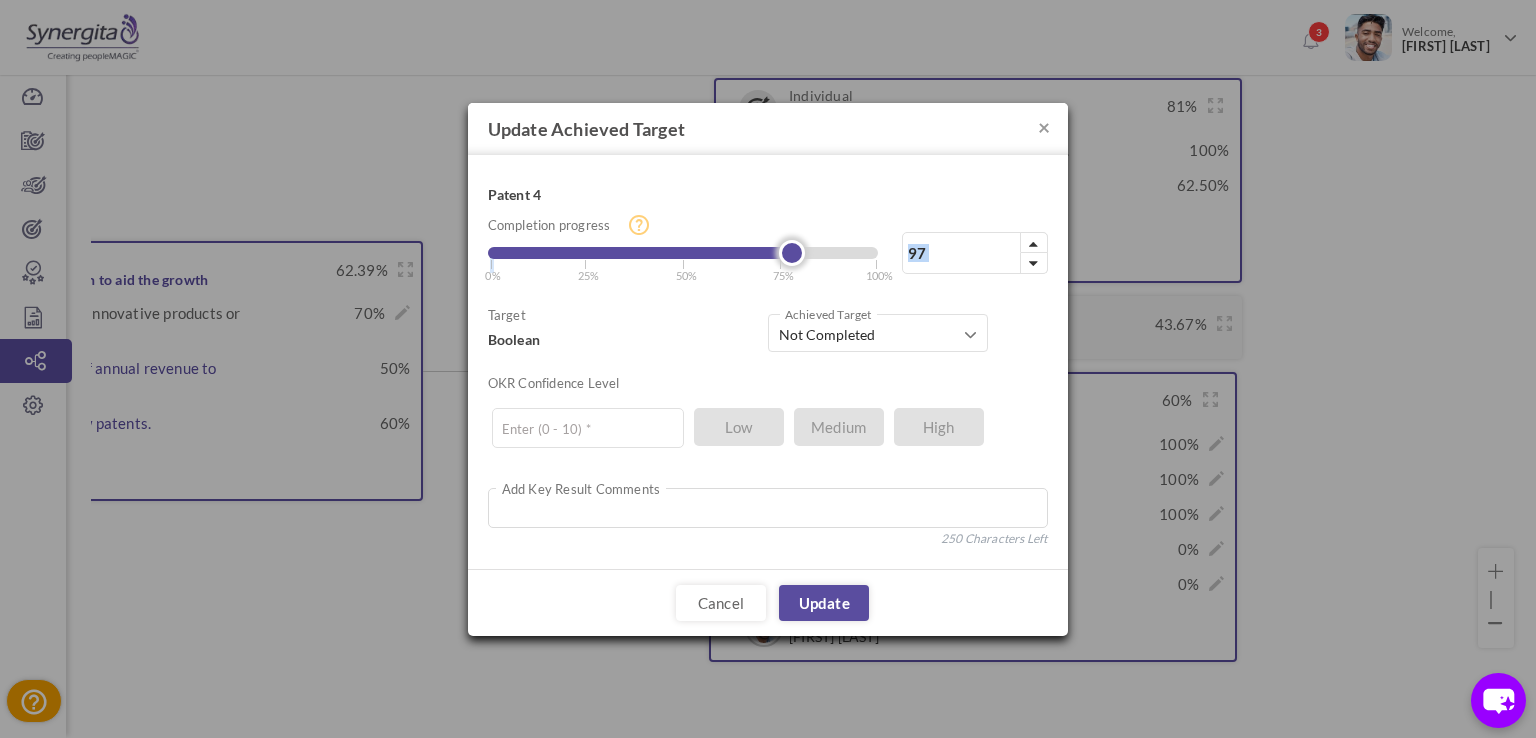 type on "100" 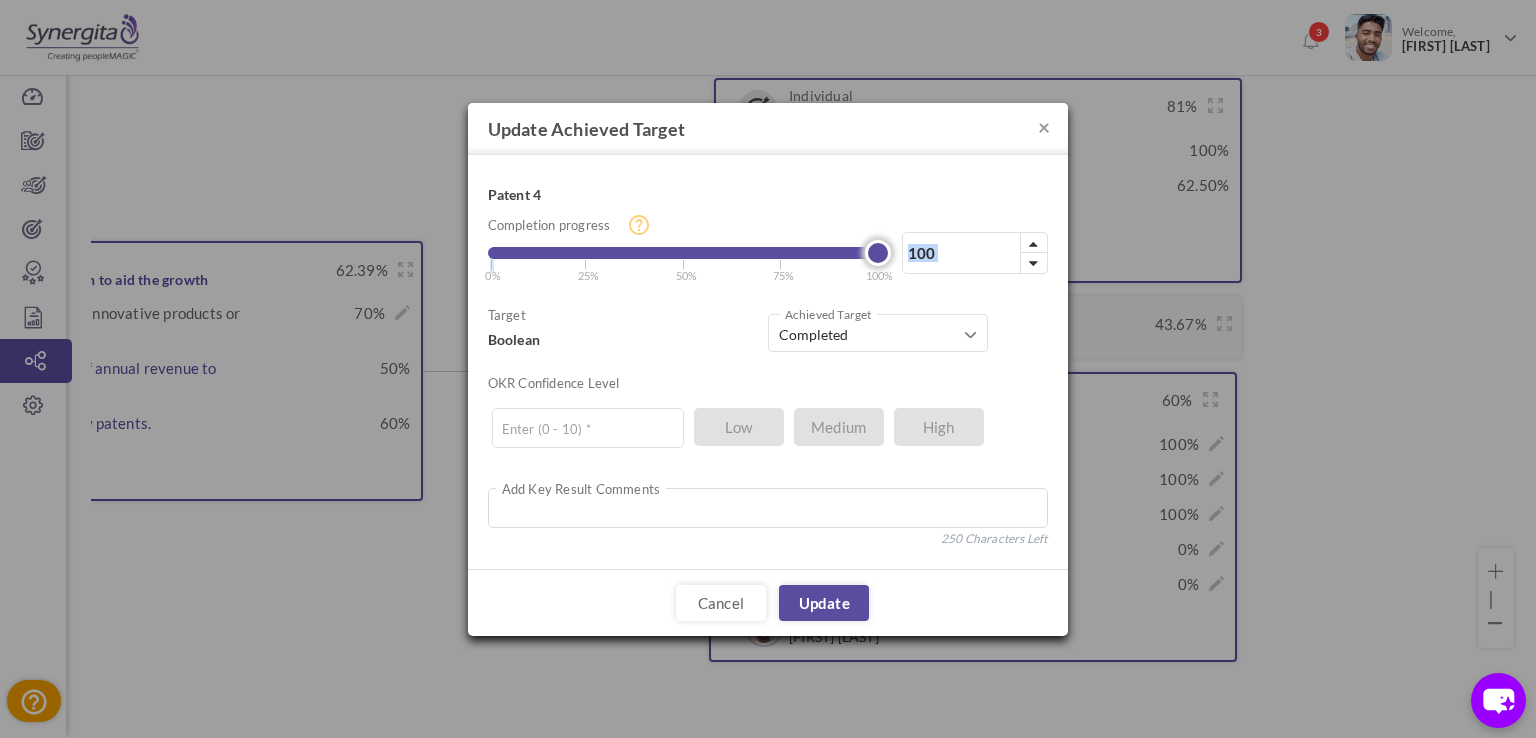 drag, startPoint x: 859, startPoint y: 246, endPoint x: 900, endPoint y: 249, distance: 41.109608 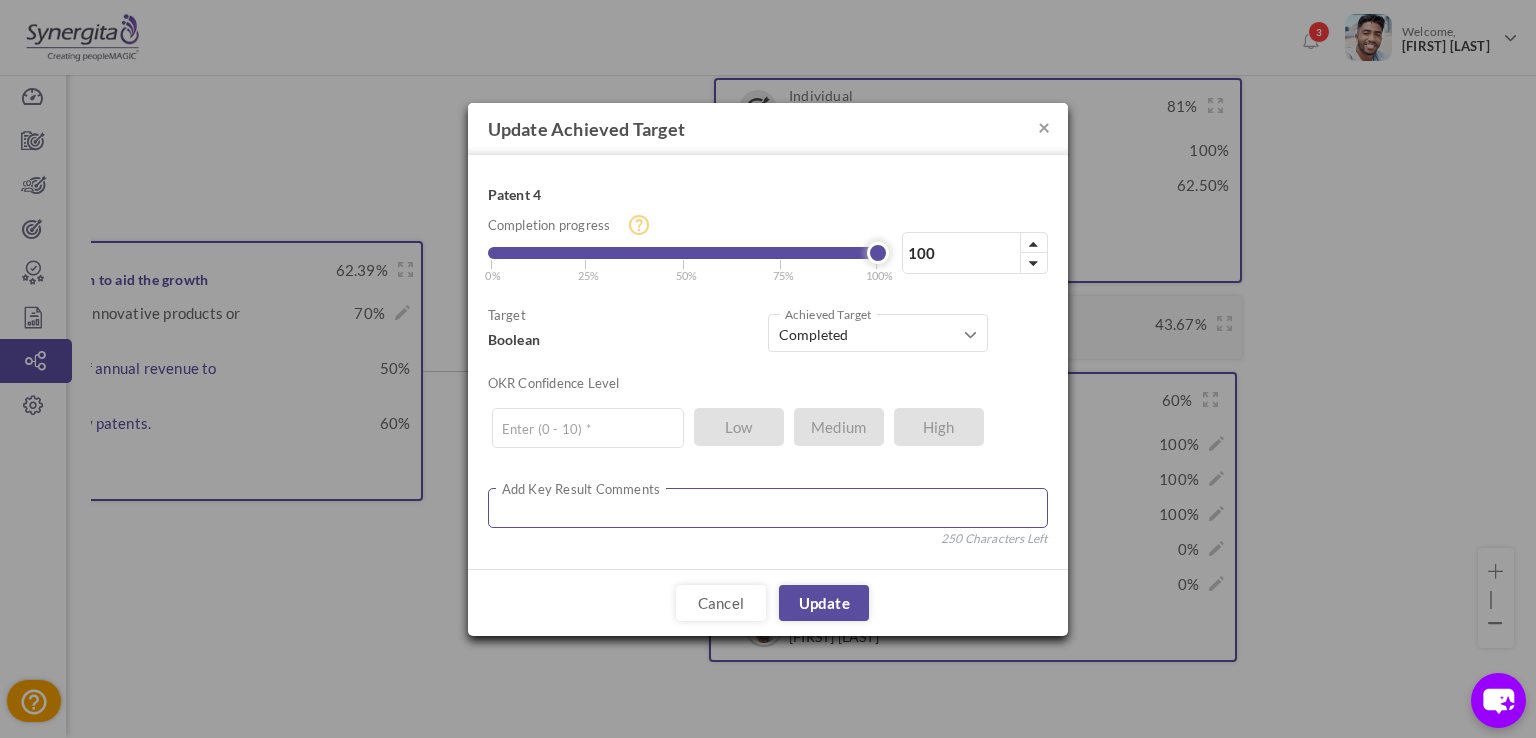 click at bounding box center [768, 508] 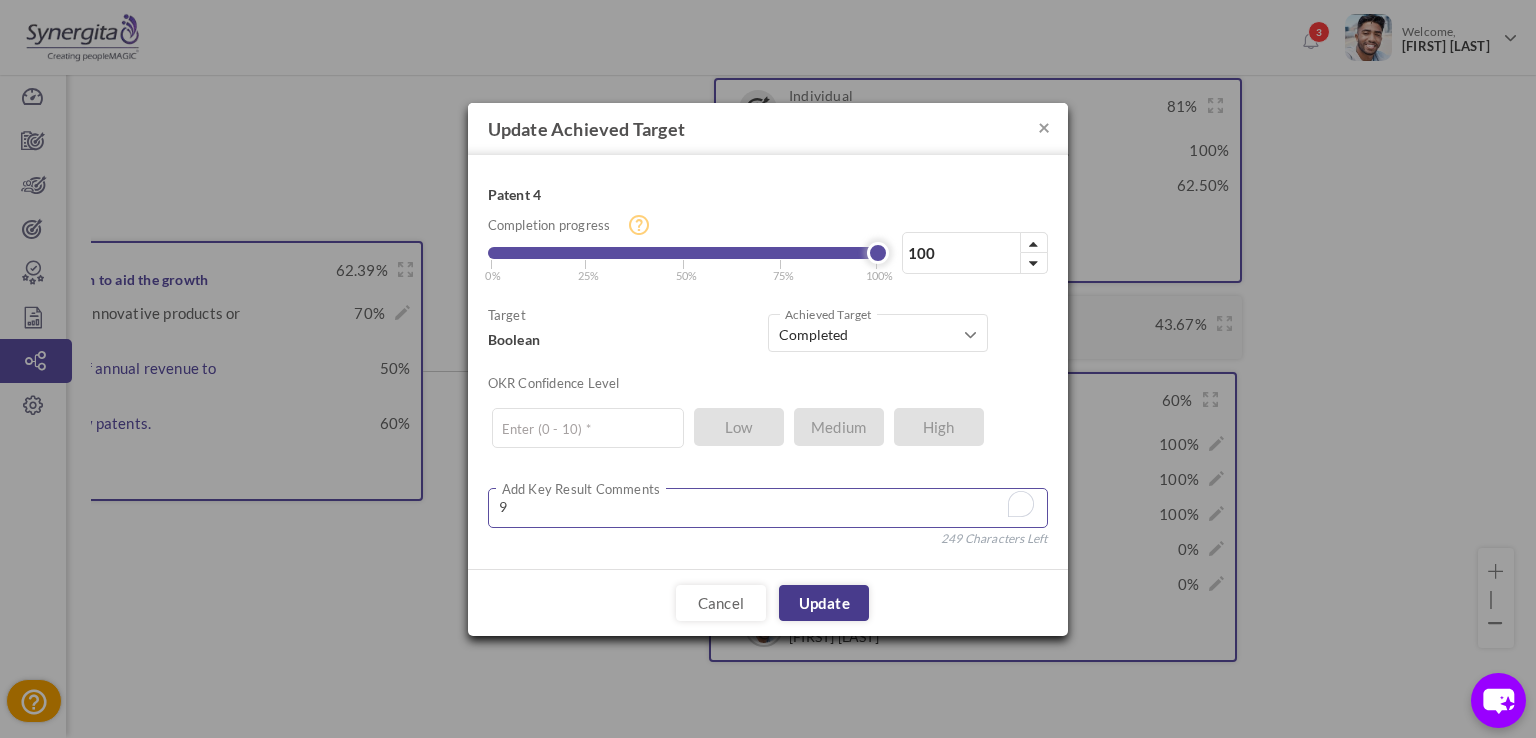 type on "9" 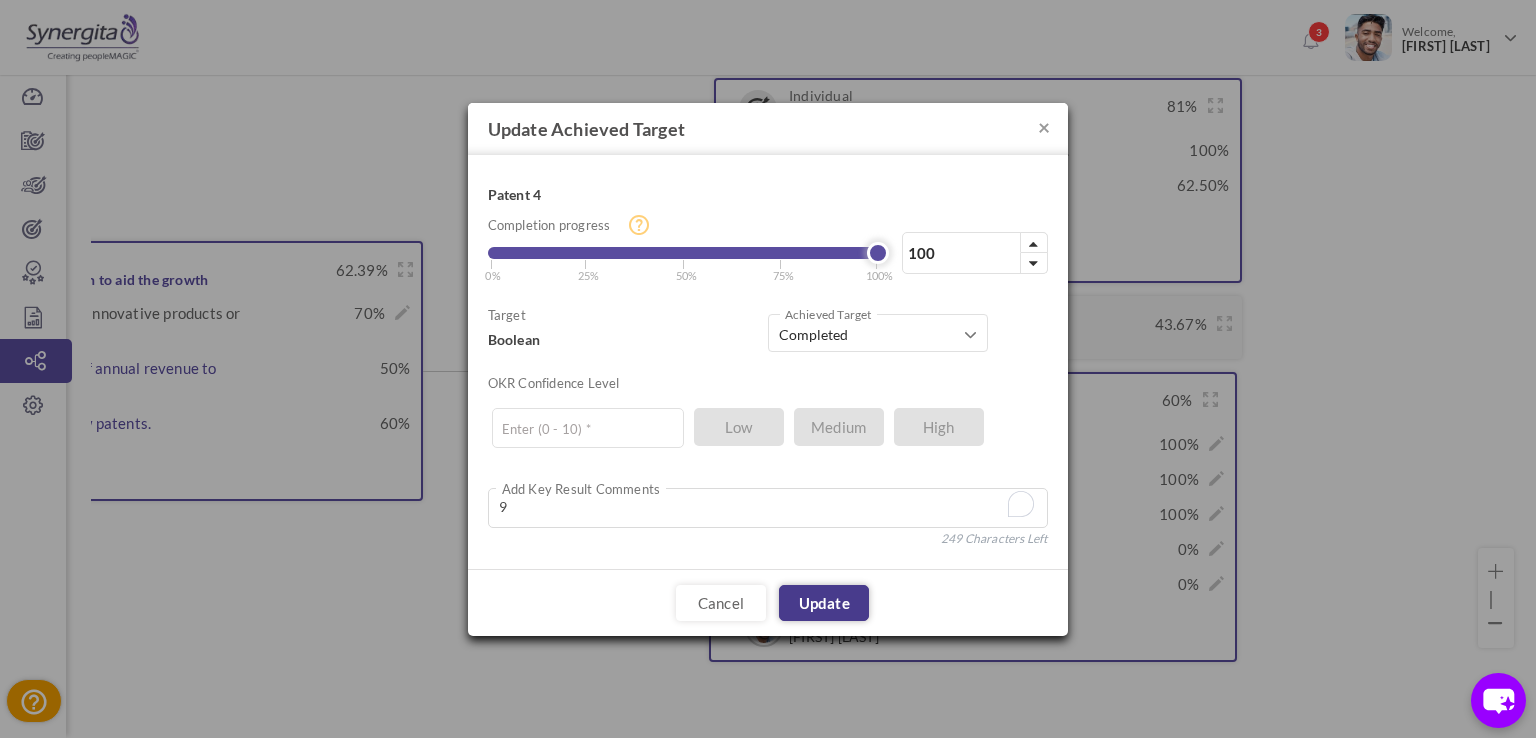click on "Update" at bounding box center (824, 603) 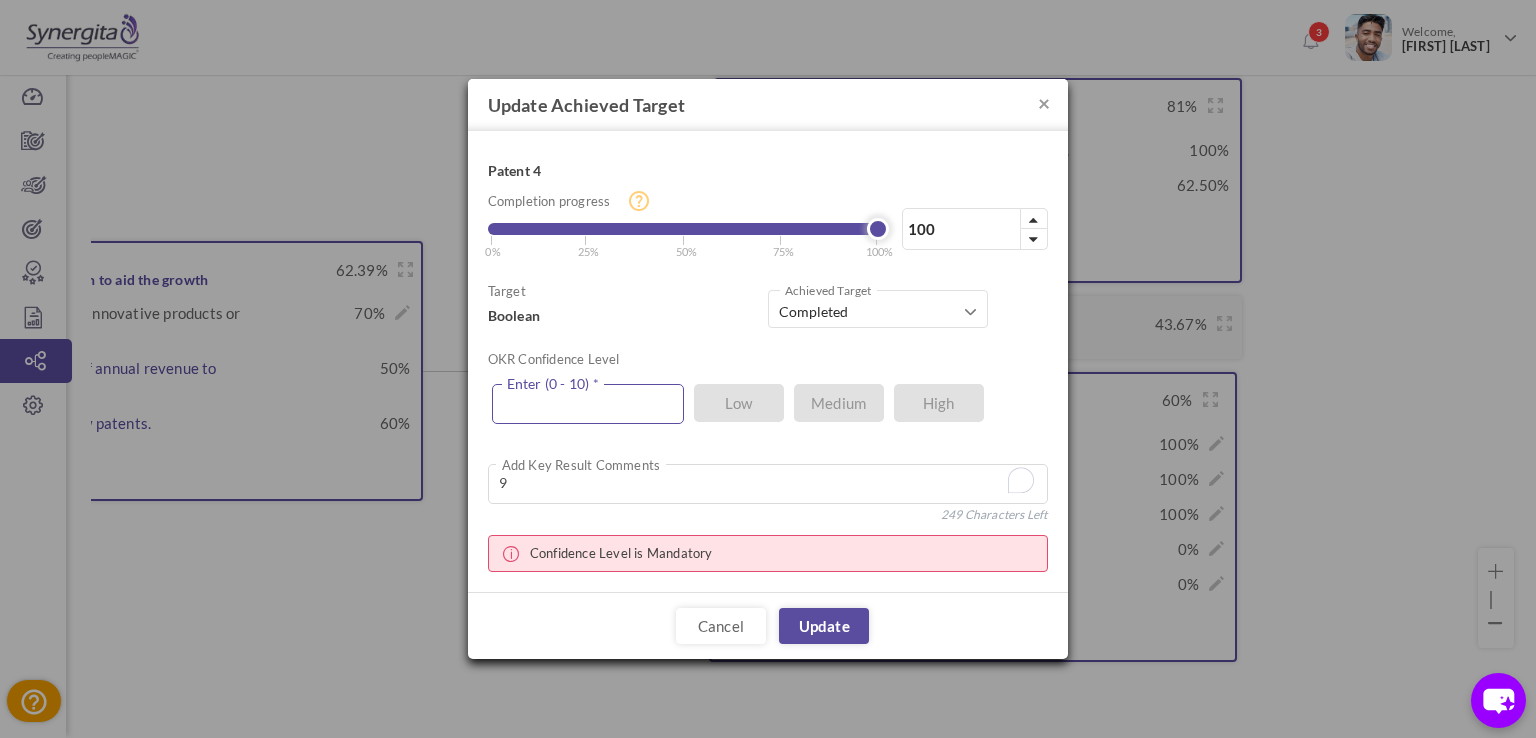 click at bounding box center (588, 404) 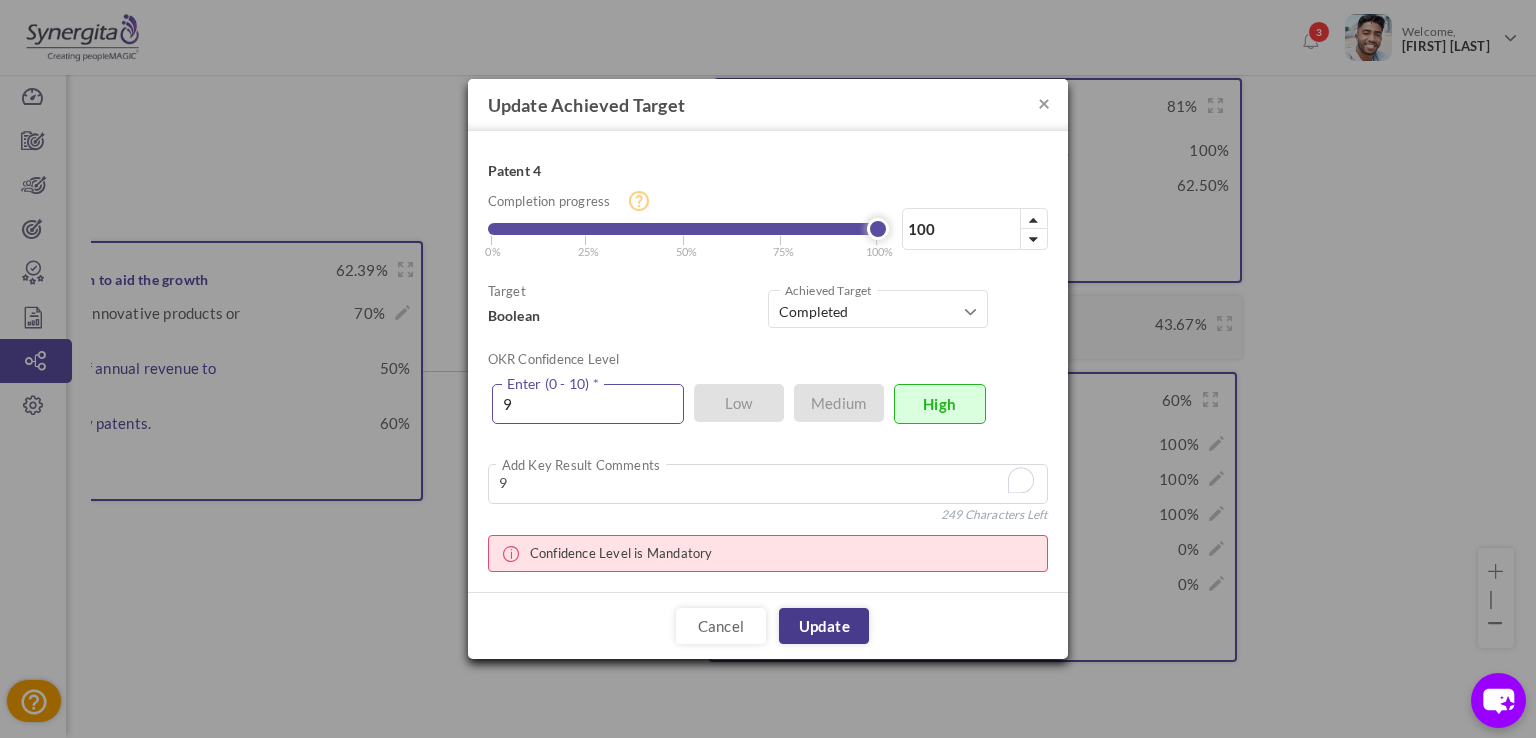 type on "9" 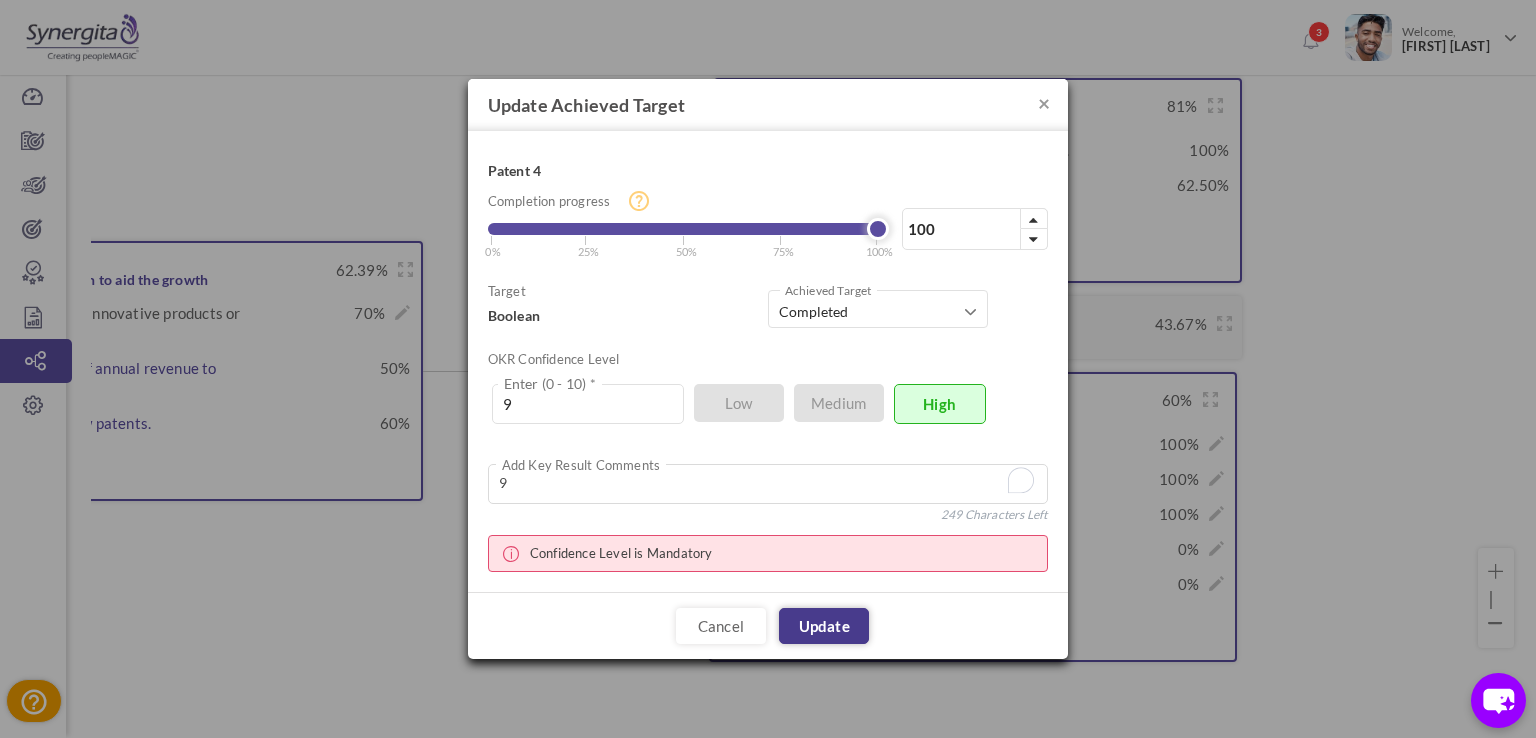click on "Update" at bounding box center [824, 626] 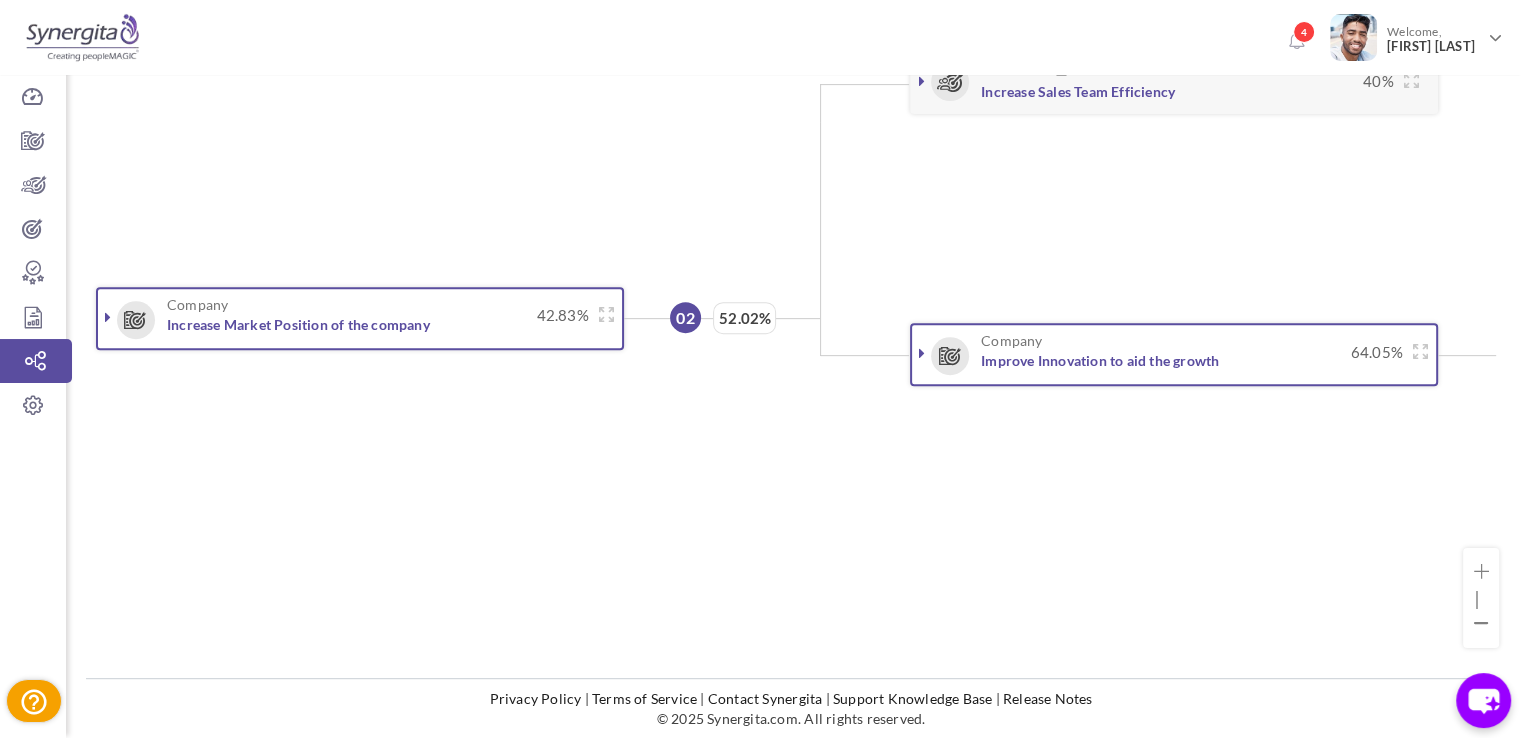 scroll, scrollTop: 768, scrollLeft: 0, axis: vertical 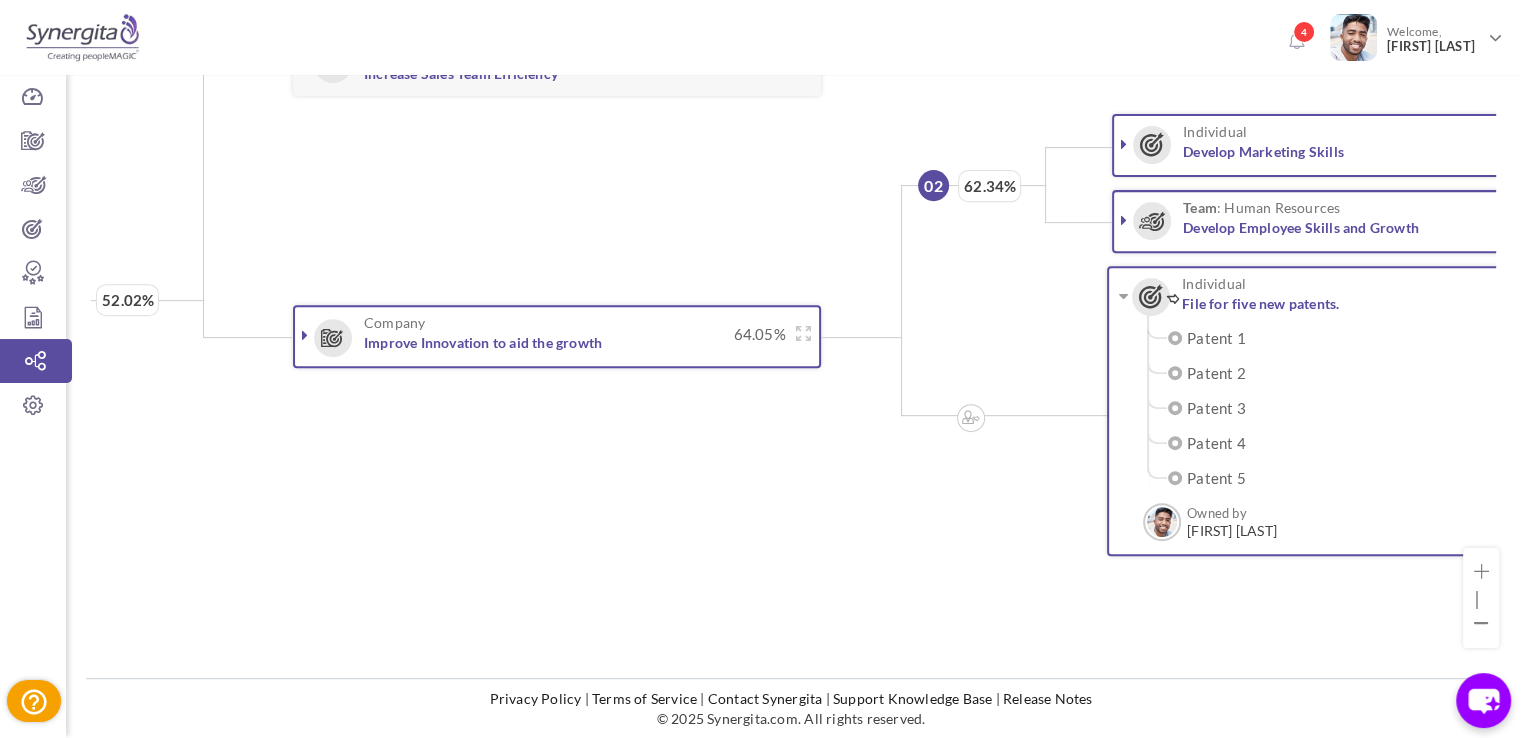 click at bounding box center (305, 335) 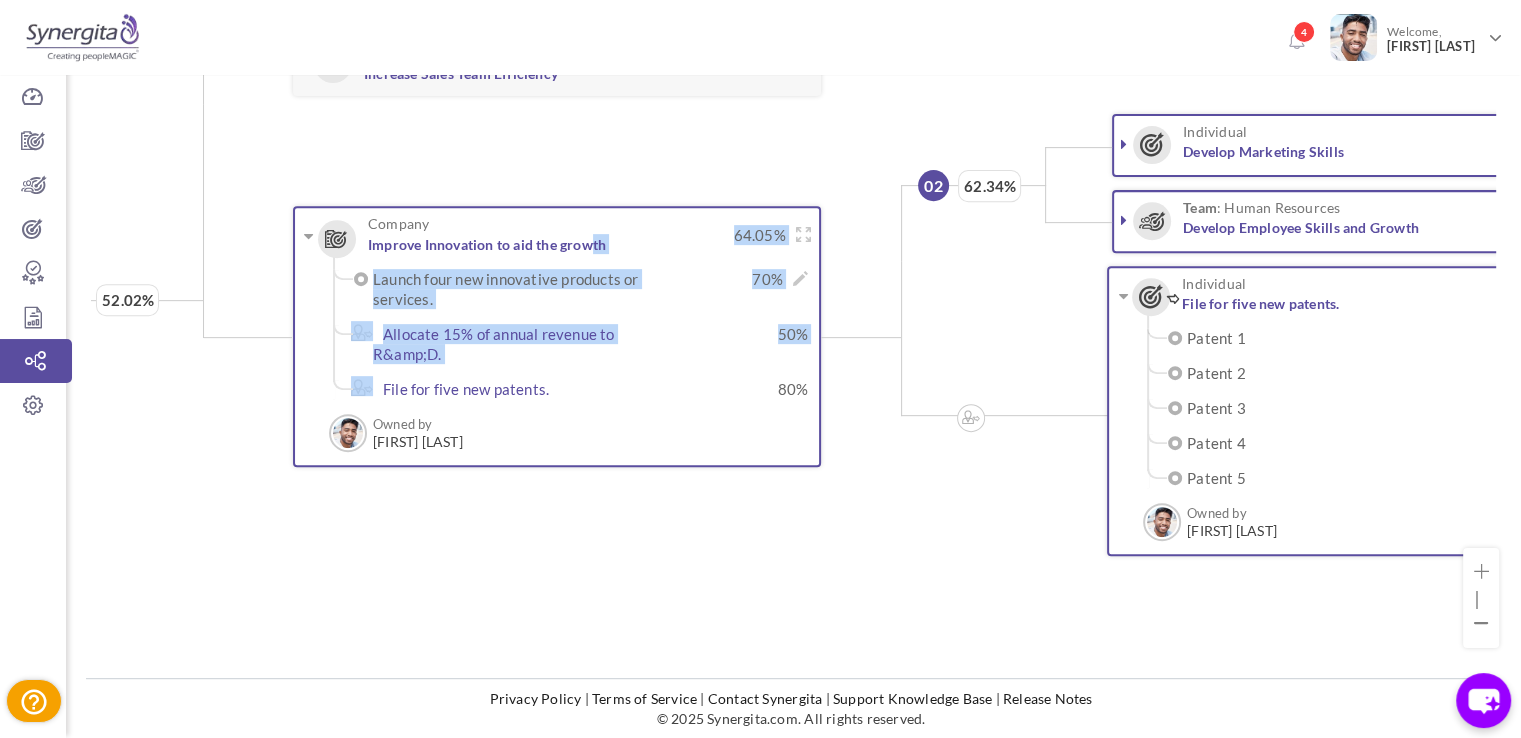 drag, startPoint x: 380, startPoint y: 373, endPoint x: 592, endPoint y: 406, distance: 214.55302 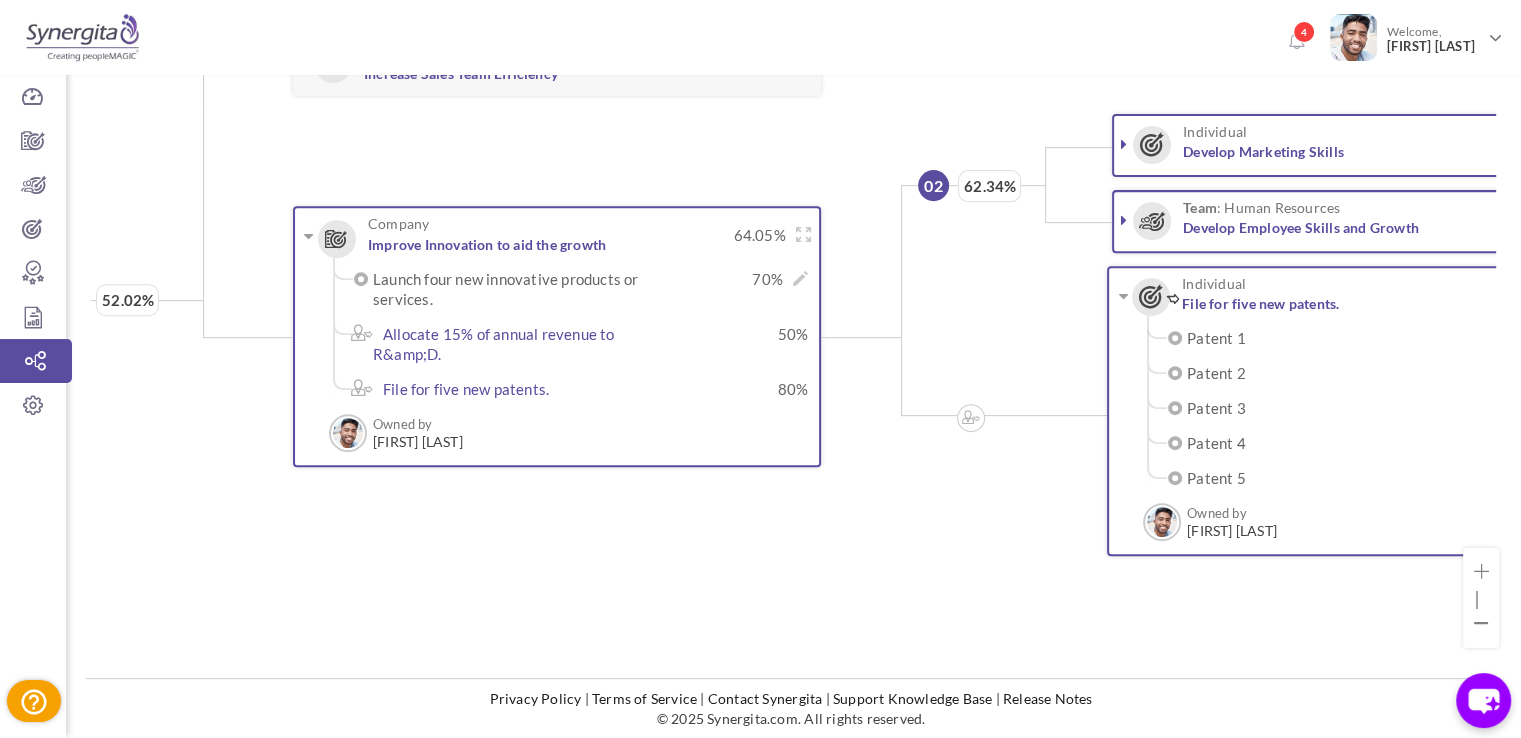 click on "File for five new patents." at bounding box center (518, 389) 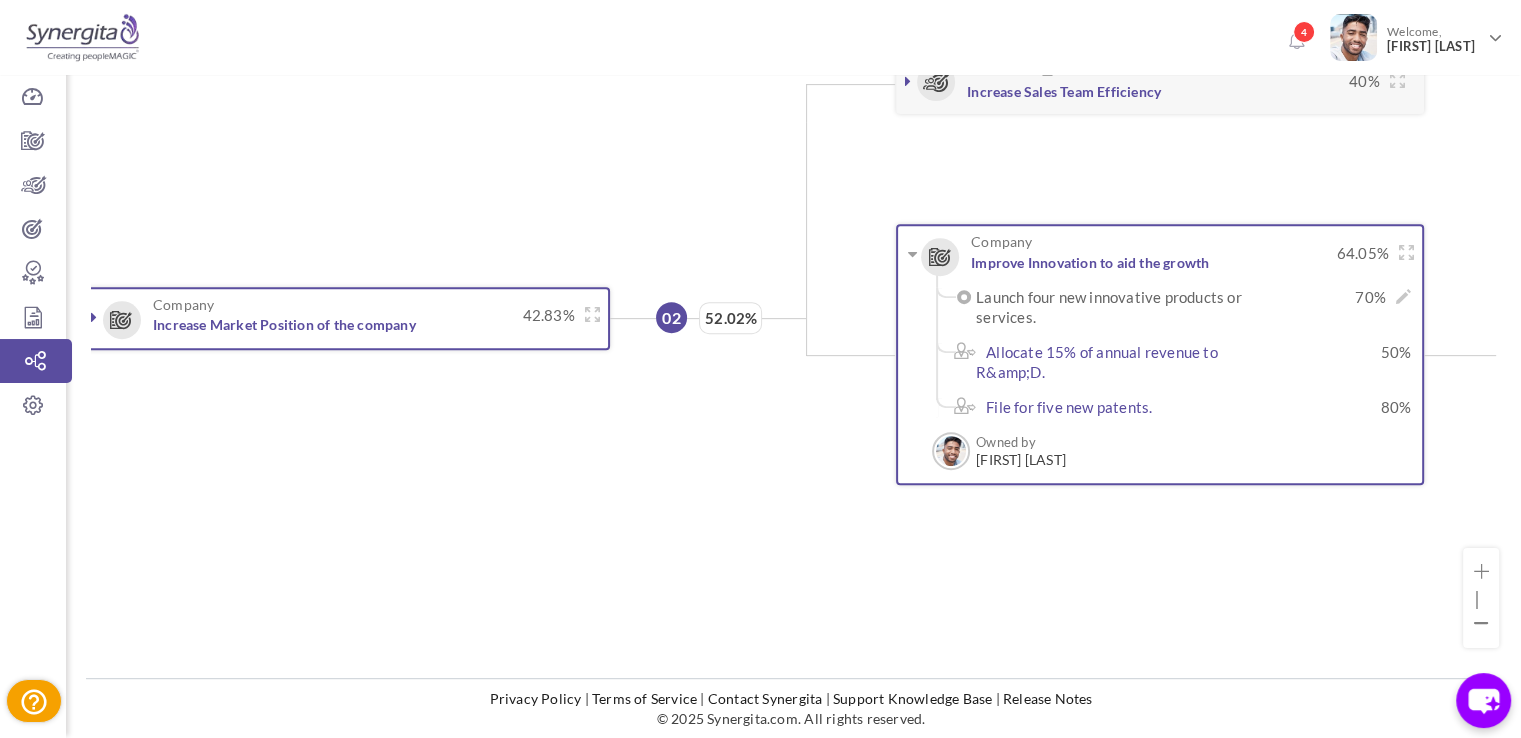 scroll, scrollTop: 18, scrollLeft: 0, axis: vertical 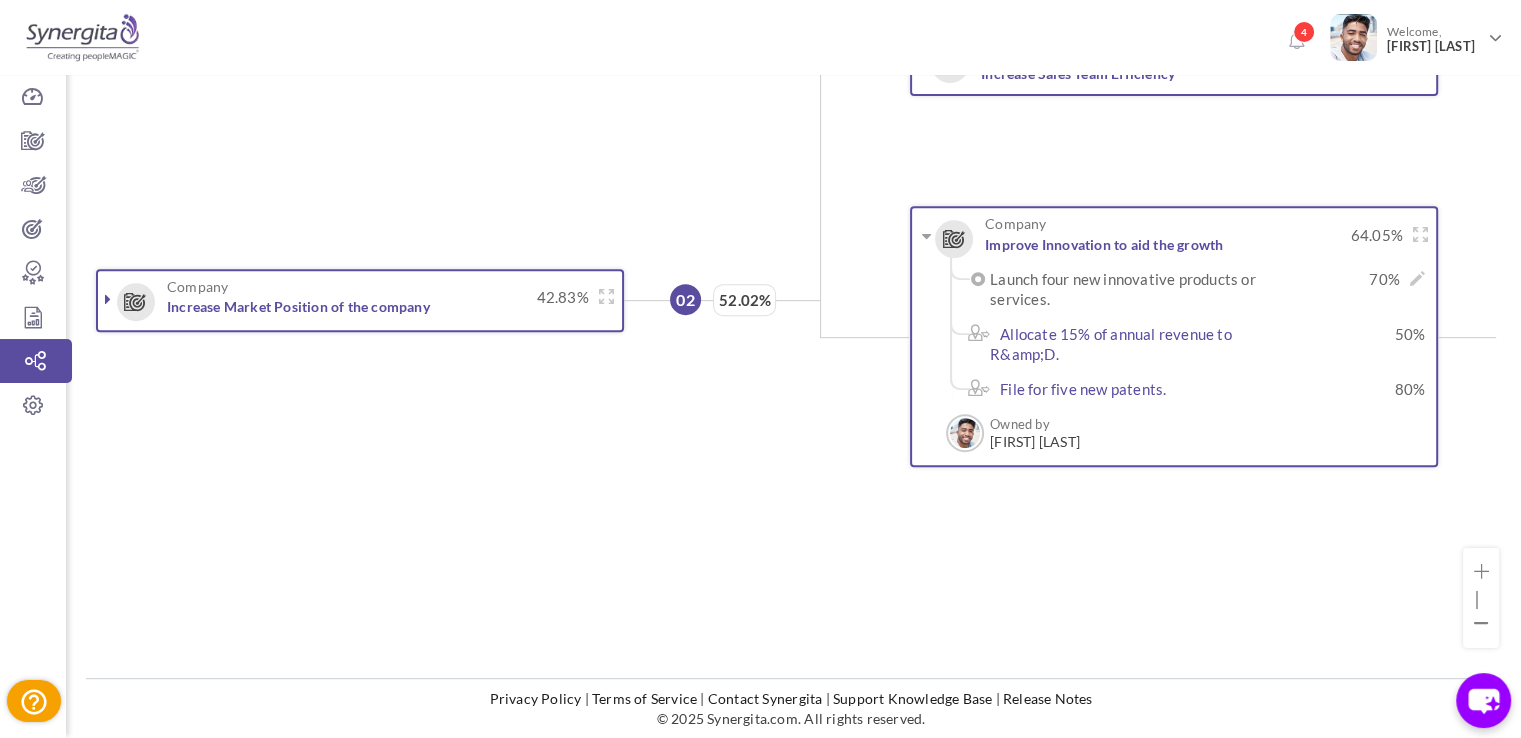 click at bounding box center [108, 299] 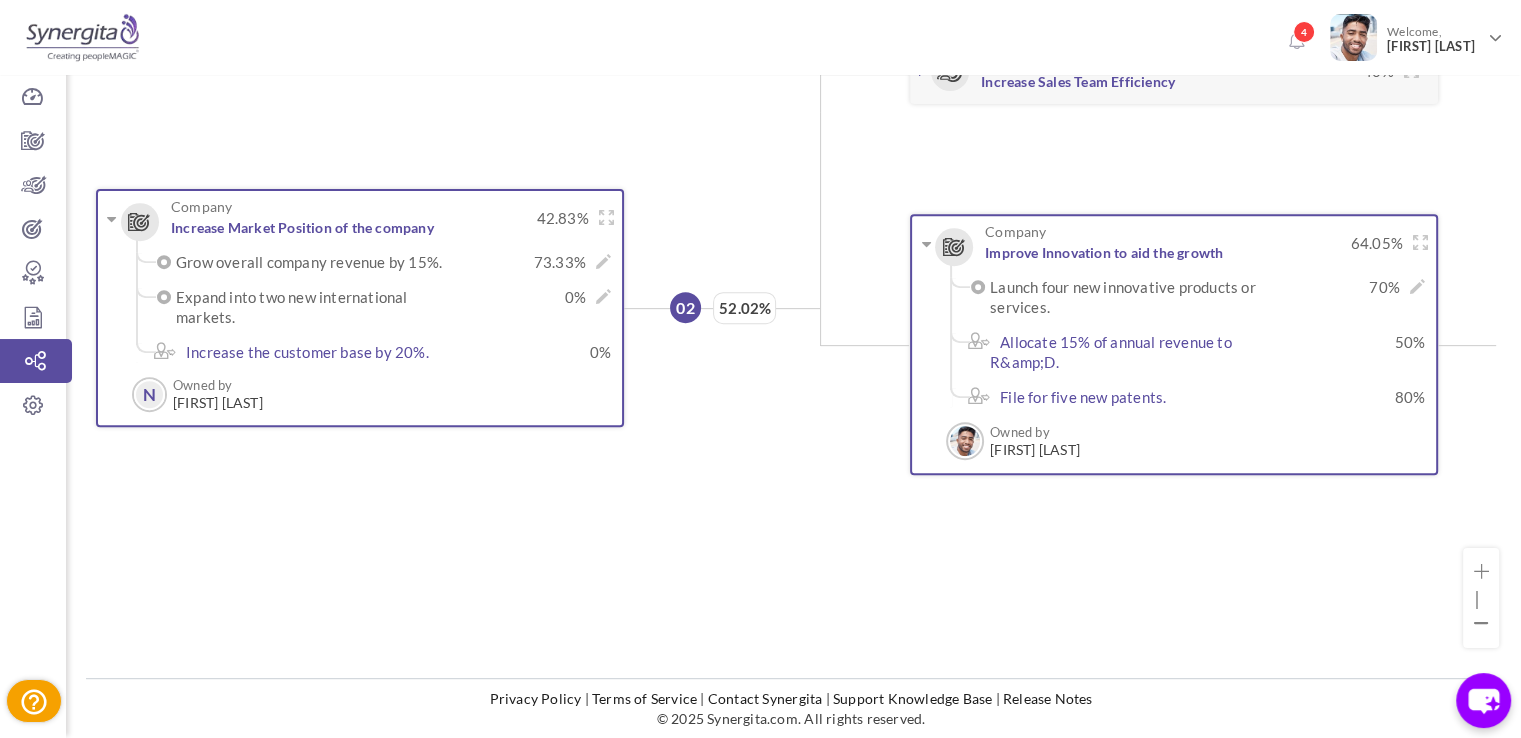 scroll, scrollTop: 0, scrollLeft: 0, axis: both 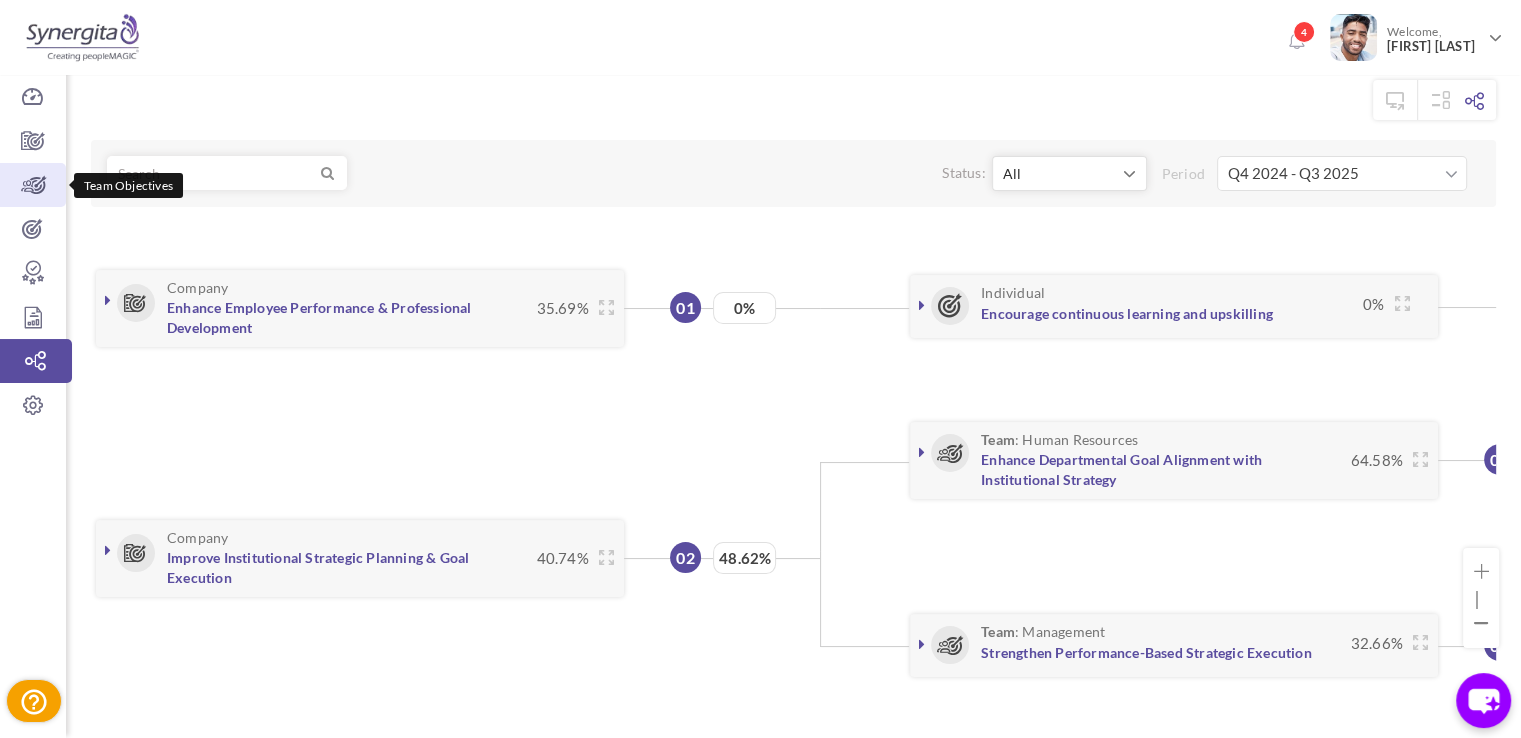 click at bounding box center (33, 185) 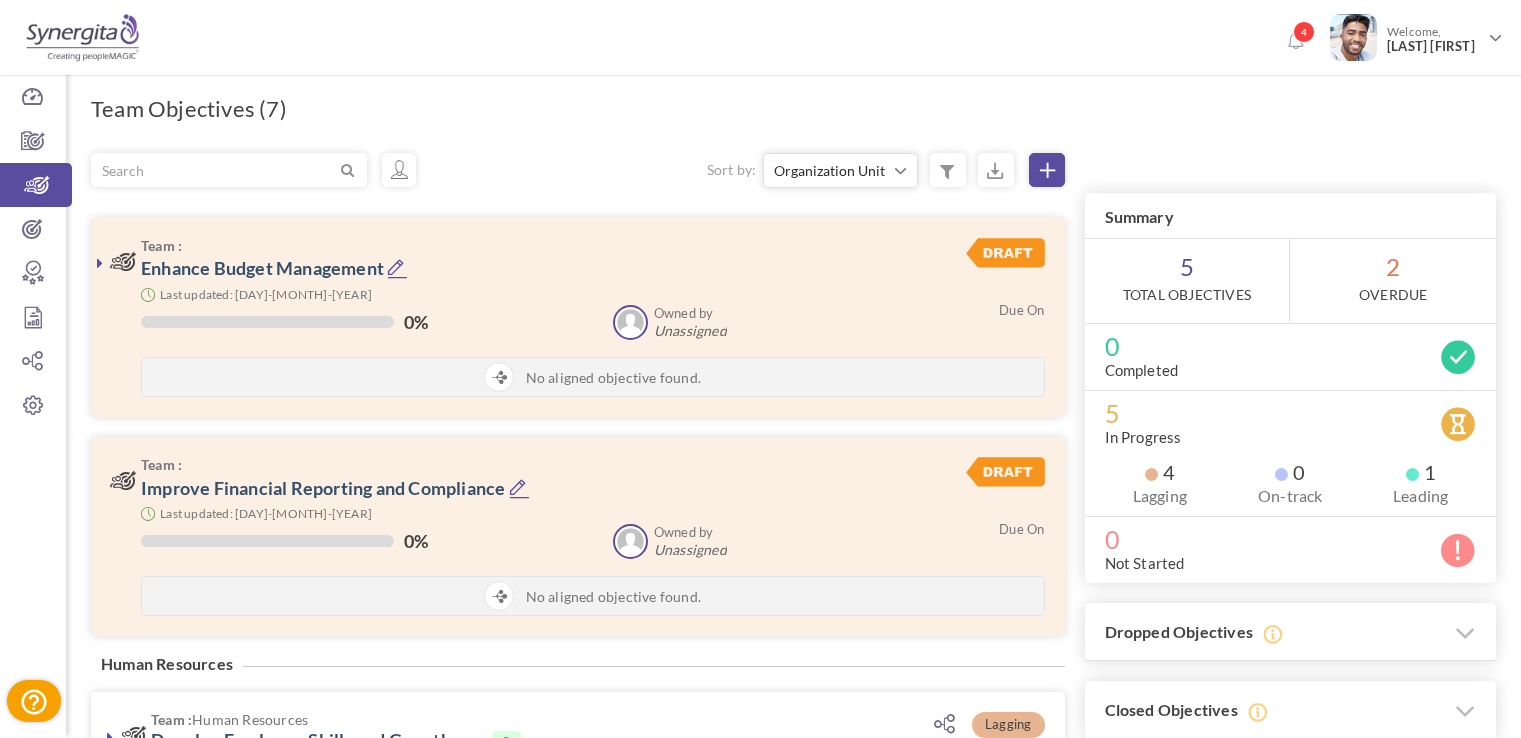 scroll, scrollTop: 0, scrollLeft: 0, axis: both 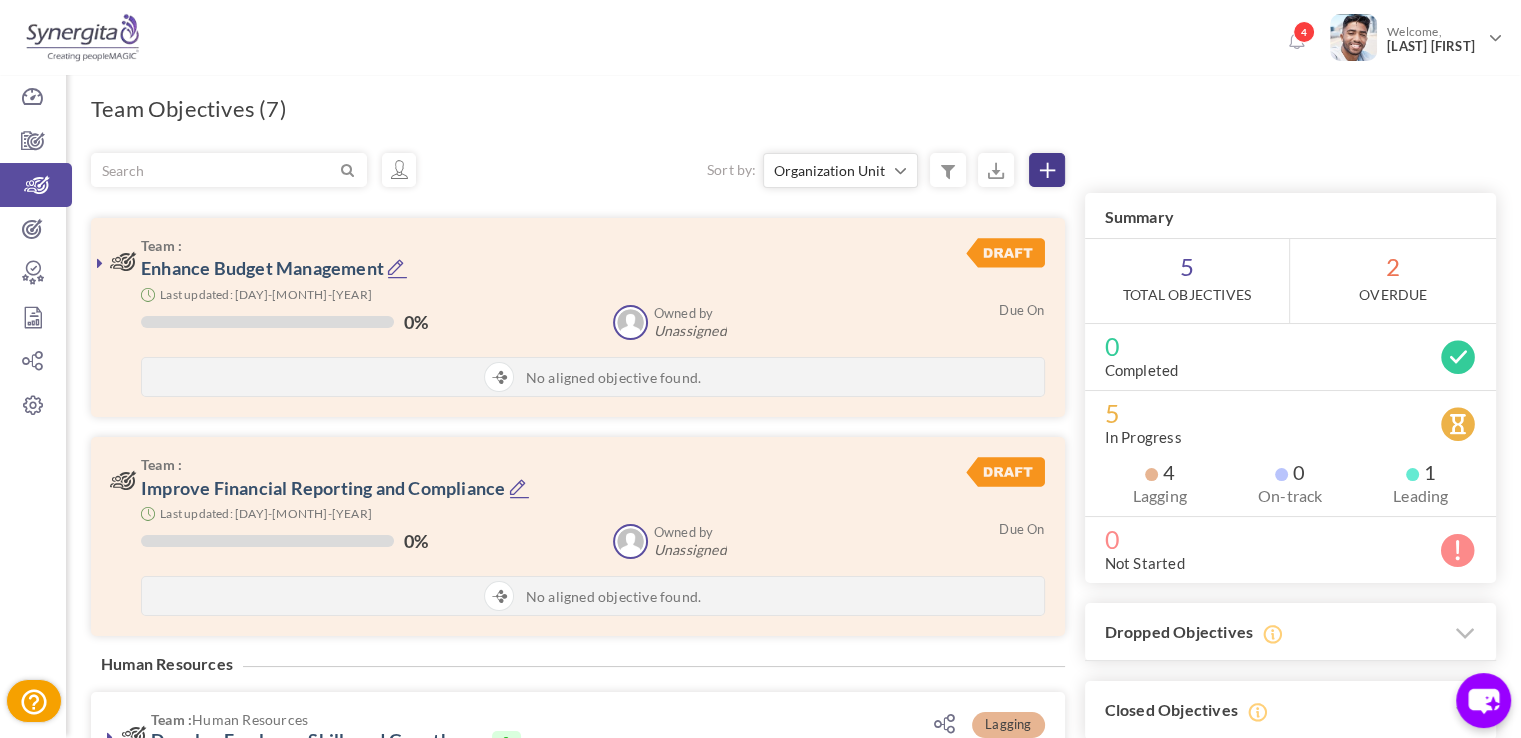 click at bounding box center [1047, 170] 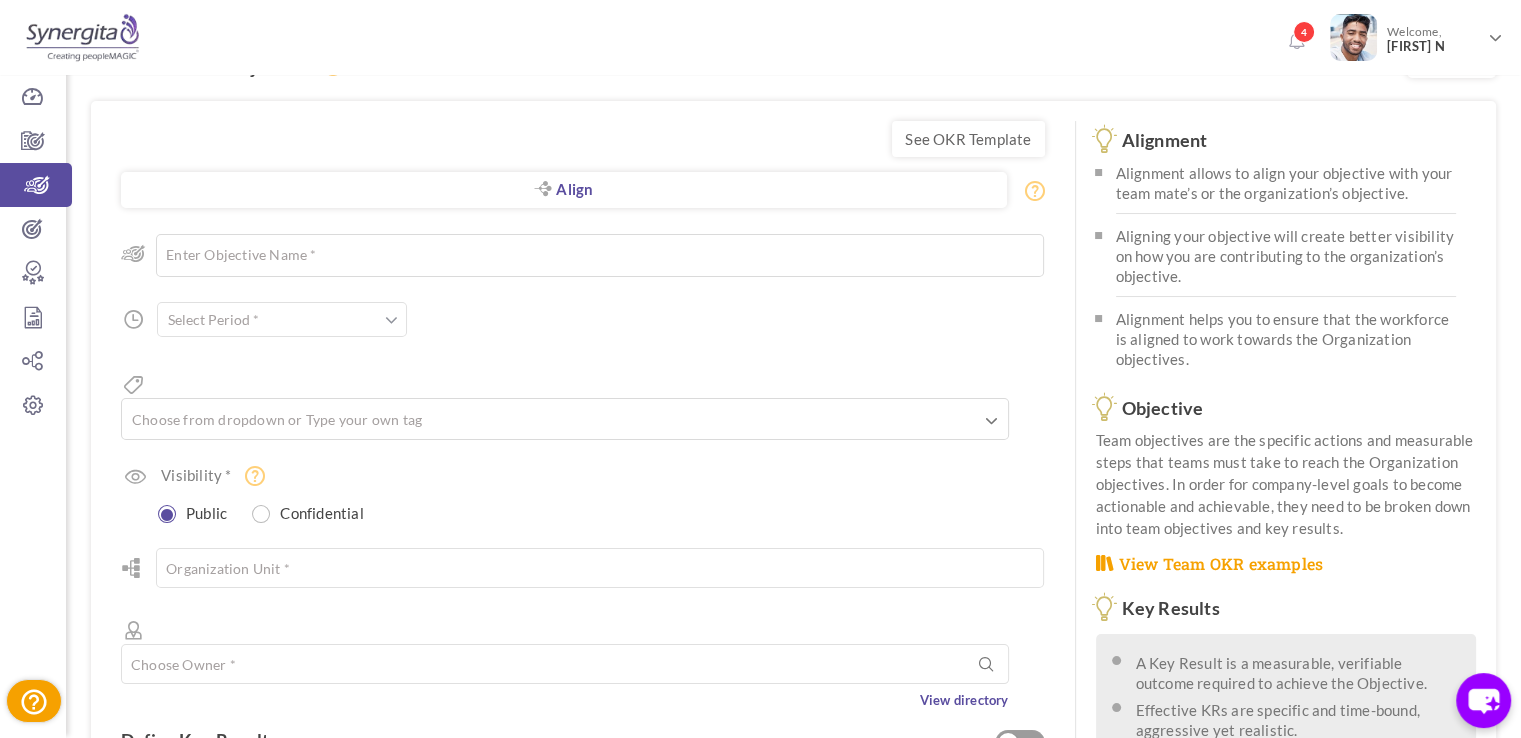 scroll, scrollTop: 28, scrollLeft: 0, axis: vertical 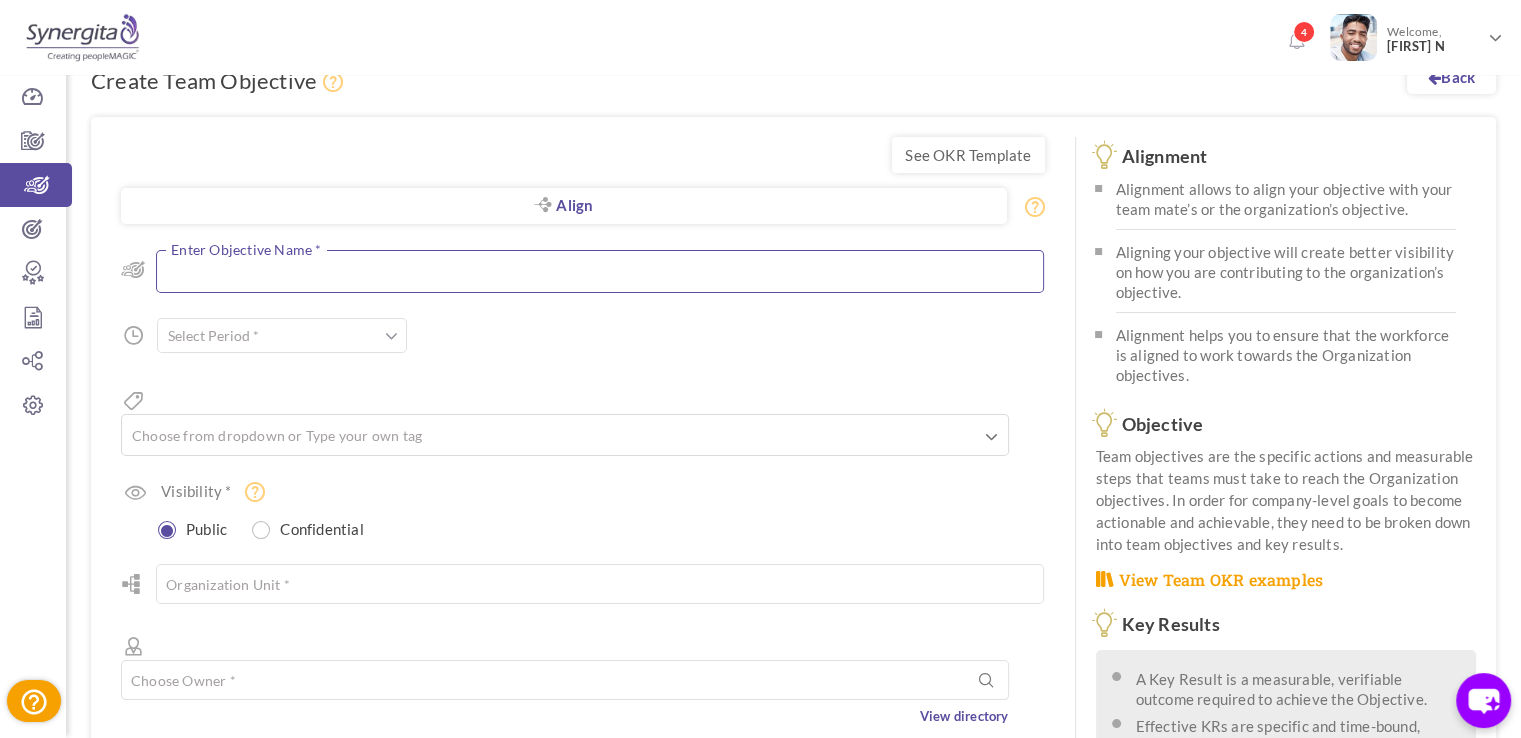 click at bounding box center [600, 271] 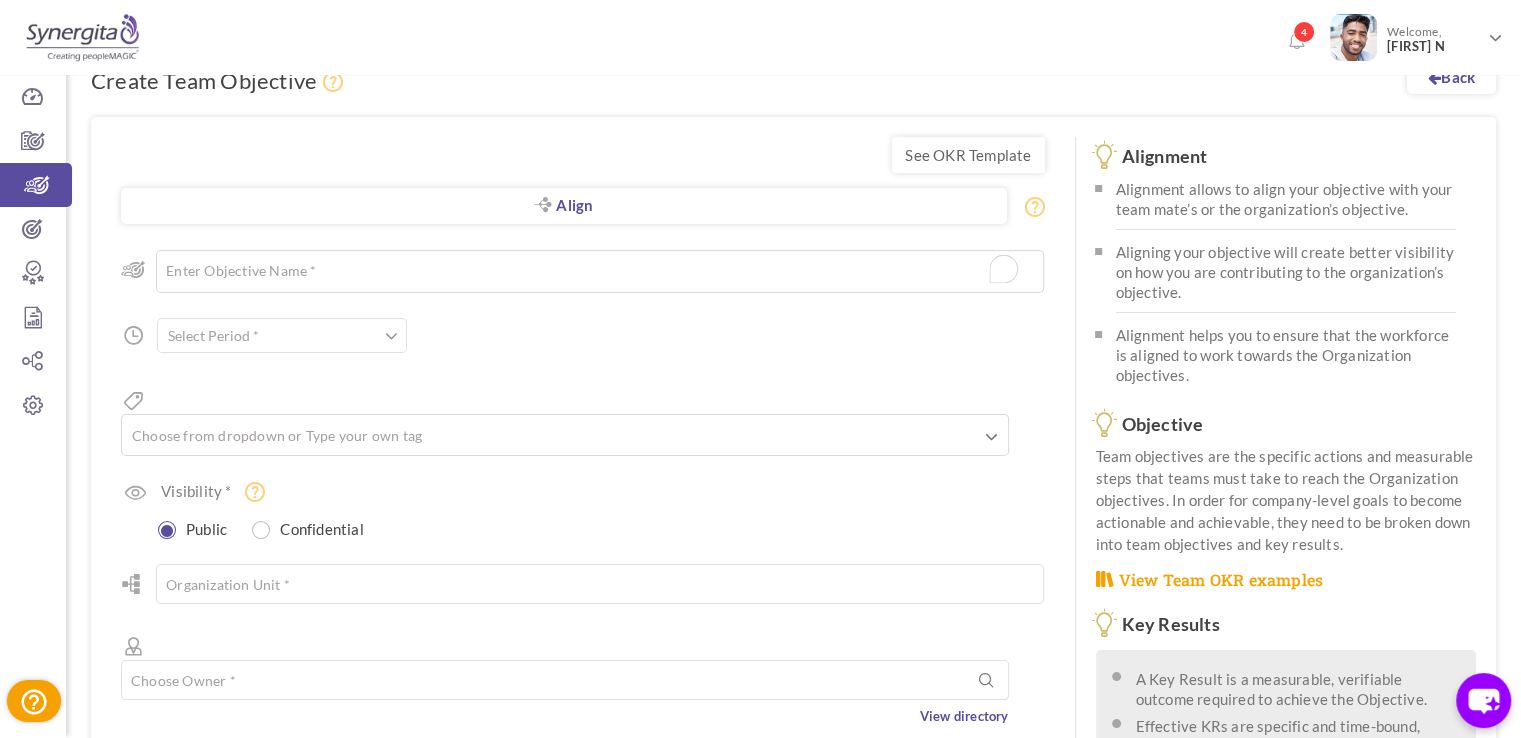 click on "Align Objective
All
Company
Team
Choose Objective
Enter Objective Name *
200 Characters Left
Start Date *
to
Period" at bounding box center (583, 477) 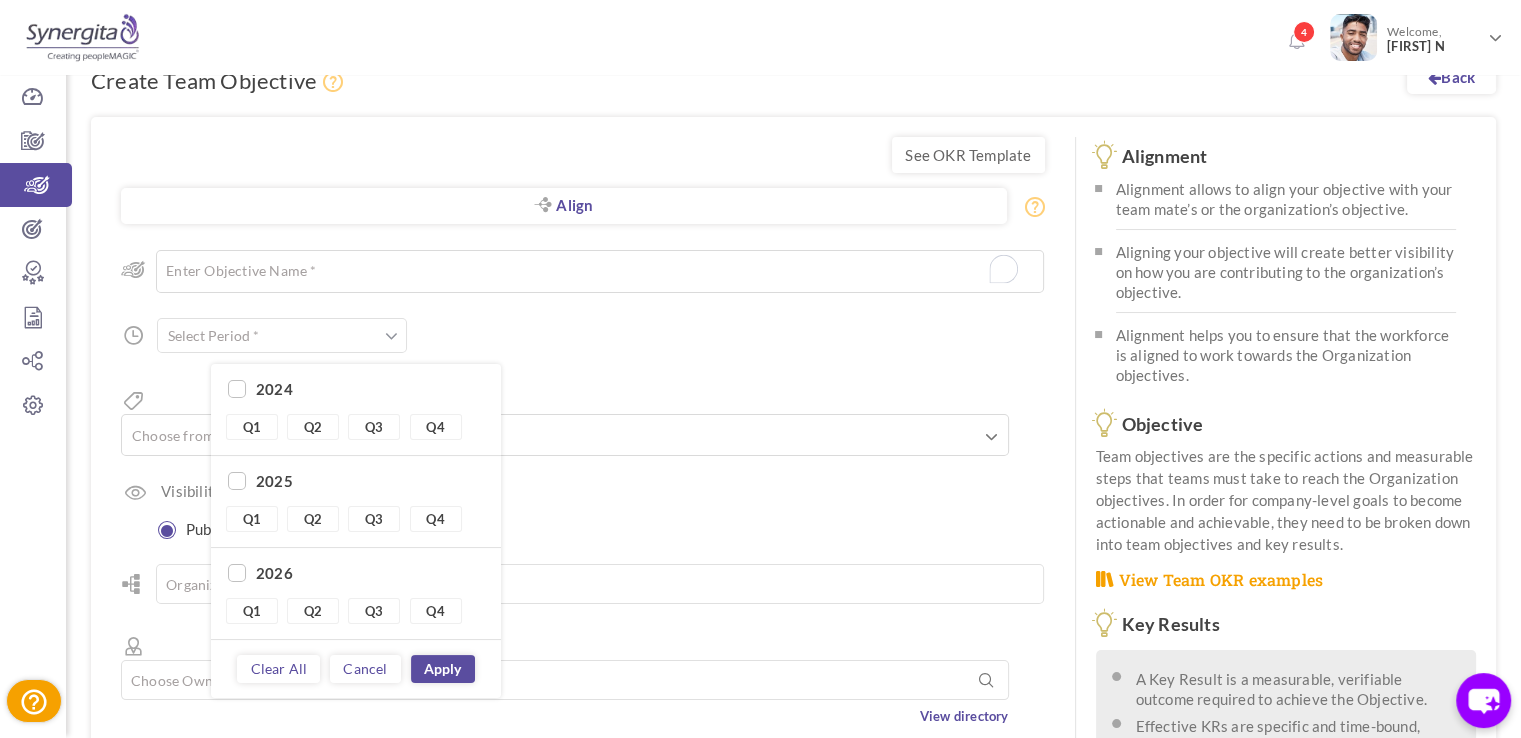 scroll, scrollTop: 0, scrollLeft: 0, axis: both 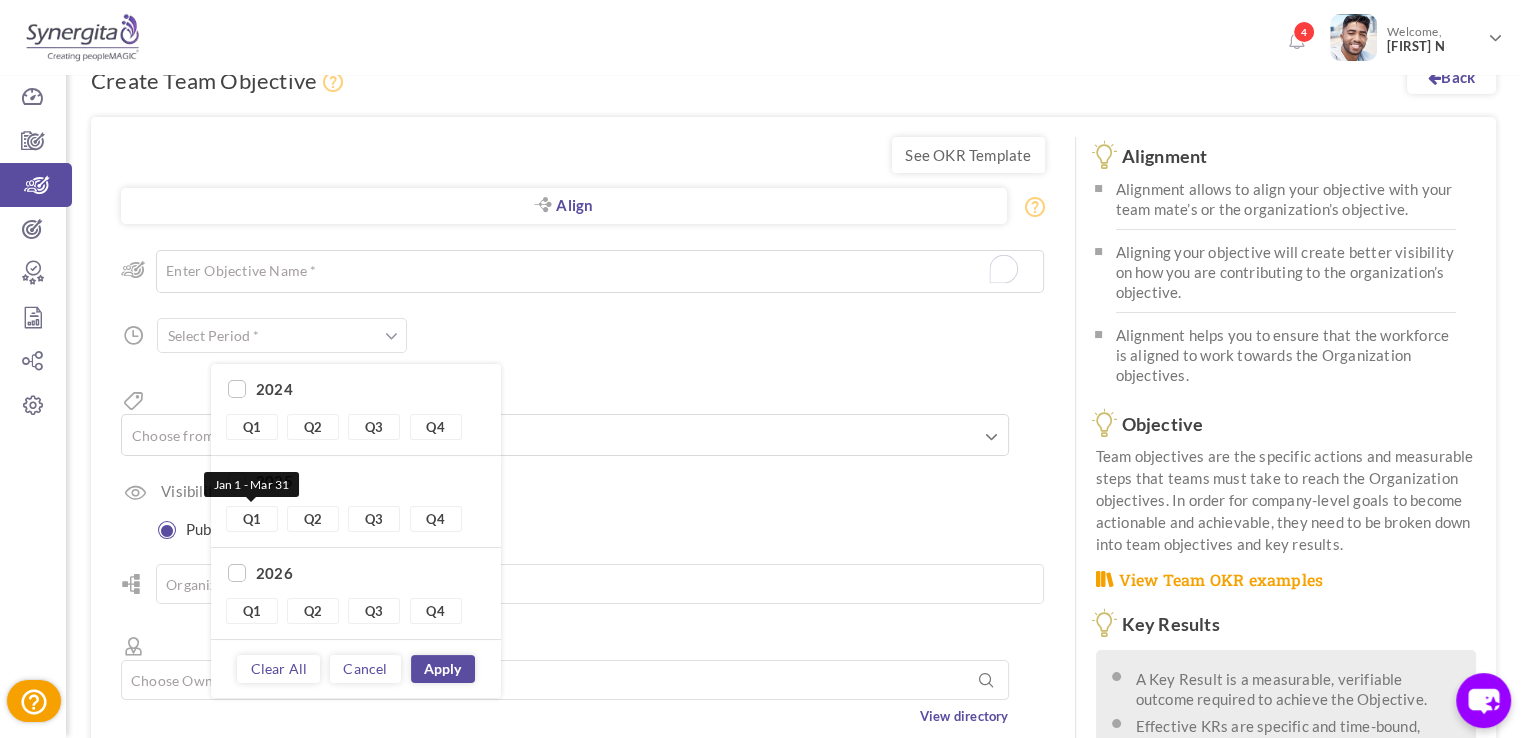 click on "Q1" at bounding box center (252, 519) 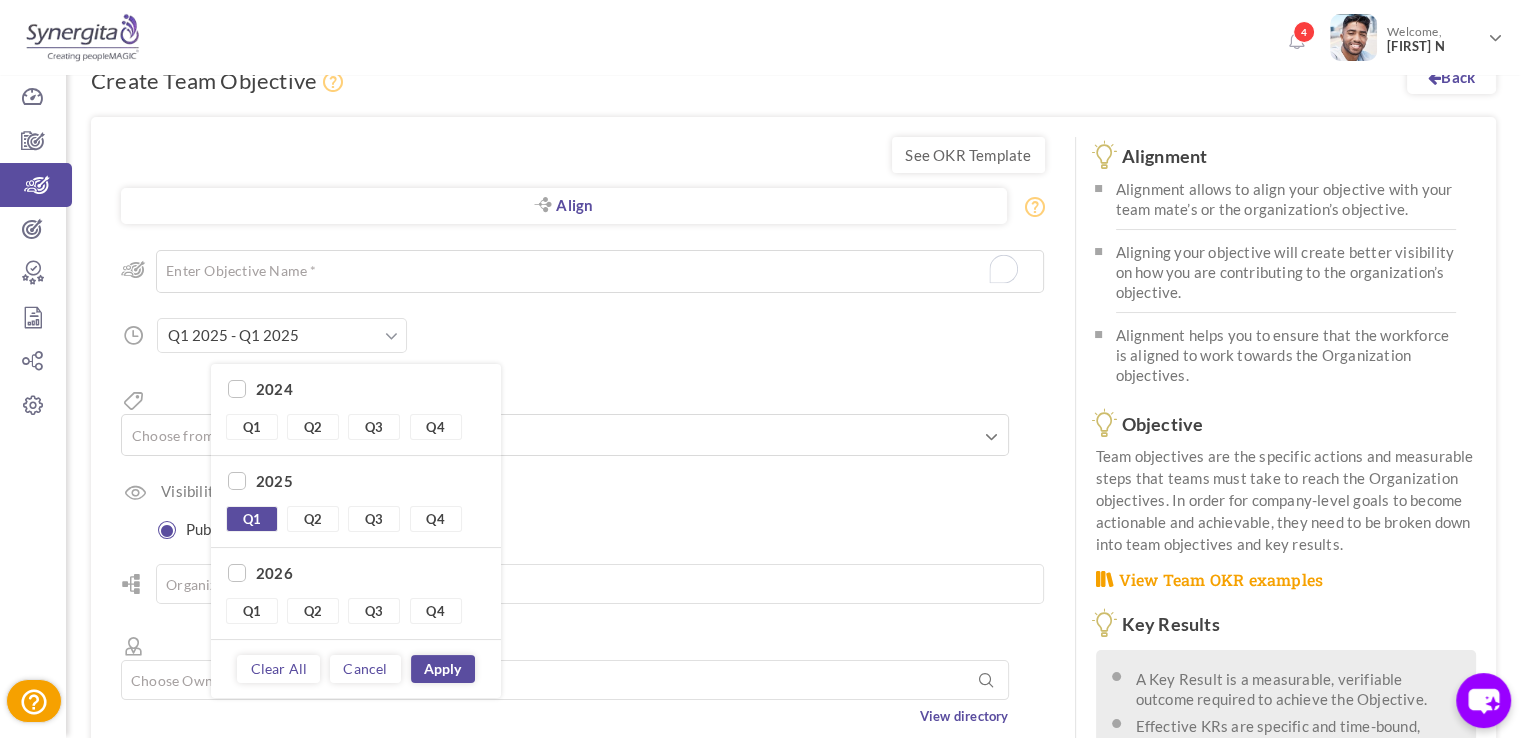 click on "2025
Q1
Q2
Q3
Q4" at bounding box center (356, 502) 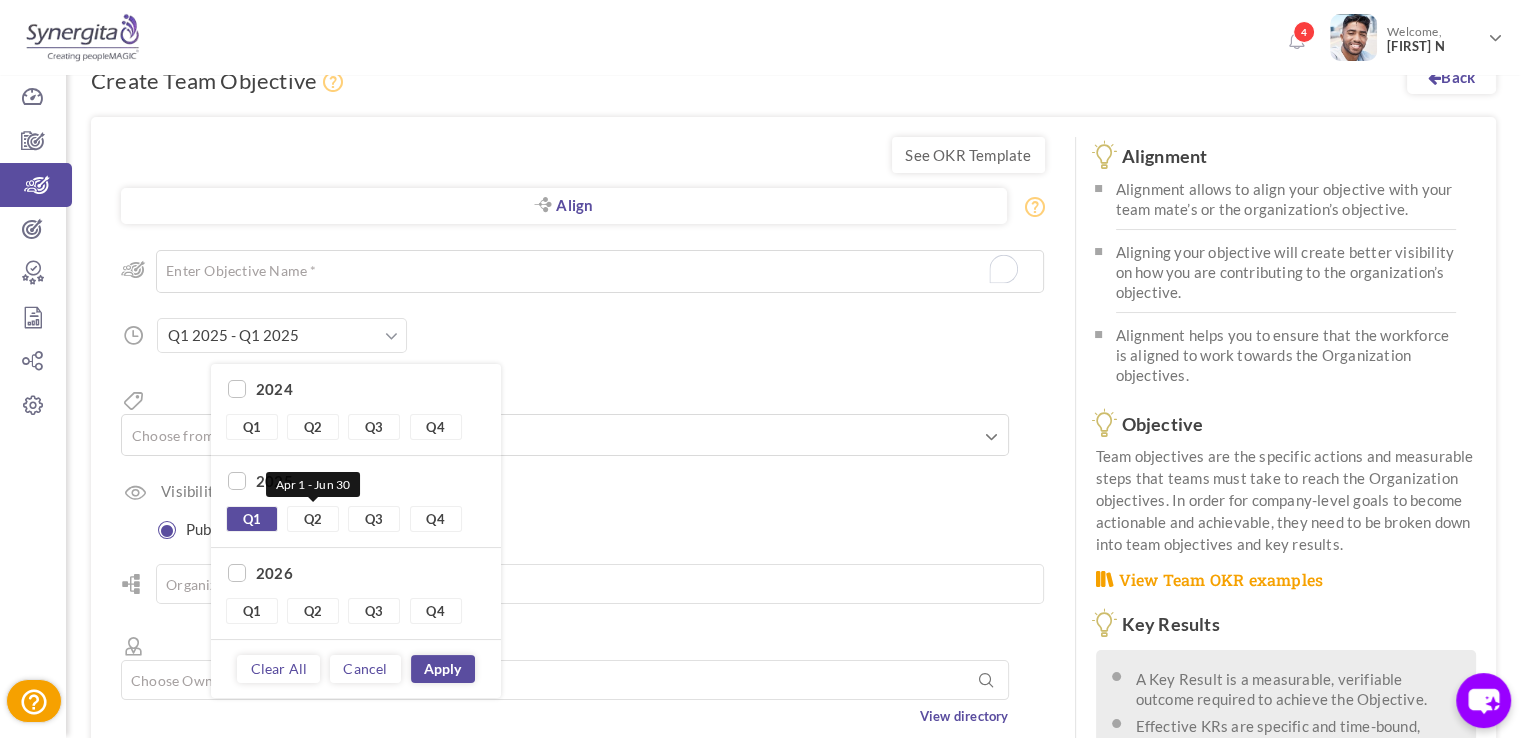 click on "Q2" at bounding box center (313, 519) 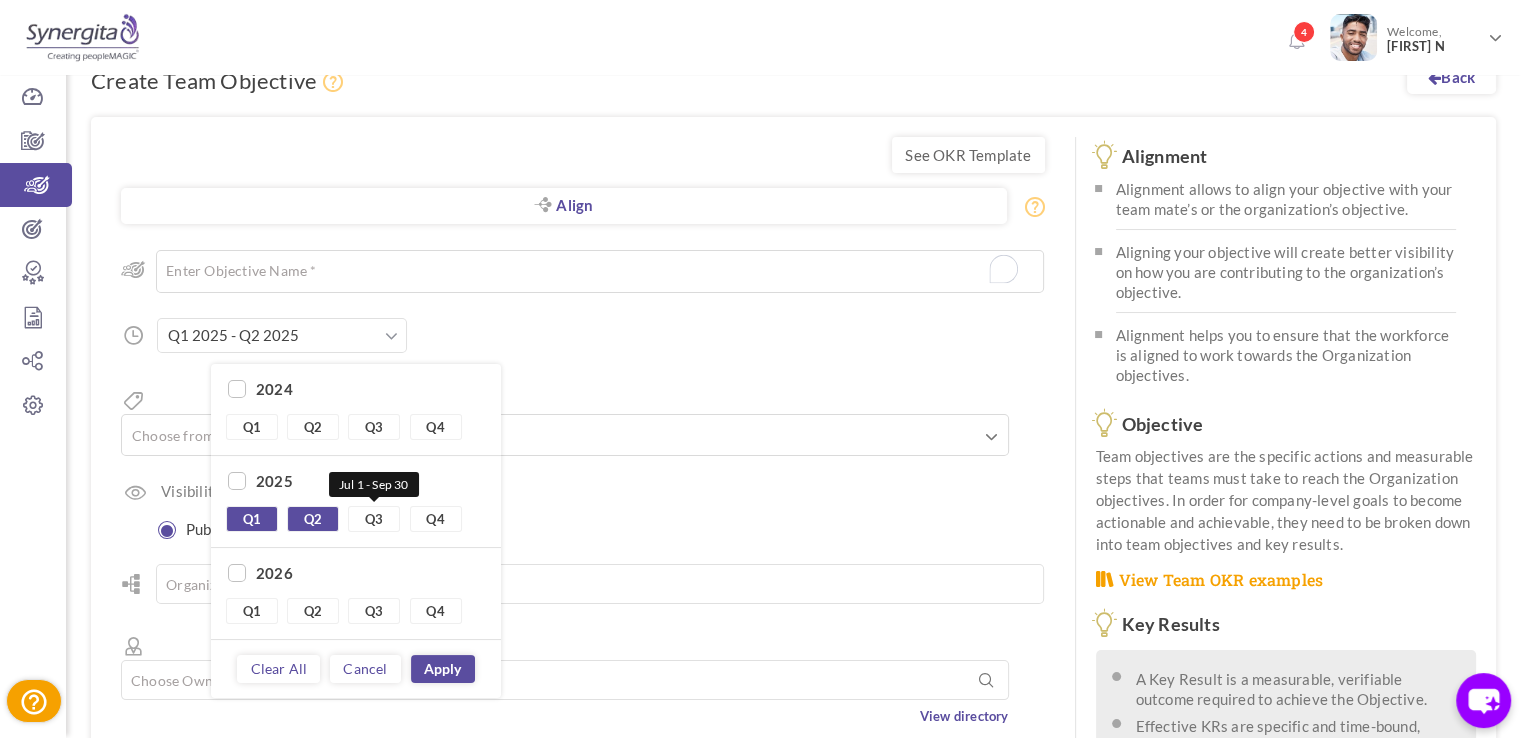 click on "Q3" at bounding box center (374, 519) 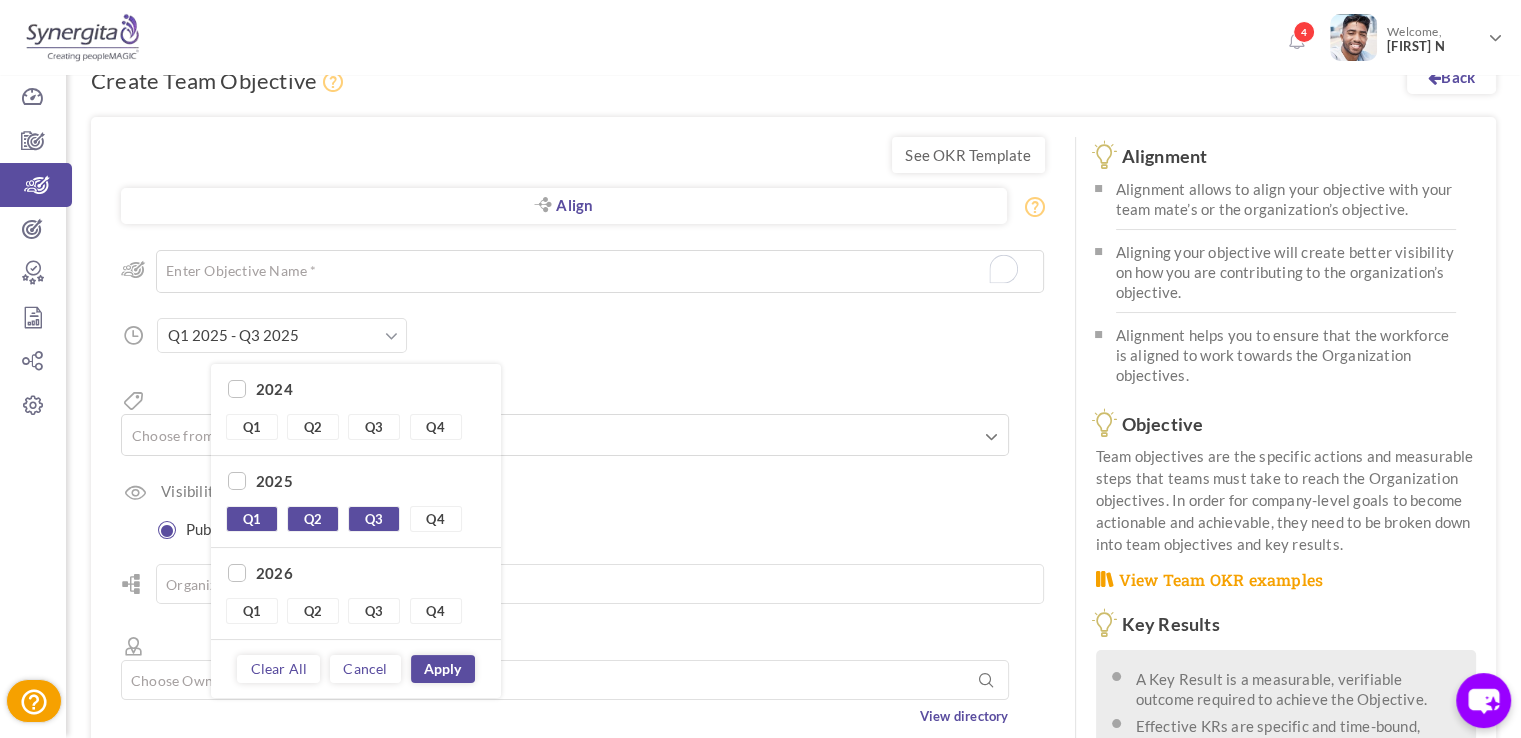 click on "2025" at bounding box center (356, 483) 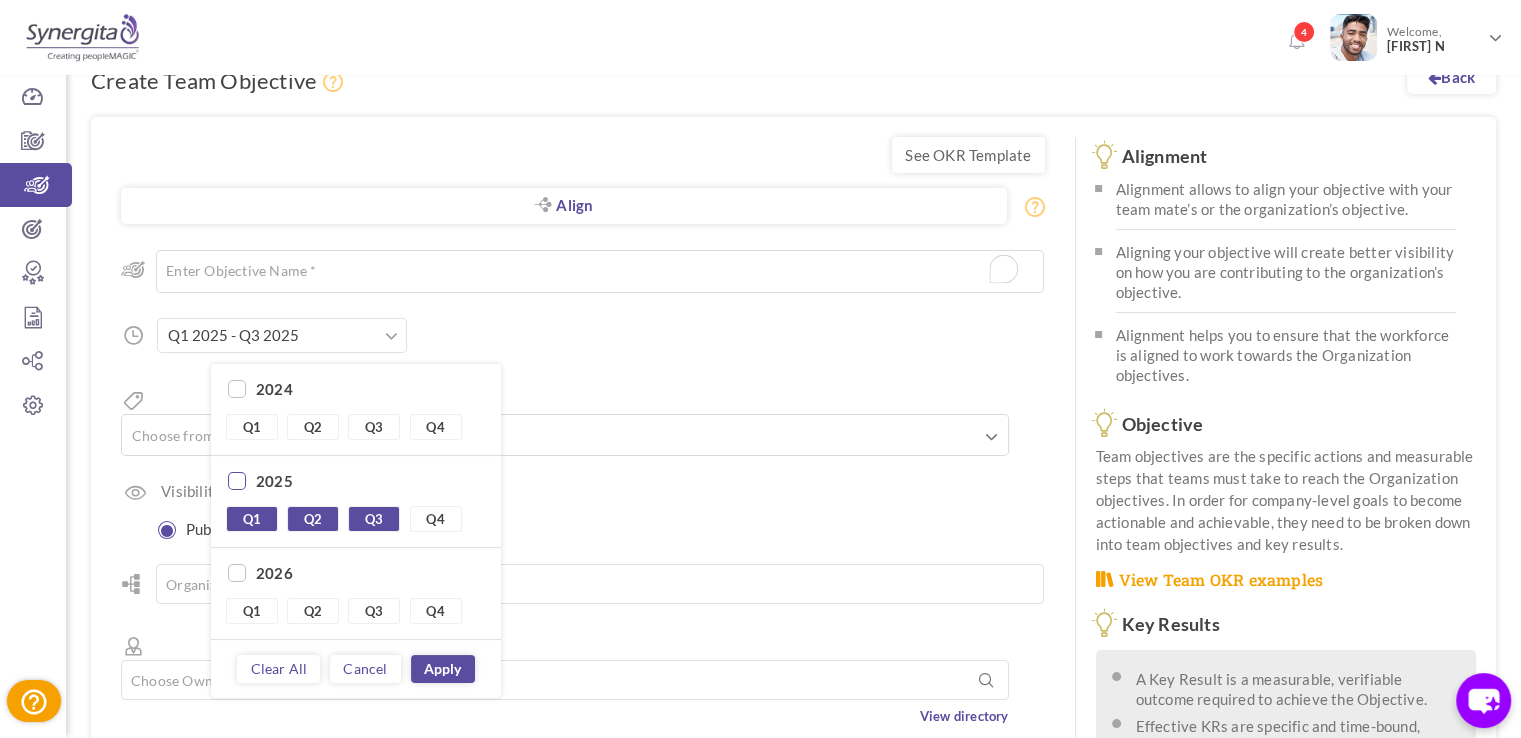 click at bounding box center (237, 482) 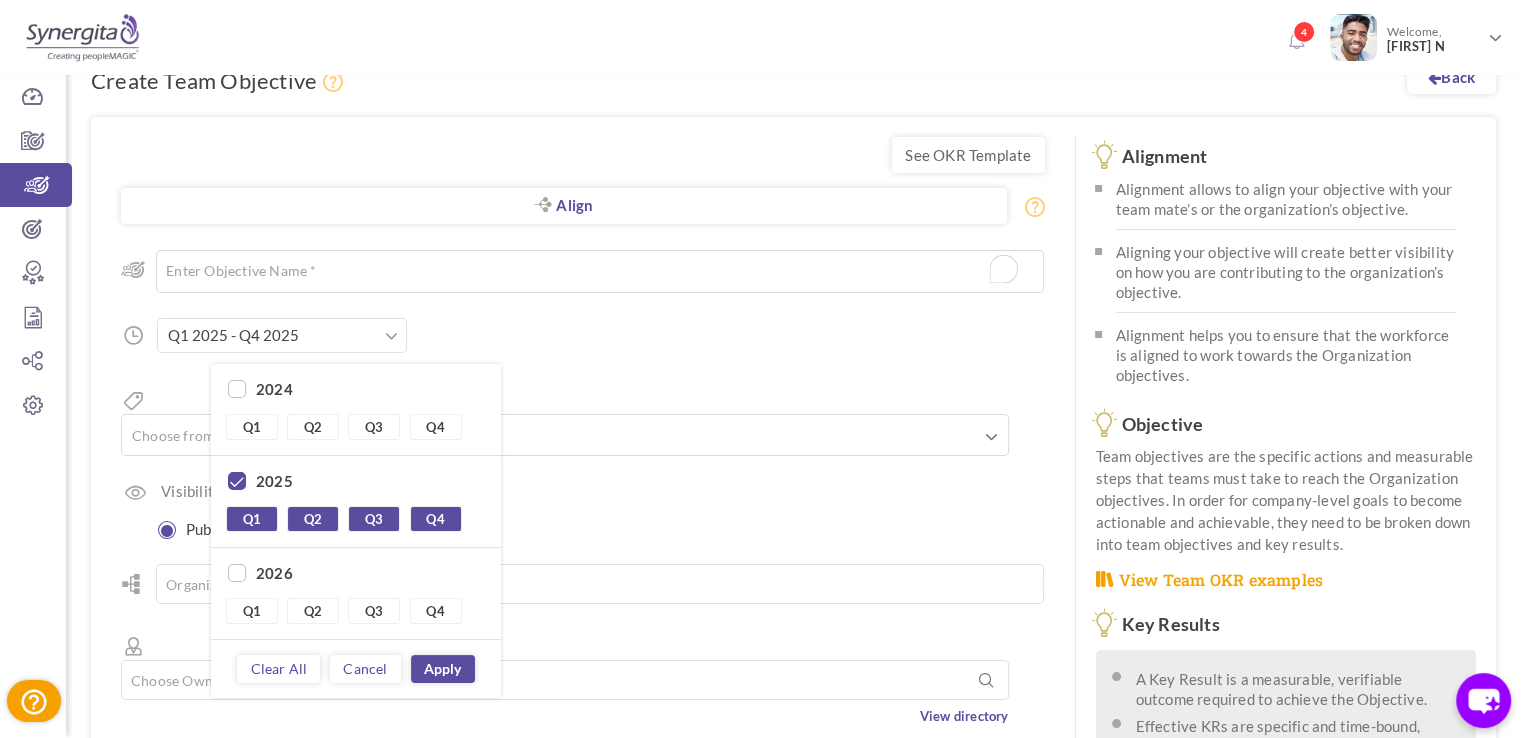 click on "2026" at bounding box center (356, 575) 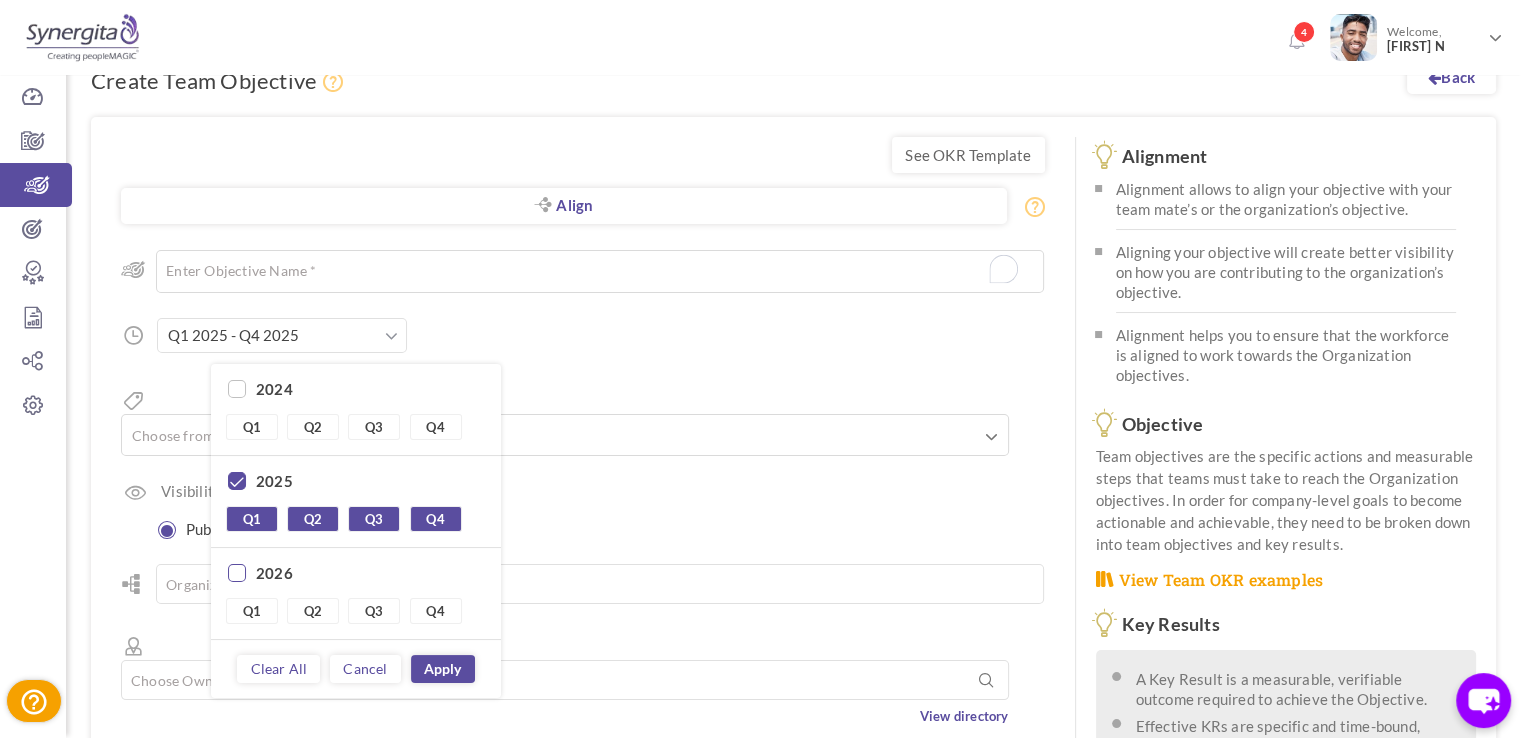 click at bounding box center (237, 574) 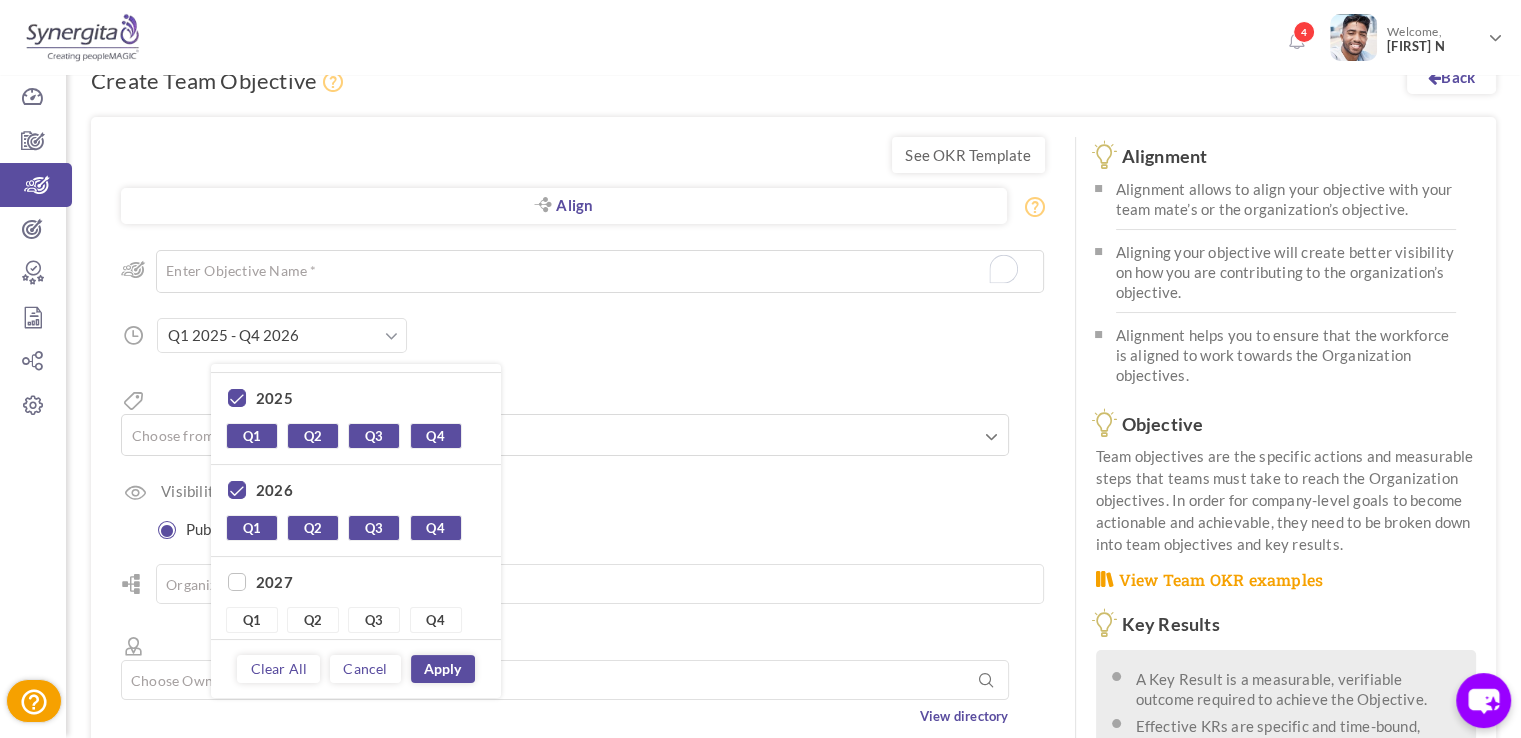 scroll, scrollTop: 84, scrollLeft: 0, axis: vertical 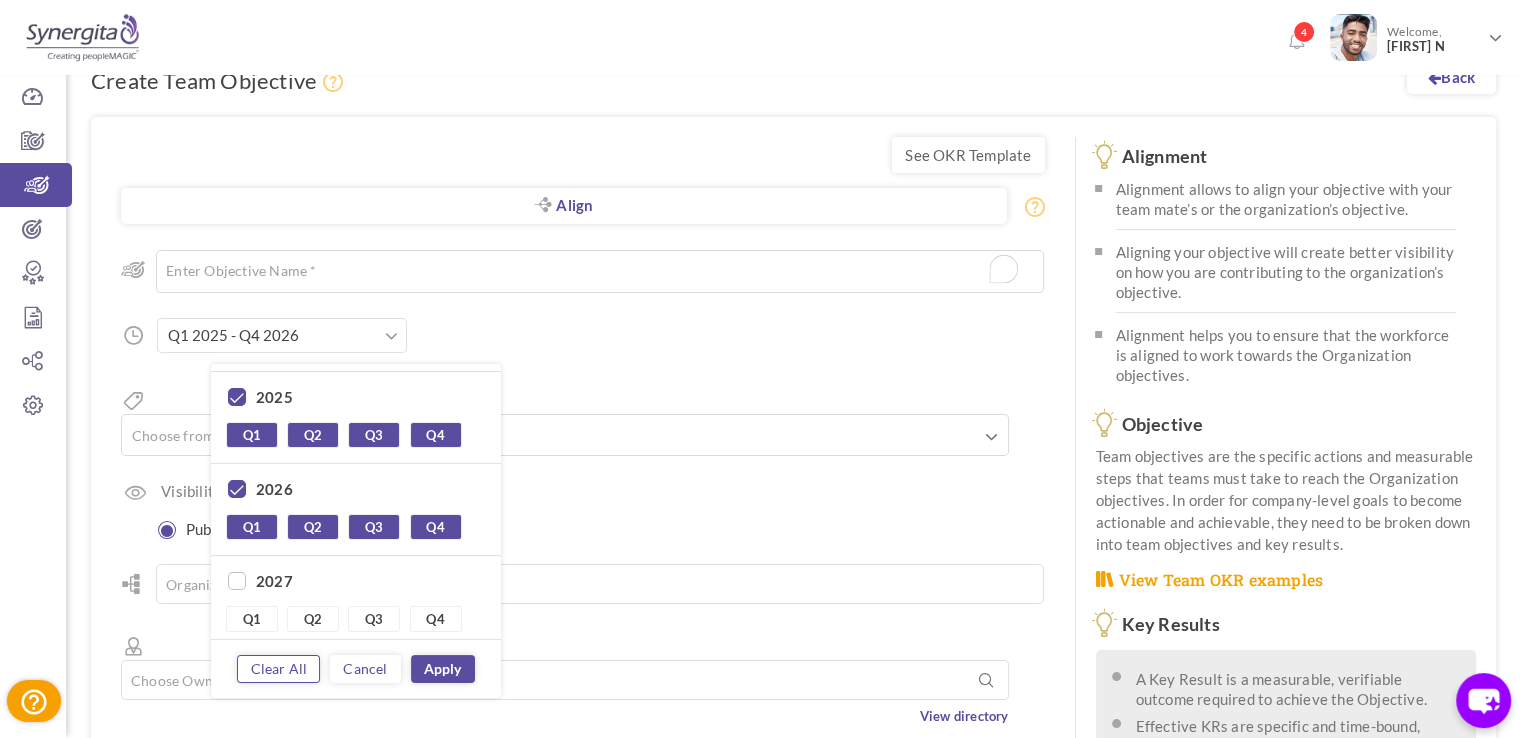 click on "Clear All" at bounding box center [278, 669] 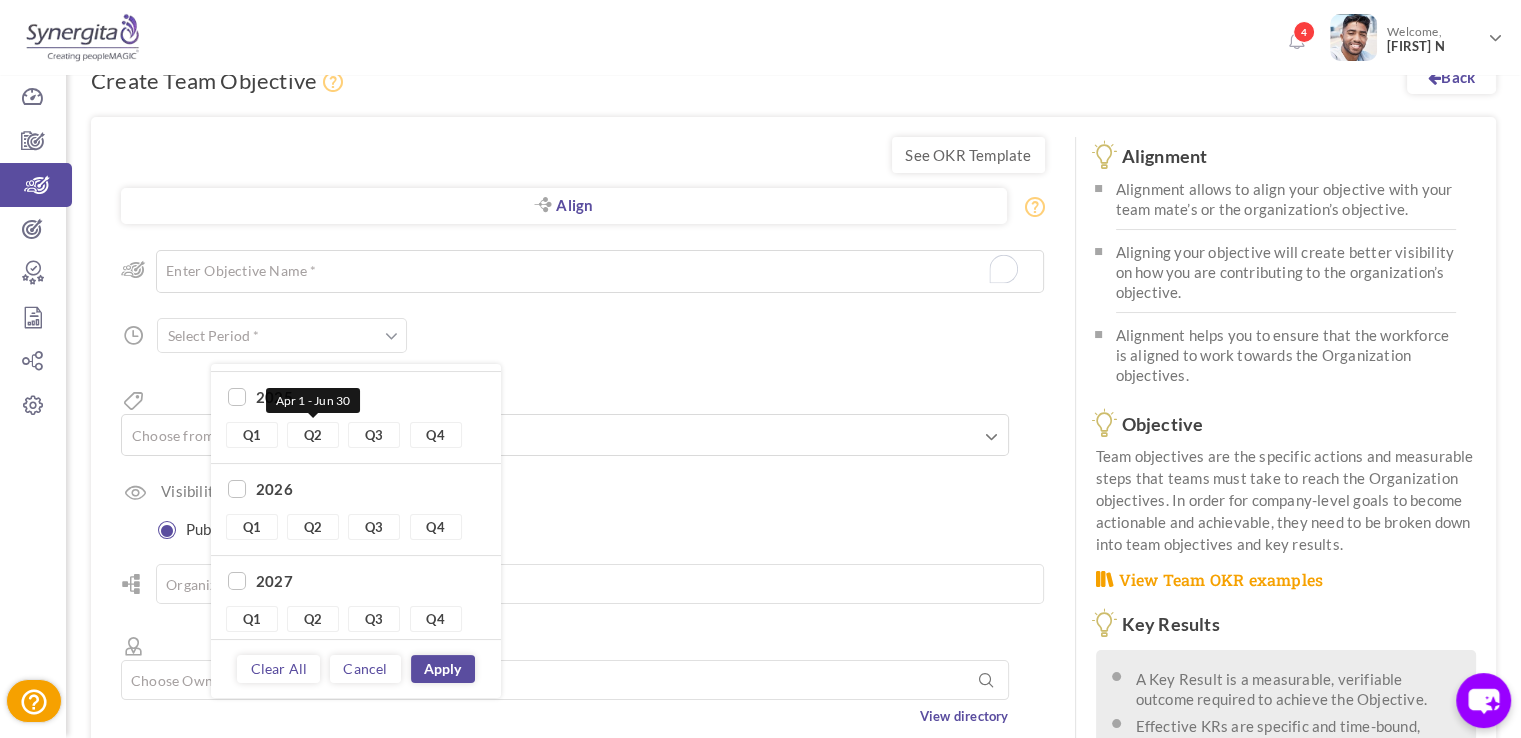 click on "Q2" at bounding box center [313, 435] 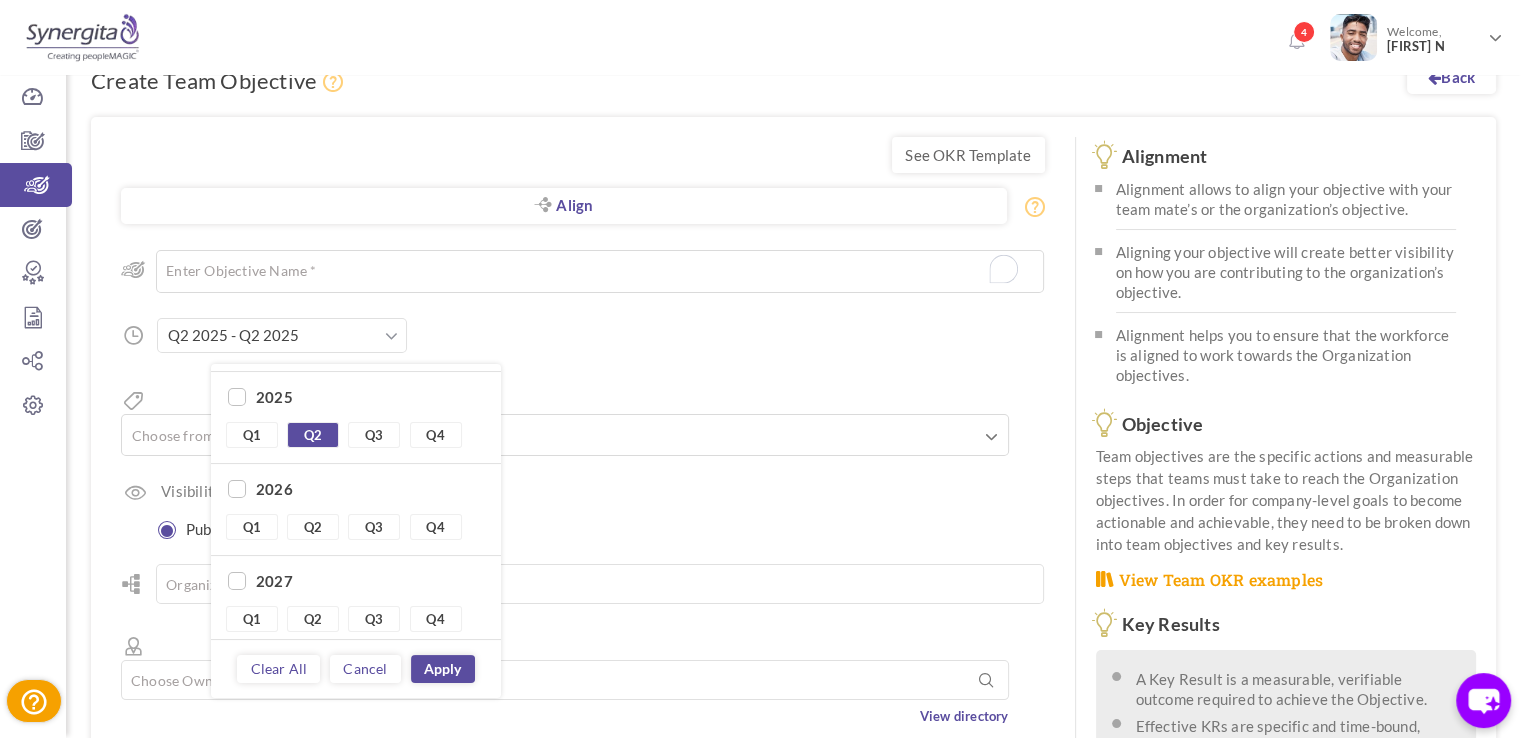 click on "Apply" at bounding box center (443, 669) 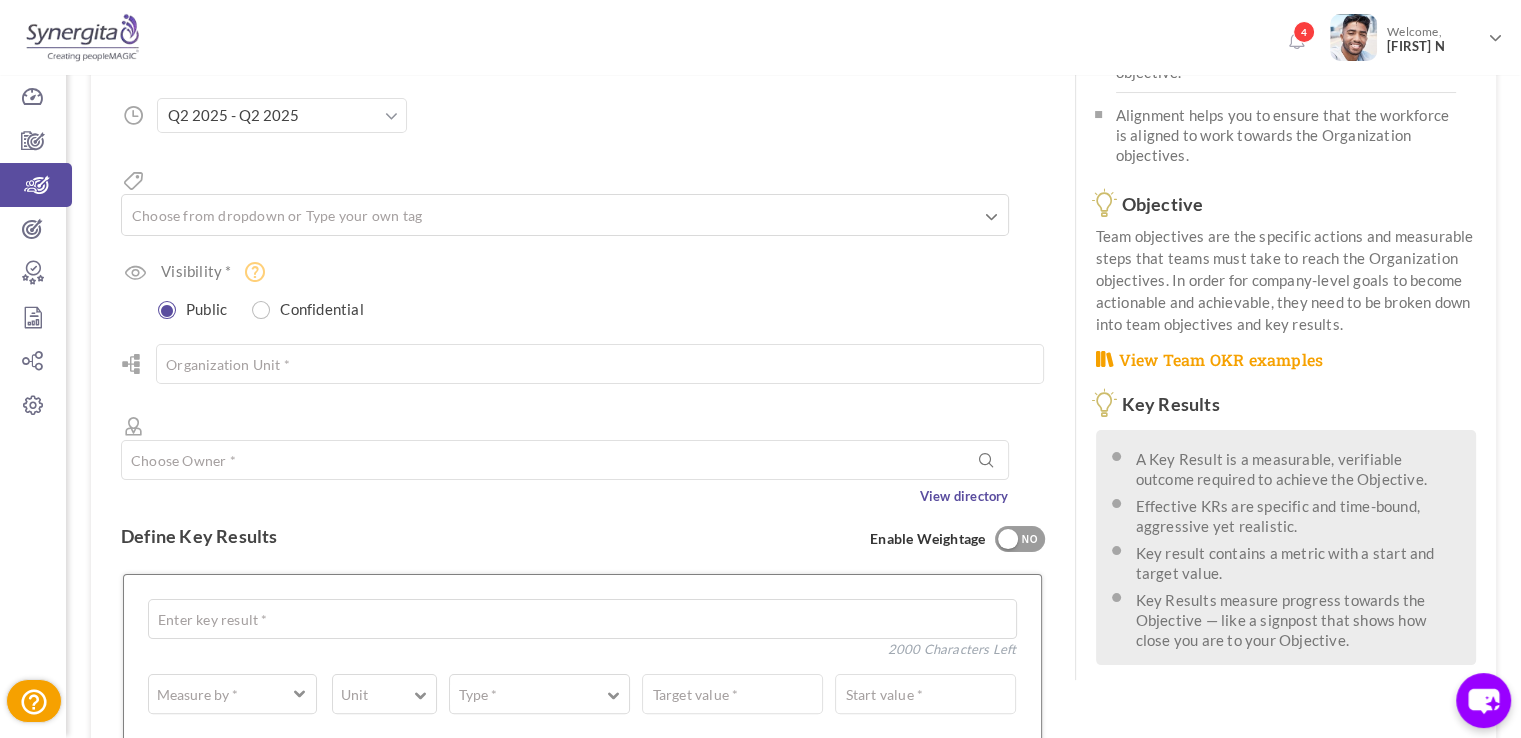 scroll, scrollTop: 258, scrollLeft: 0, axis: vertical 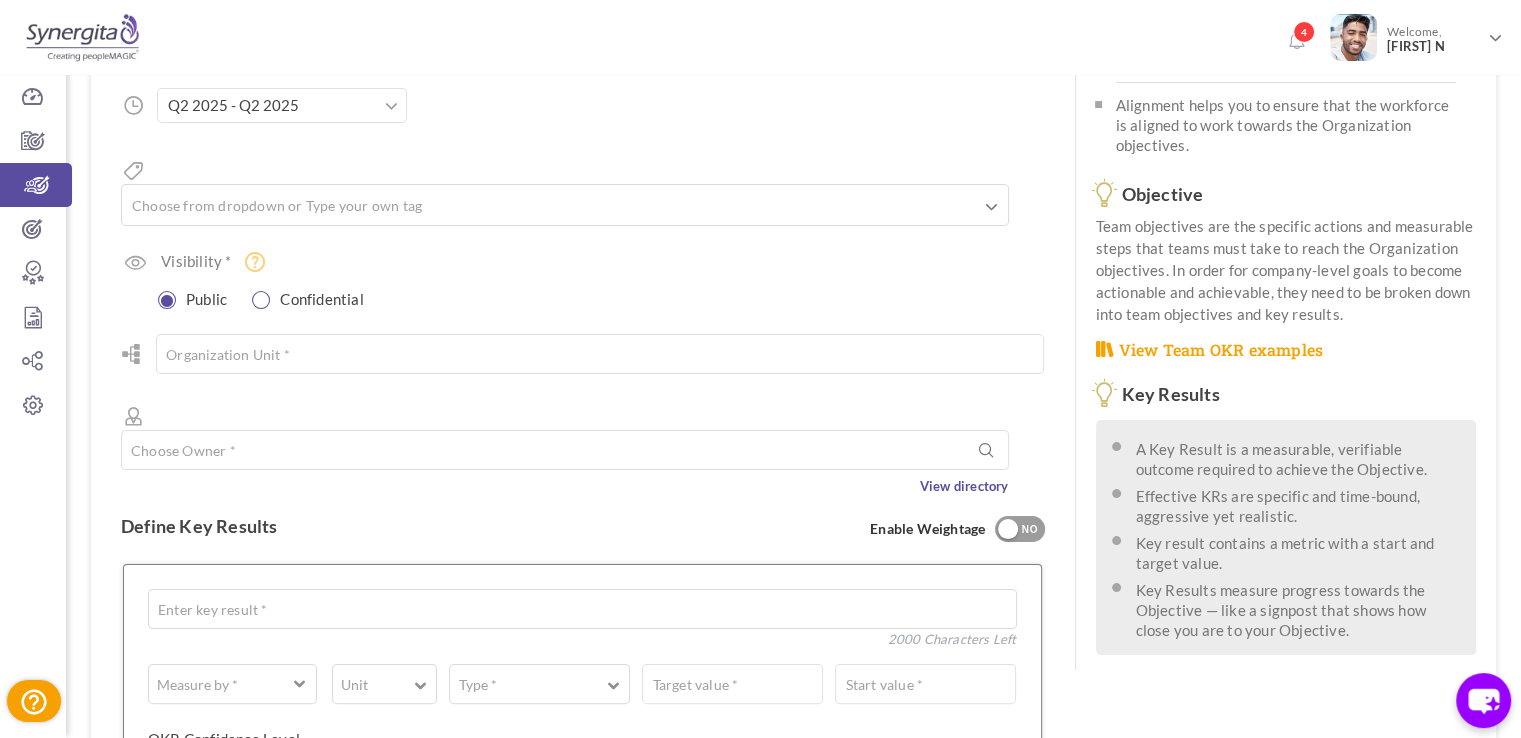 click at bounding box center (262, 300) 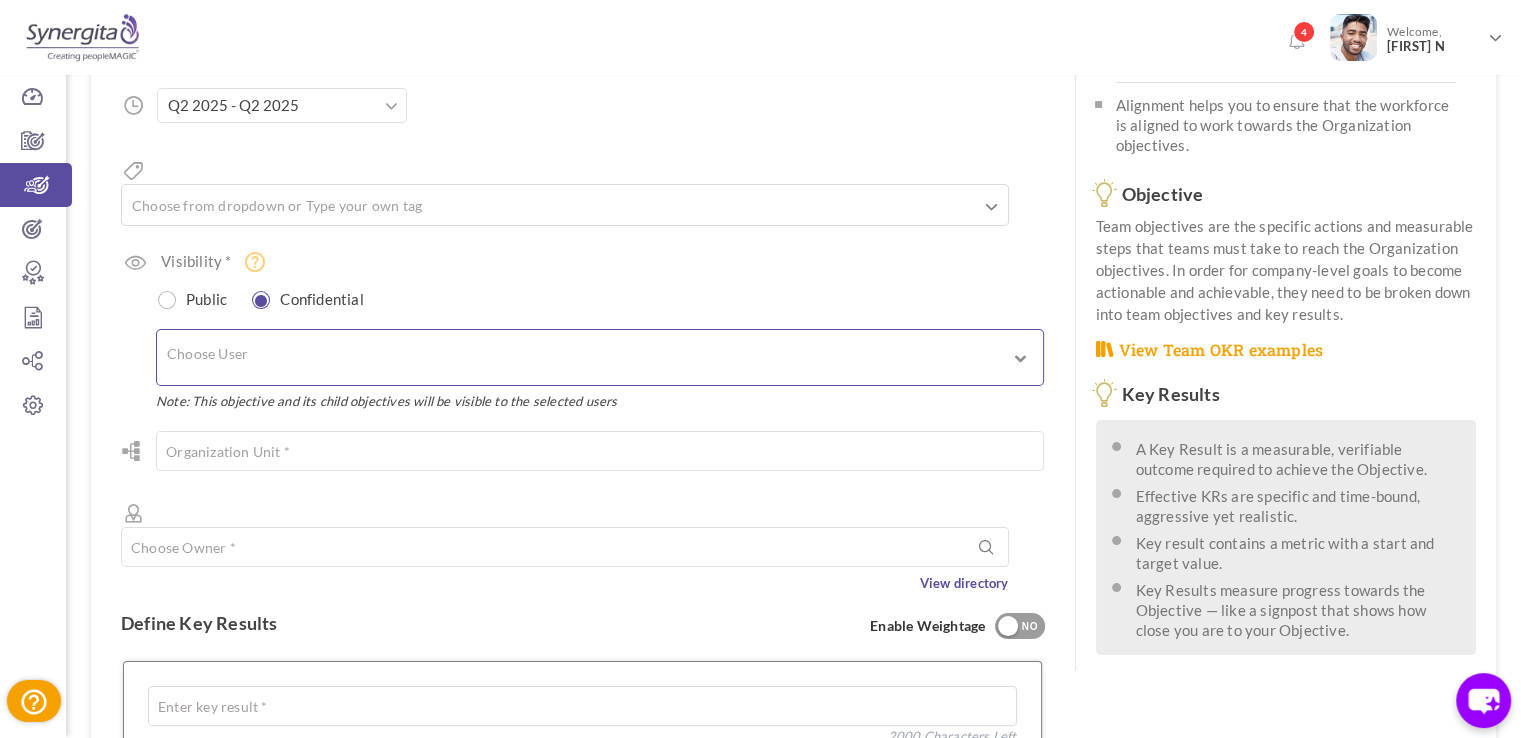 click at bounding box center (252, 357) 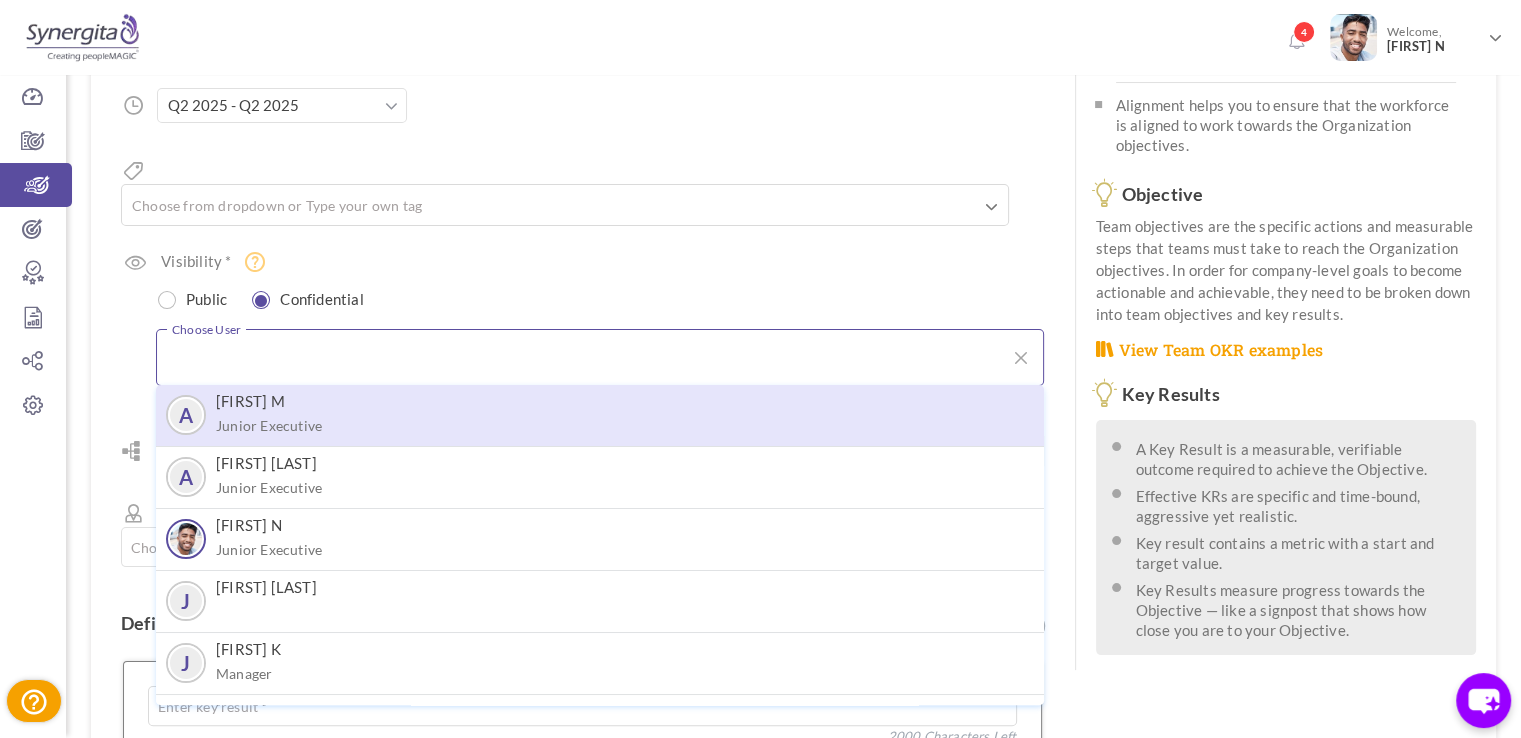 click on "Aakash M" at bounding box center (250, 401) 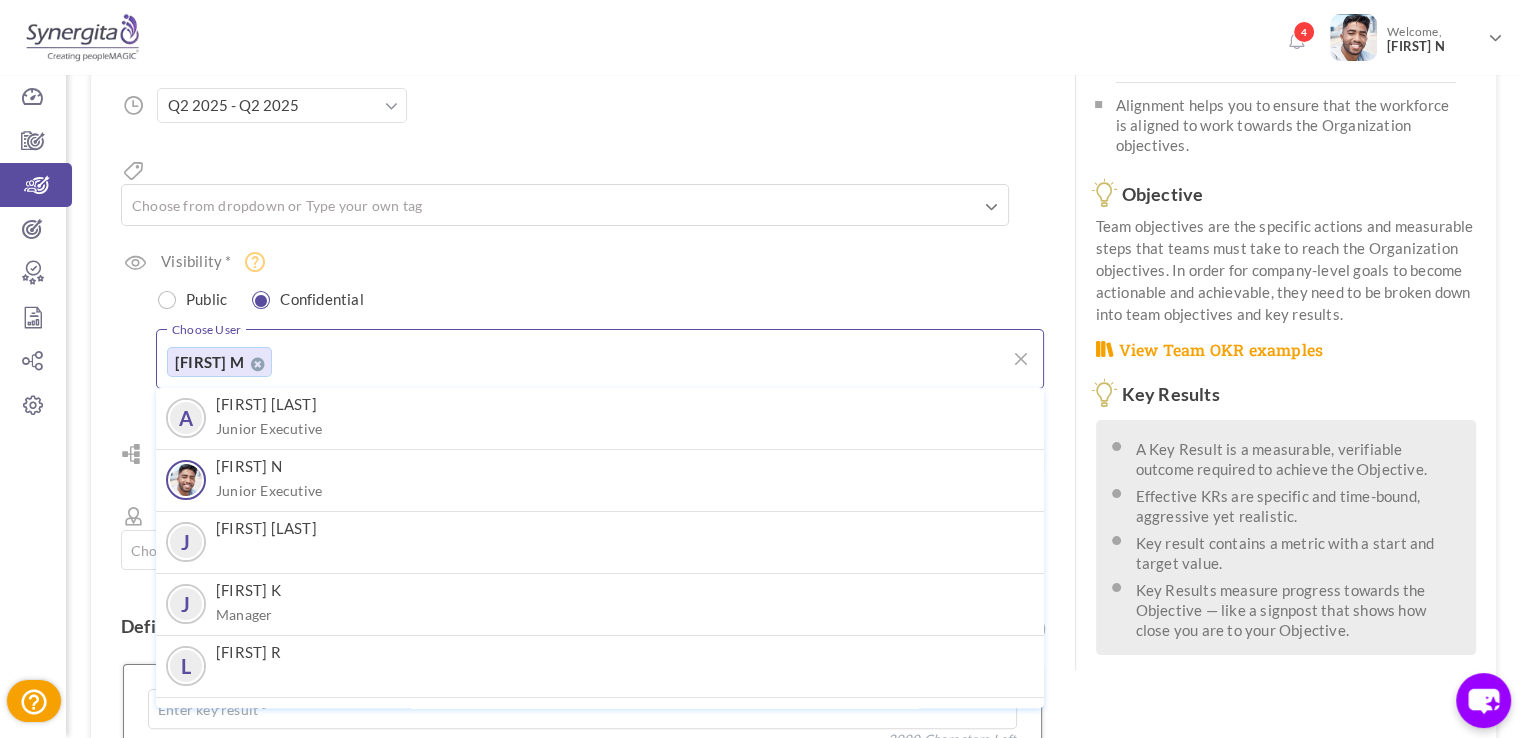 click on "Visibility *
Public
Confidential
Choose User
Aakash M" at bounding box center [583, 332] 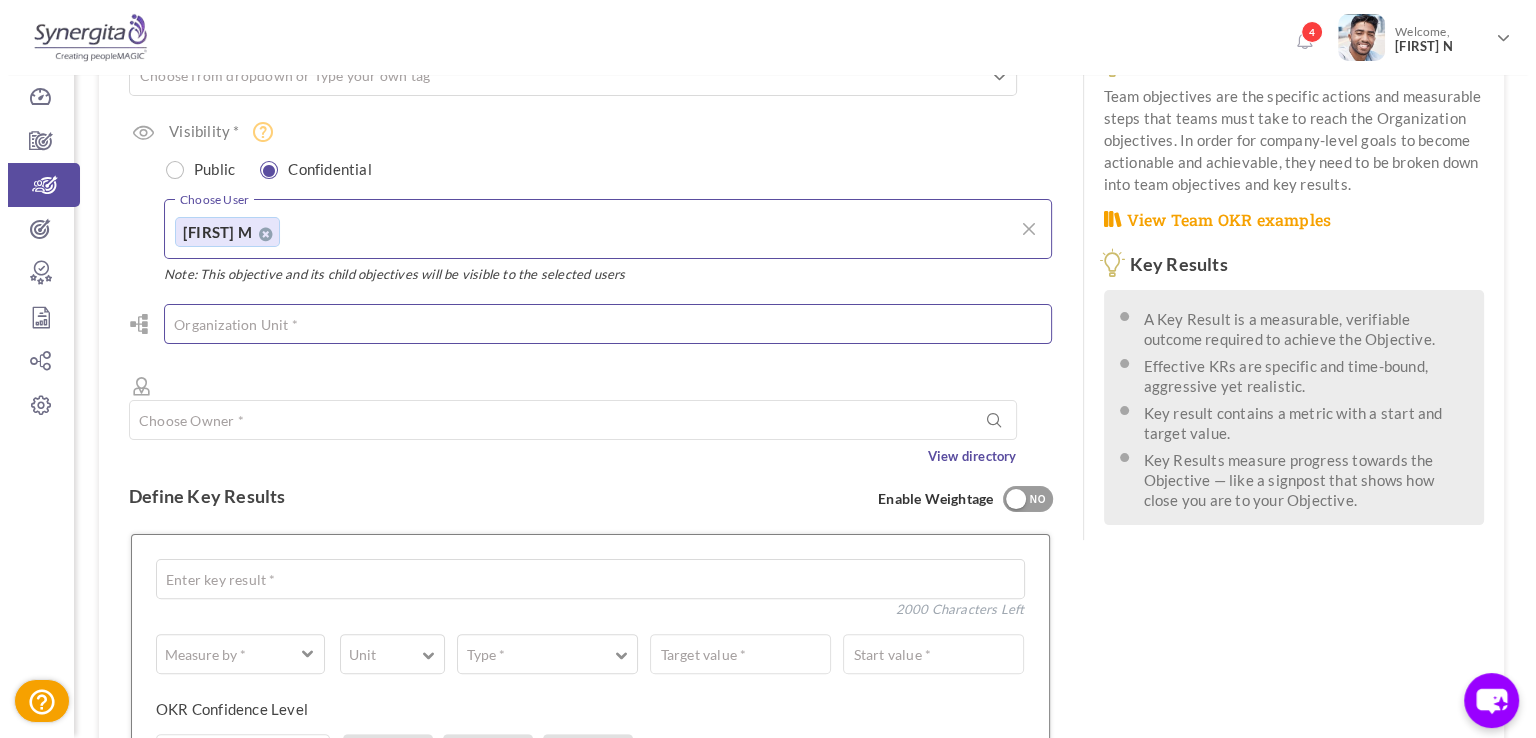 scroll, scrollTop: 390, scrollLeft: 0, axis: vertical 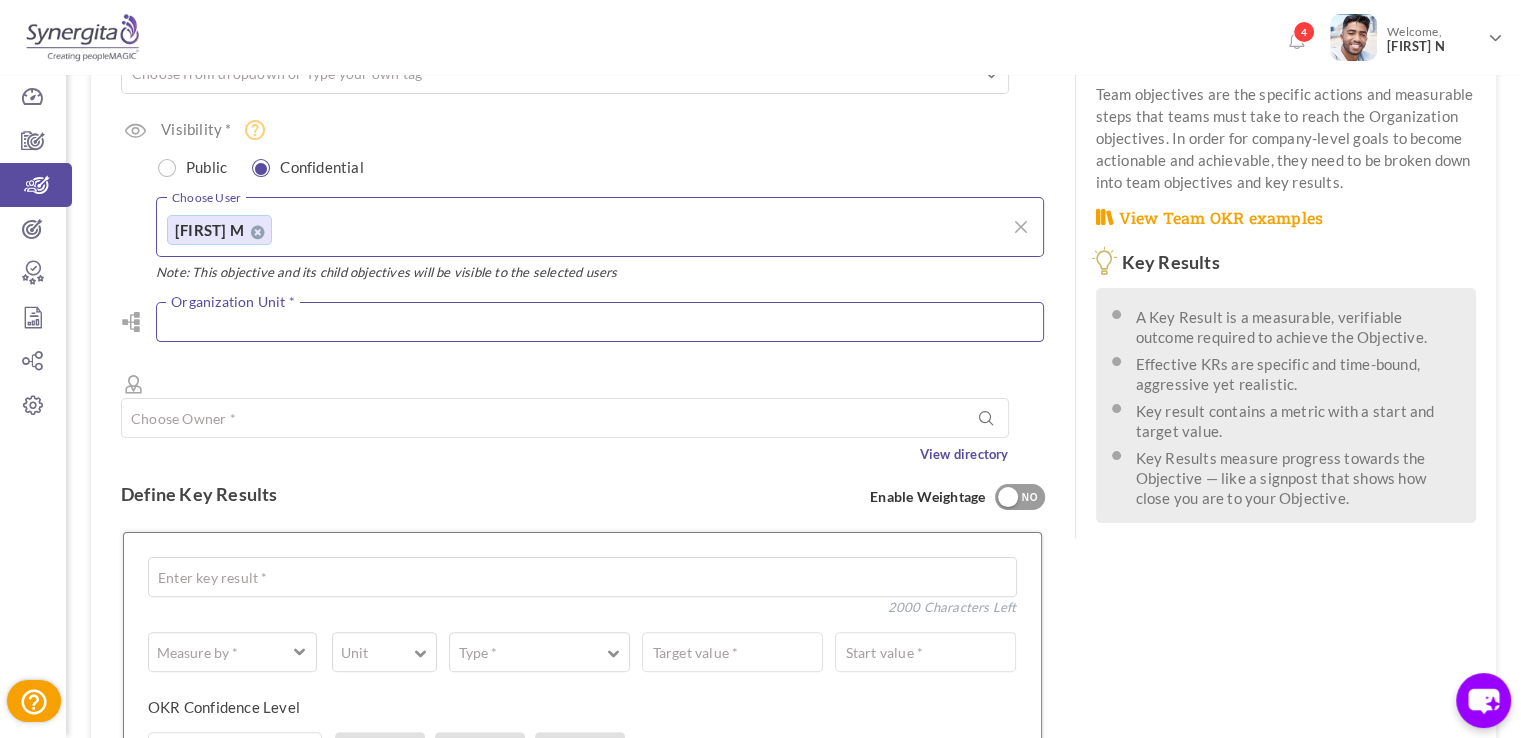 click at bounding box center [600, 322] 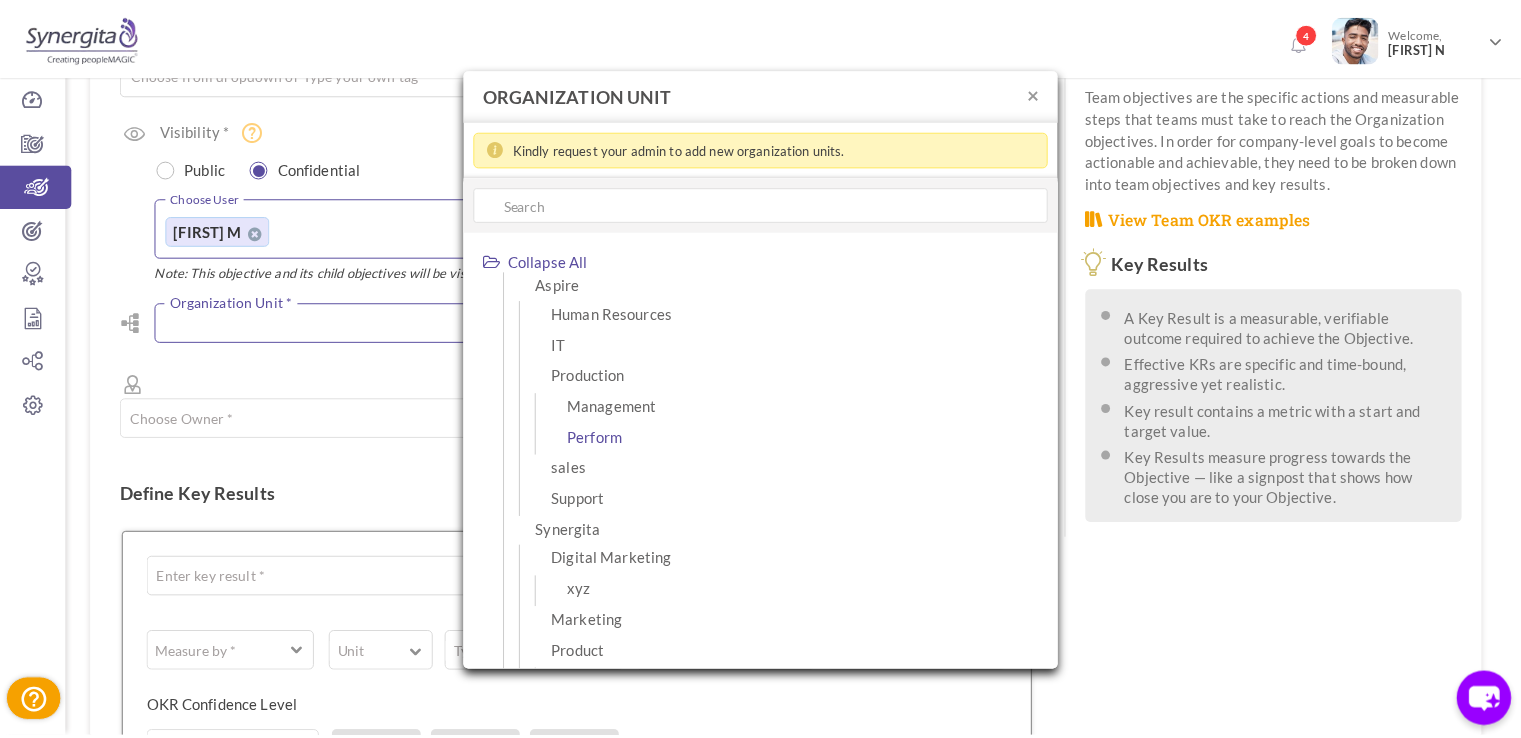 scroll, scrollTop: 112, scrollLeft: 0, axis: vertical 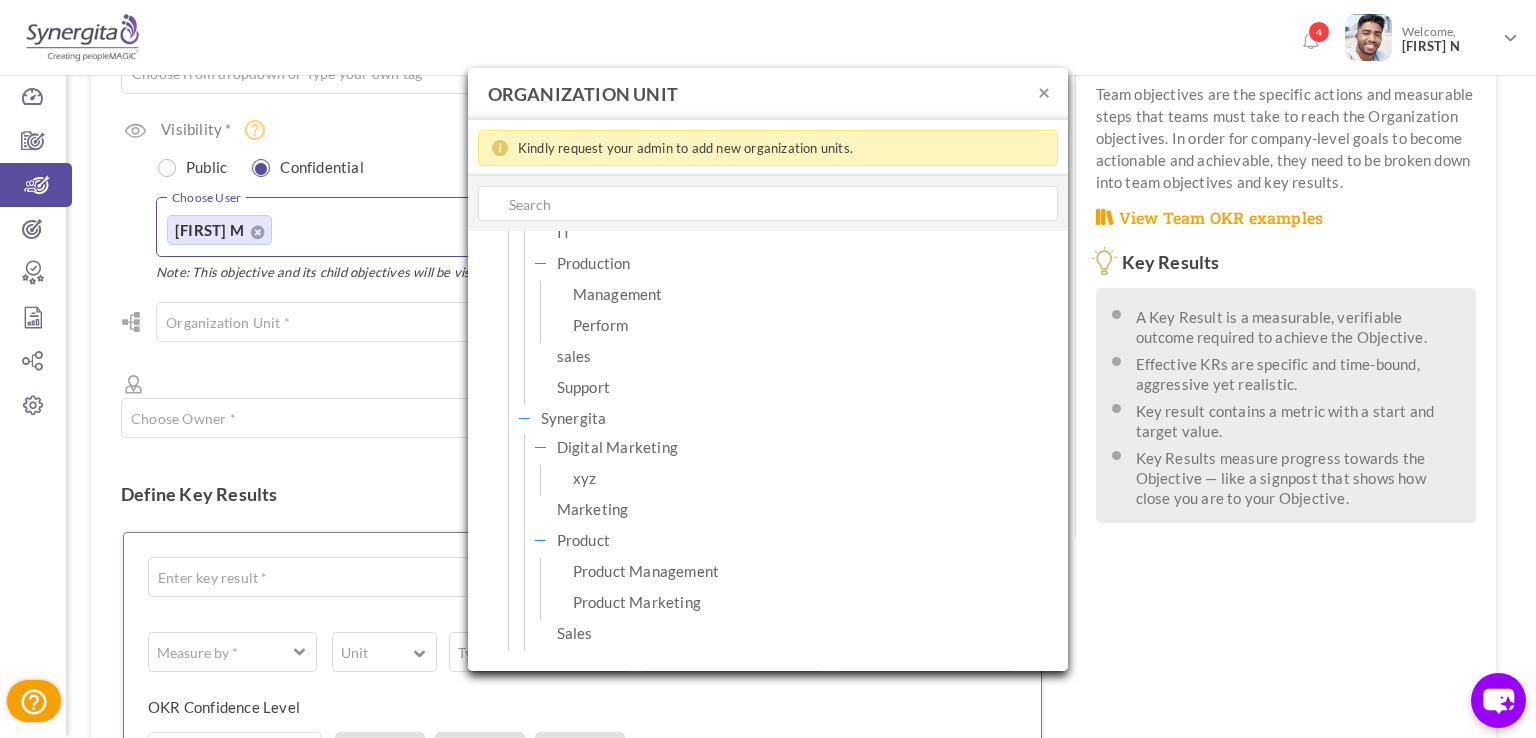 click on "×
ORGANIZATION UNIT
Kindly request your admin to add new organization units.
Collapse All
Expand All
Aspire   Human Resources   IT   Production   Management   Perform   sales   Support   Synergita   Digital Marketing   xyz   Marketing    Product   Product Management   Product Marketing   Sales" at bounding box center (768, 369) 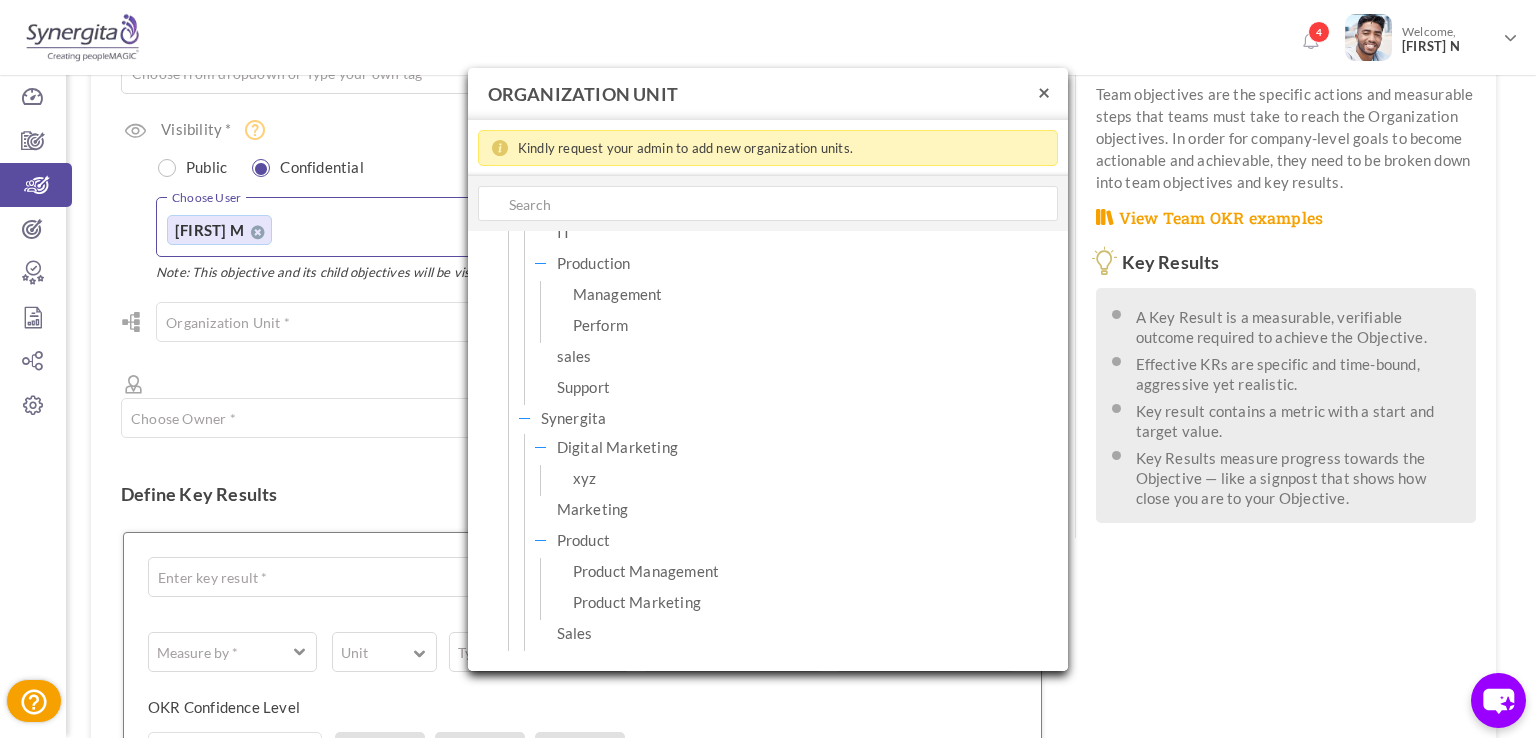 click on "×" at bounding box center [1044, 91] 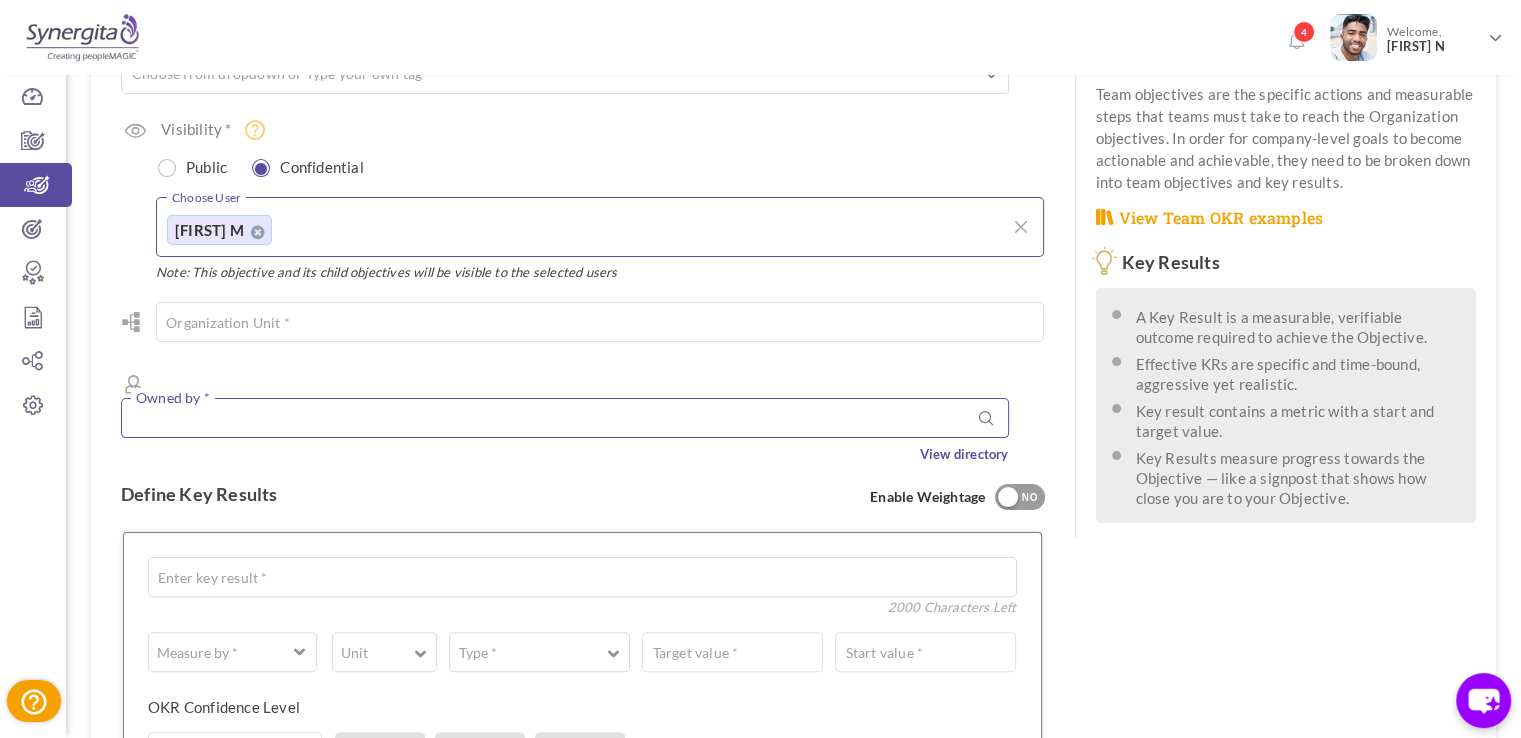 click at bounding box center [565, 418] 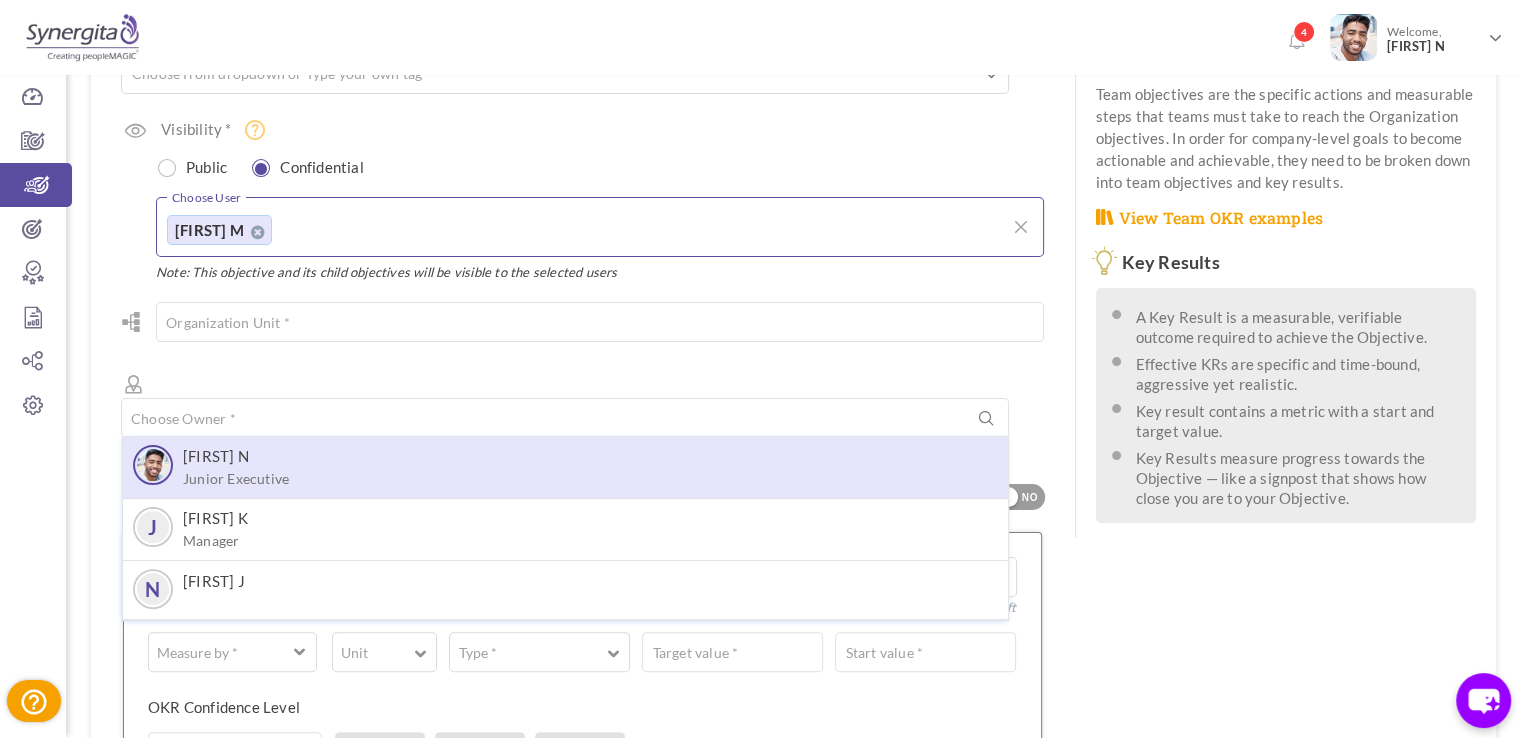click on "Frank N Junior Executive" at bounding box center [565, 467] 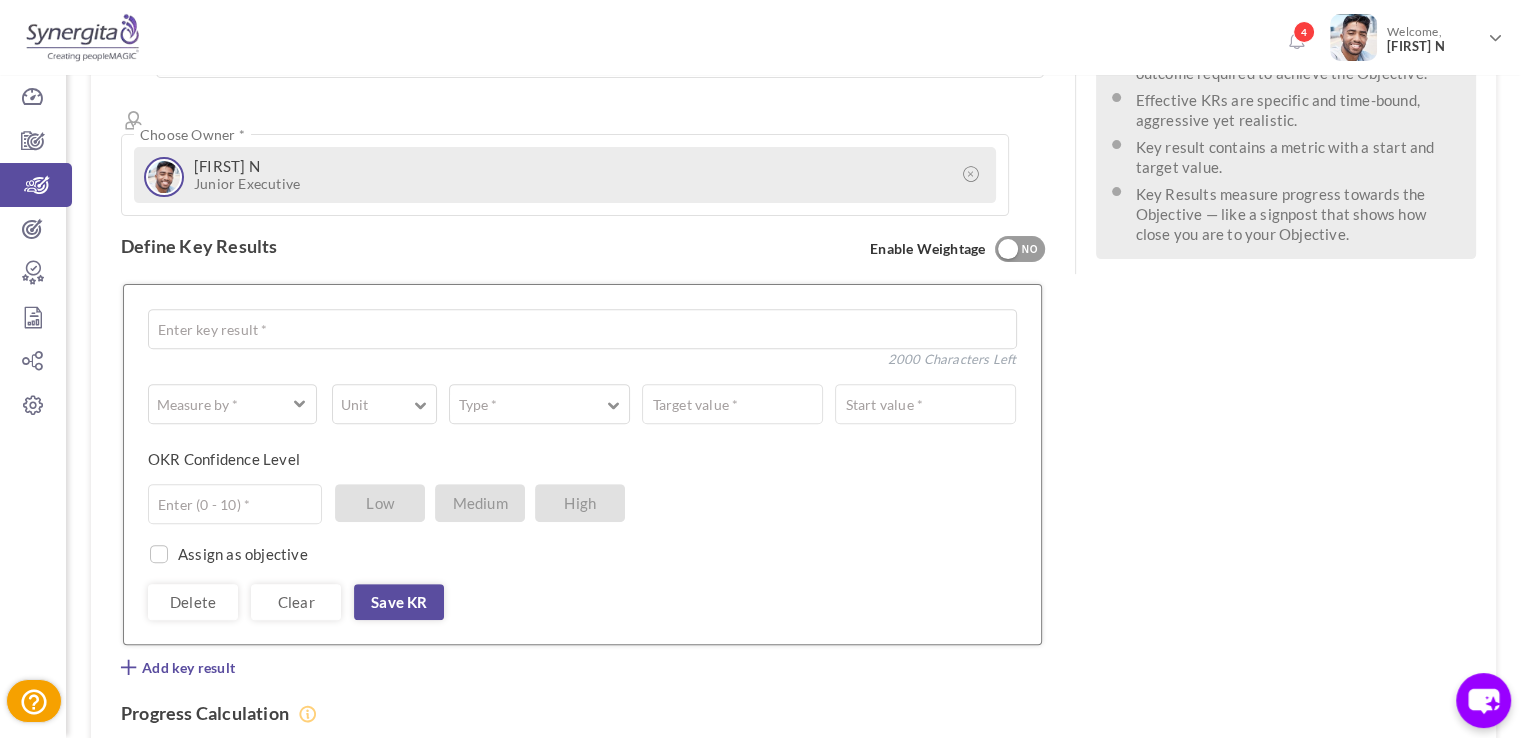 scroll, scrollTop: 724, scrollLeft: 0, axis: vertical 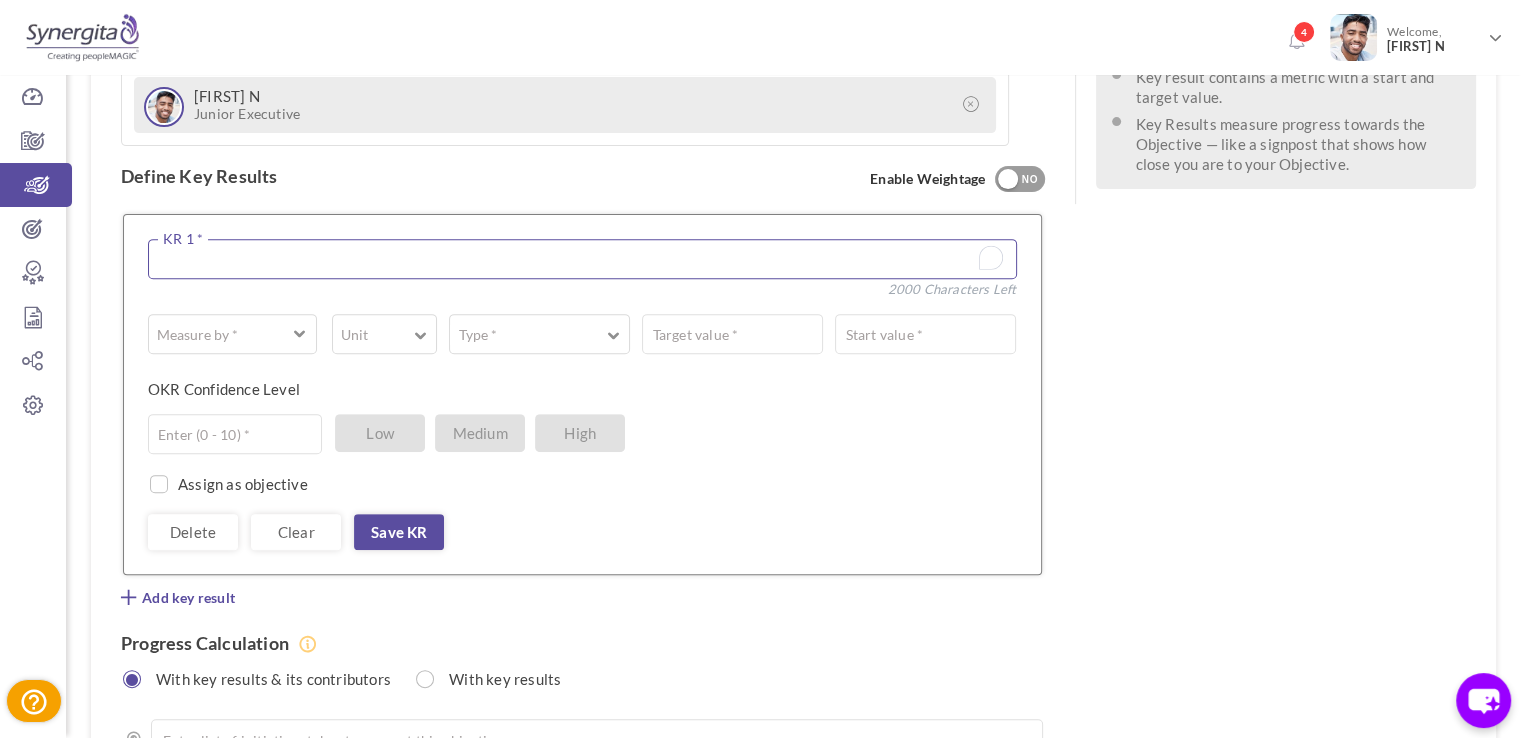 click at bounding box center (582, 259) 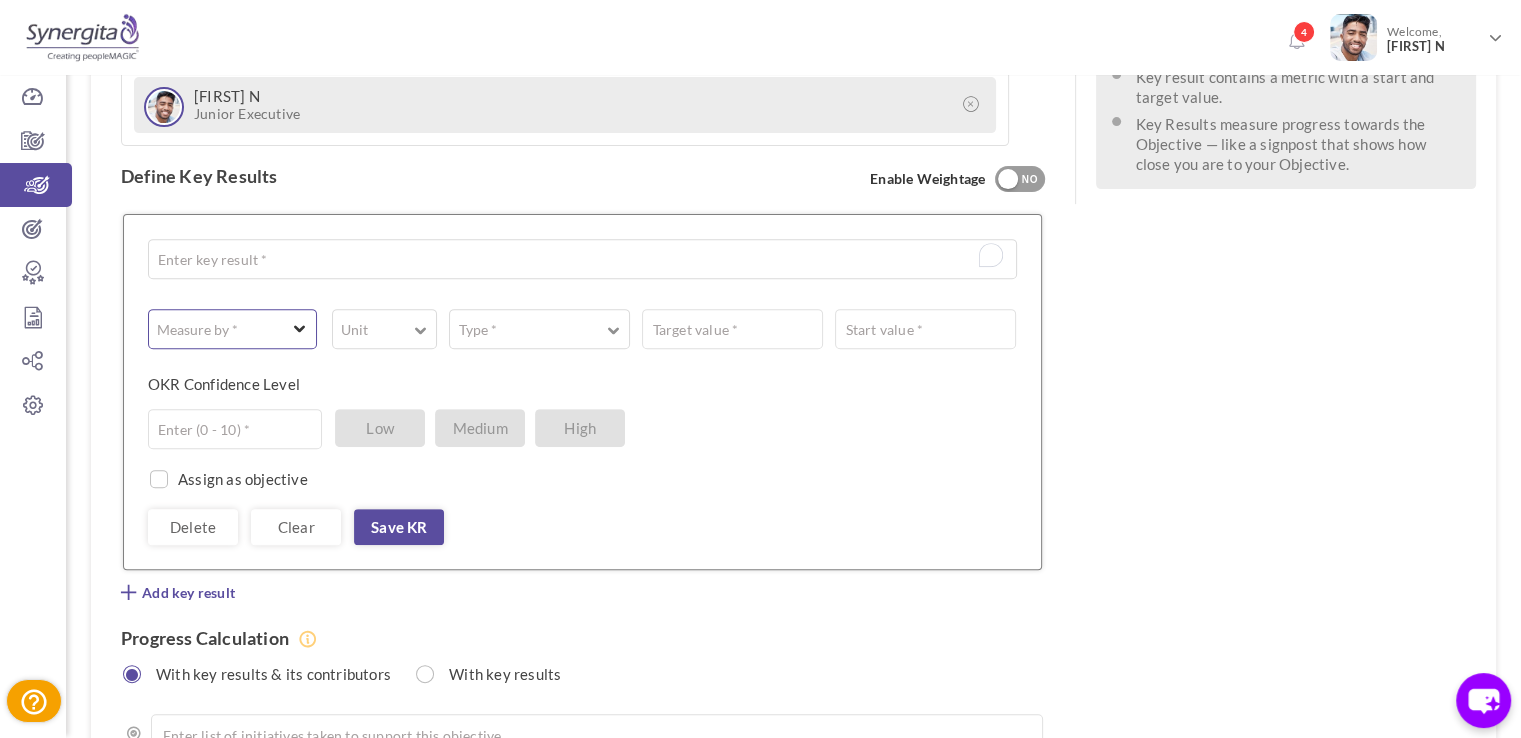 click on "Measure by *" at bounding box center (232, 329) 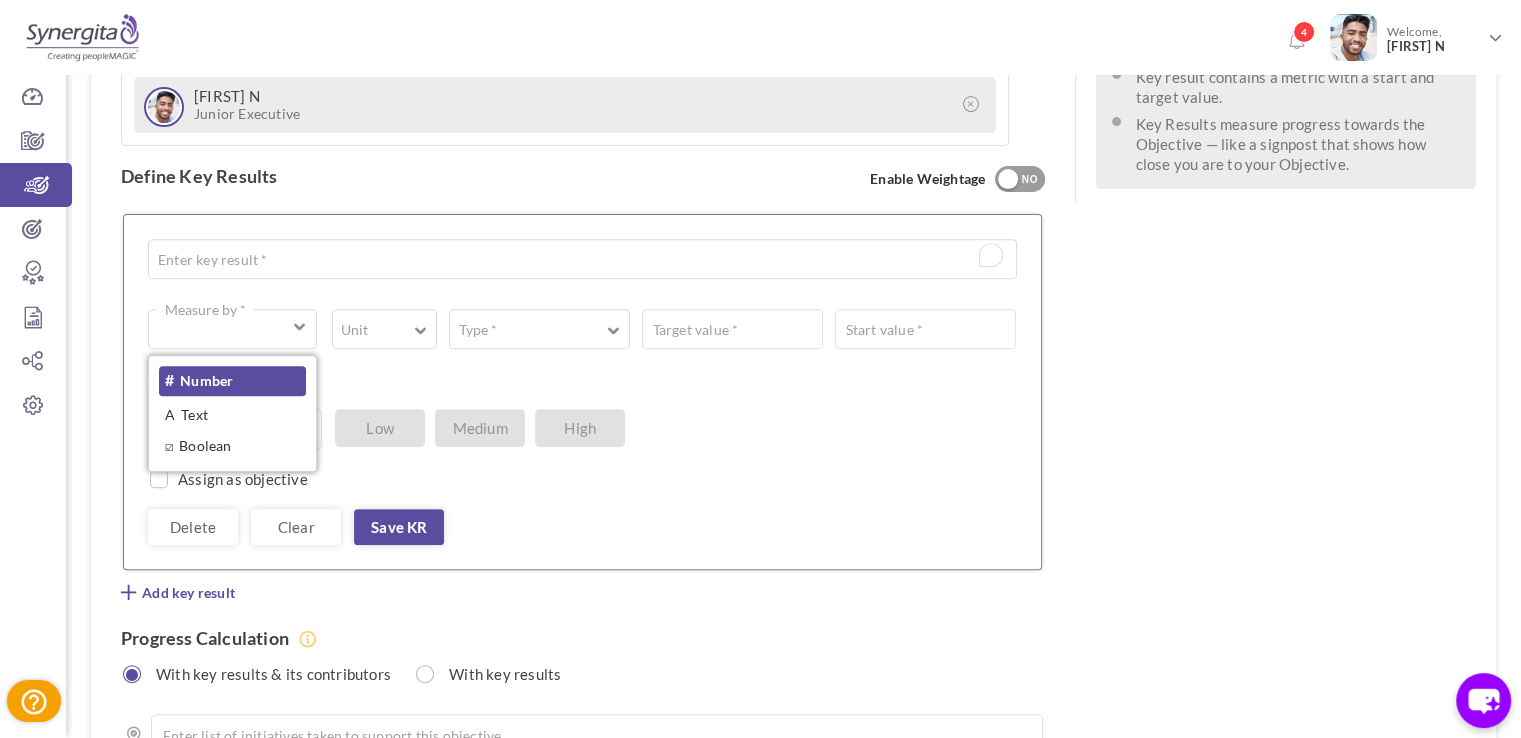 click on "# Number" at bounding box center [232, 381] 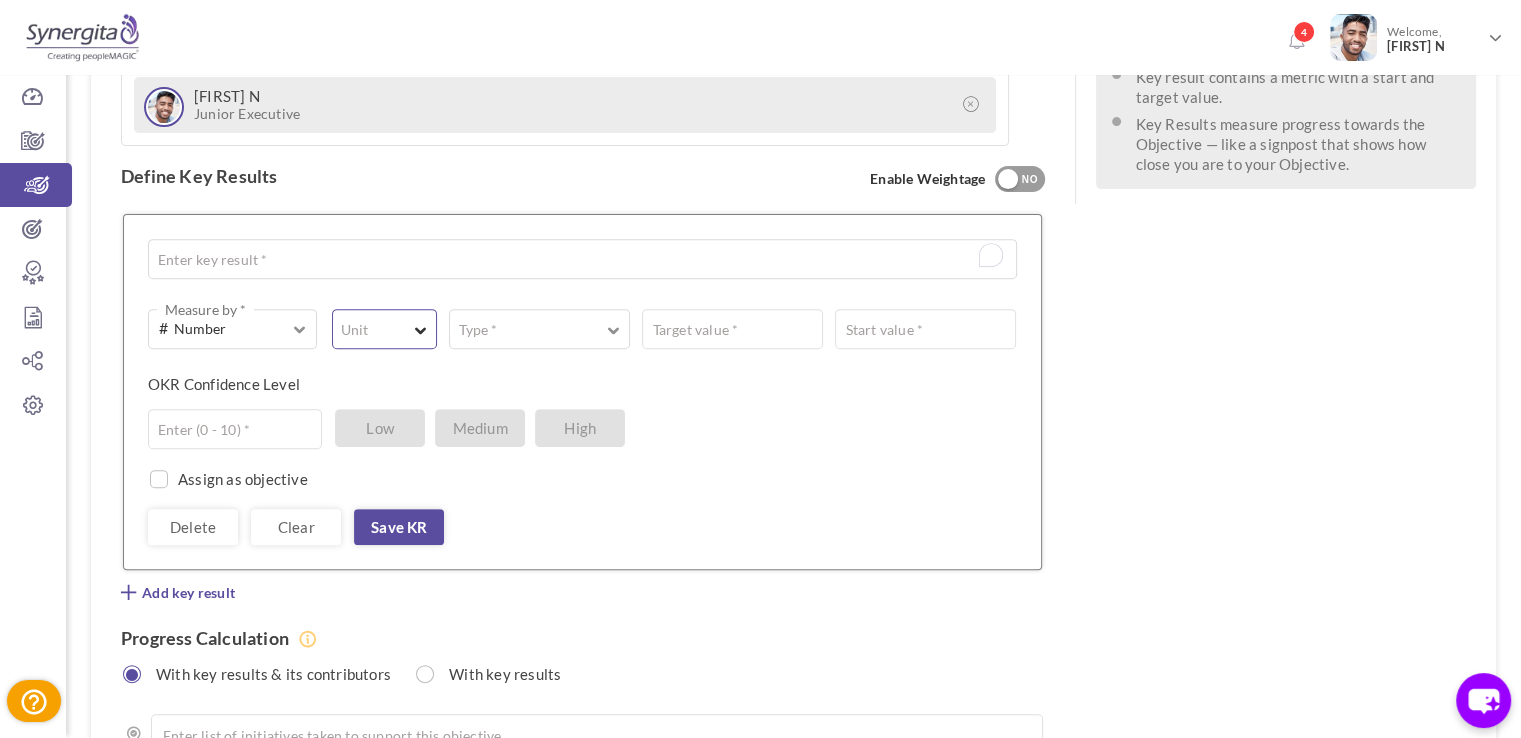 click on "Unit" at bounding box center [385, 329] 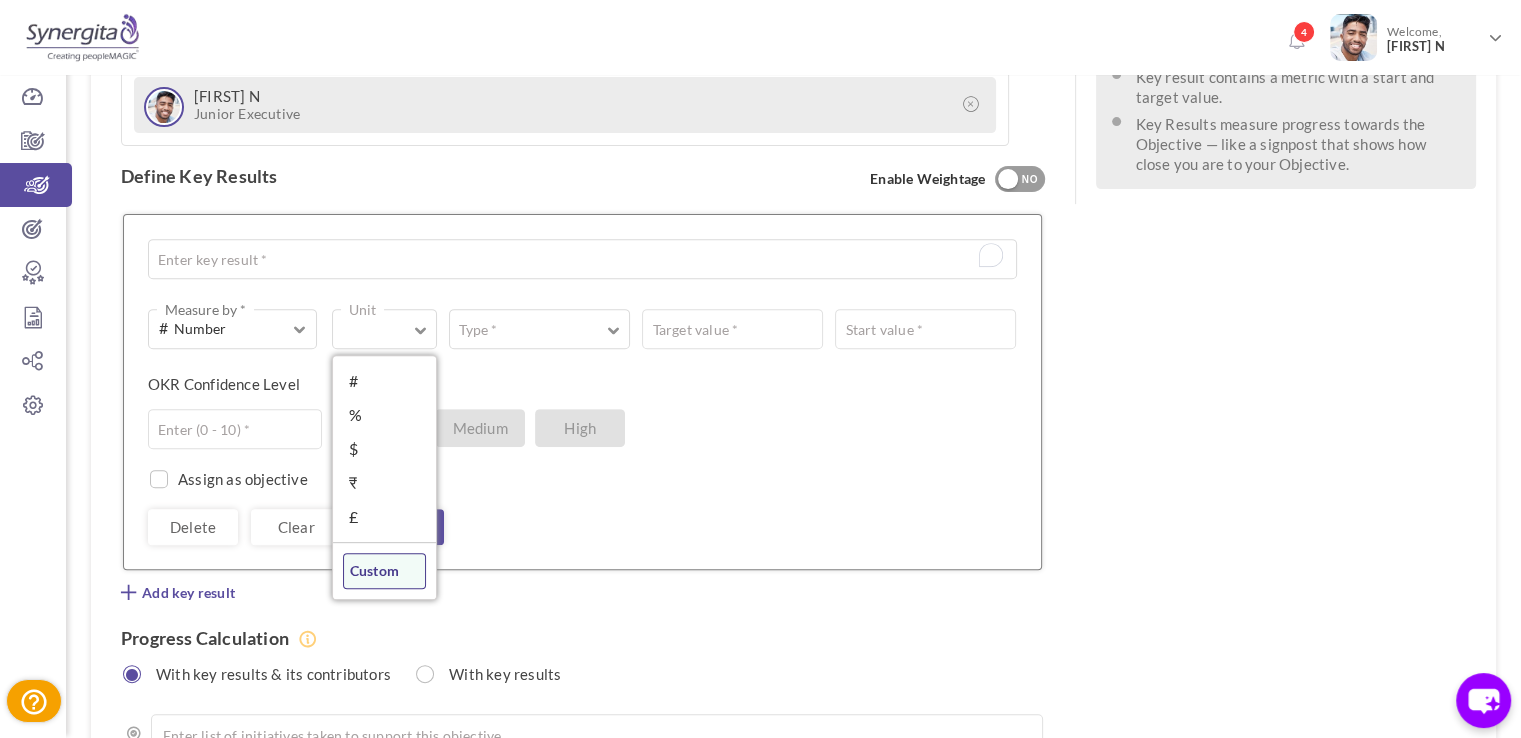 click on "Custom" at bounding box center (385, 571) 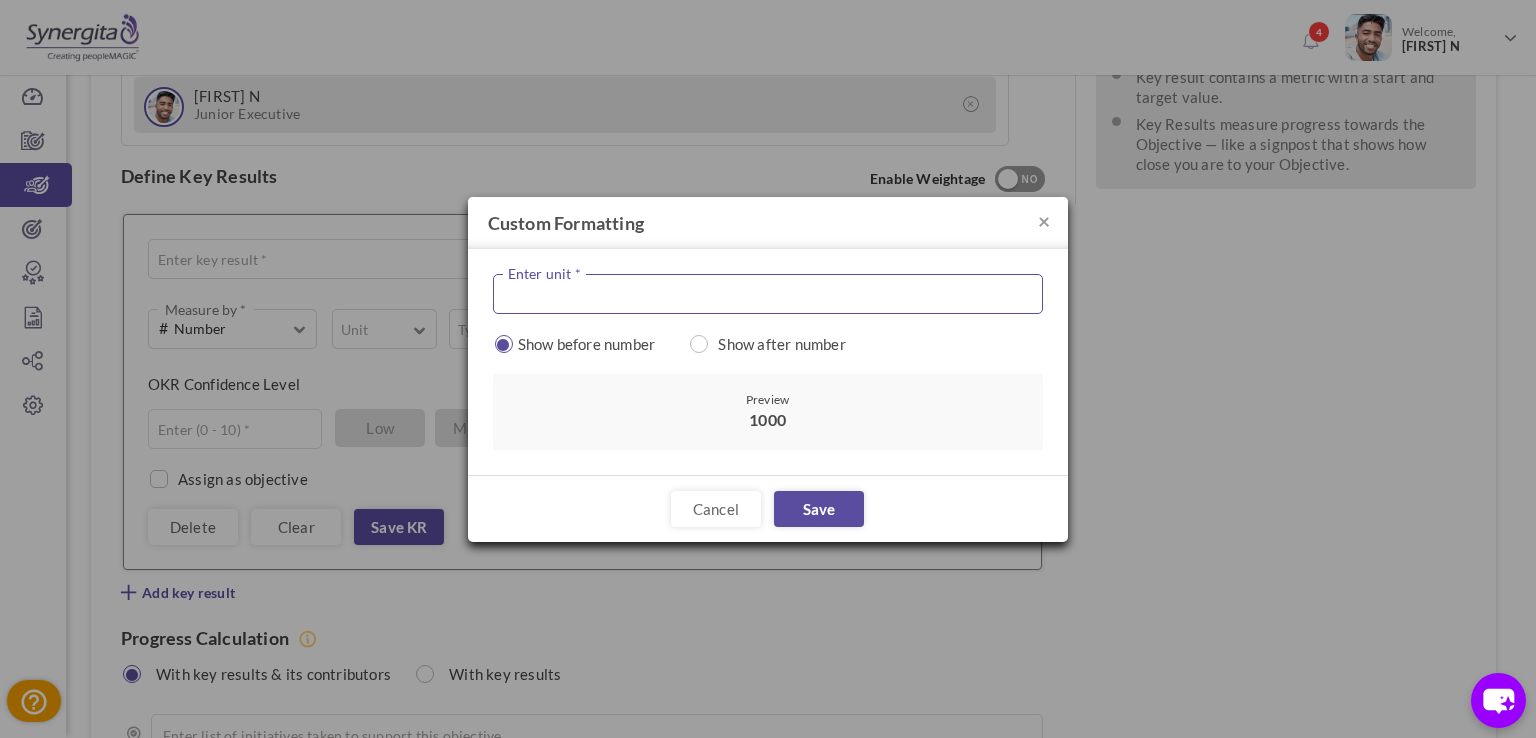 click at bounding box center (768, 294) 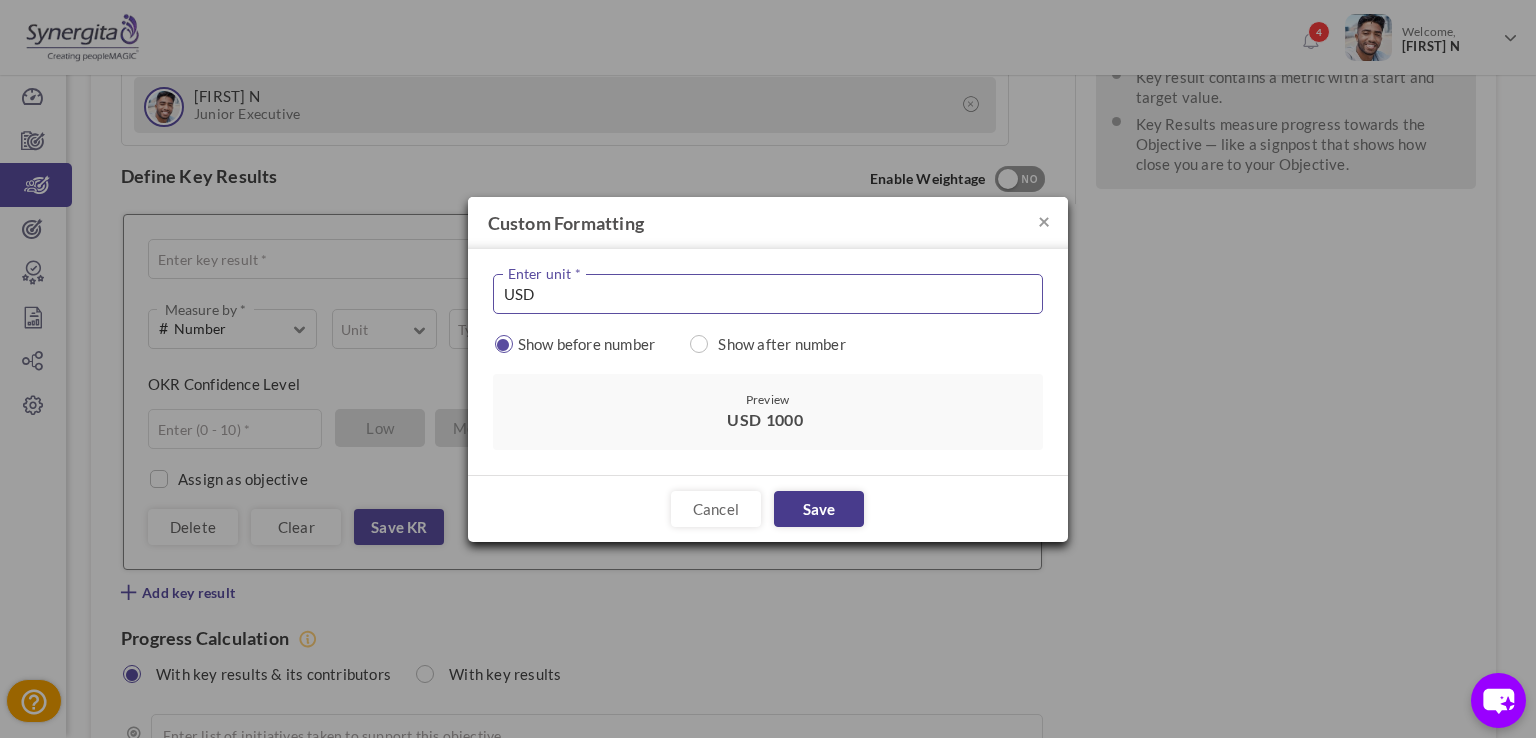 type on "USD" 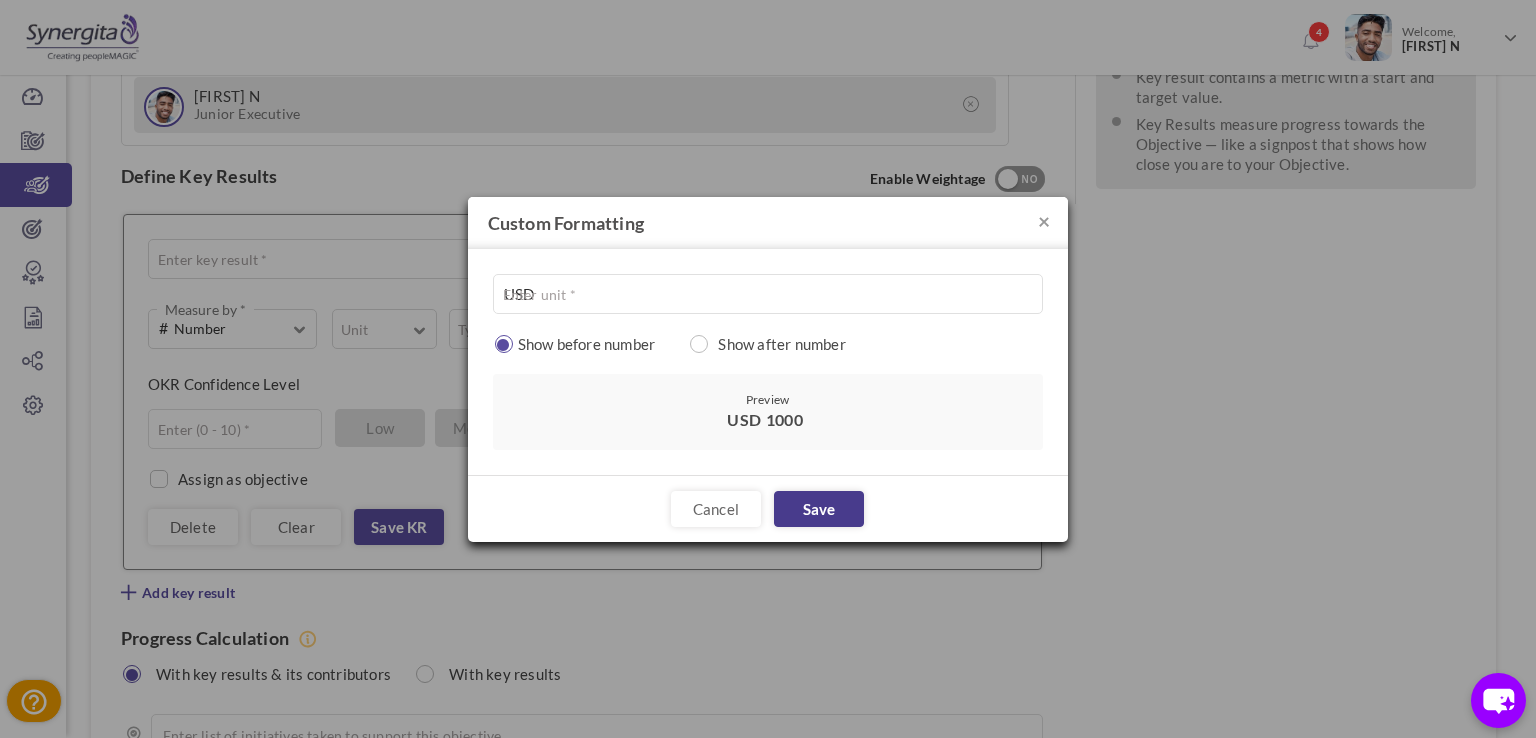 click on "Save" at bounding box center [819, 509] 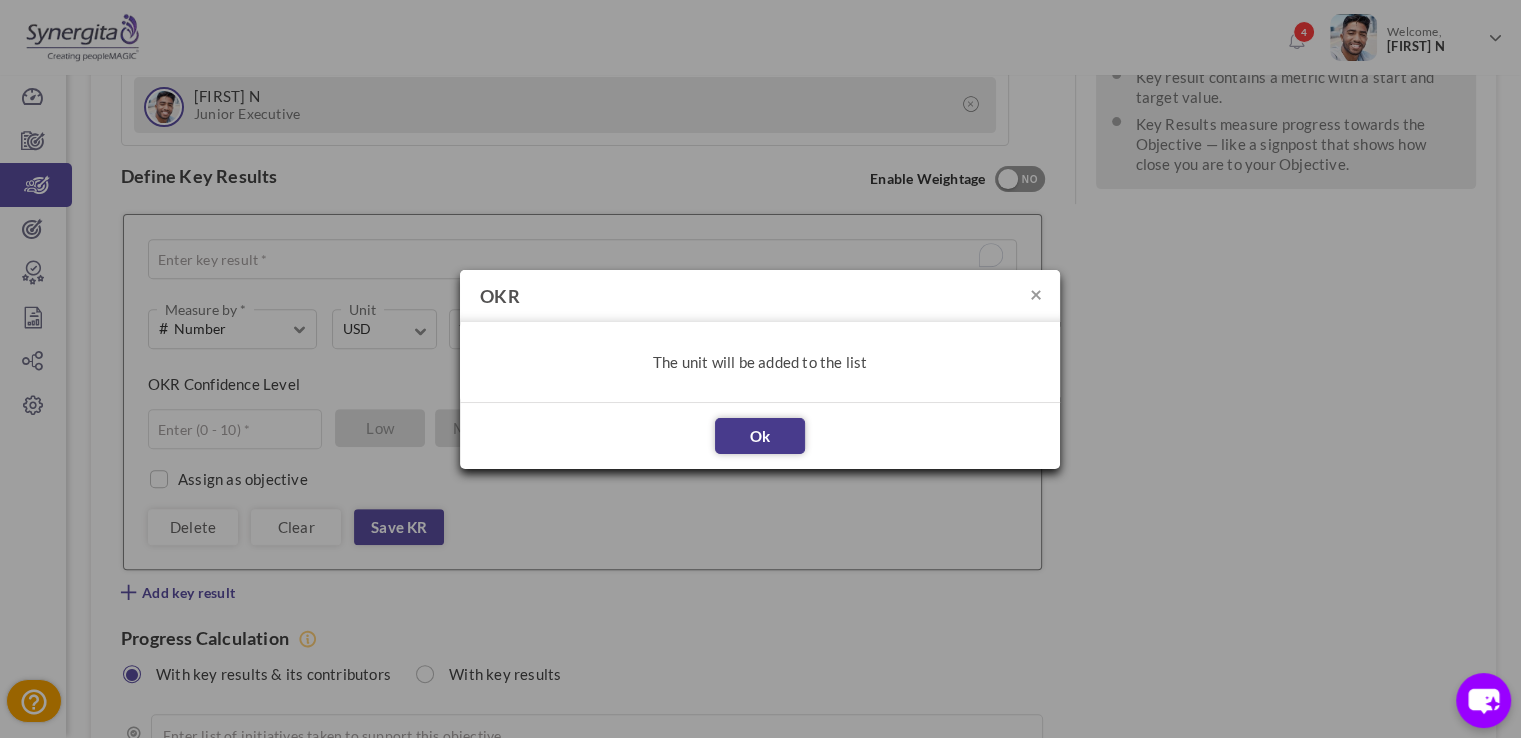 click on "Ok" at bounding box center (760, 436) 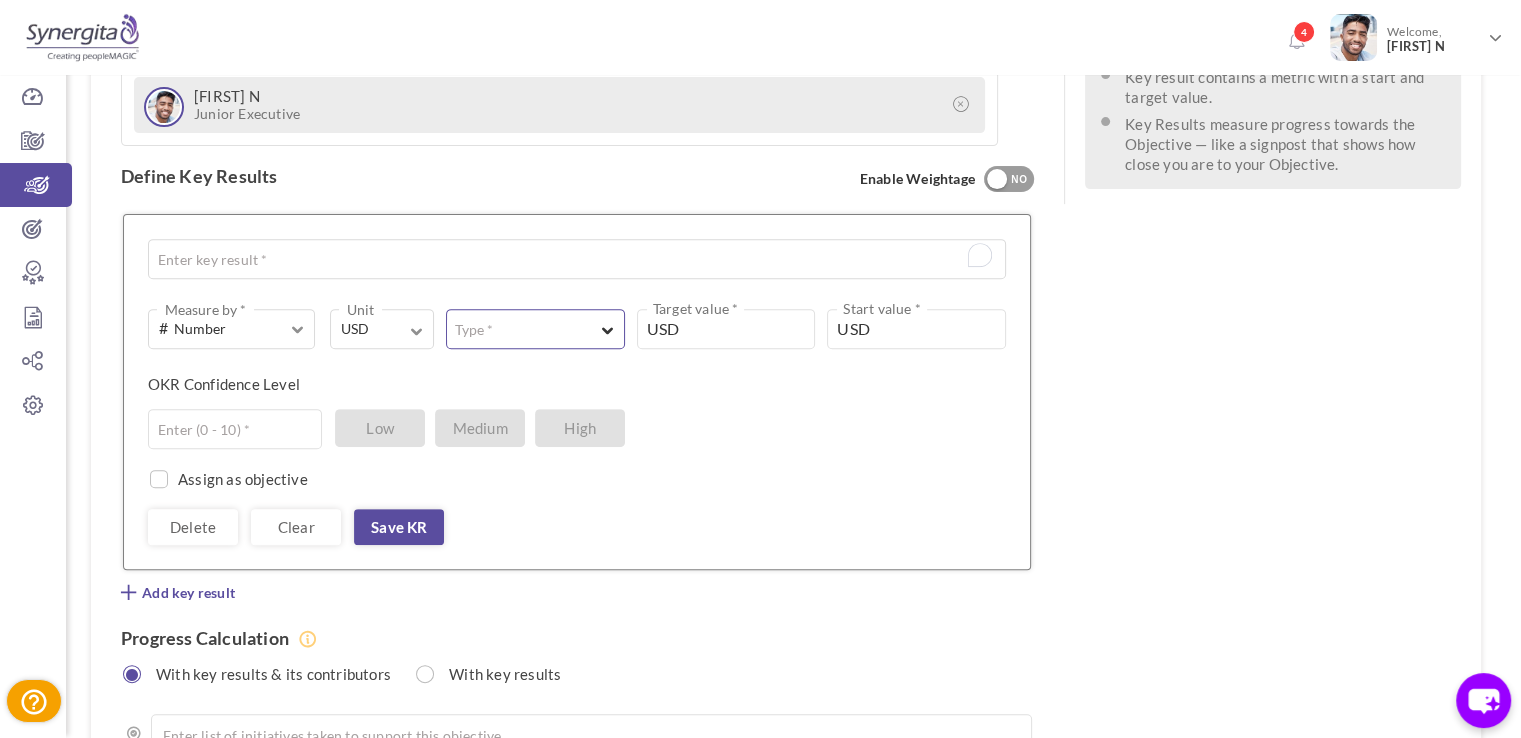 click on "Type *" at bounding box center [535, 329] 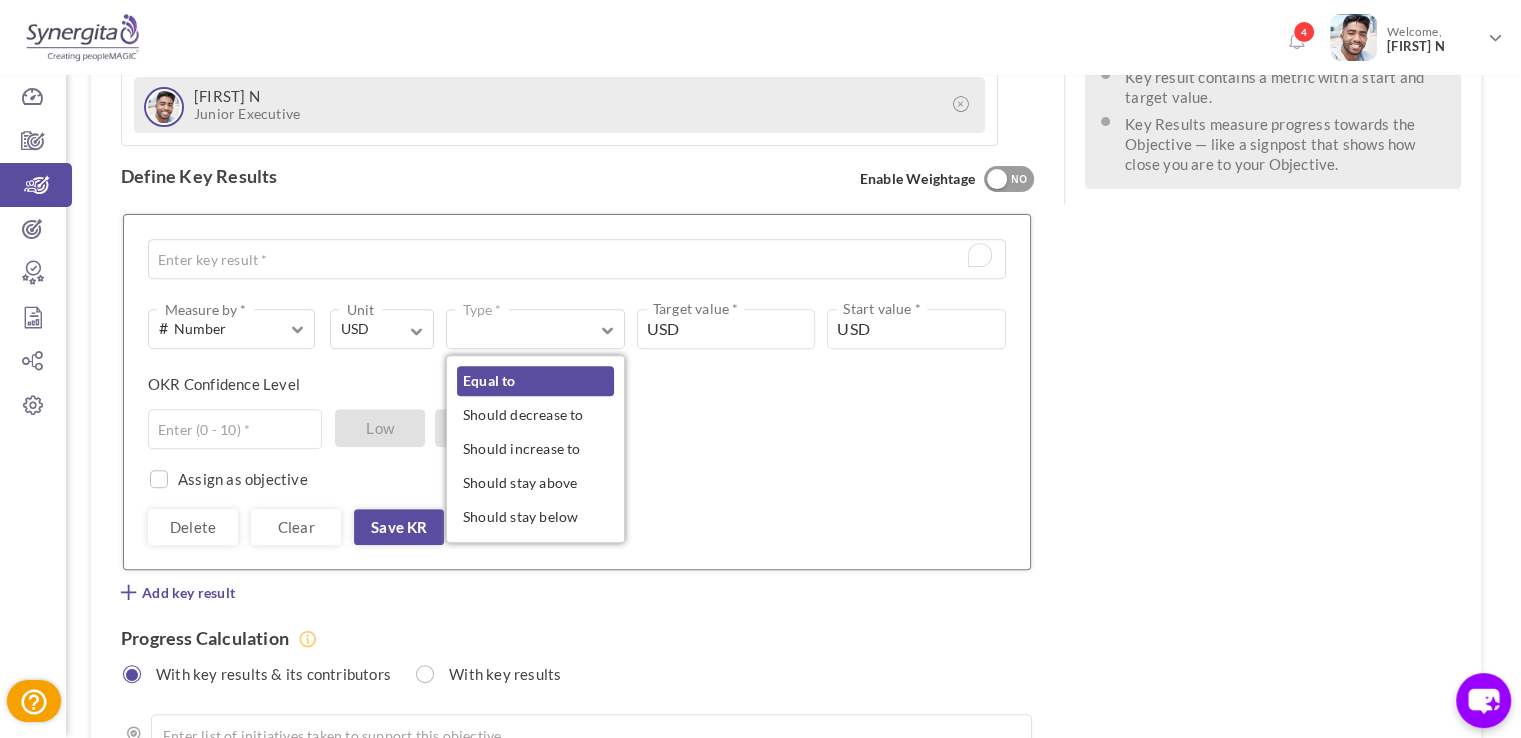 click on "Equal to" at bounding box center [535, 381] 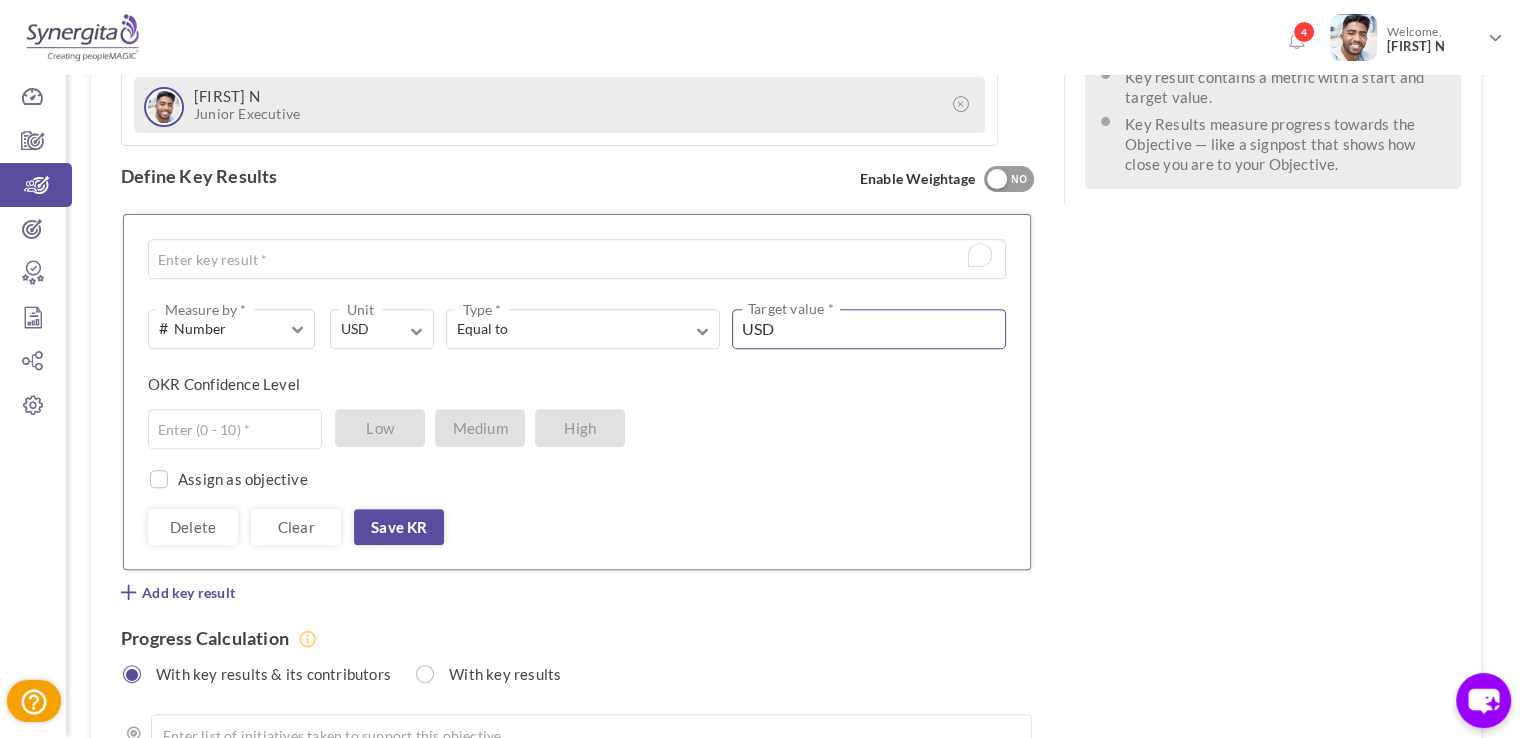 click at bounding box center (869, 329) 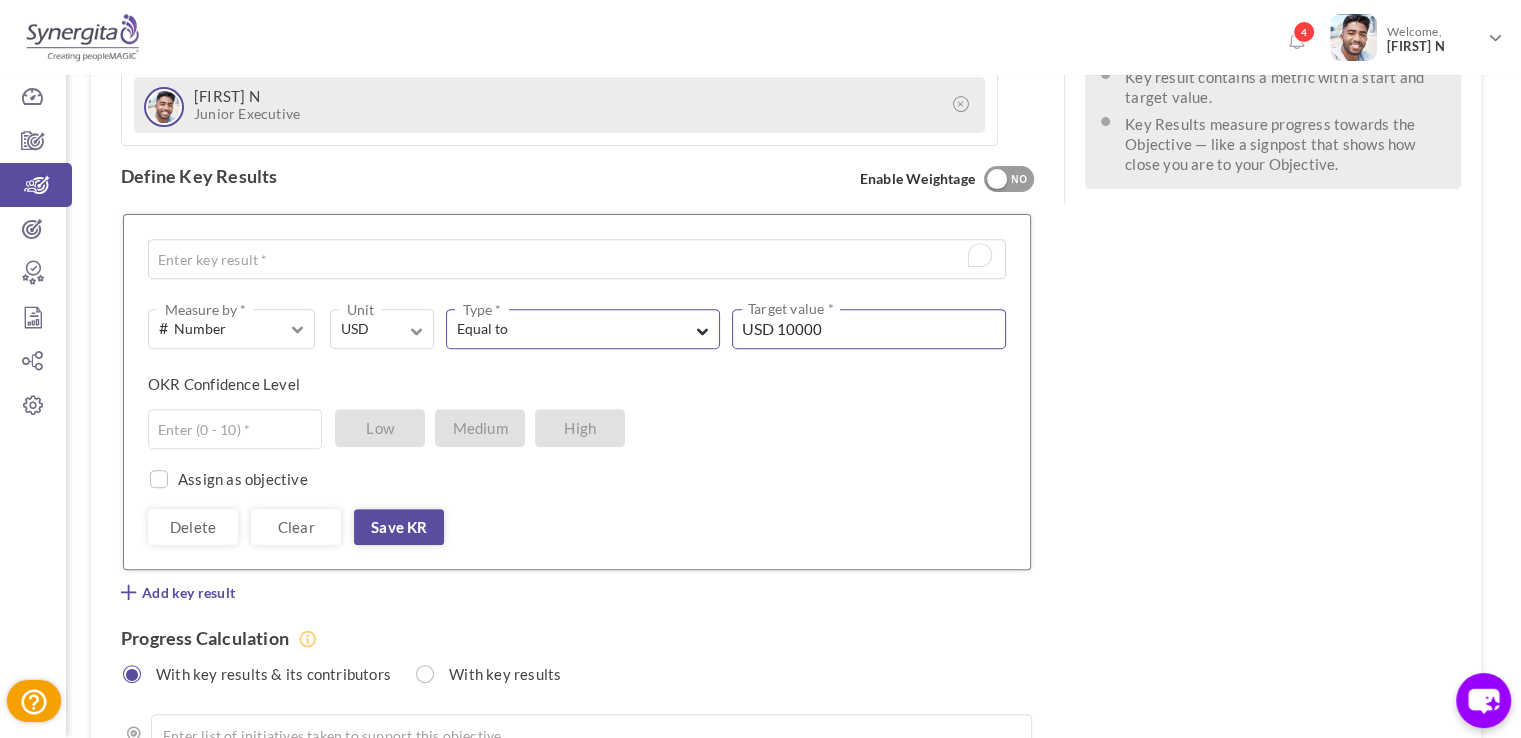 type on "10000" 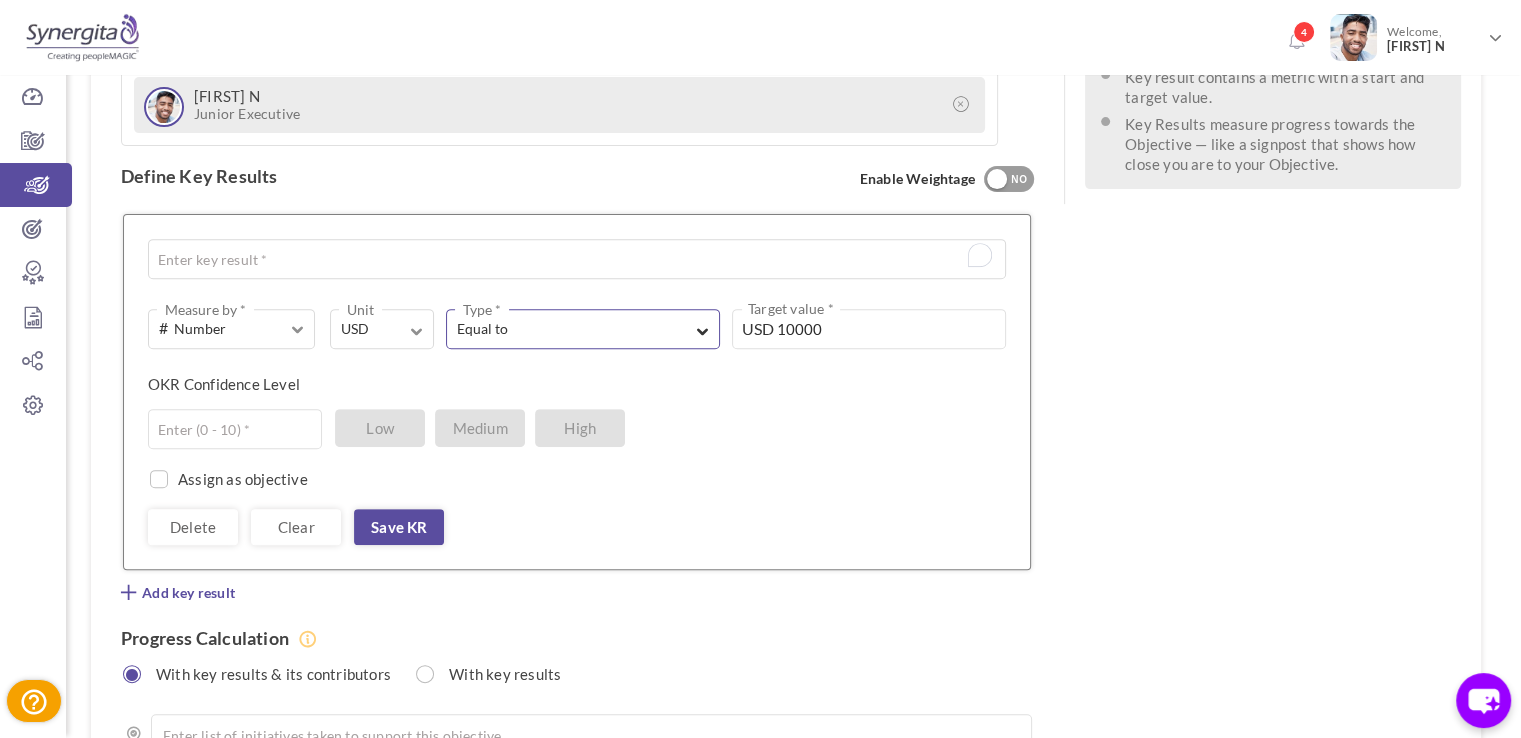 click on "Equal to      Type *" at bounding box center [583, 329] 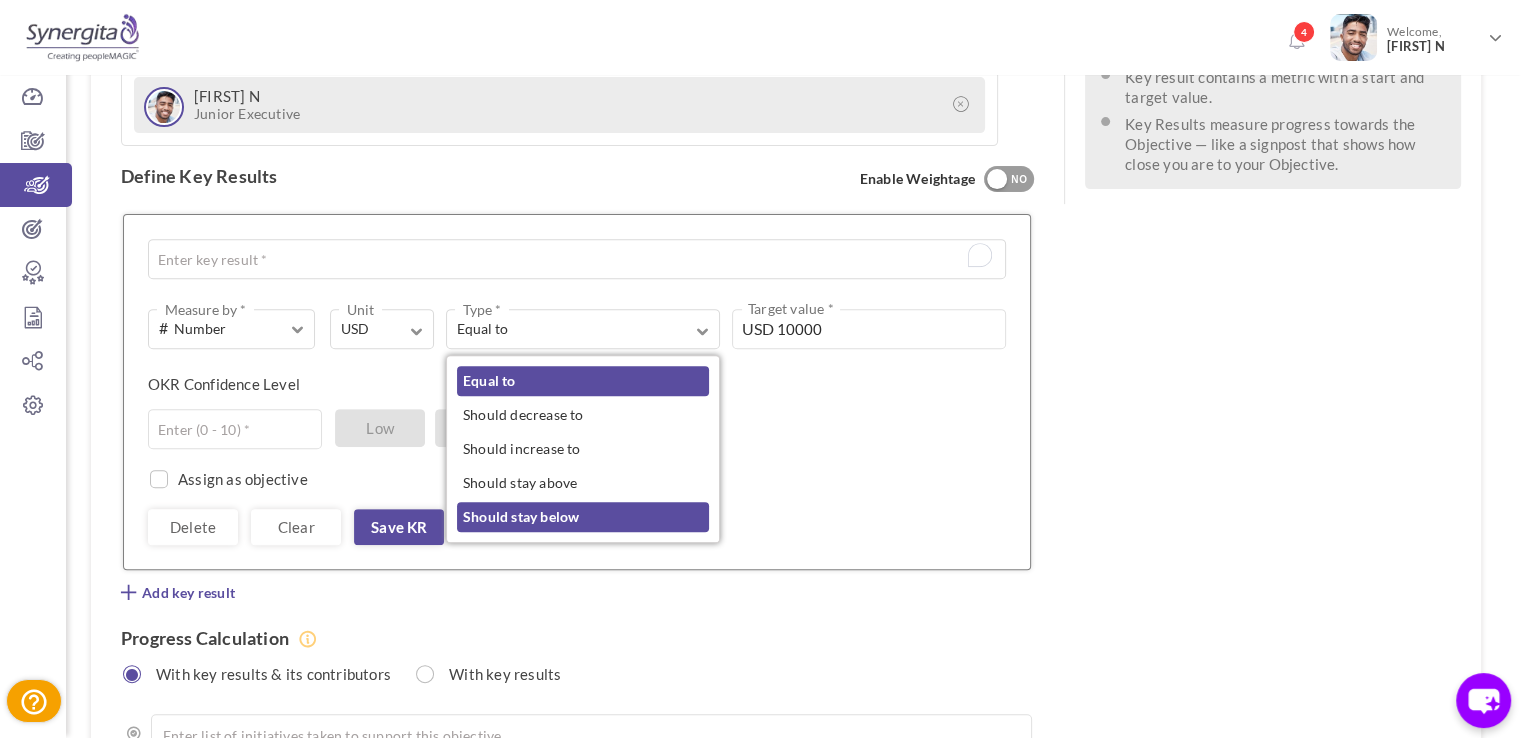 click on "Should stay below" at bounding box center (583, 517) 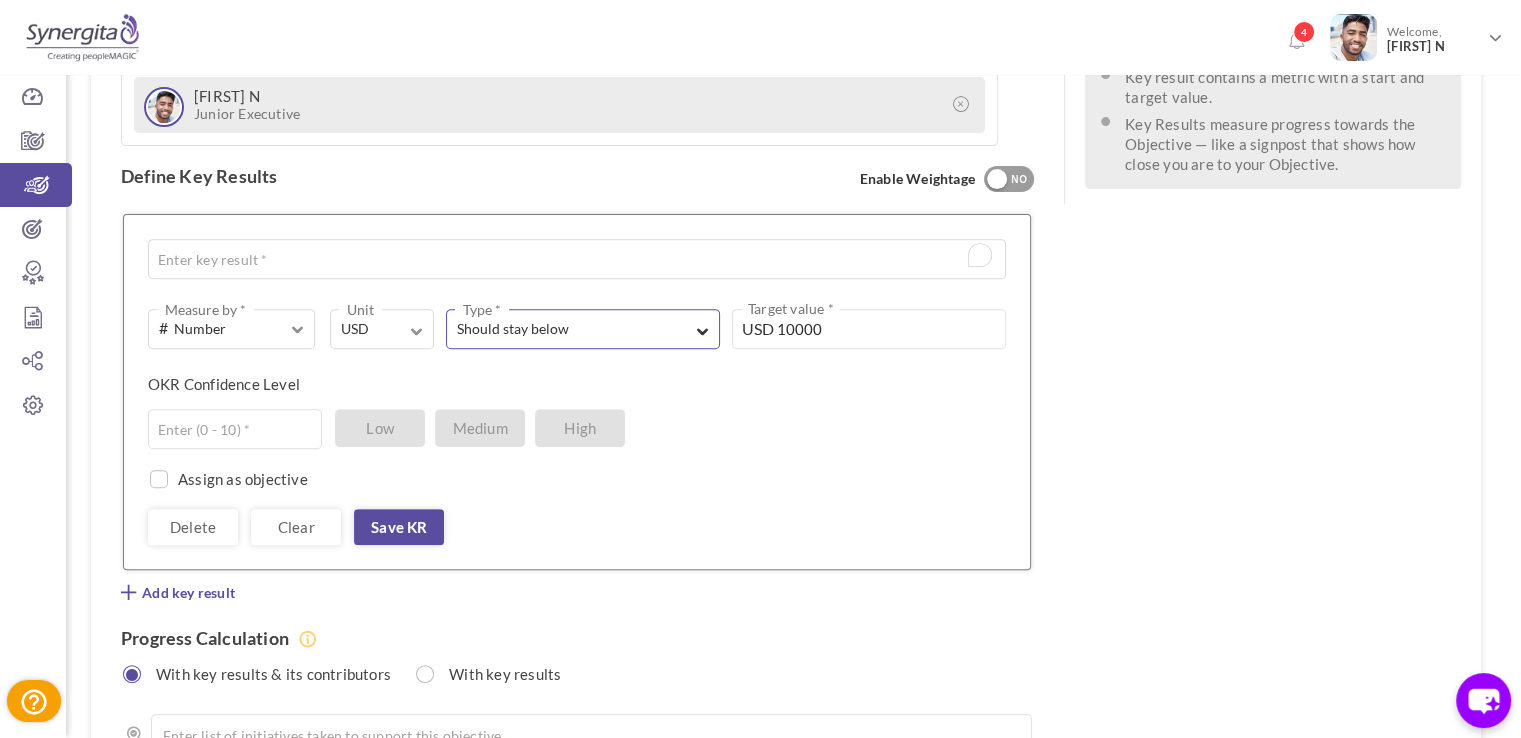 click on "Should stay below" at bounding box center [565, 329] 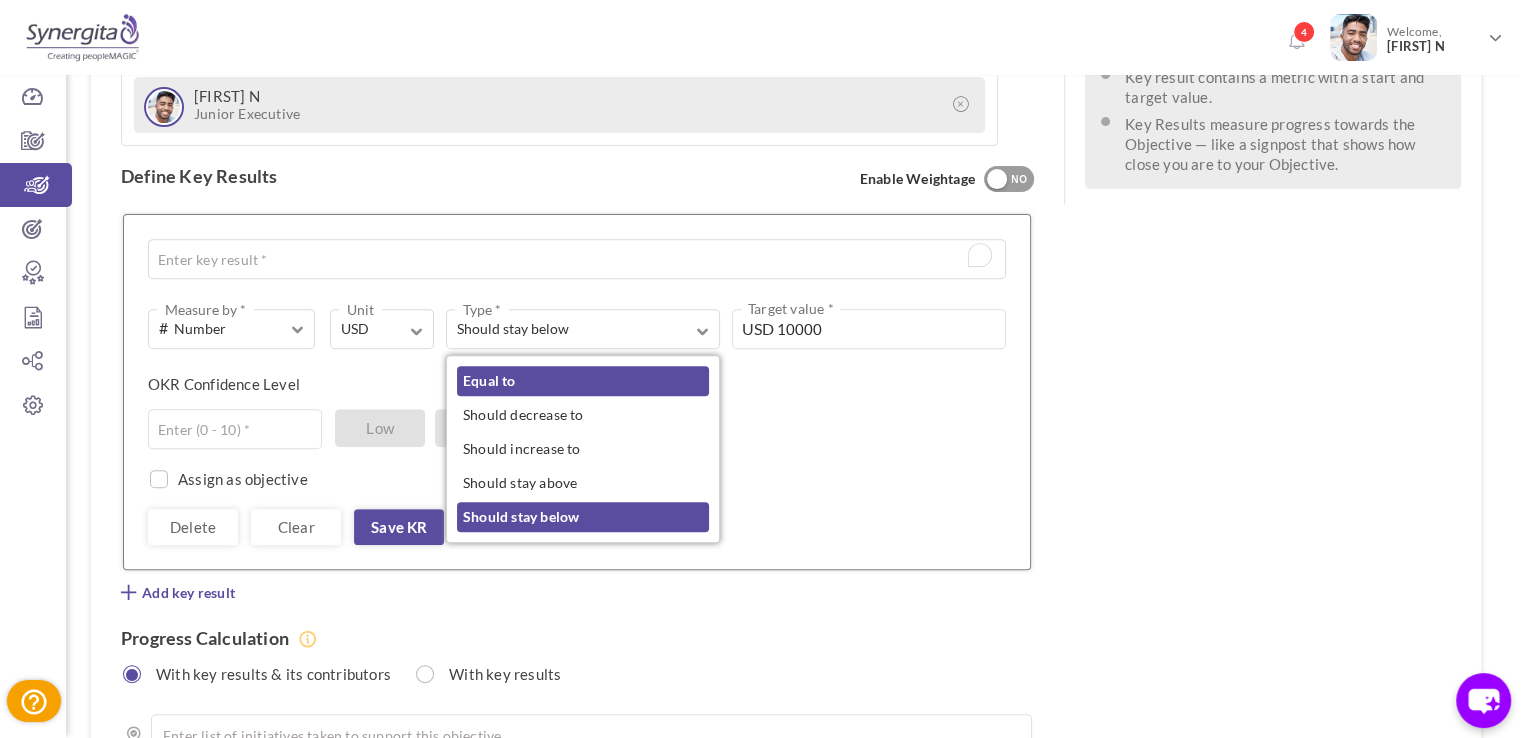click on "Equal to" at bounding box center [583, 381] 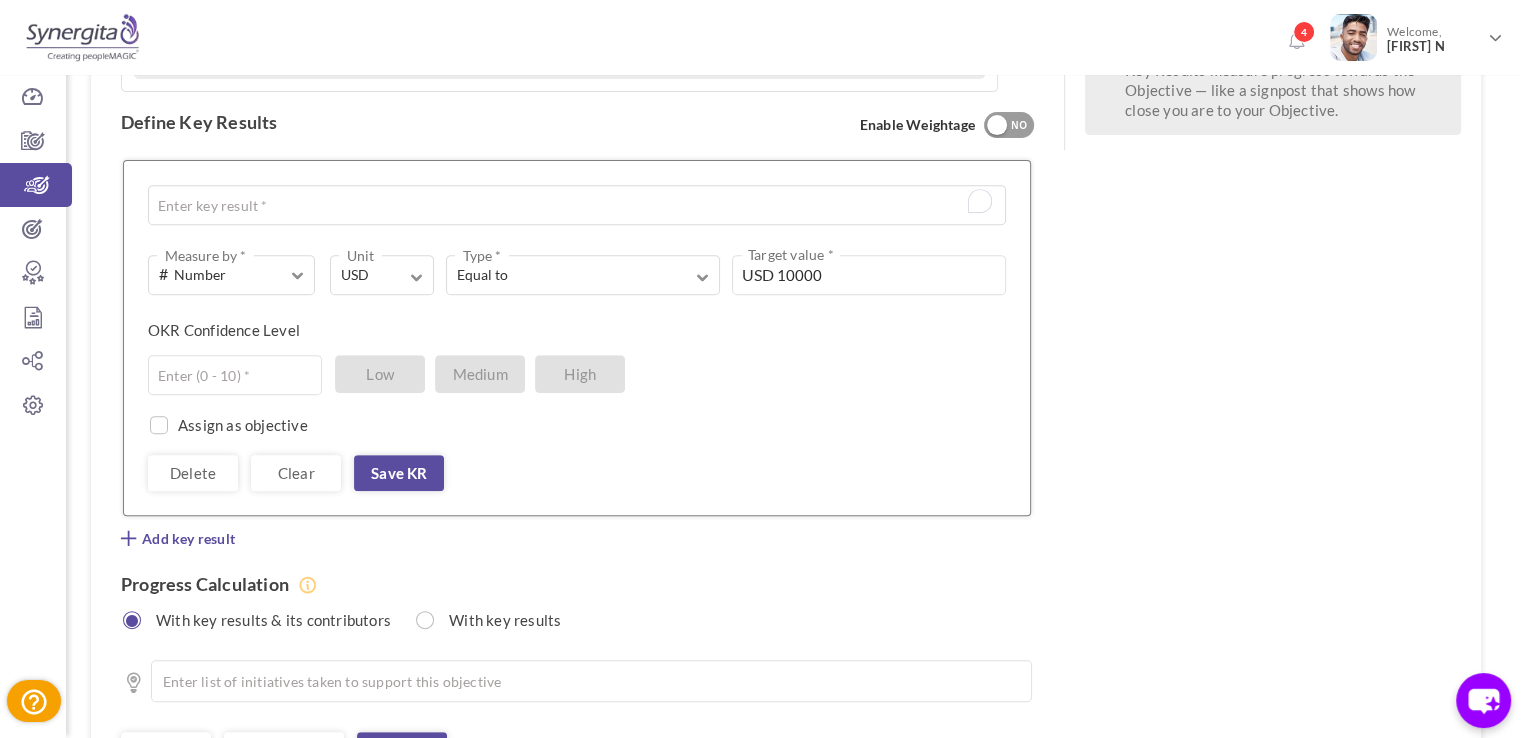 scroll, scrollTop: 780, scrollLeft: 0, axis: vertical 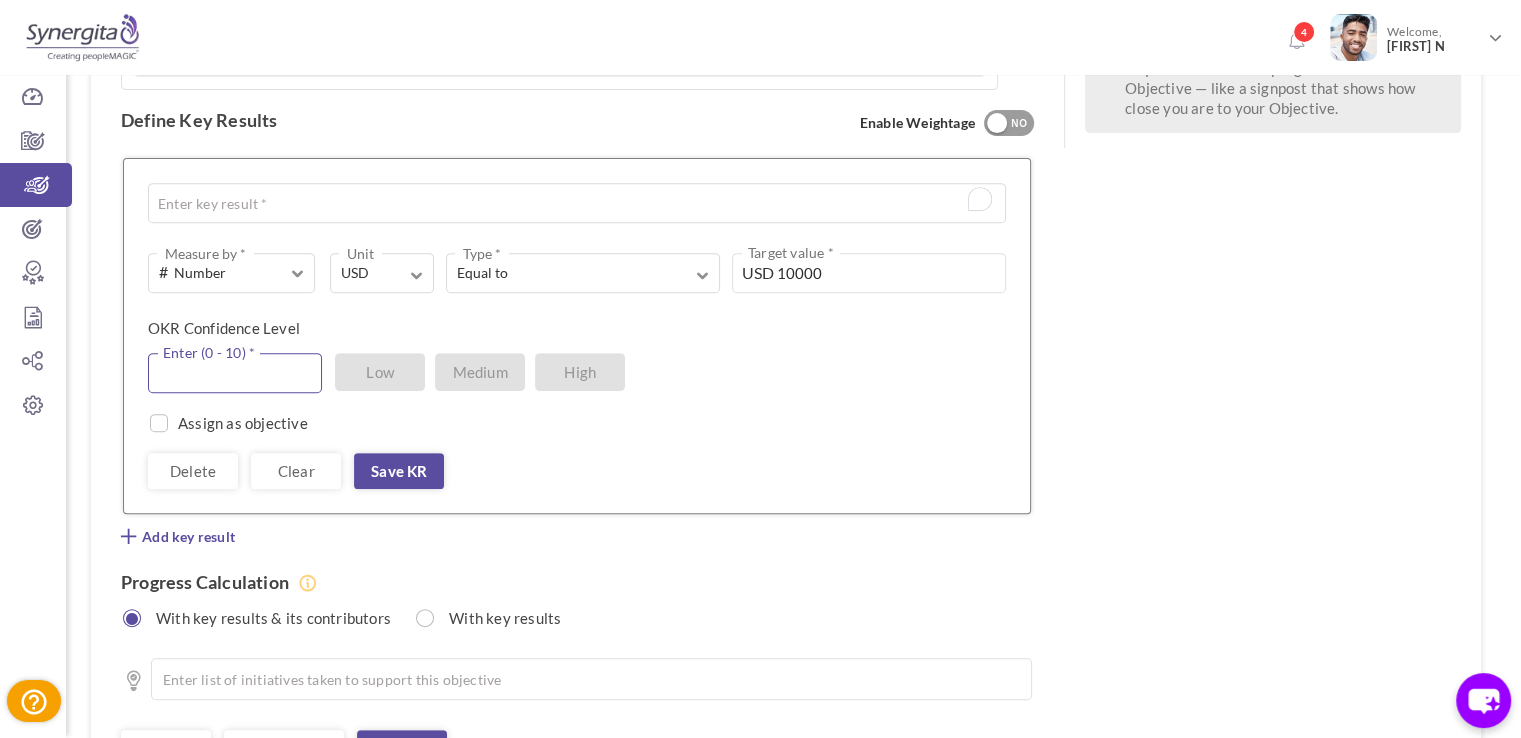 click at bounding box center (235, 373) 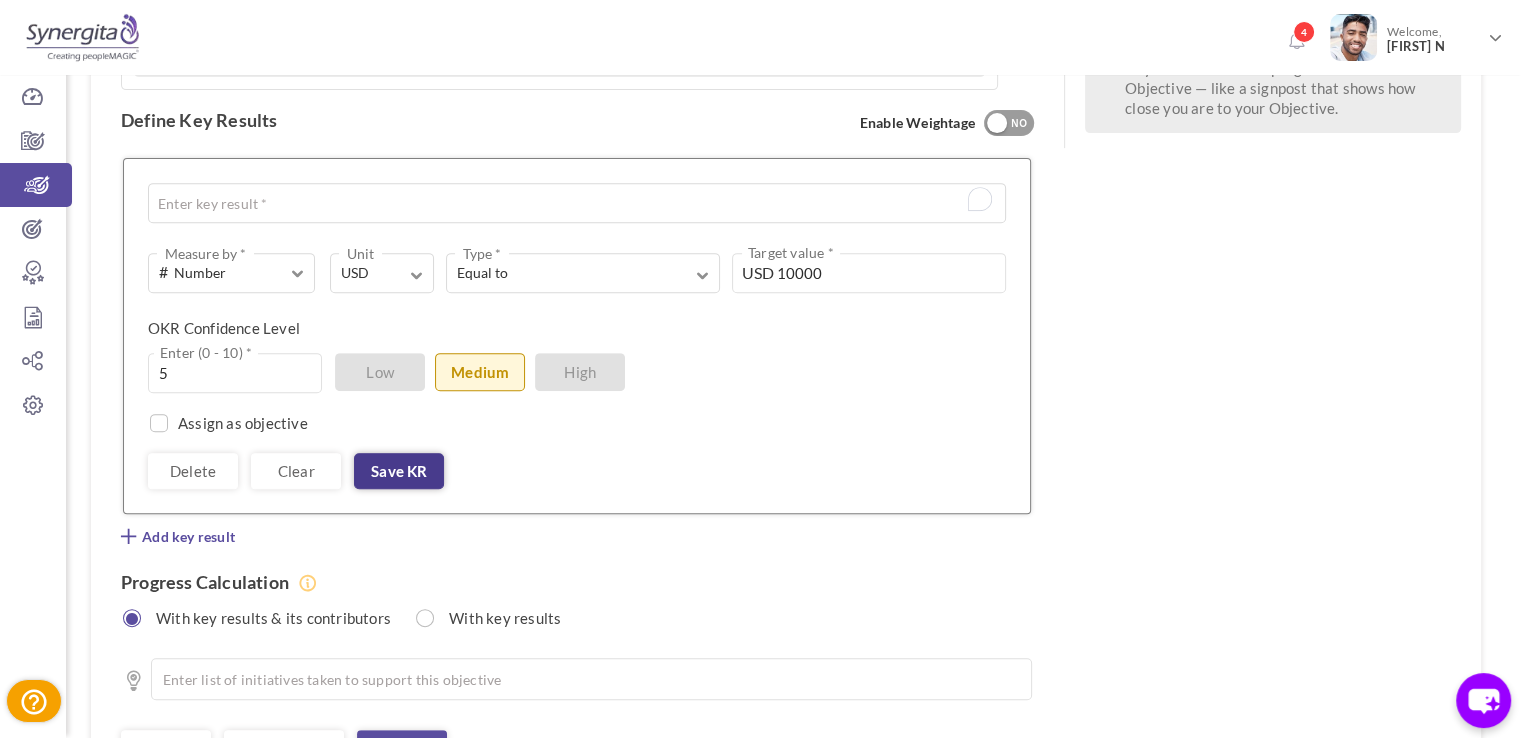 click on "Save KR" at bounding box center (399, 471) 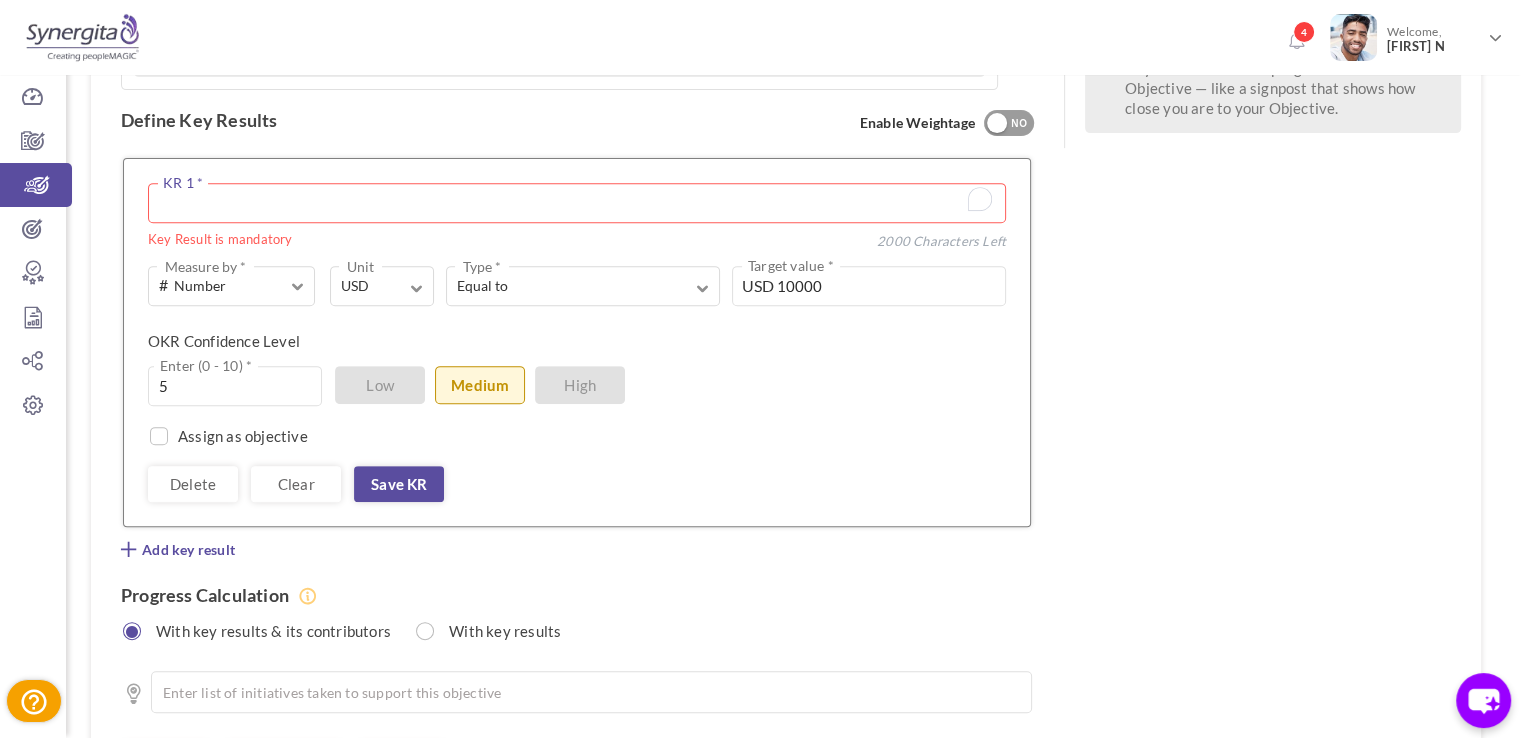 click at bounding box center [577, 203] 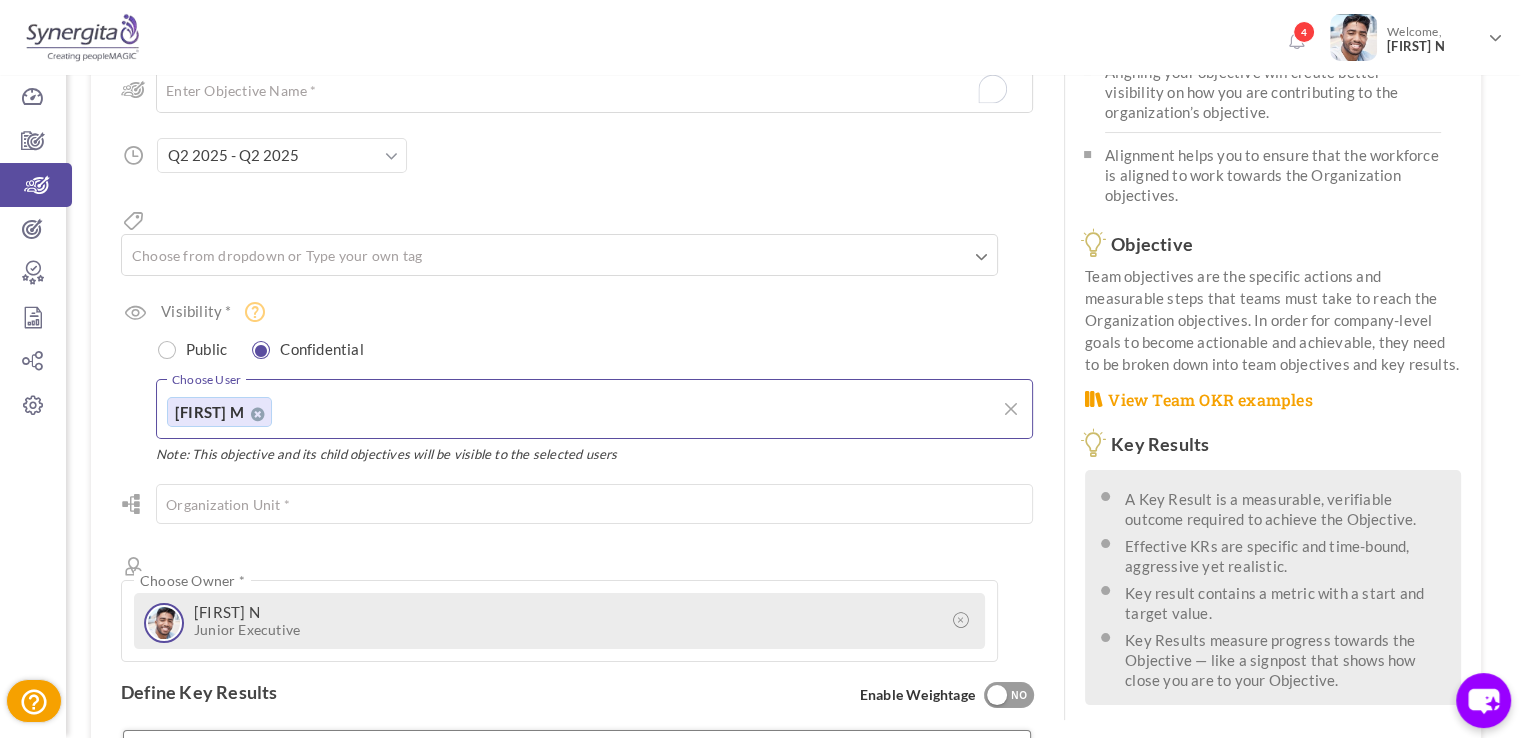 scroll, scrollTop: 0, scrollLeft: 0, axis: both 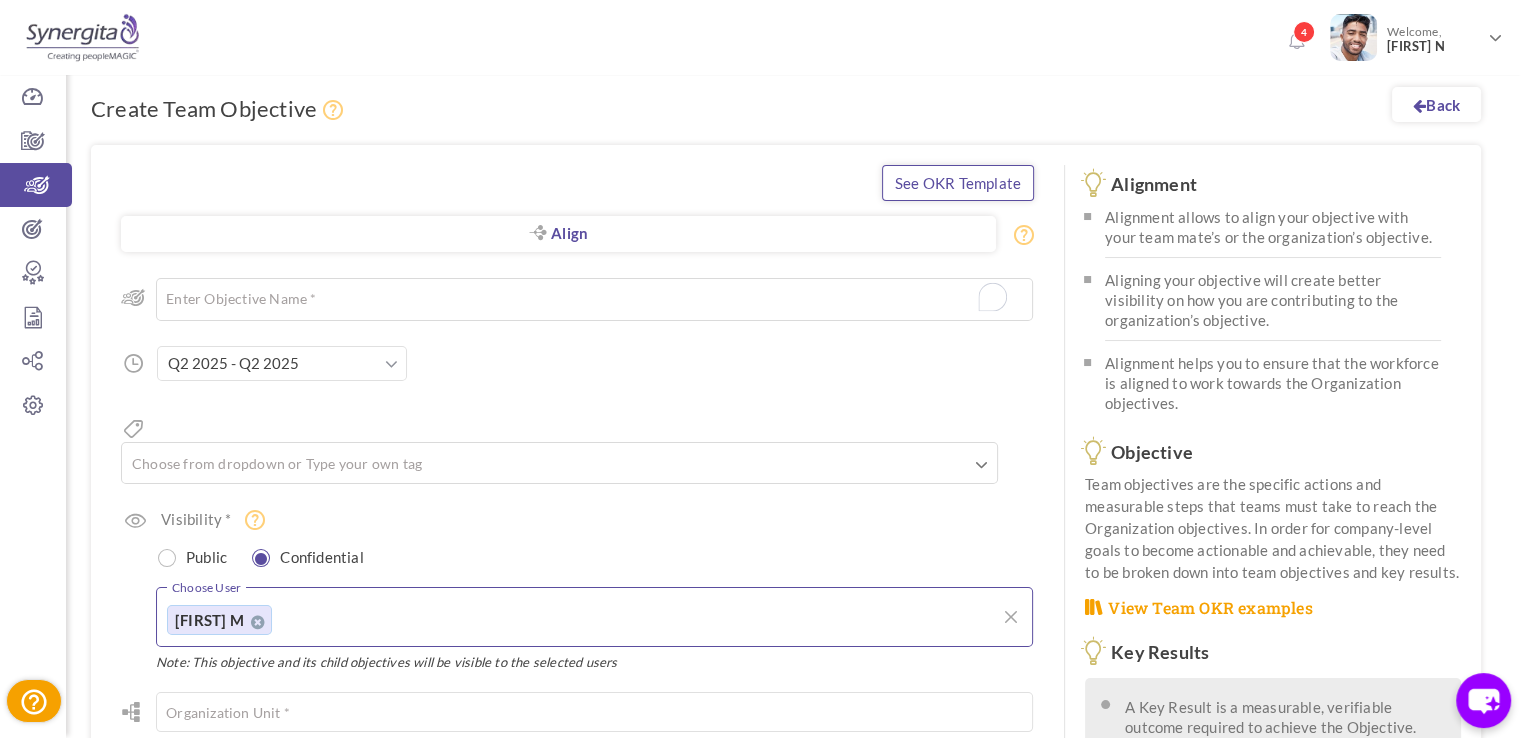 click on "See OKR Template" at bounding box center (958, 183) 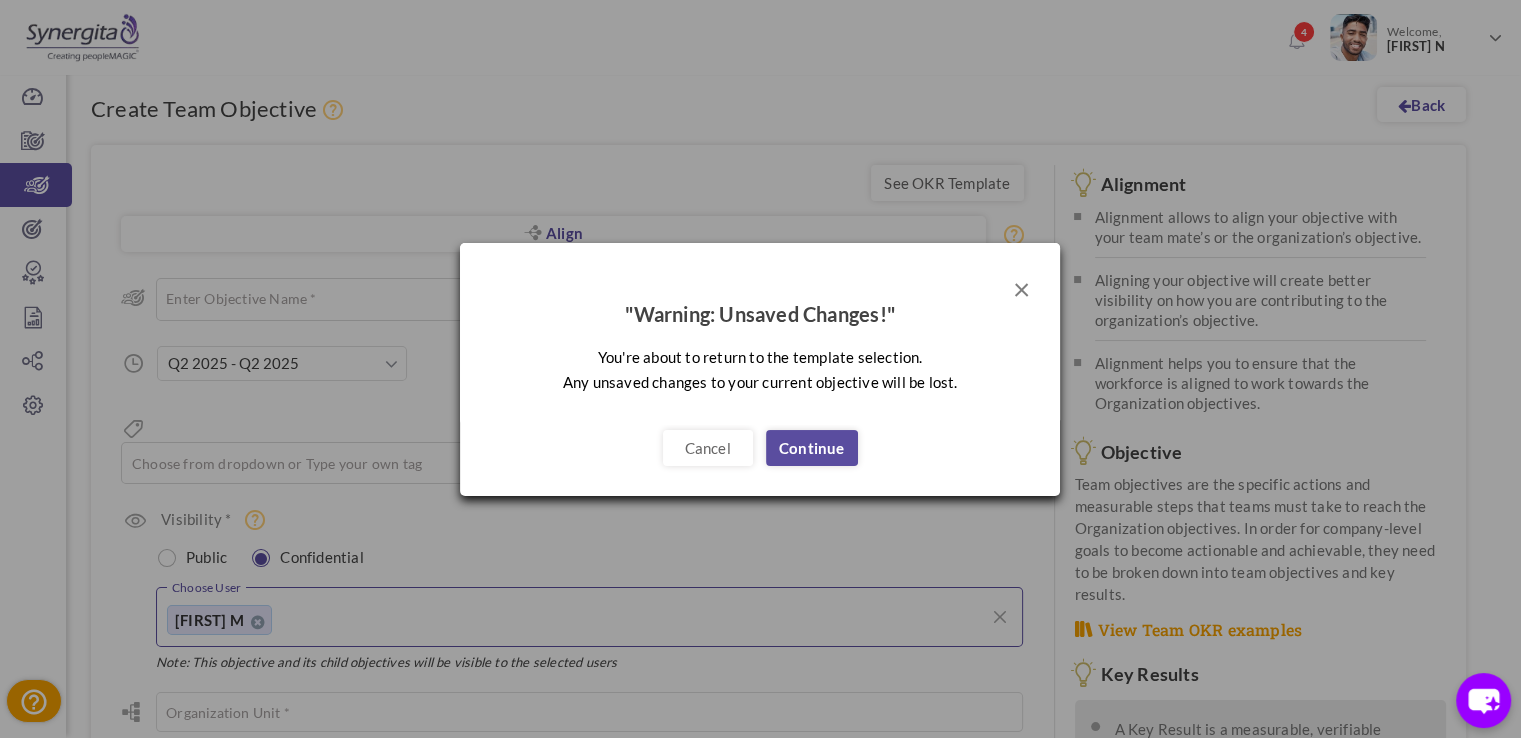 click on "×" at bounding box center (1021, 288) 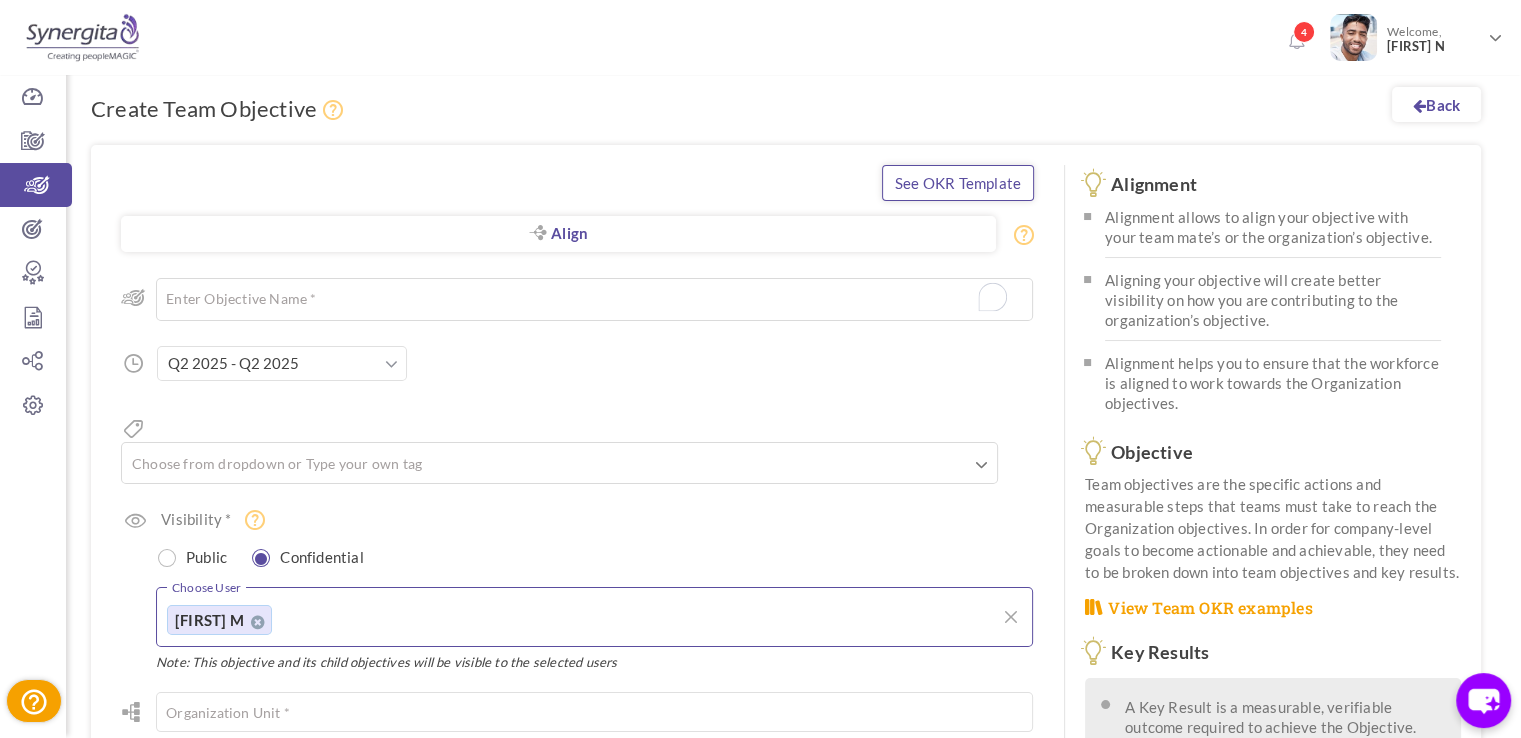 click on "See OKR Template" at bounding box center (958, 183) 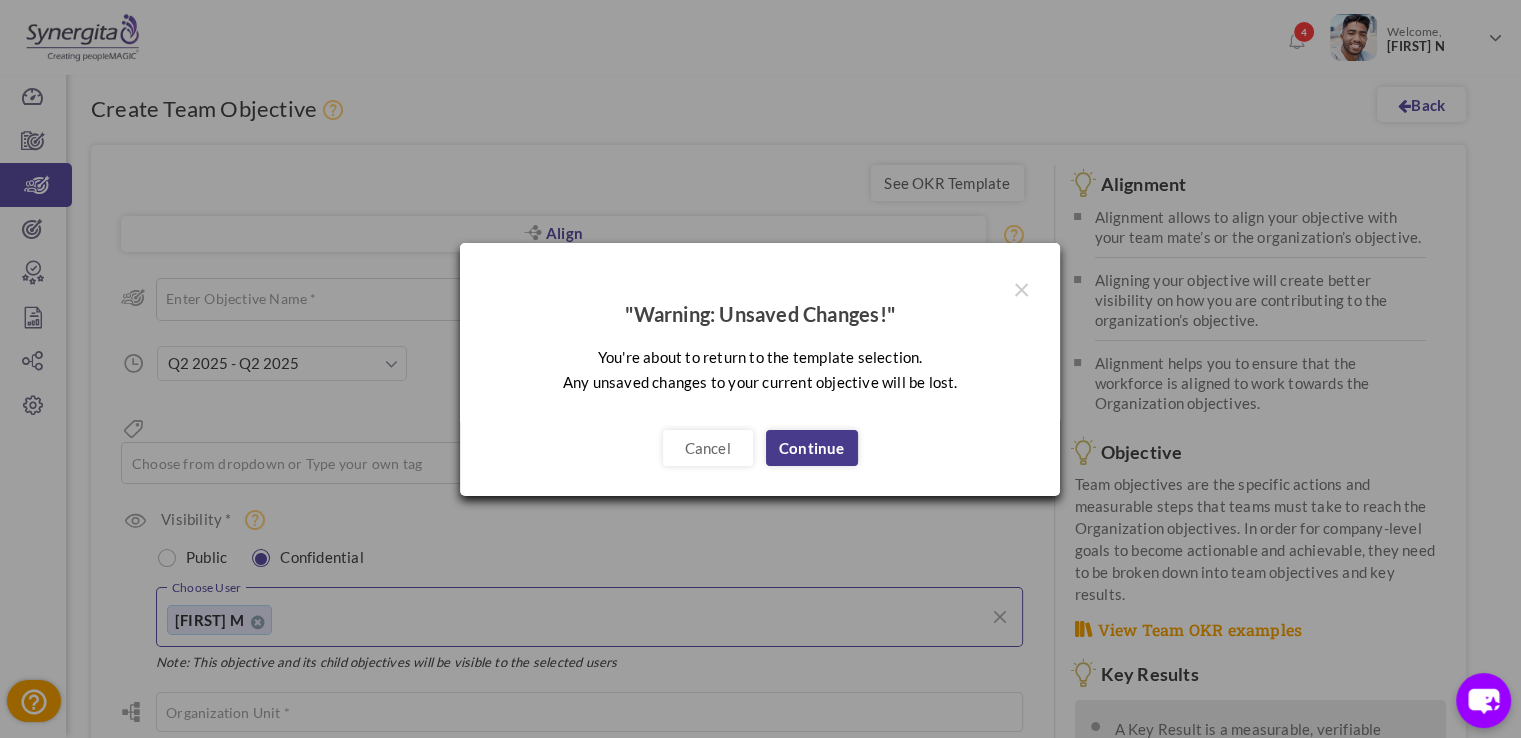 click on "Continue" at bounding box center (812, 448) 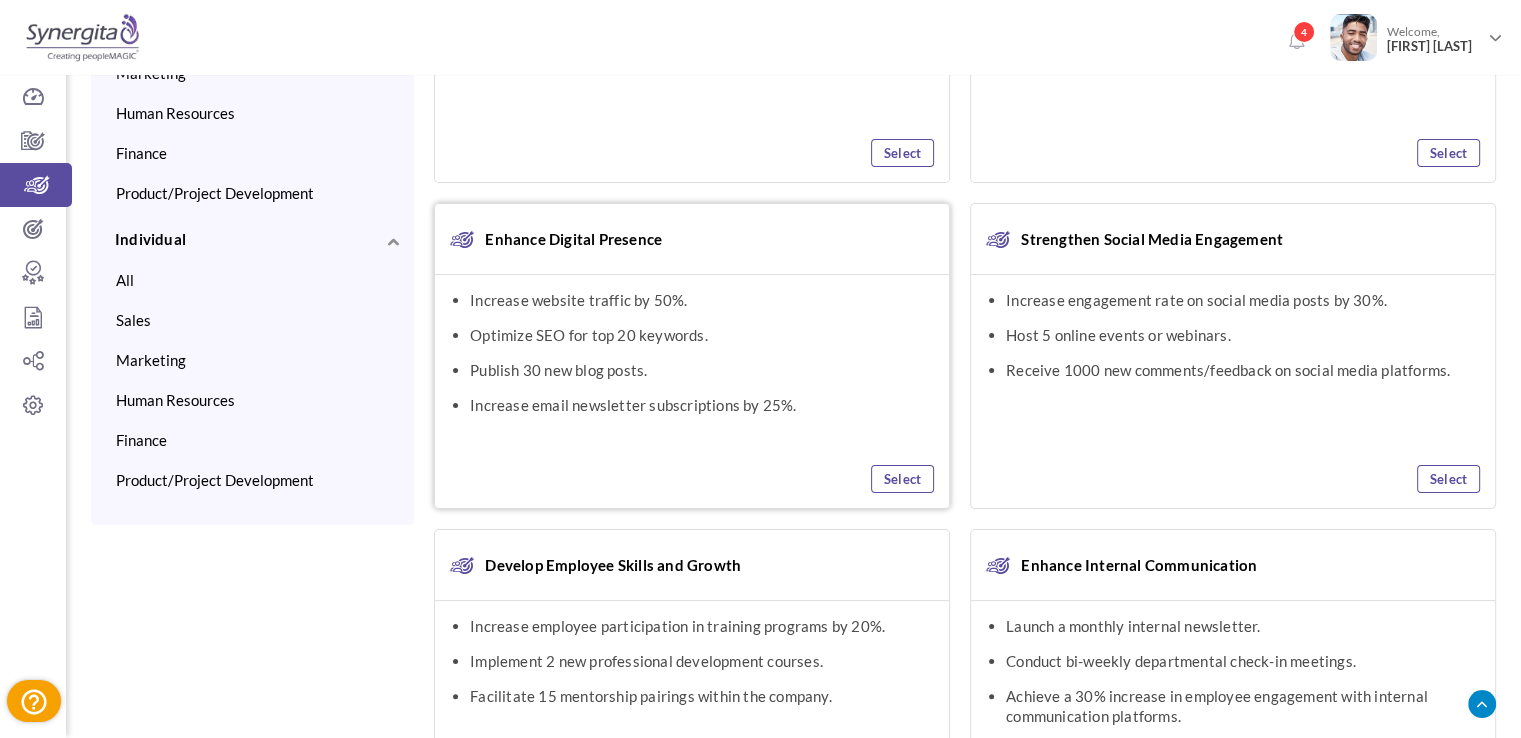 scroll, scrollTop: 268, scrollLeft: 0, axis: vertical 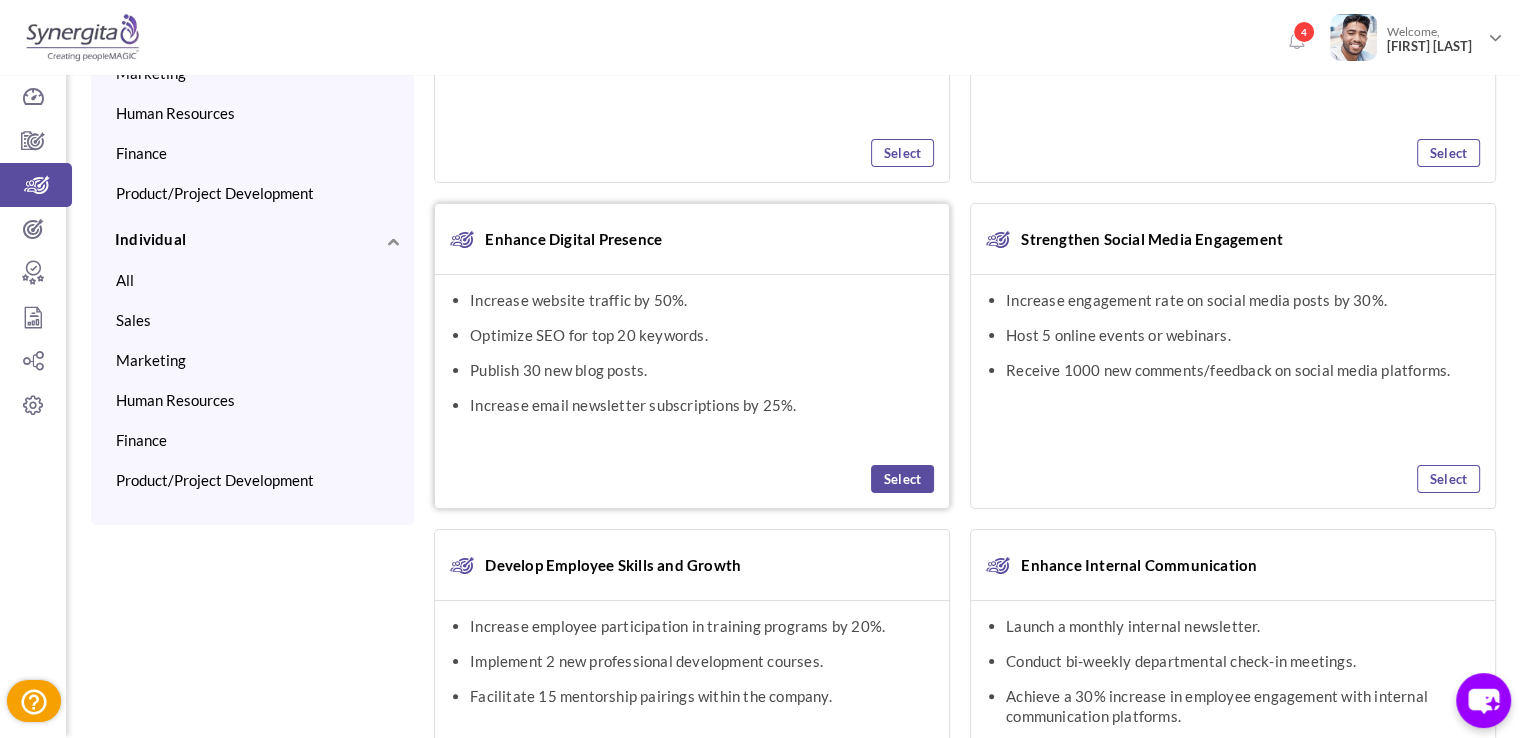 click on "Select" at bounding box center [902, 479] 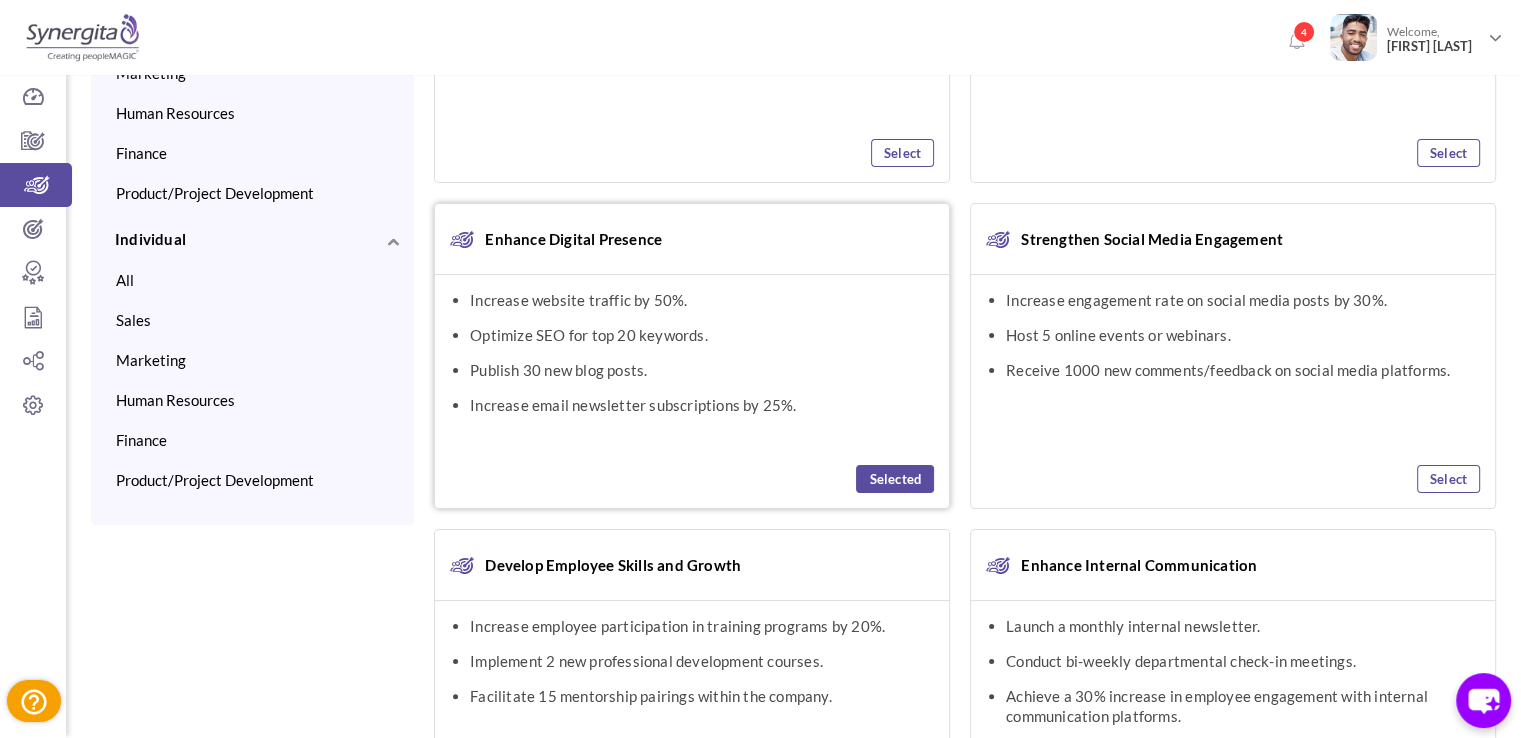 scroll, scrollTop: 0, scrollLeft: 0, axis: both 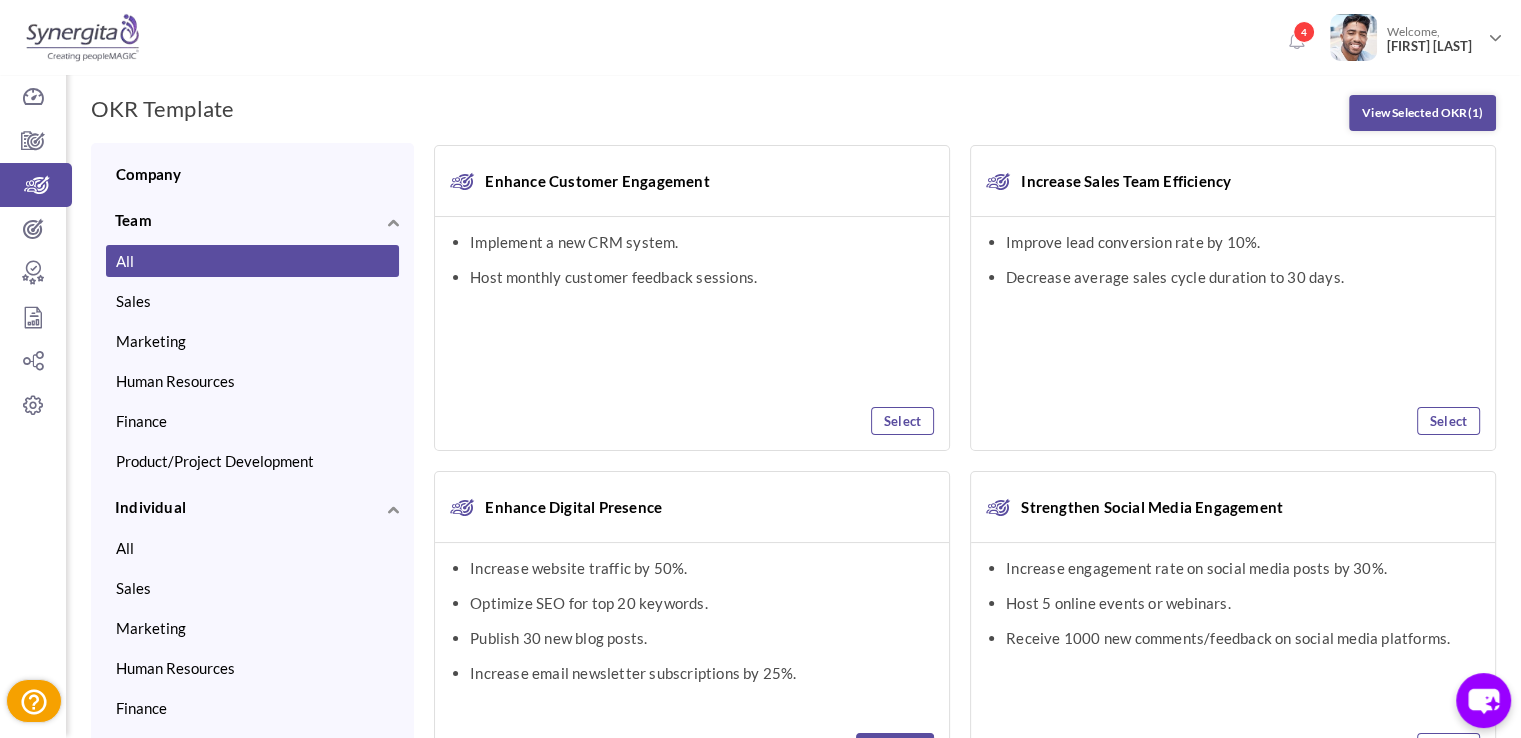 click on "OKR Template
View Selected OKR  (1)
Clear All
Company
Team
All
Sales
Marketing
Human Resources
Finance
Product/Project Development
Individual" at bounding box center [793, 969] 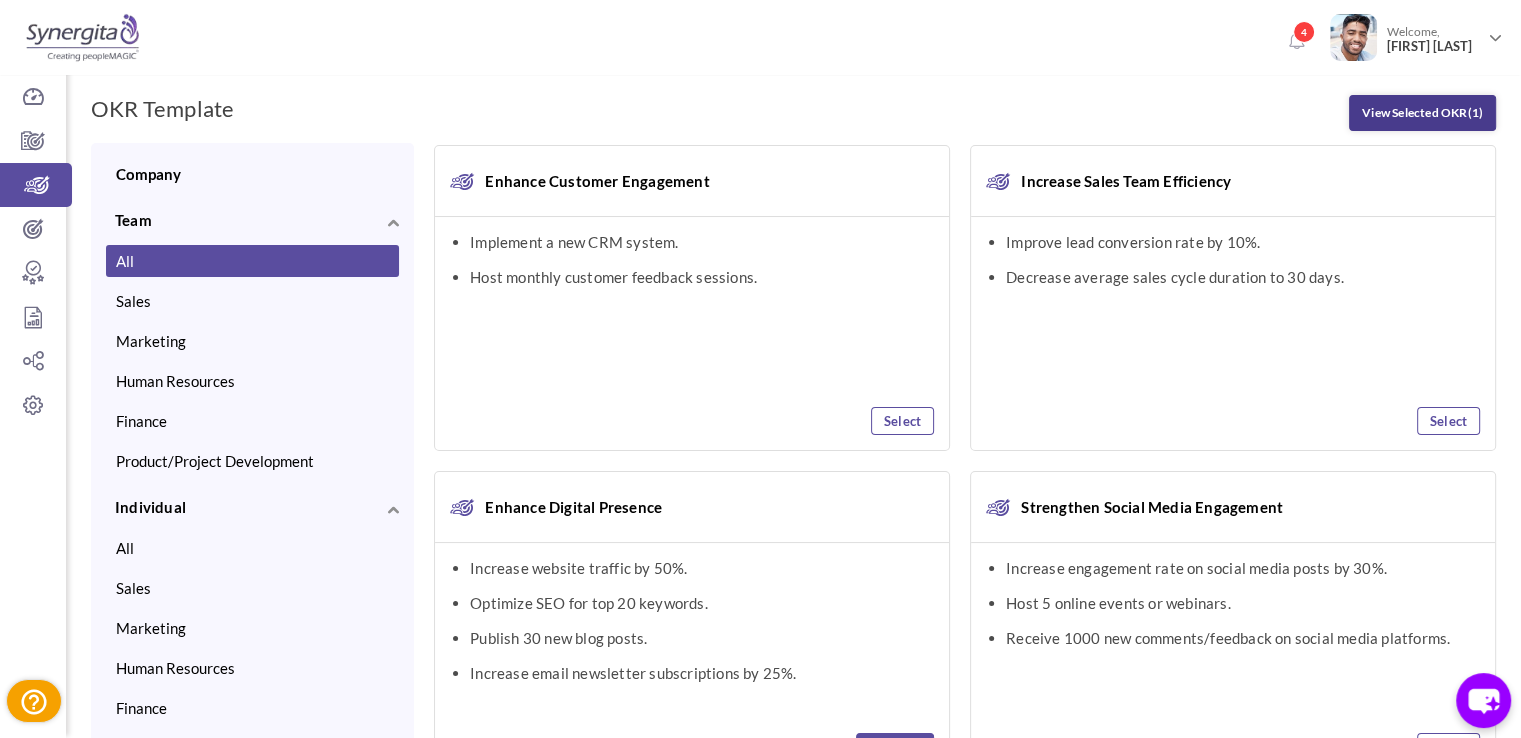 click on "View Selected OKR  (1)" at bounding box center (1422, 113) 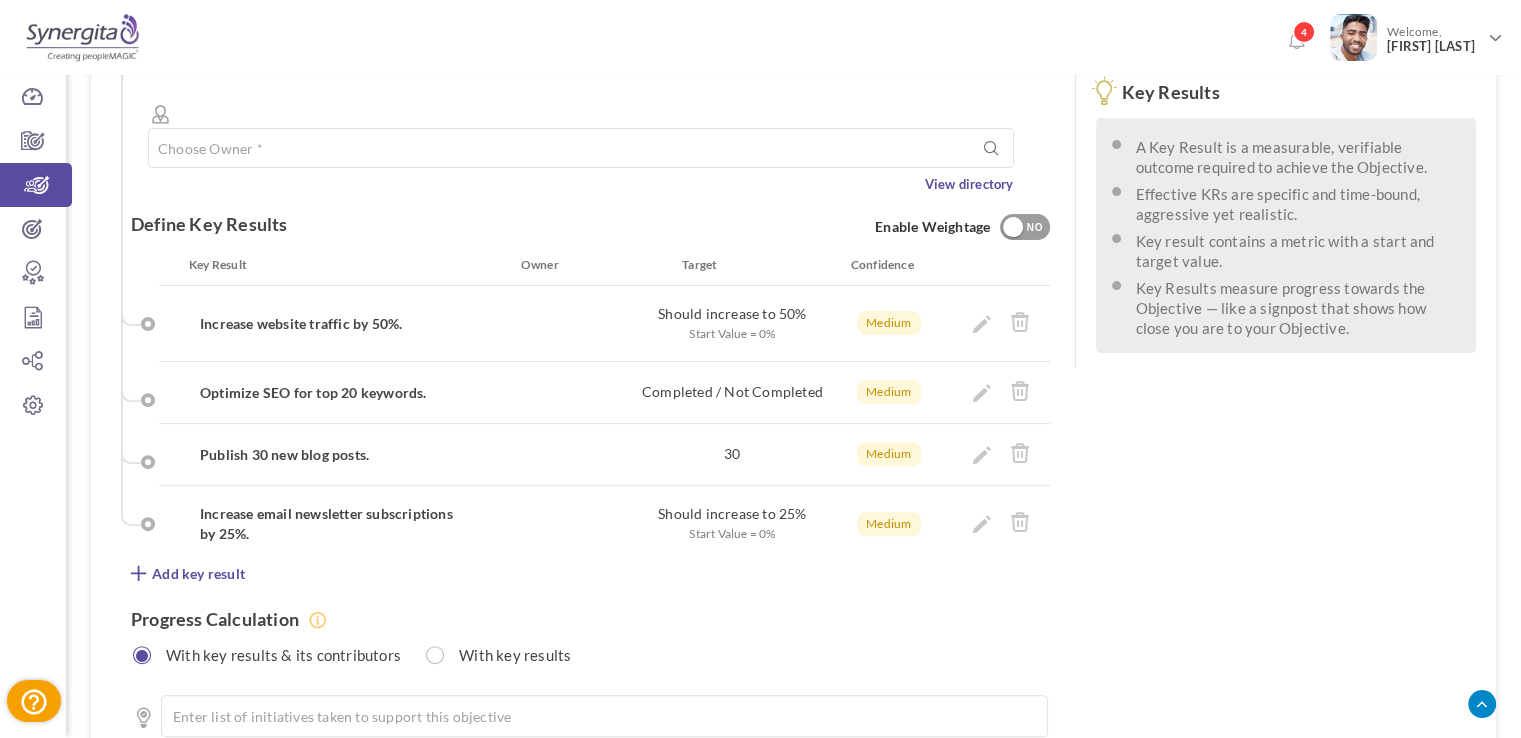 scroll, scrollTop: 588, scrollLeft: 0, axis: vertical 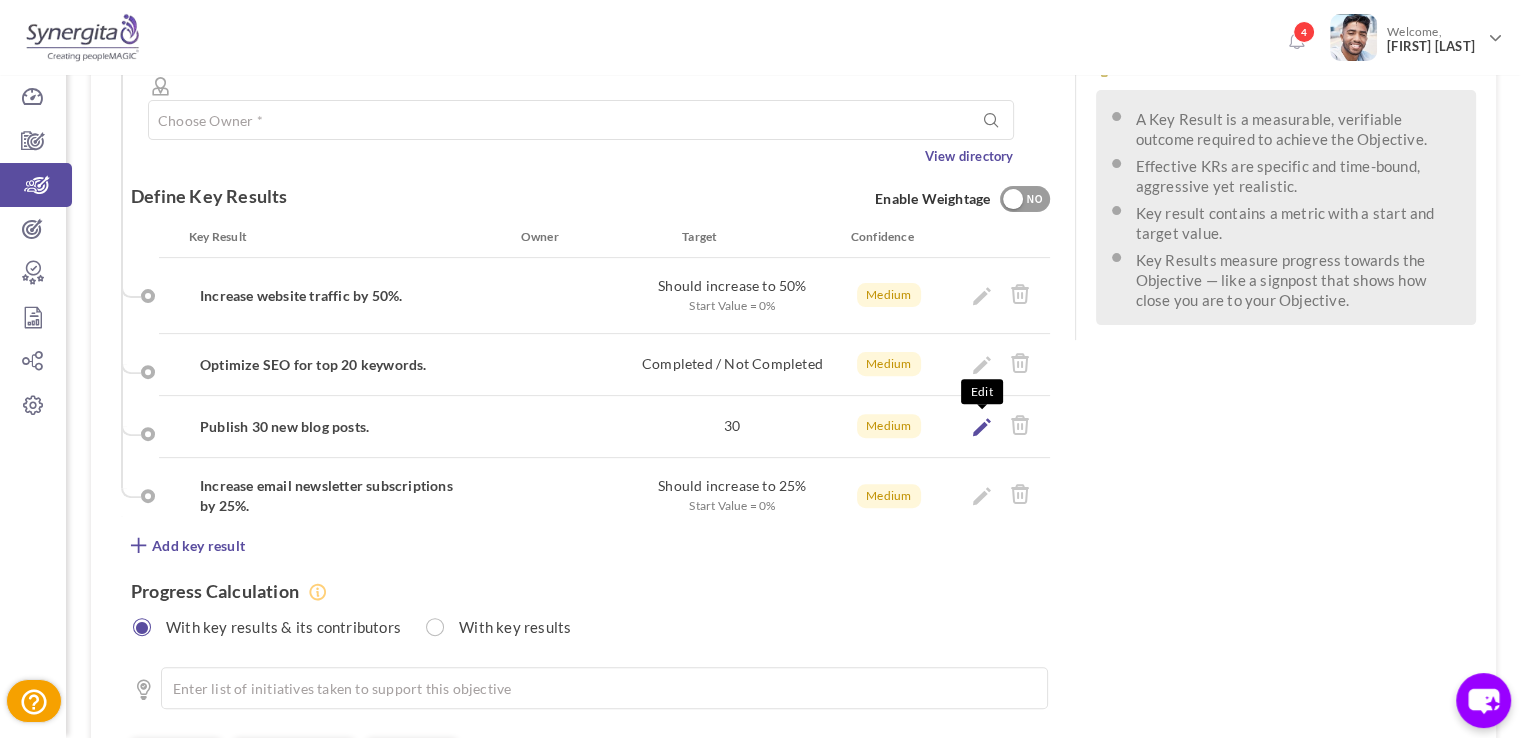 click at bounding box center (982, 427) 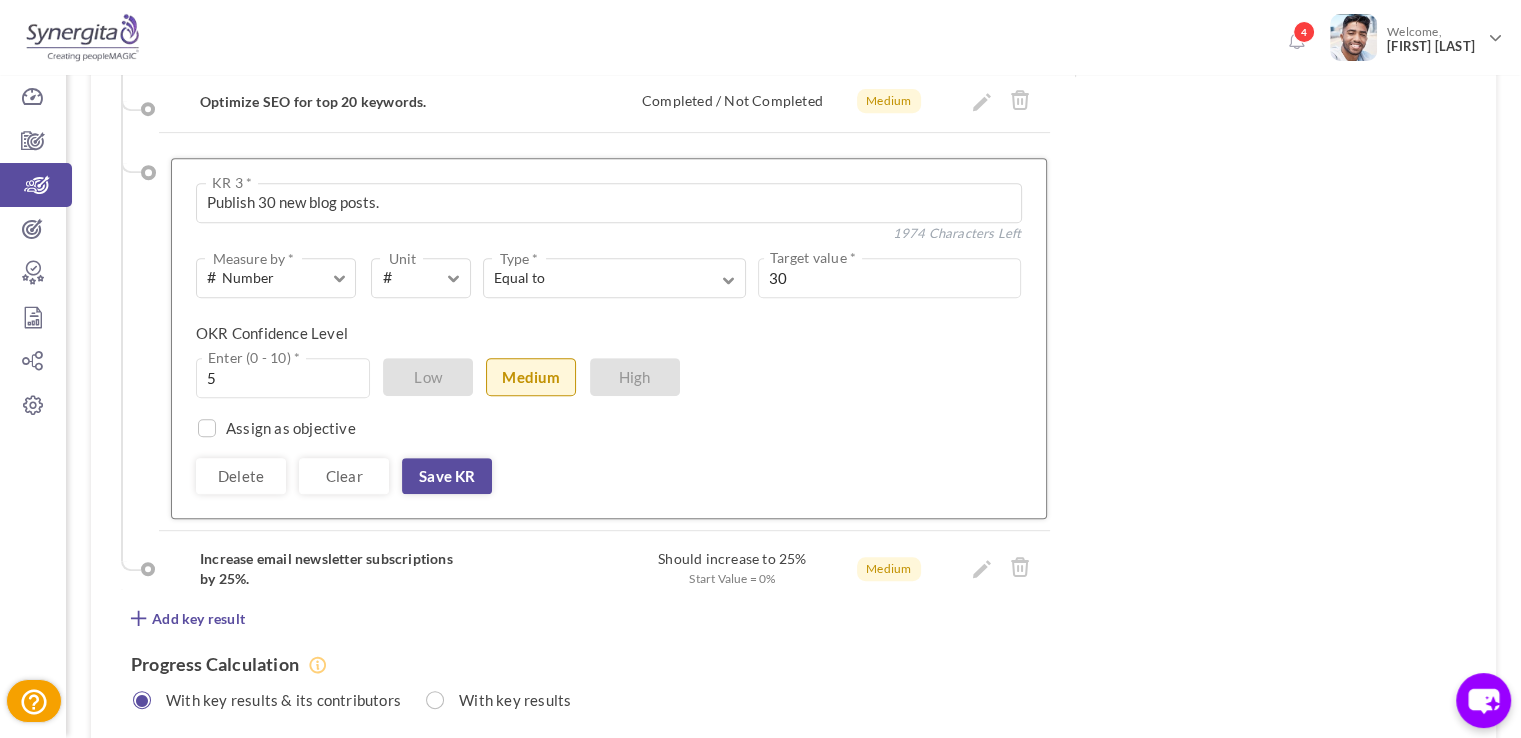 scroll, scrollTop: 1030, scrollLeft: 0, axis: vertical 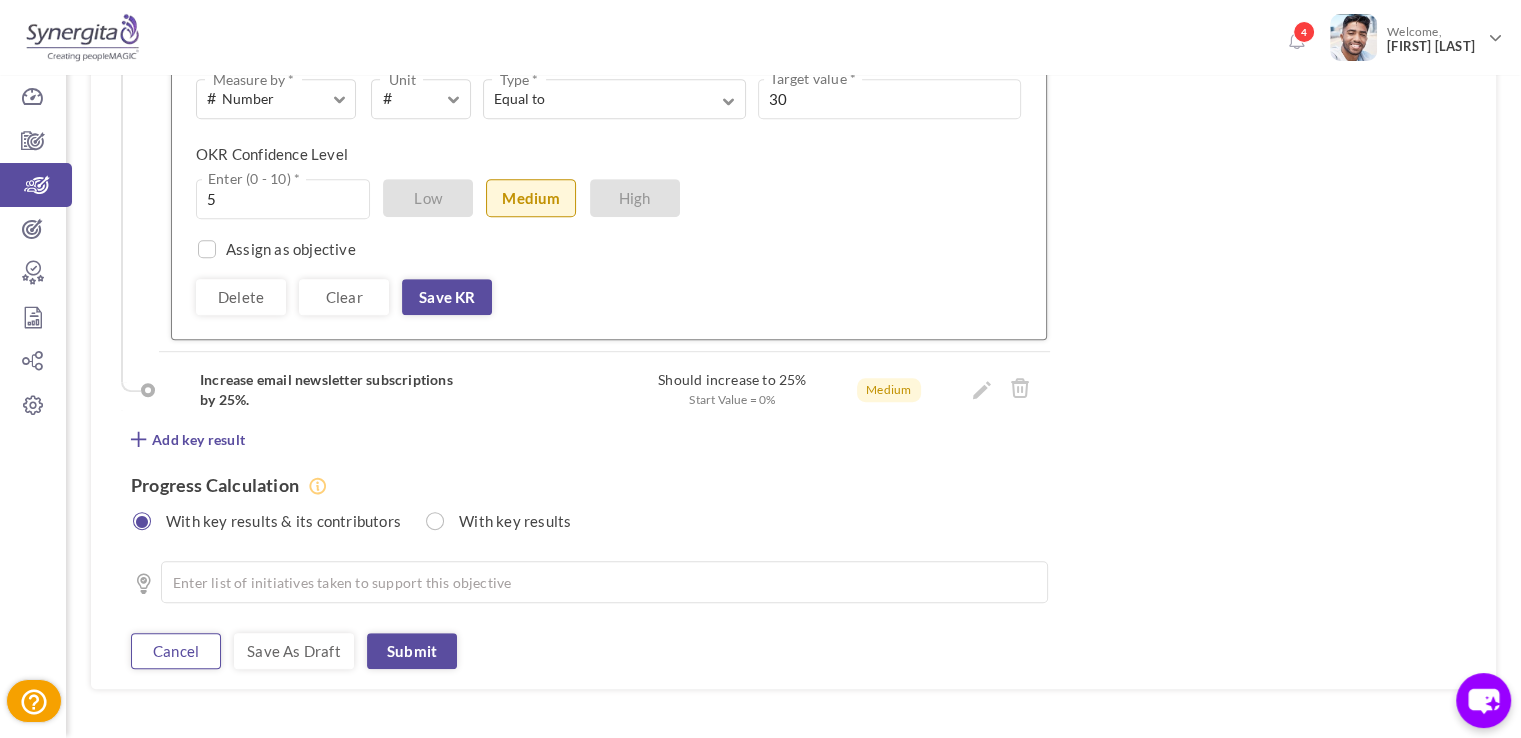 click on "Cancel" at bounding box center (176, 651) 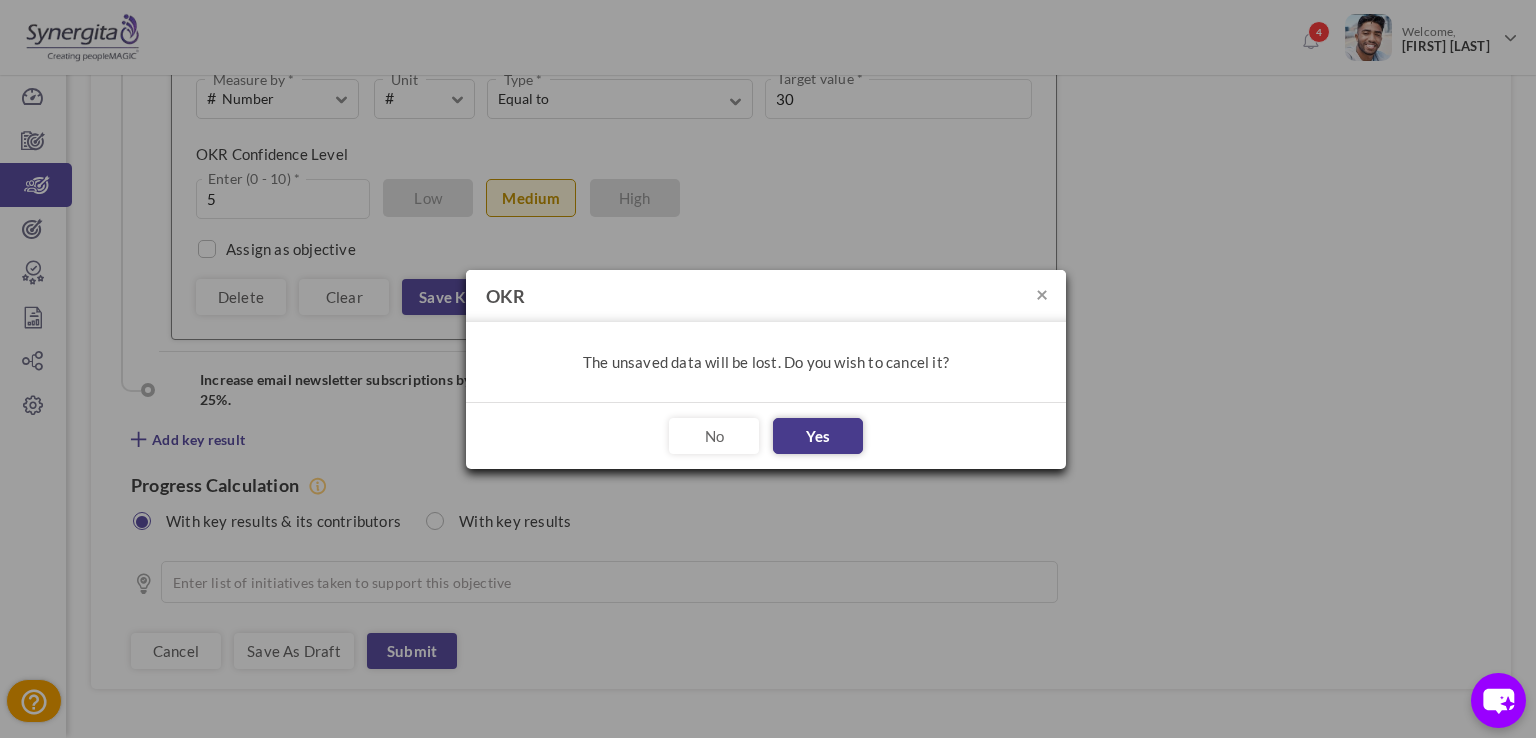 click on "Yes" at bounding box center [818, 436] 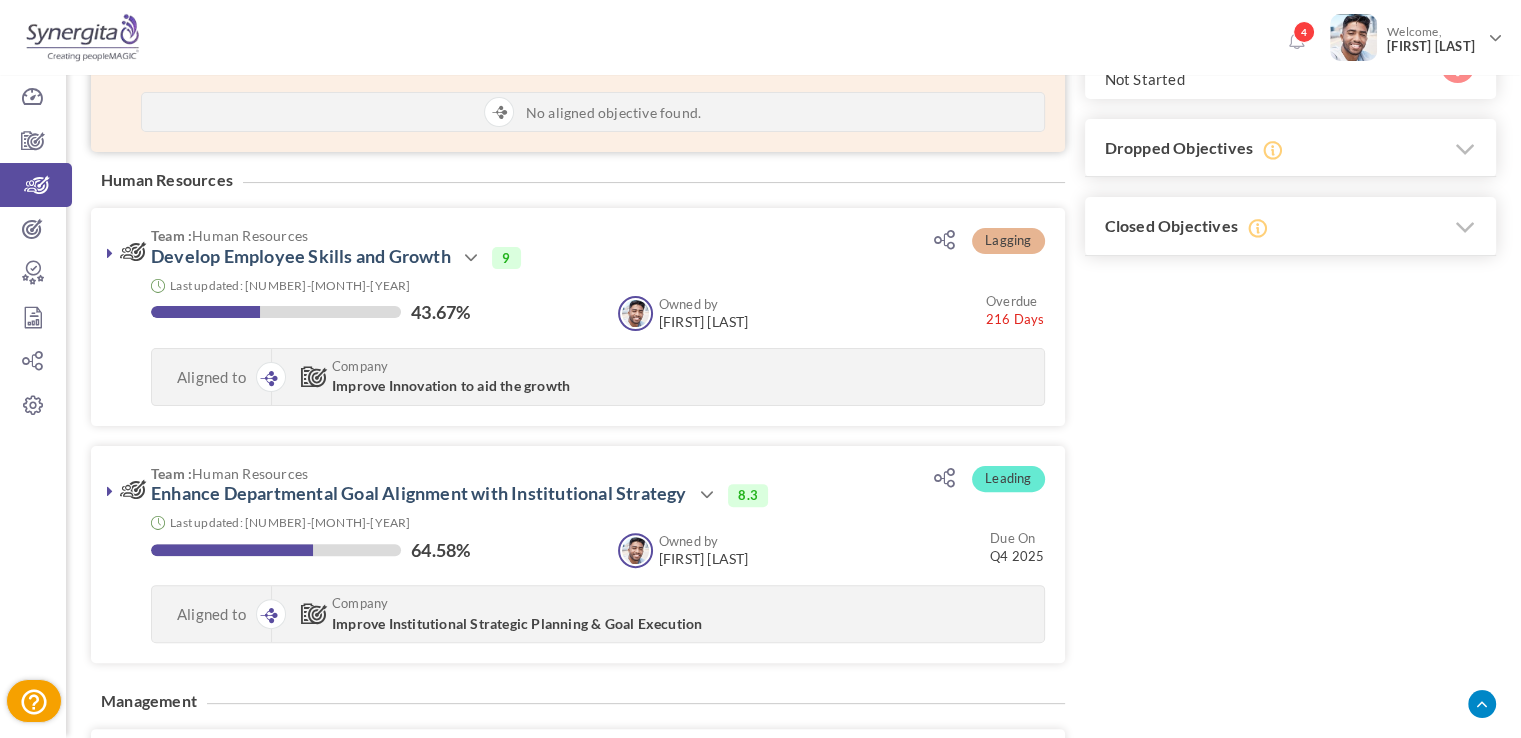 scroll, scrollTop: 519, scrollLeft: 0, axis: vertical 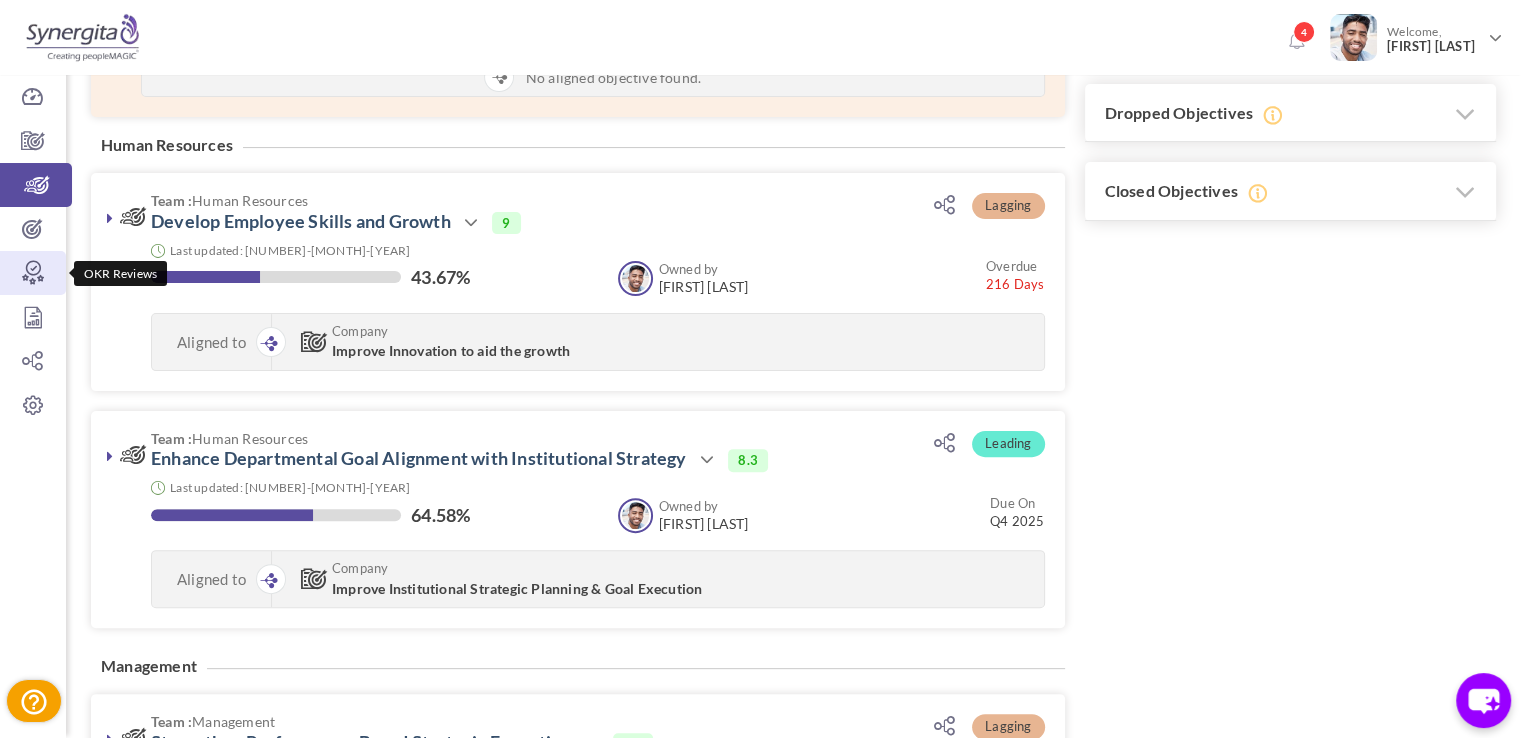 click at bounding box center [33, 273] 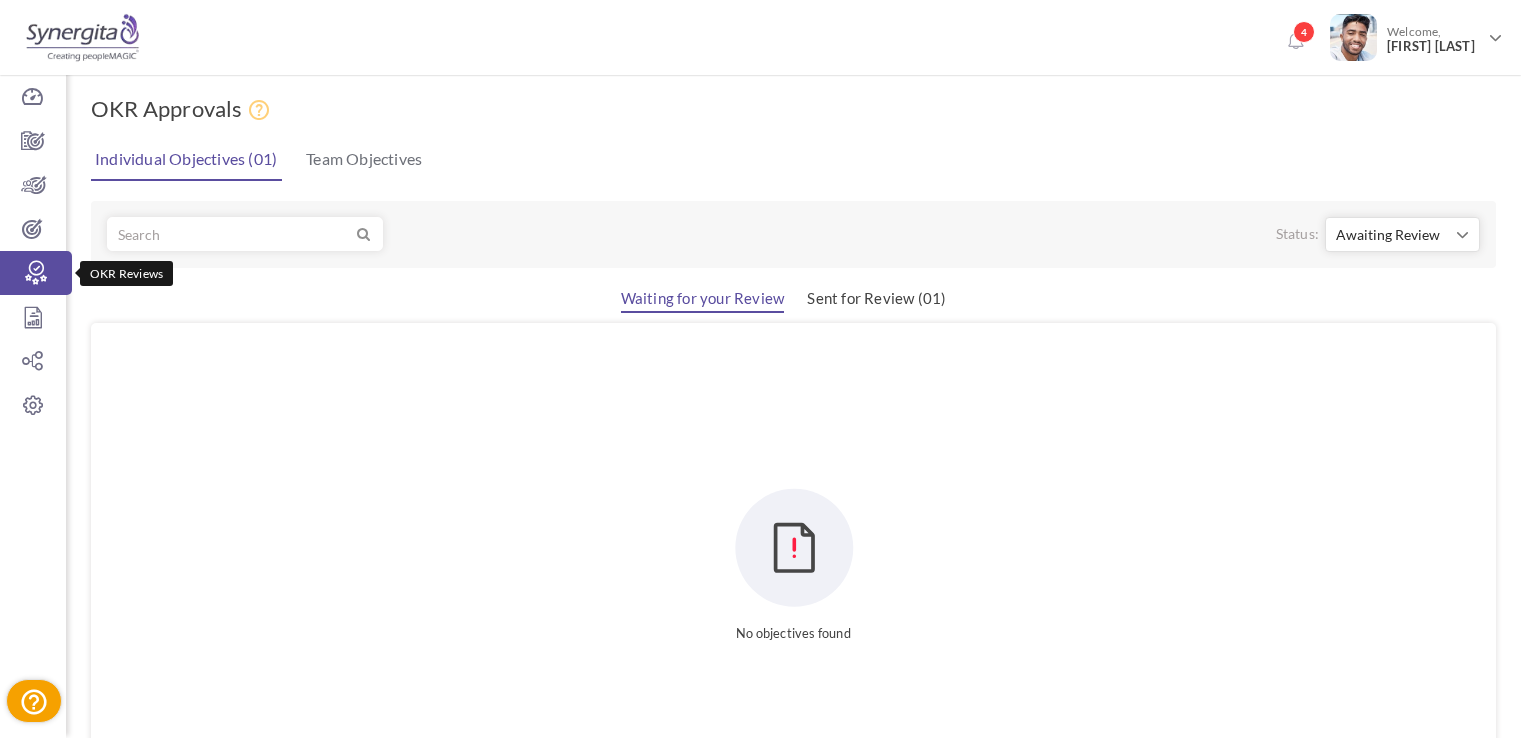 scroll, scrollTop: 0, scrollLeft: 0, axis: both 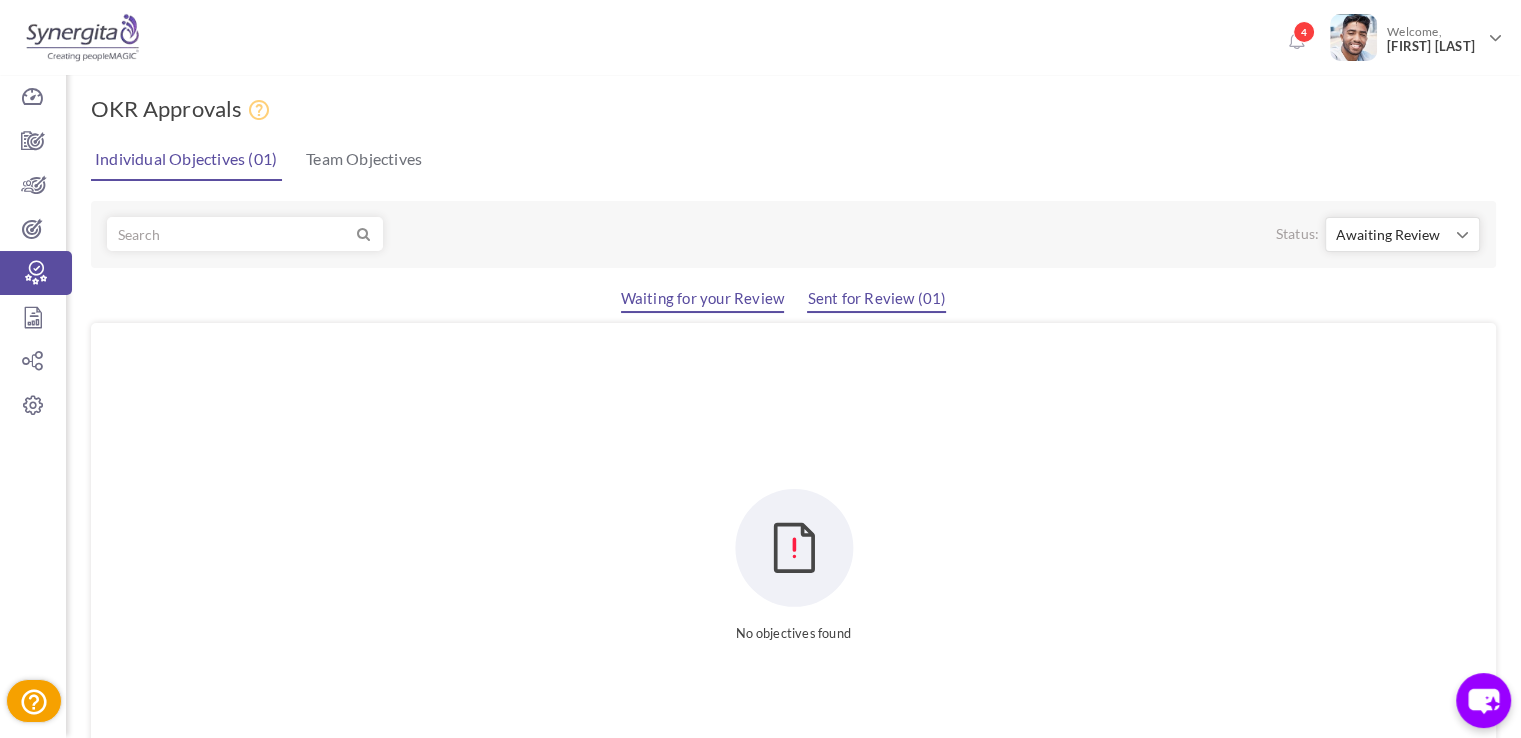 click on "Sent for Review (01)" at bounding box center (876, 301) 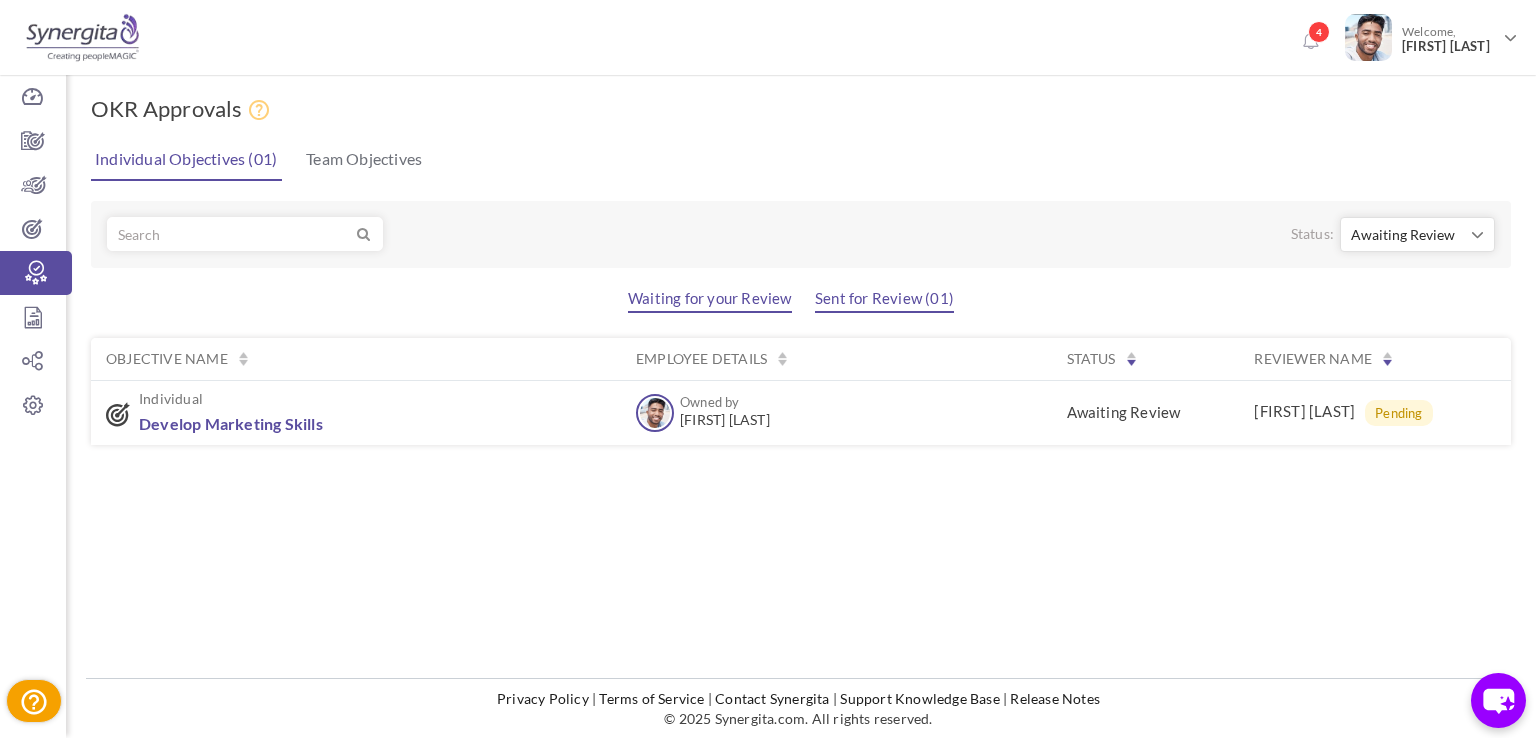 click on "Waiting for your Review" at bounding box center [710, 301] 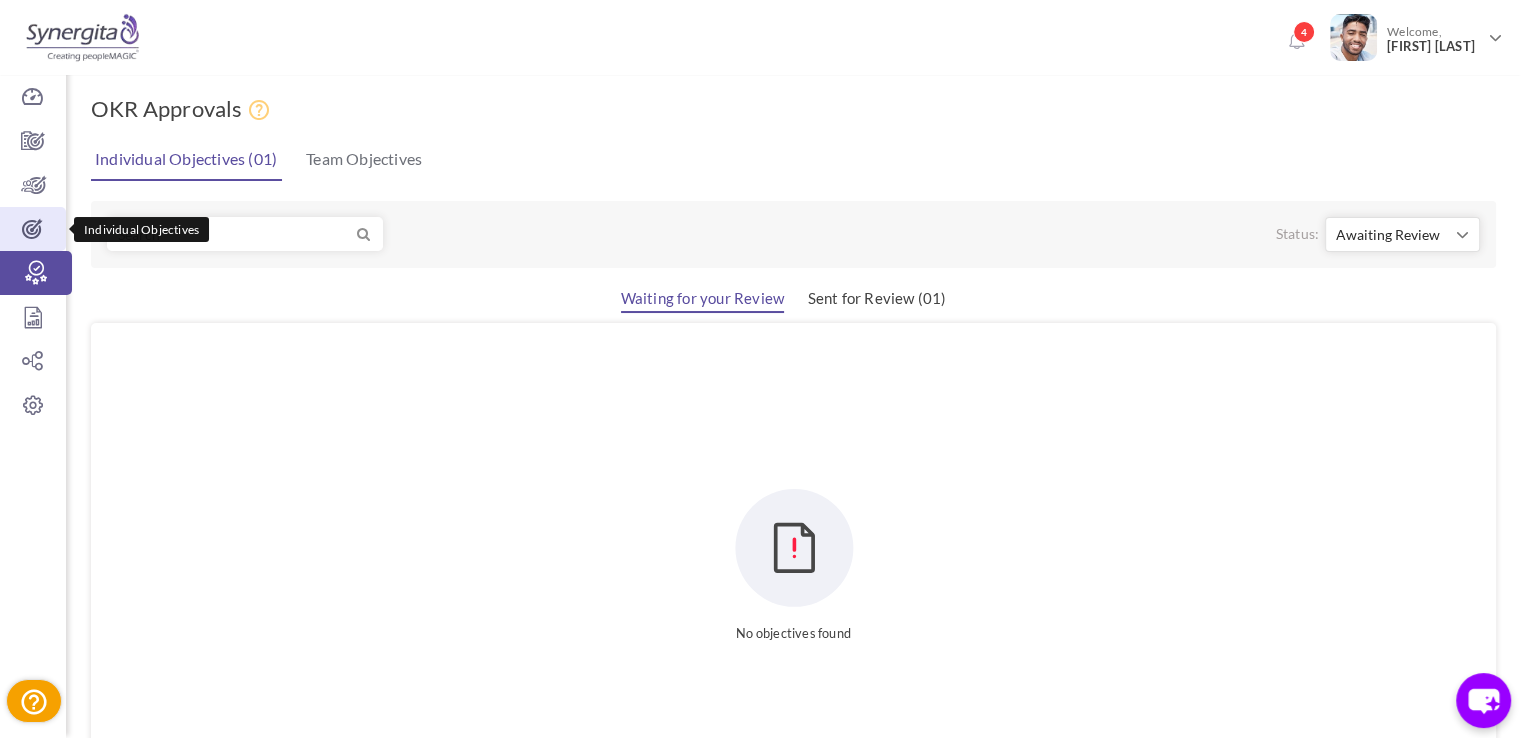 click on "Individual Objectives" at bounding box center (33, 229) 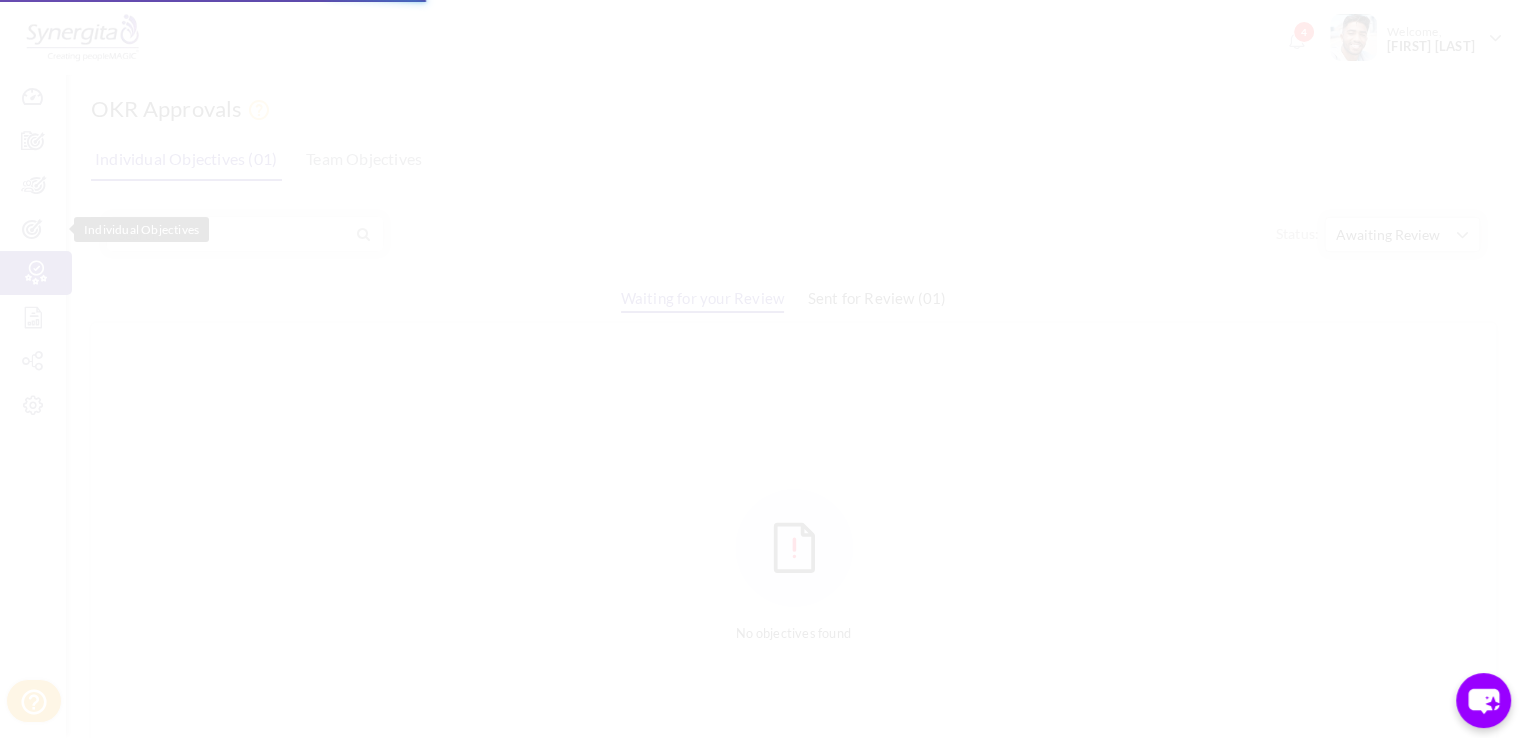 click on "Trial Extended! Subscribe to continue using all the features.
4
Welcome,
[FIRST] [LAST]
[FIRST] [LAST]" at bounding box center [760, 369] 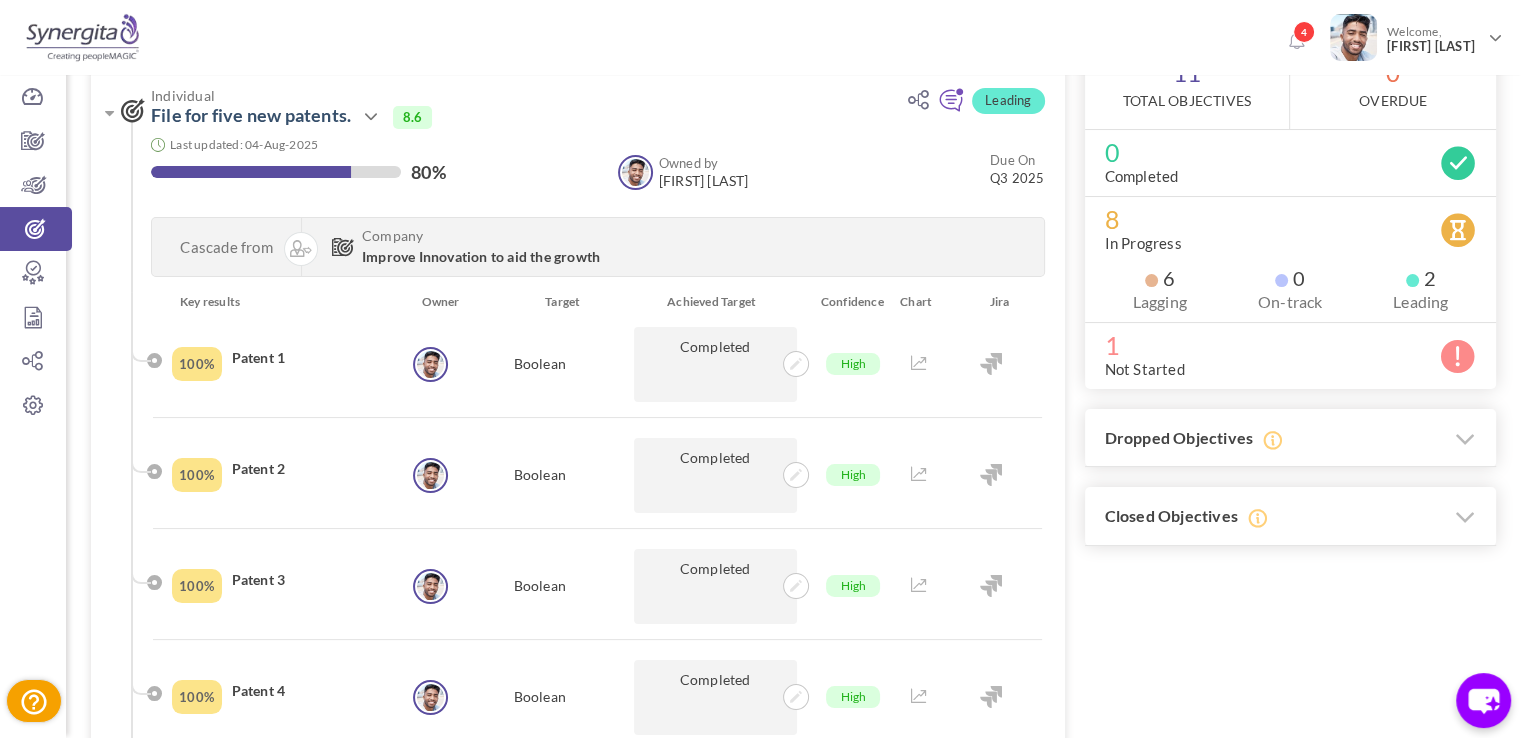 scroll, scrollTop: 184, scrollLeft: 0, axis: vertical 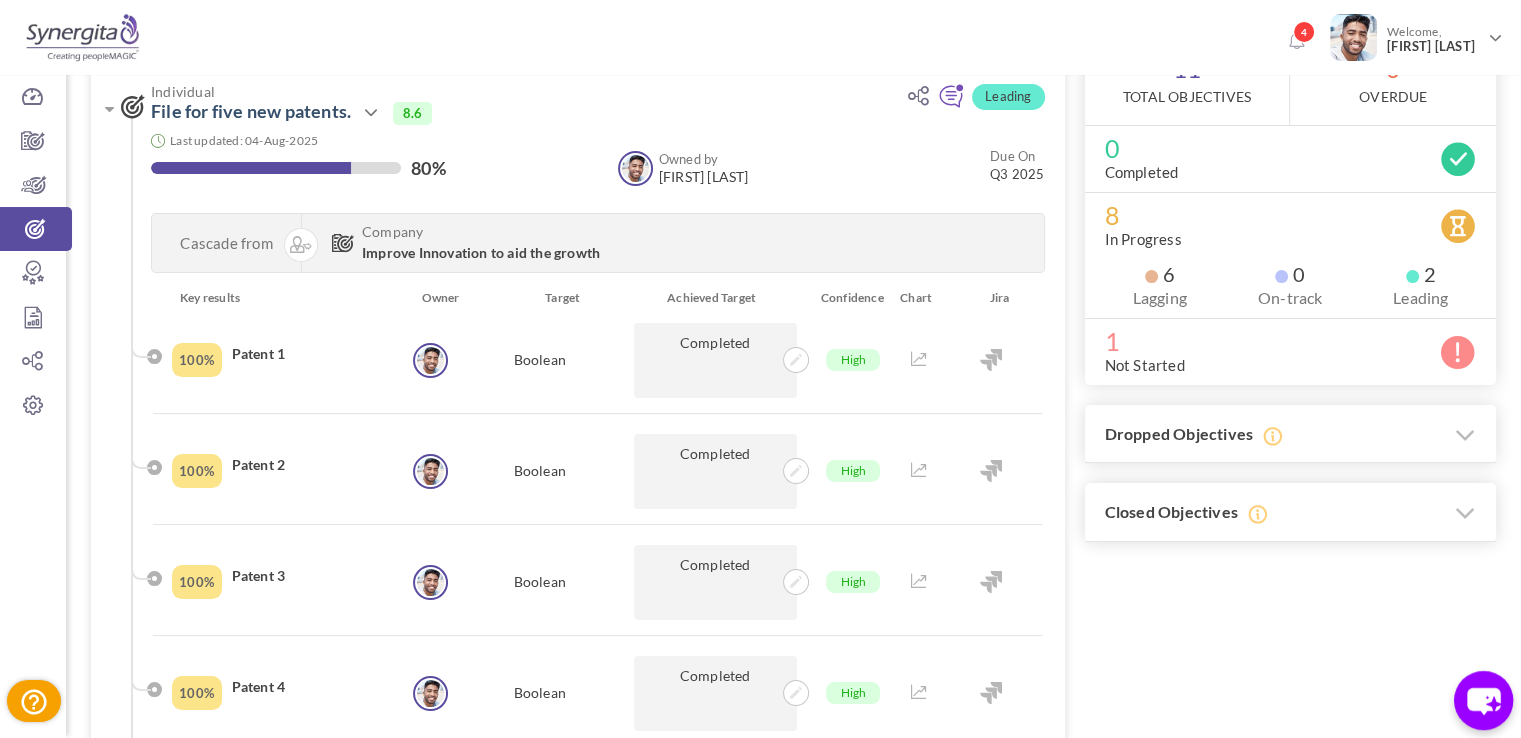 click 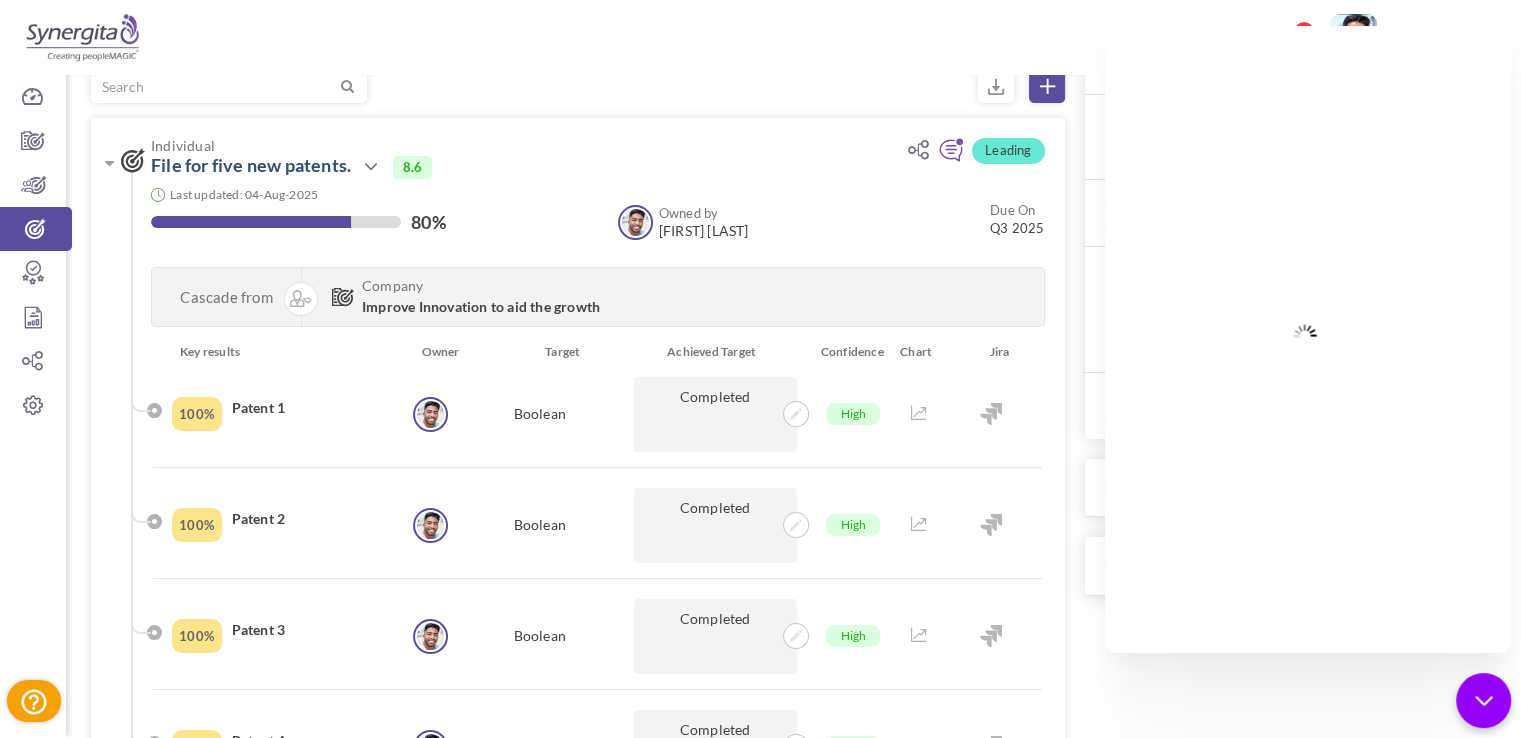 scroll, scrollTop: 120, scrollLeft: 0, axis: vertical 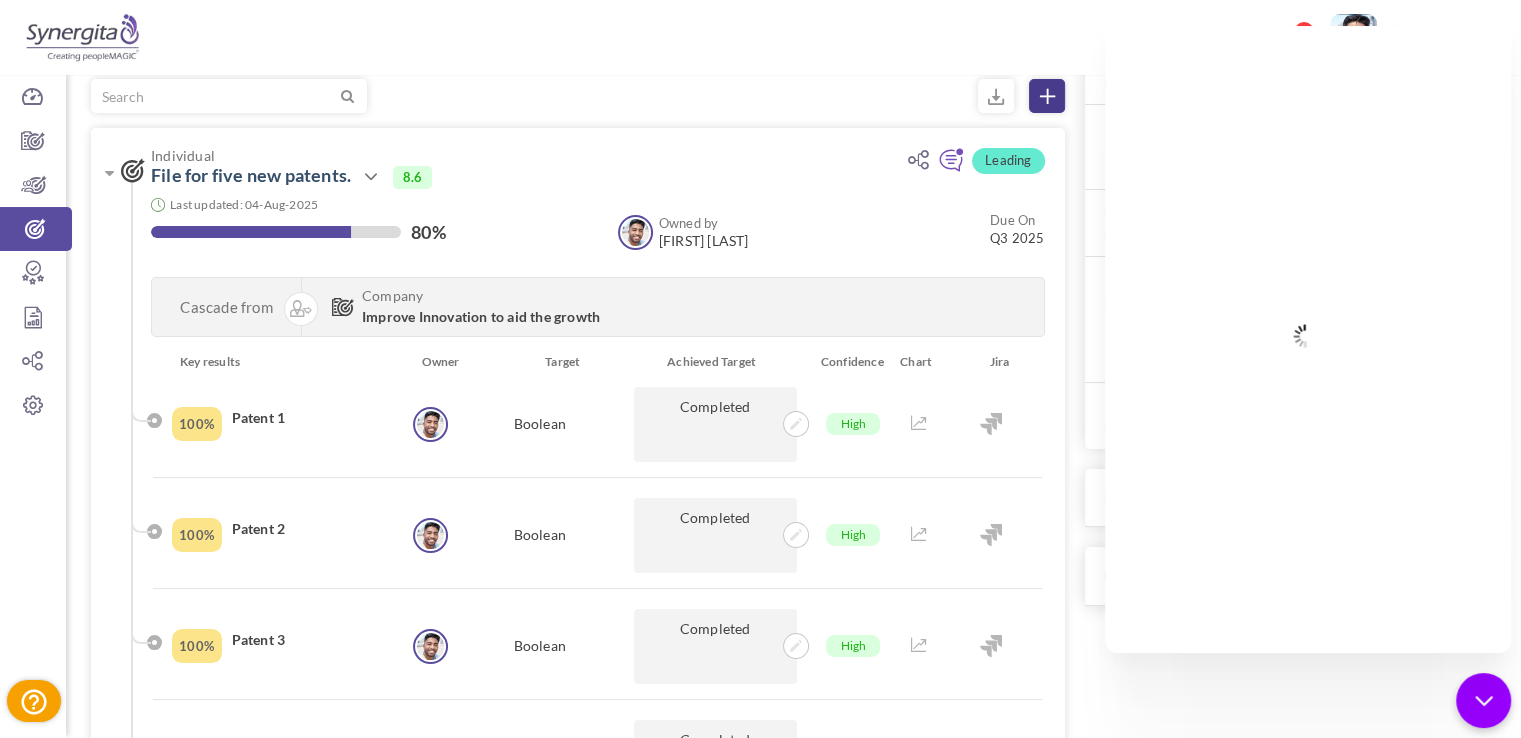 click at bounding box center [1047, 96] 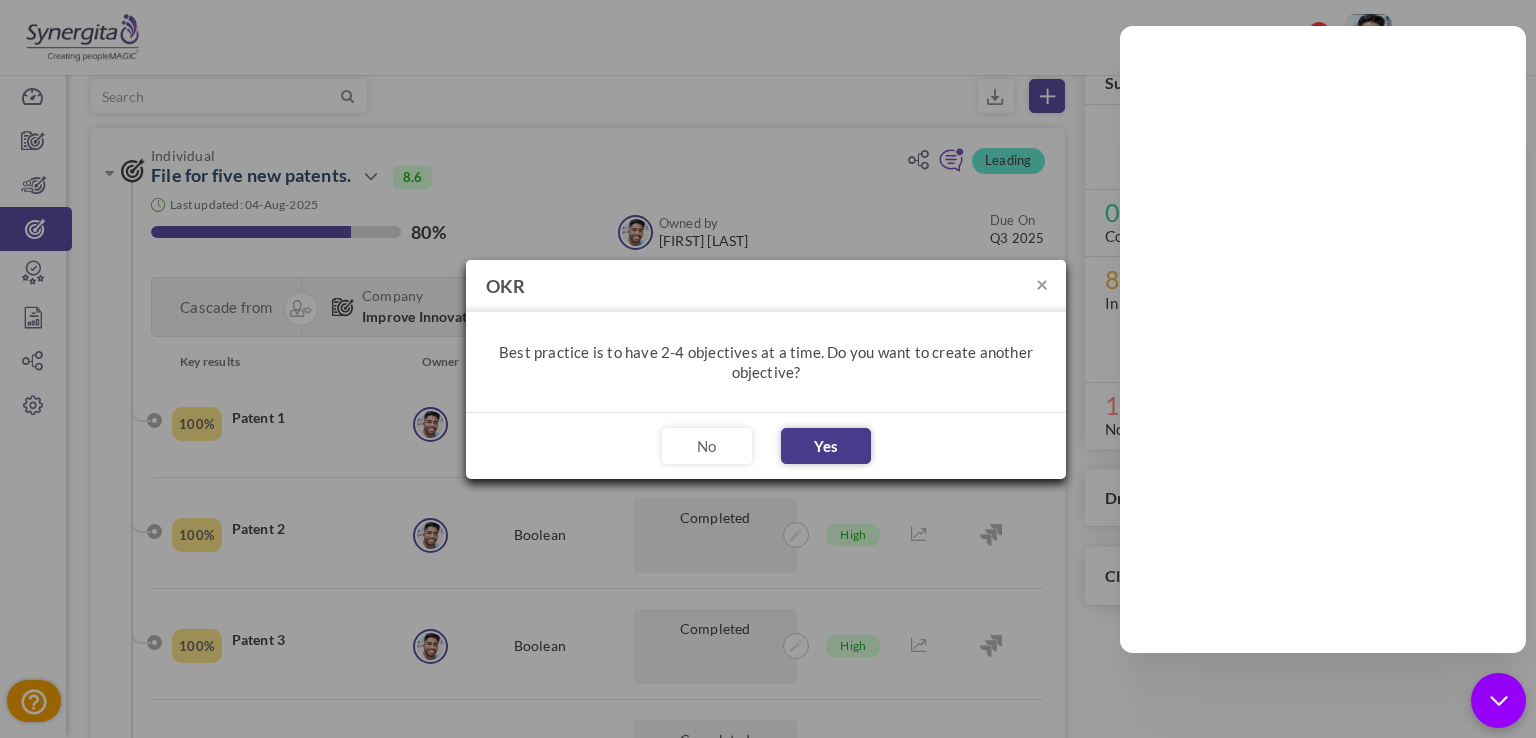click on "Yes" at bounding box center (826, 446) 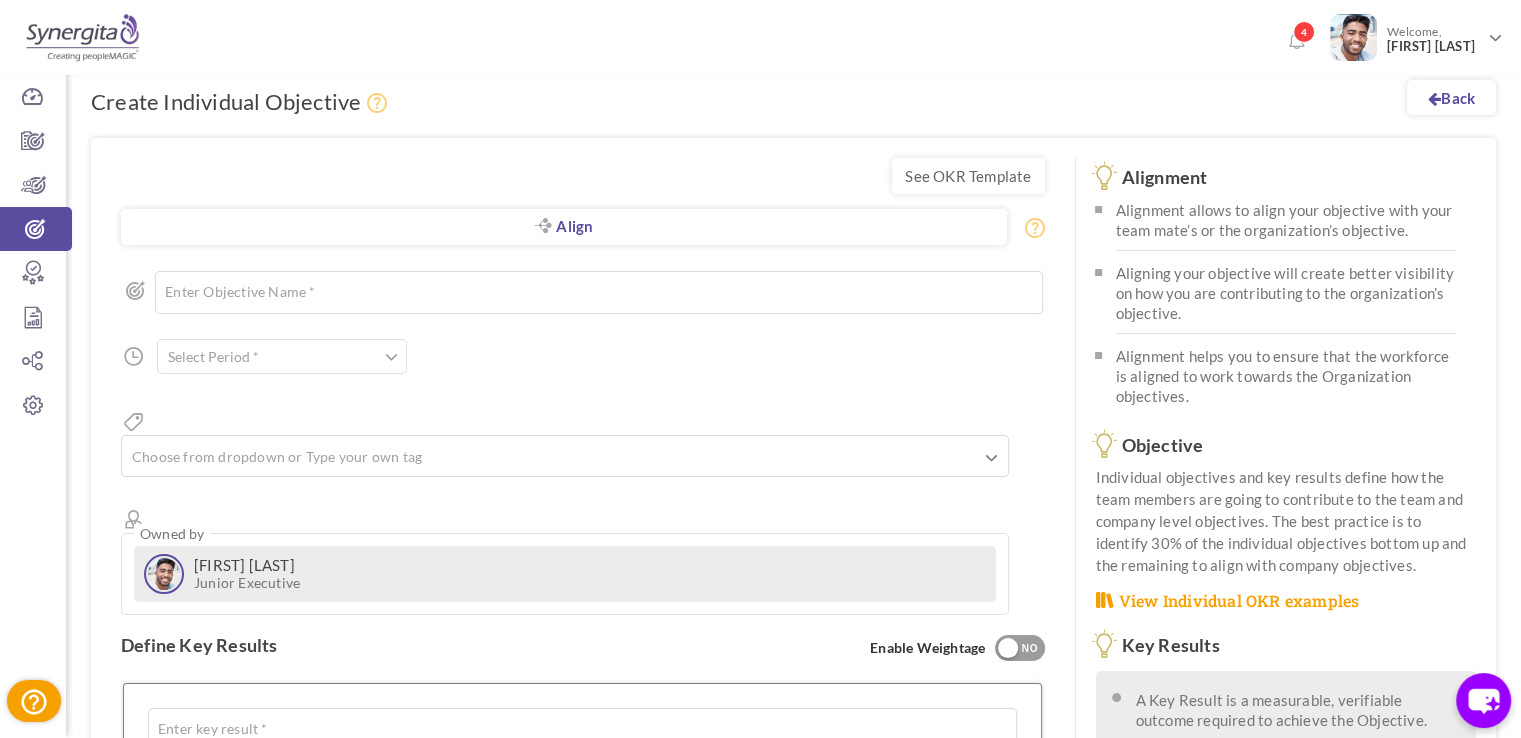 scroll, scrollTop: 18, scrollLeft: 0, axis: vertical 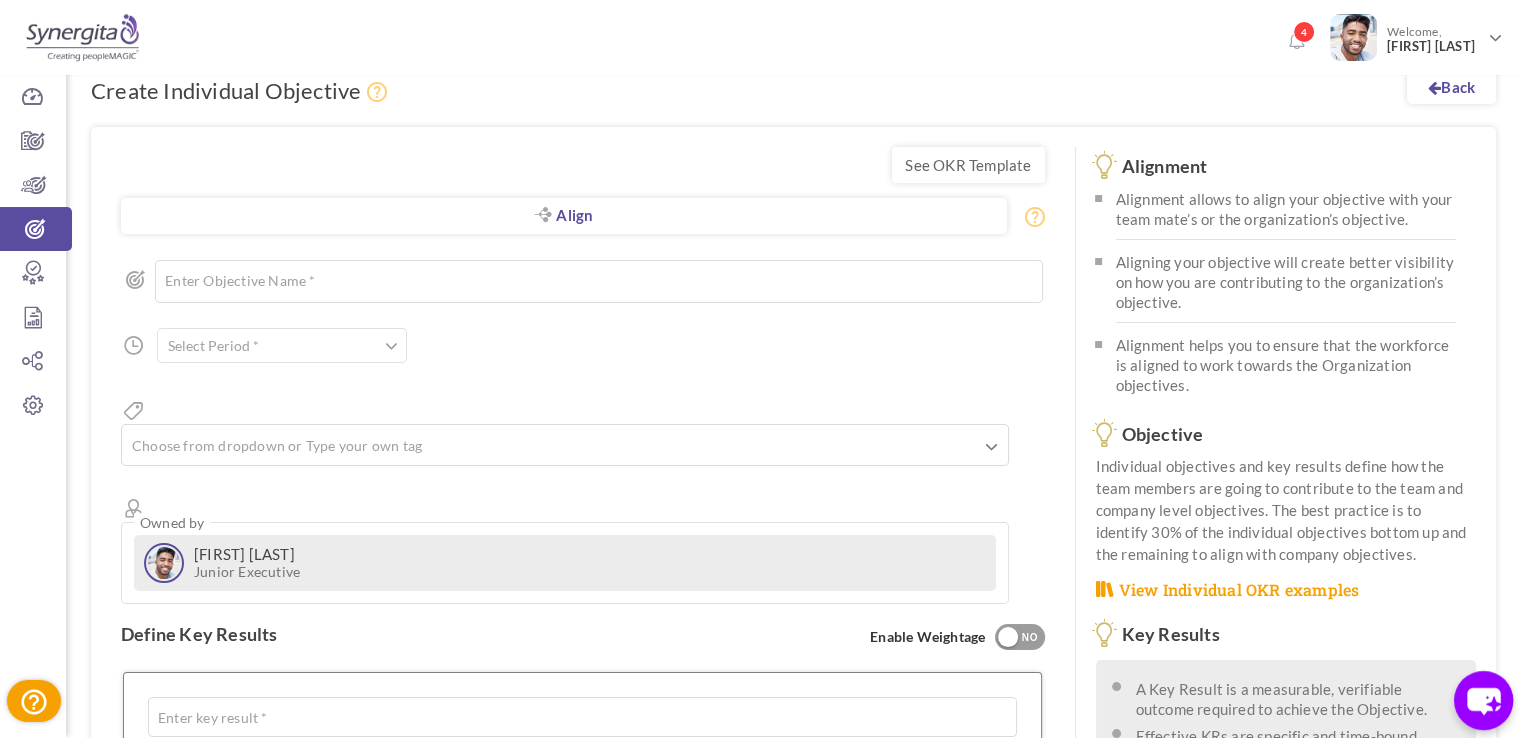 click 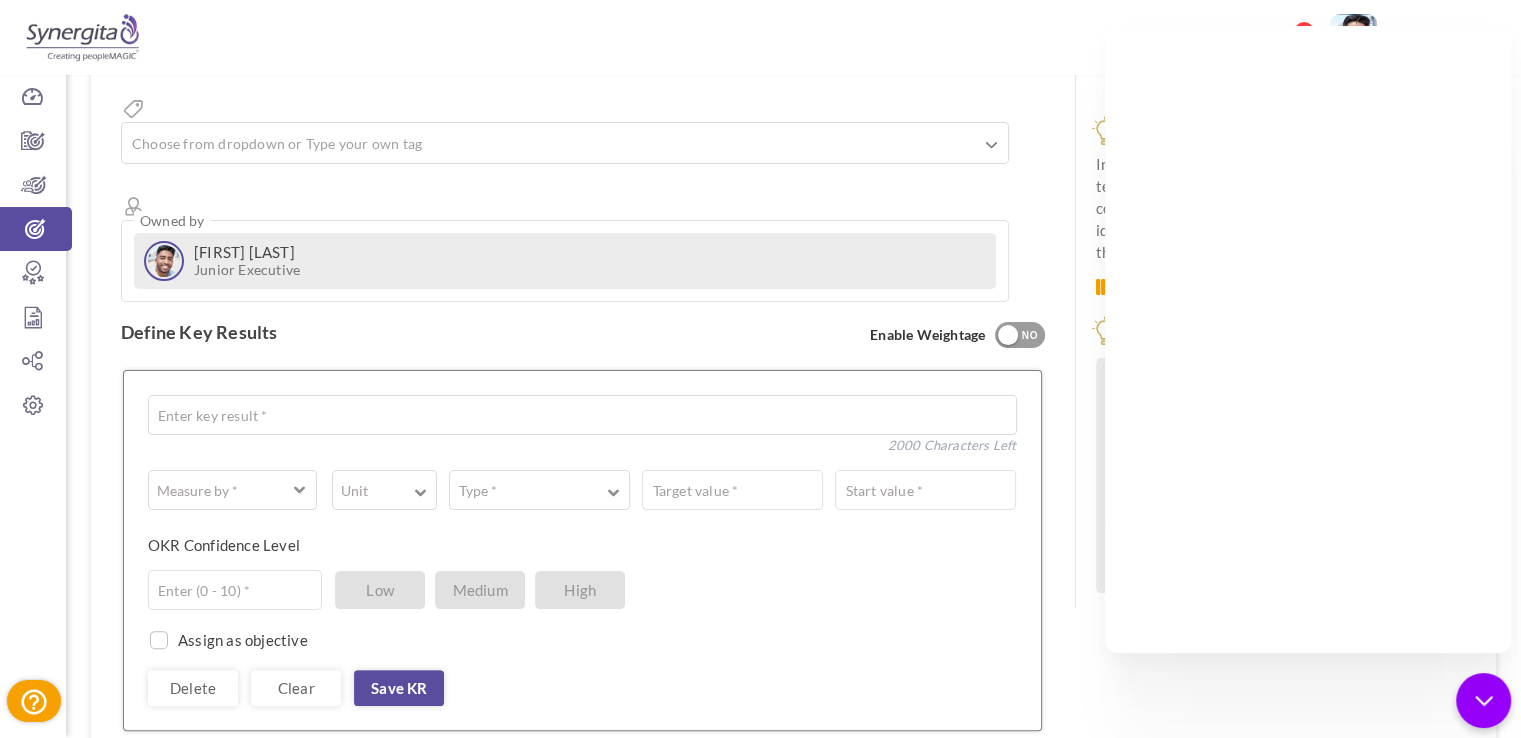 scroll, scrollTop: 320, scrollLeft: 0, axis: vertical 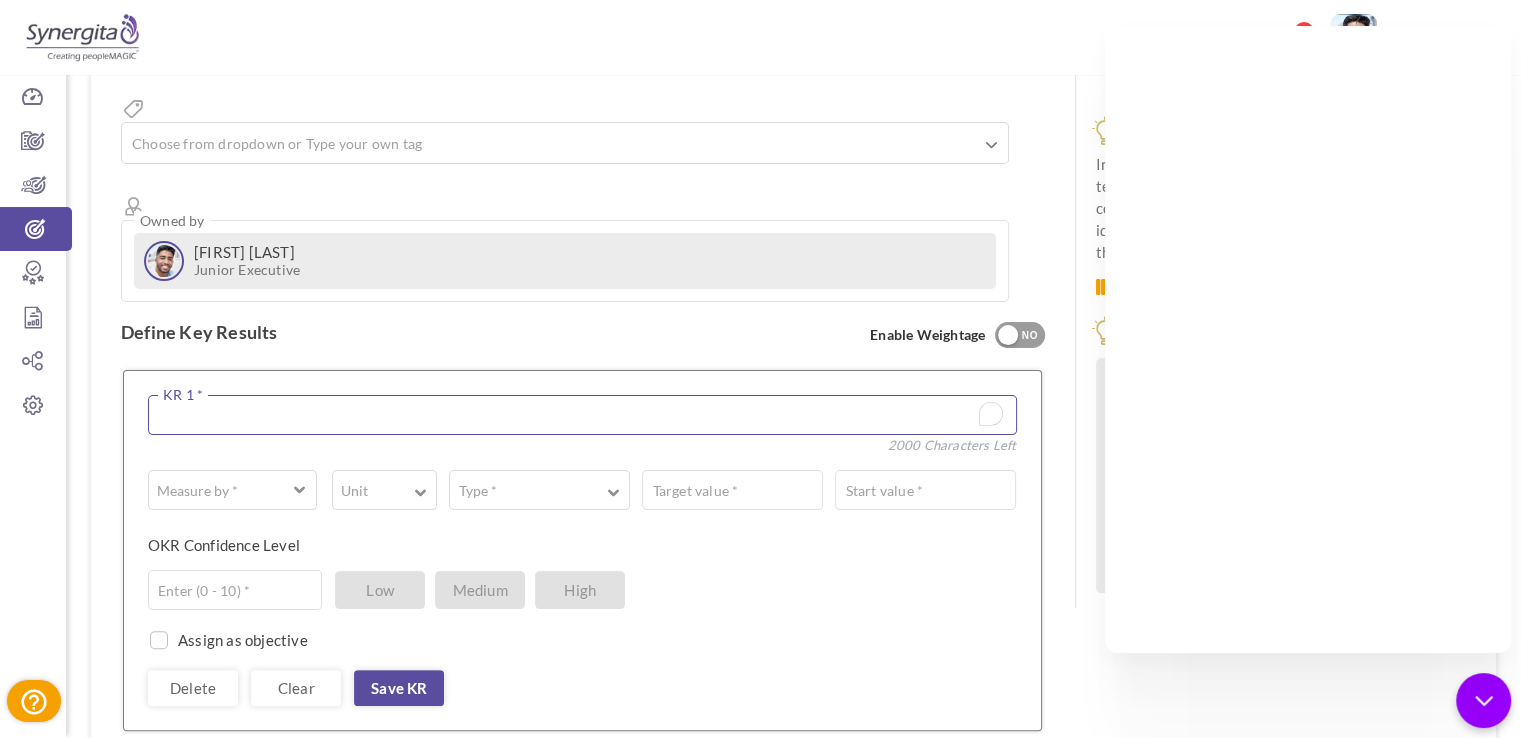 click at bounding box center (582, 415) 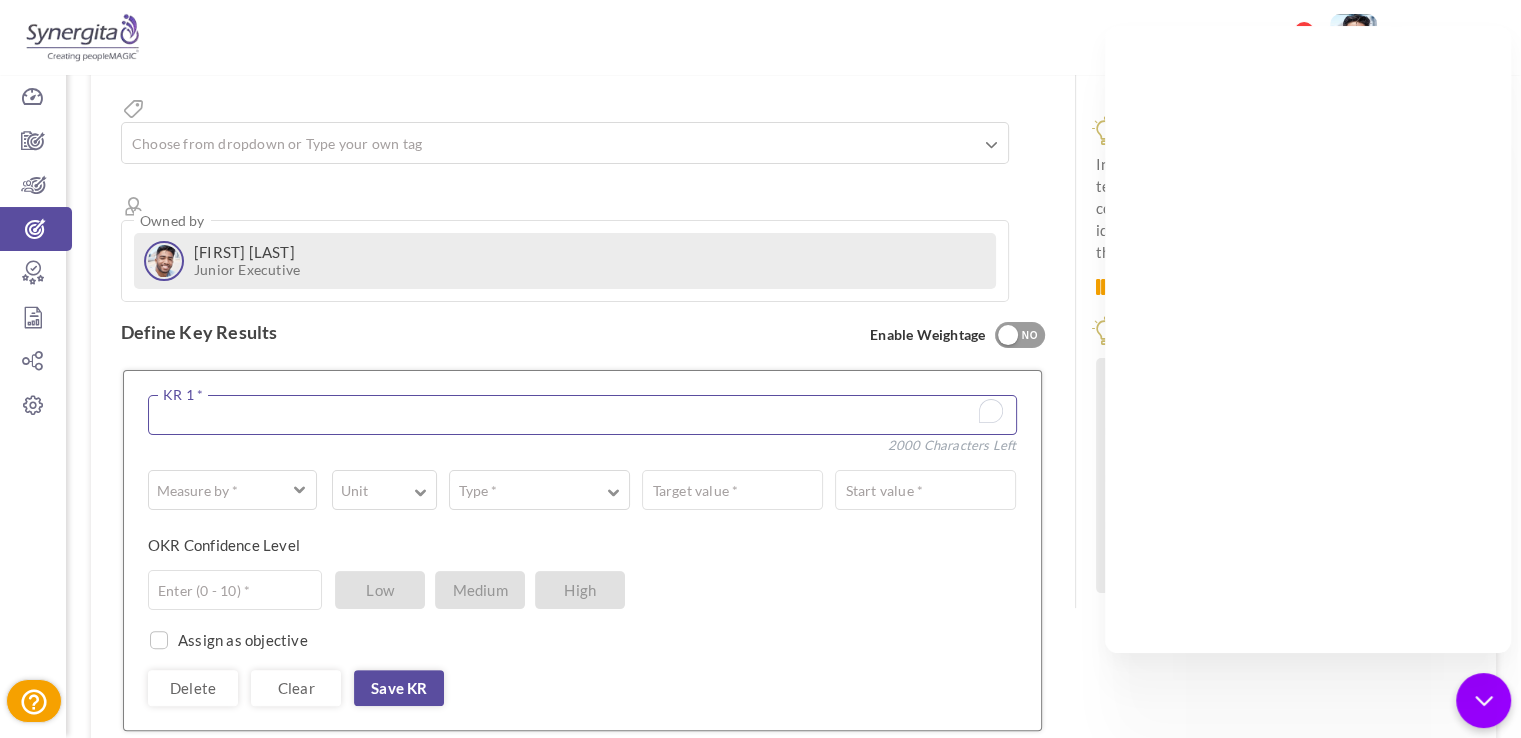 scroll, scrollTop: 632, scrollLeft: 0, axis: vertical 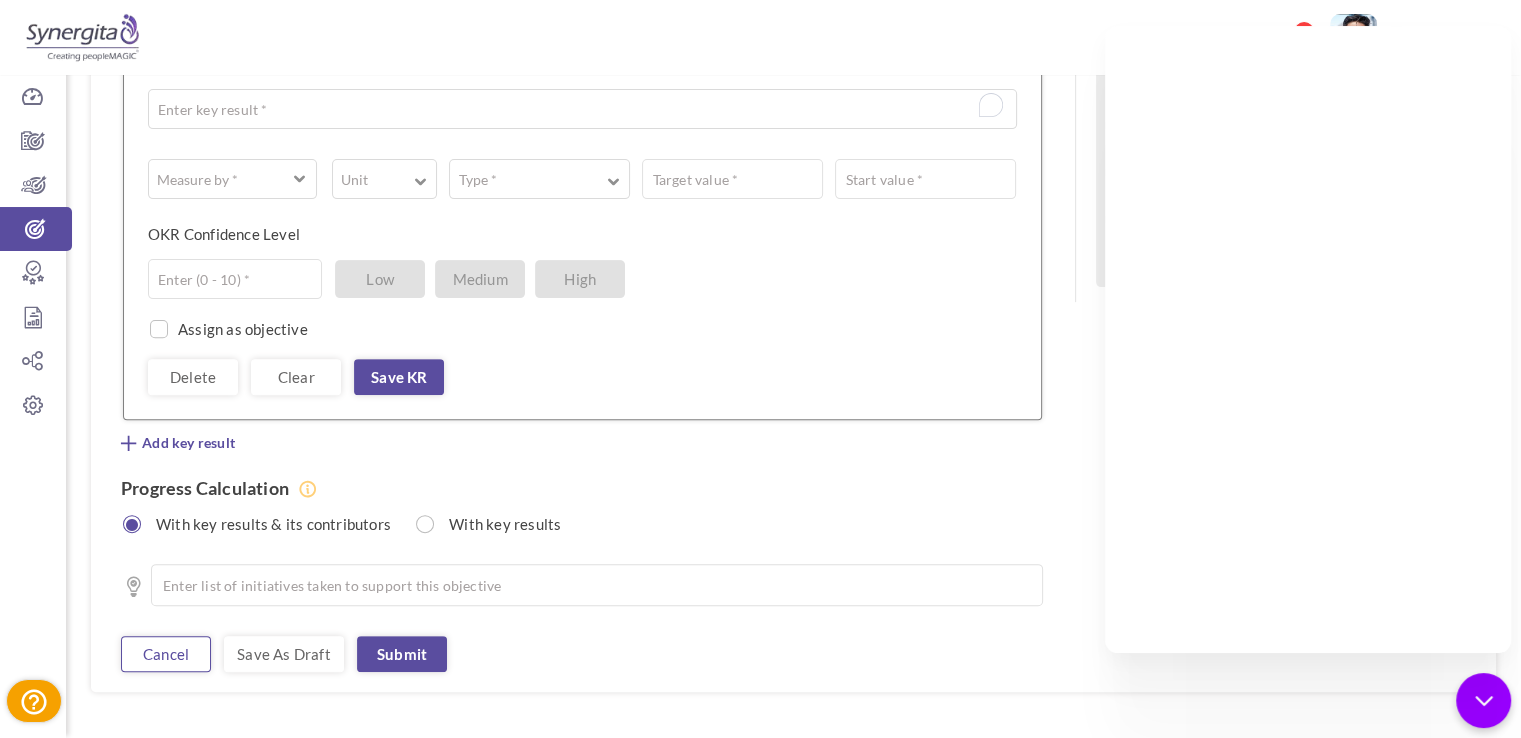 click on "Cancel" at bounding box center [166, 654] 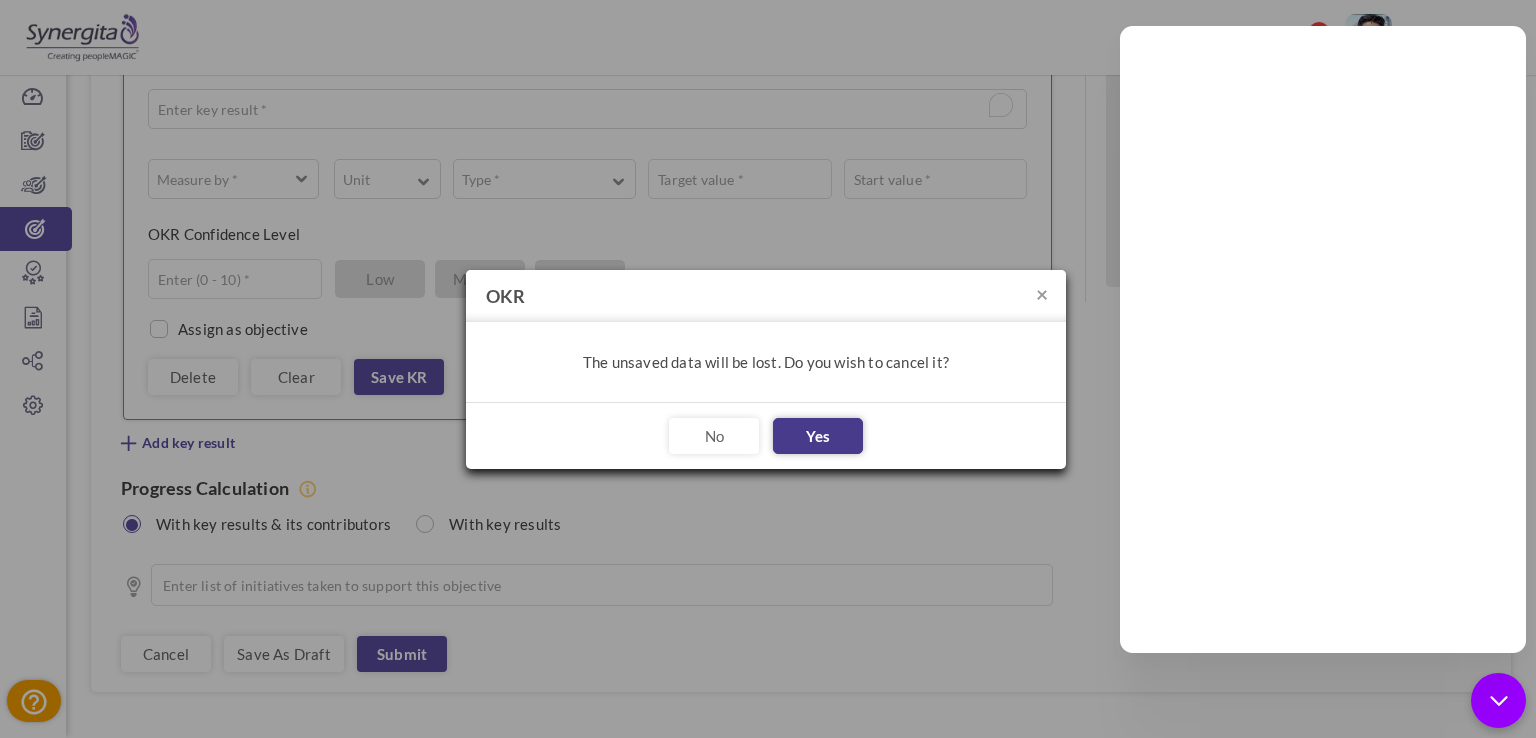 click on "Yes" at bounding box center [818, 436] 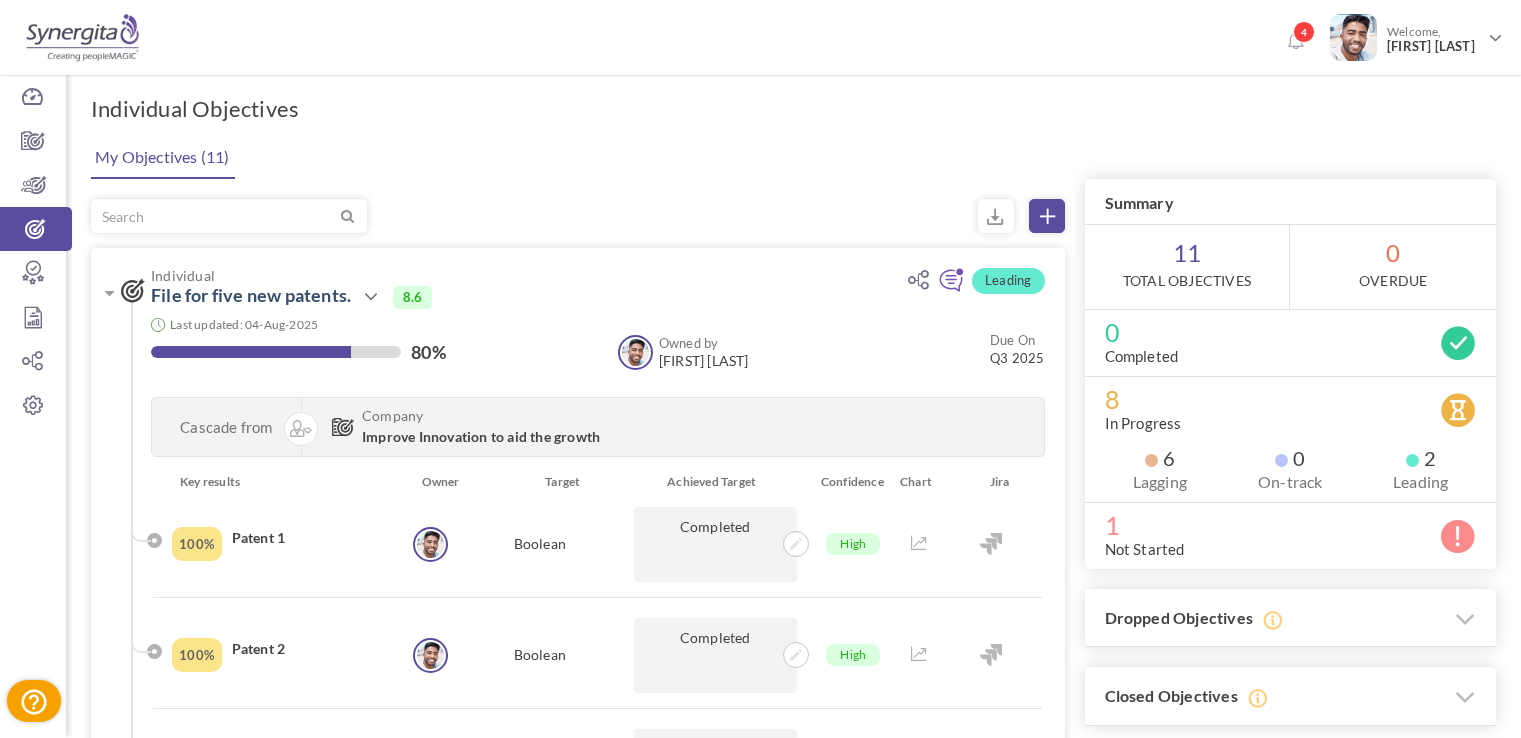 scroll, scrollTop: 0, scrollLeft: 0, axis: both 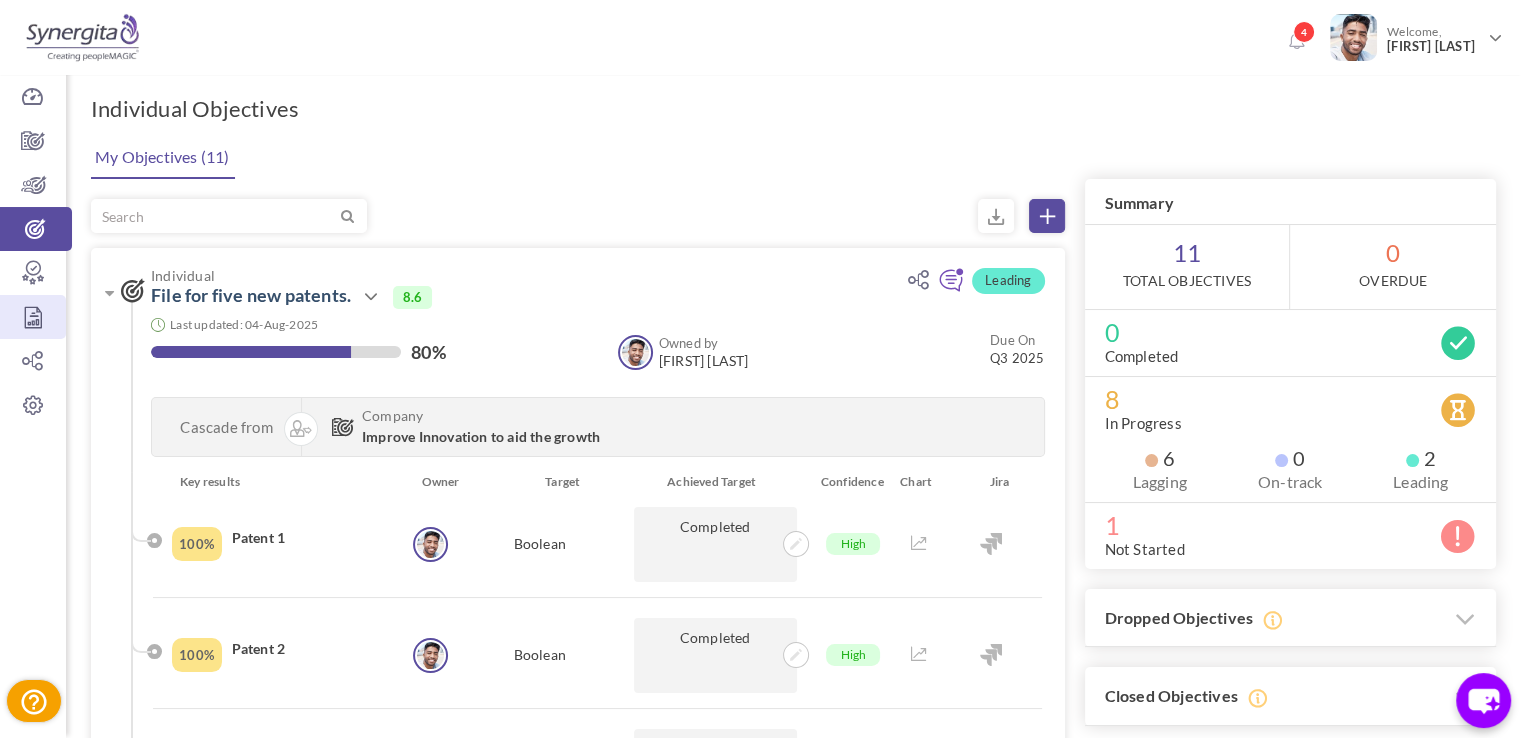 drag, startPoint x: 0, startPoint y: 0, endPoint x: 27, endPoint y: 310, distance: 311.17358 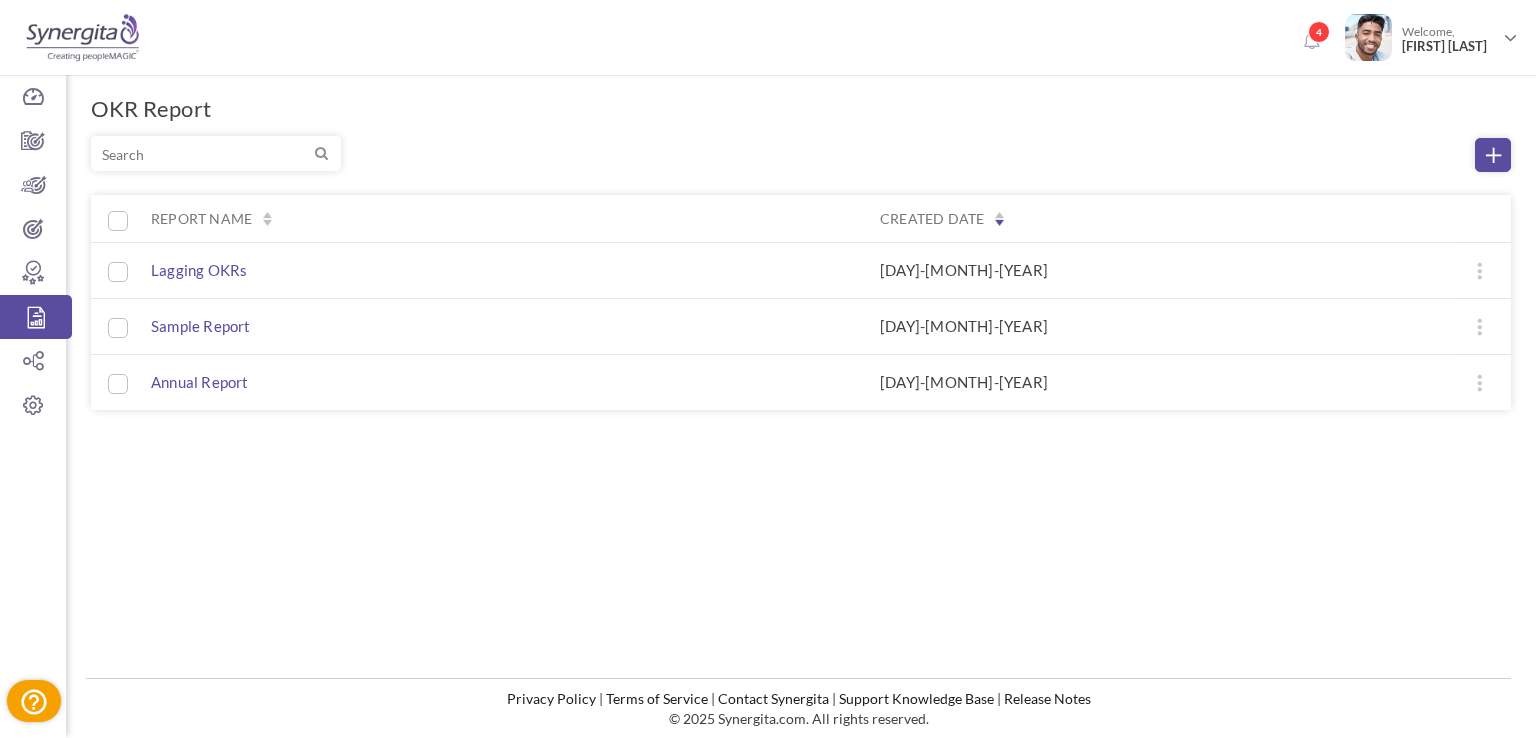 scroll, scrollTop: 0, scrollLeft: 0, axis: both 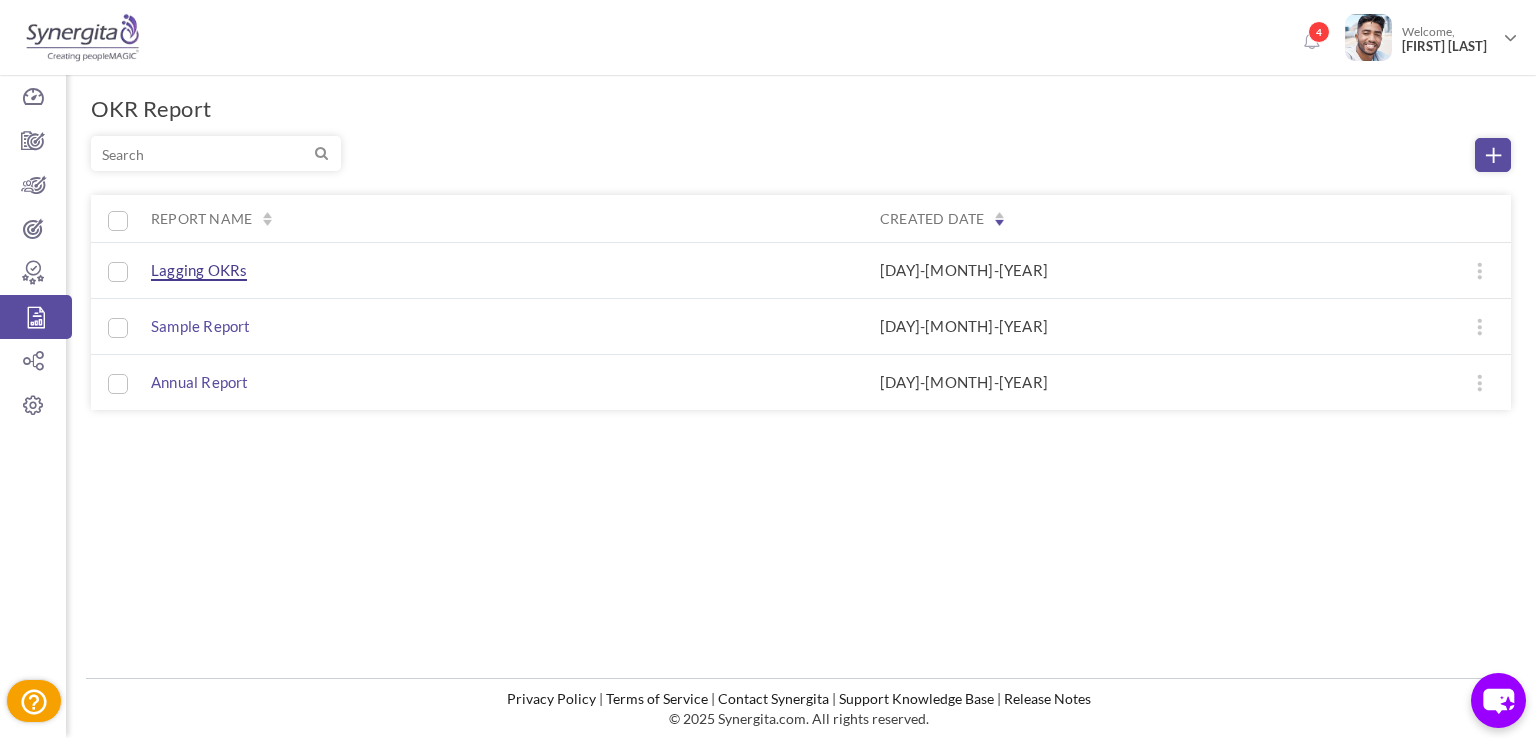 click on "Lagging OKRs" at bounding box center (199, 271) 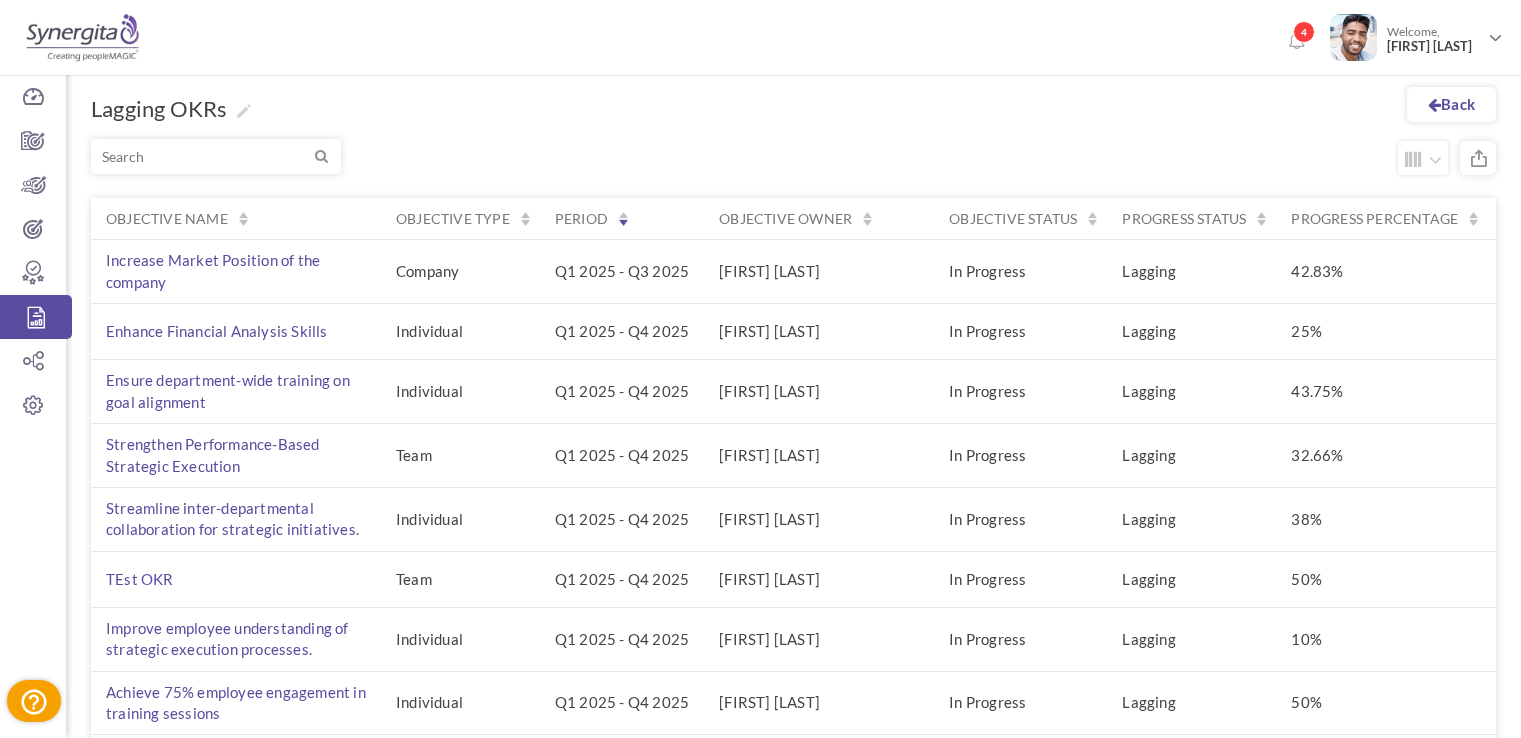 scroll, scrollTop: 0, scrollLeft: 0, axis: both 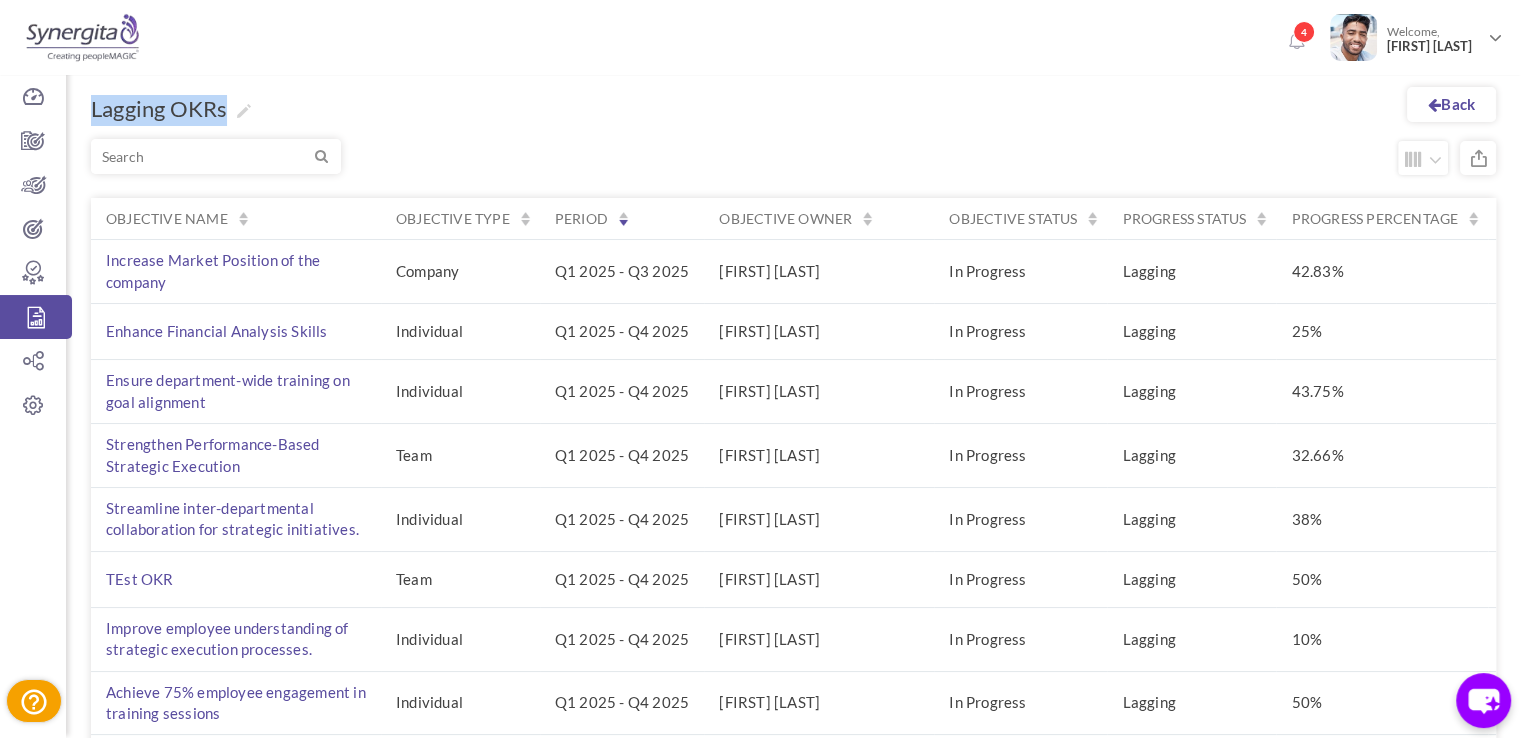 drag, startPoint x: 94, startPoint y: 111, endPoint x: 227, endPoint y: 116, distance: 133.09395 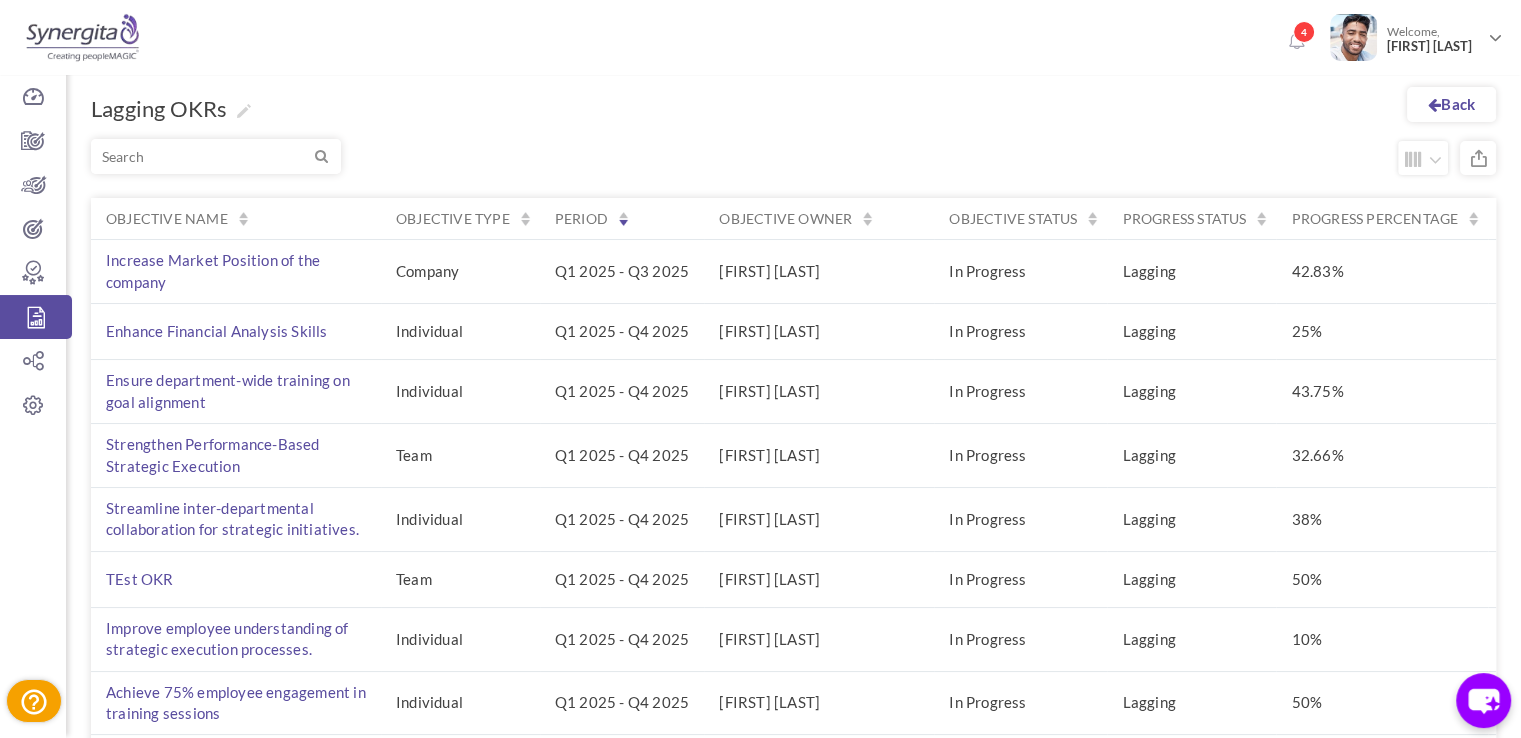 click on "Back
Lagging OKRs
Objective name
Objective type
Period
Objective owner
Objective status
Progress Status
Tags" at bounding box center [793, 605] 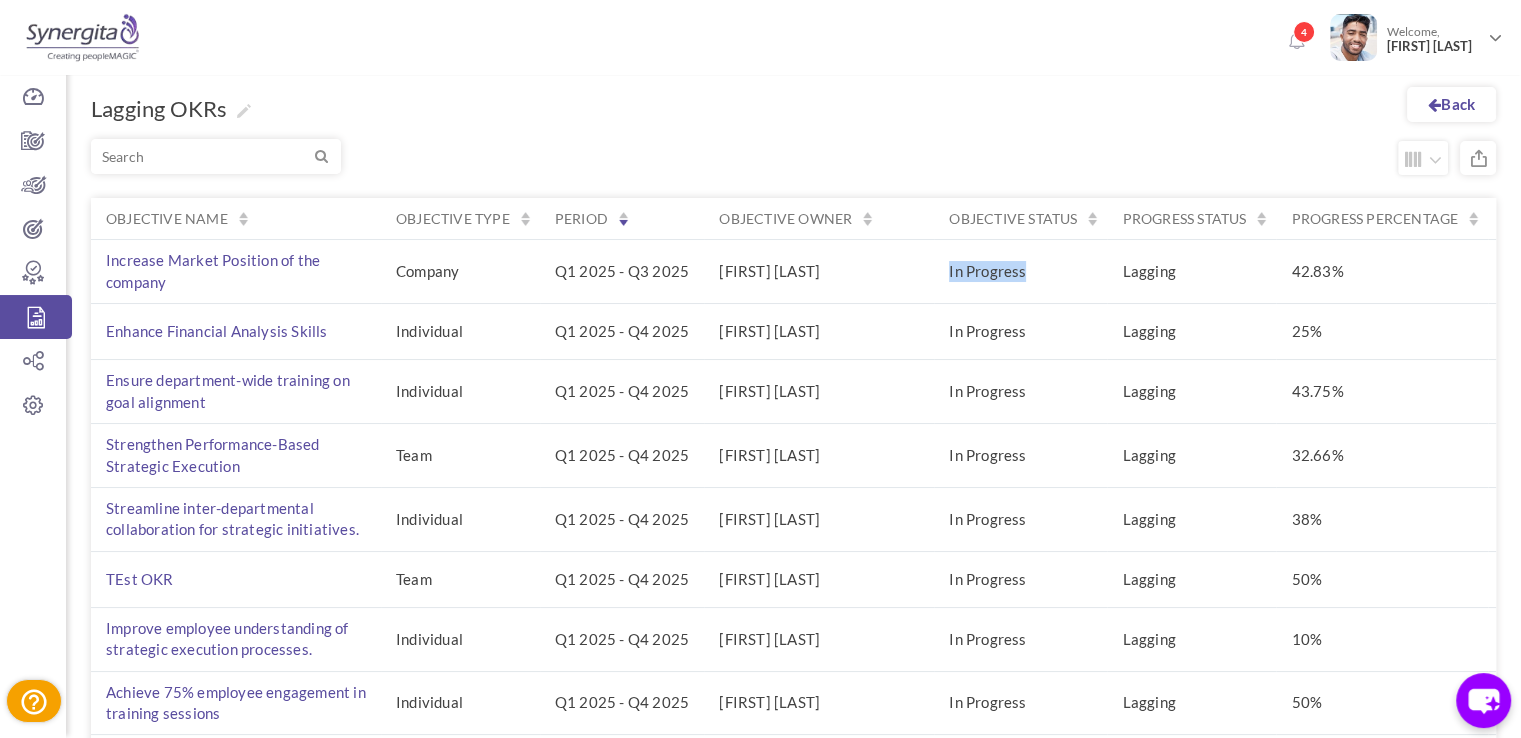 drag, startPoint x: 931, startPoint y: 261, endPoint x: 1050, endPoint y: 289, distance: 122.24974 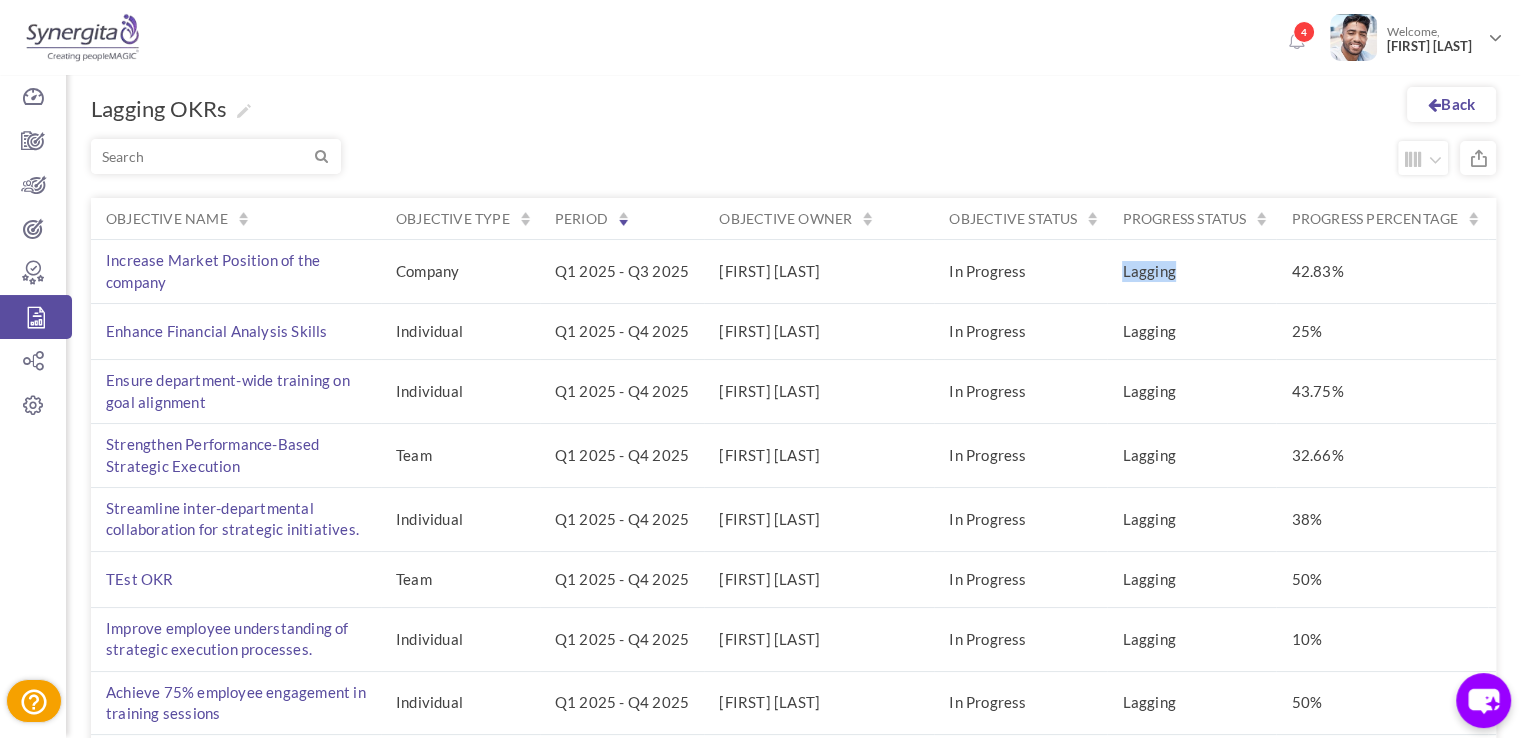 drag, startPoint x: 1106, startPoint y: 265, endPoint x: 1188, endPoint y: 281, distance: 83.546394 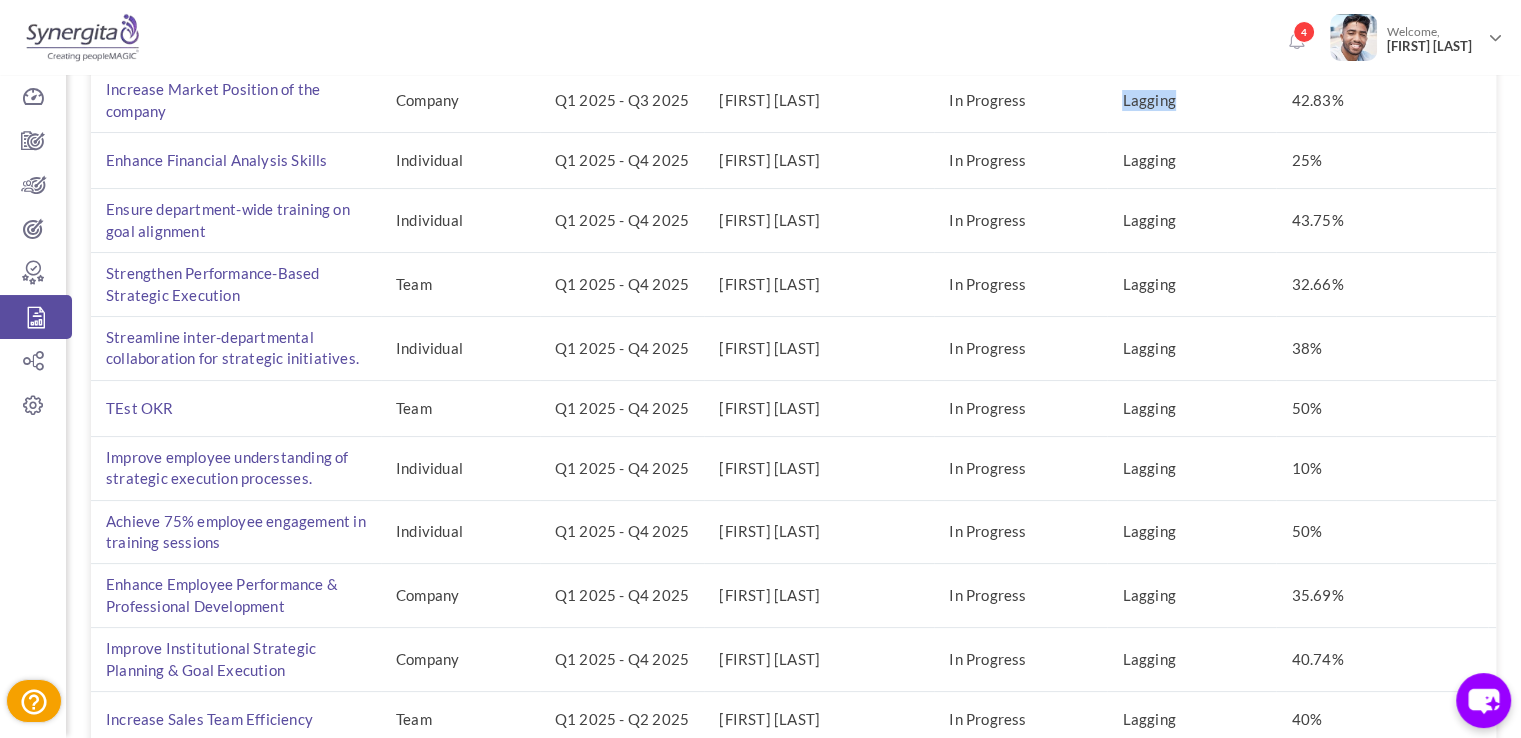 scroll, scrollTop: 0, scrollLeft: 0, axis: both 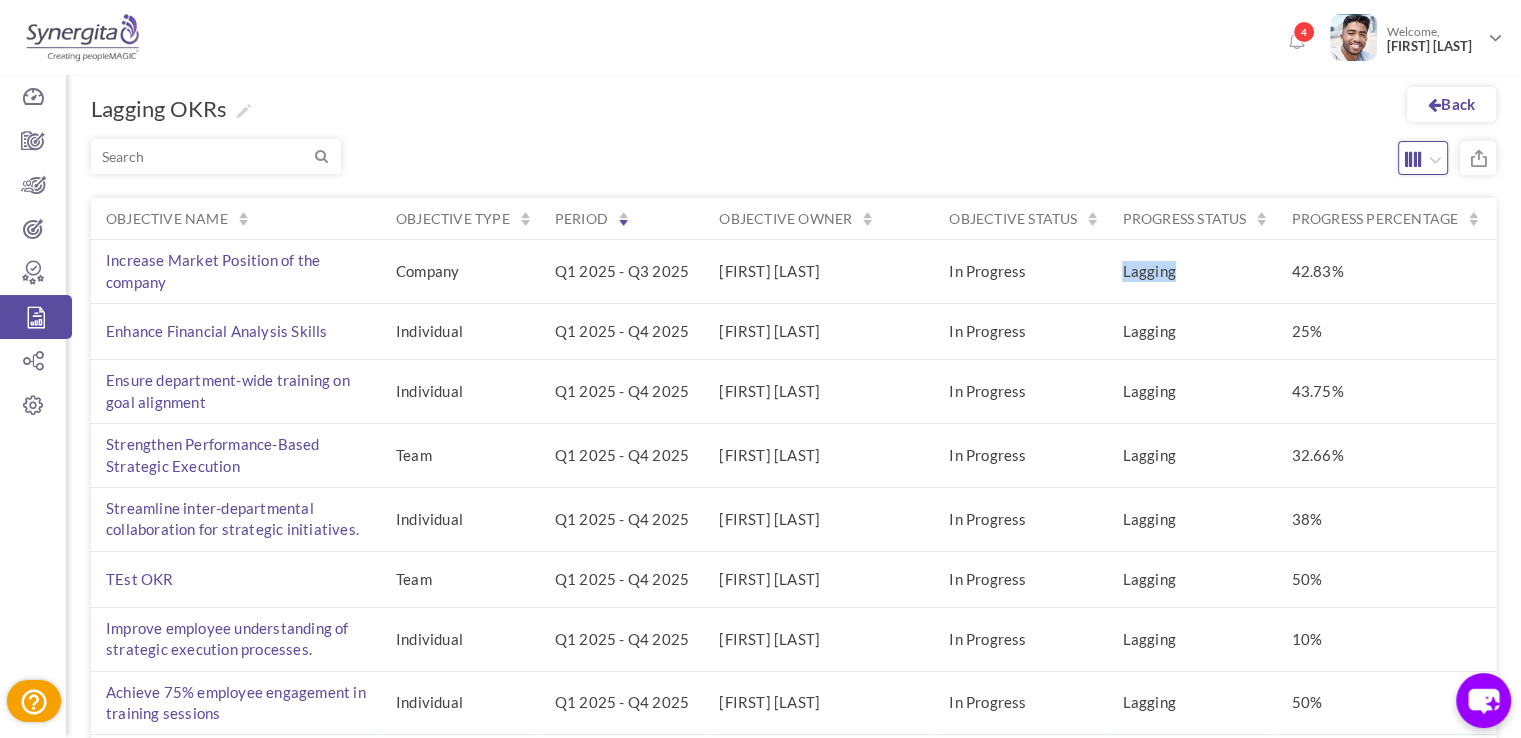 click at bounding box center [1423, 158] 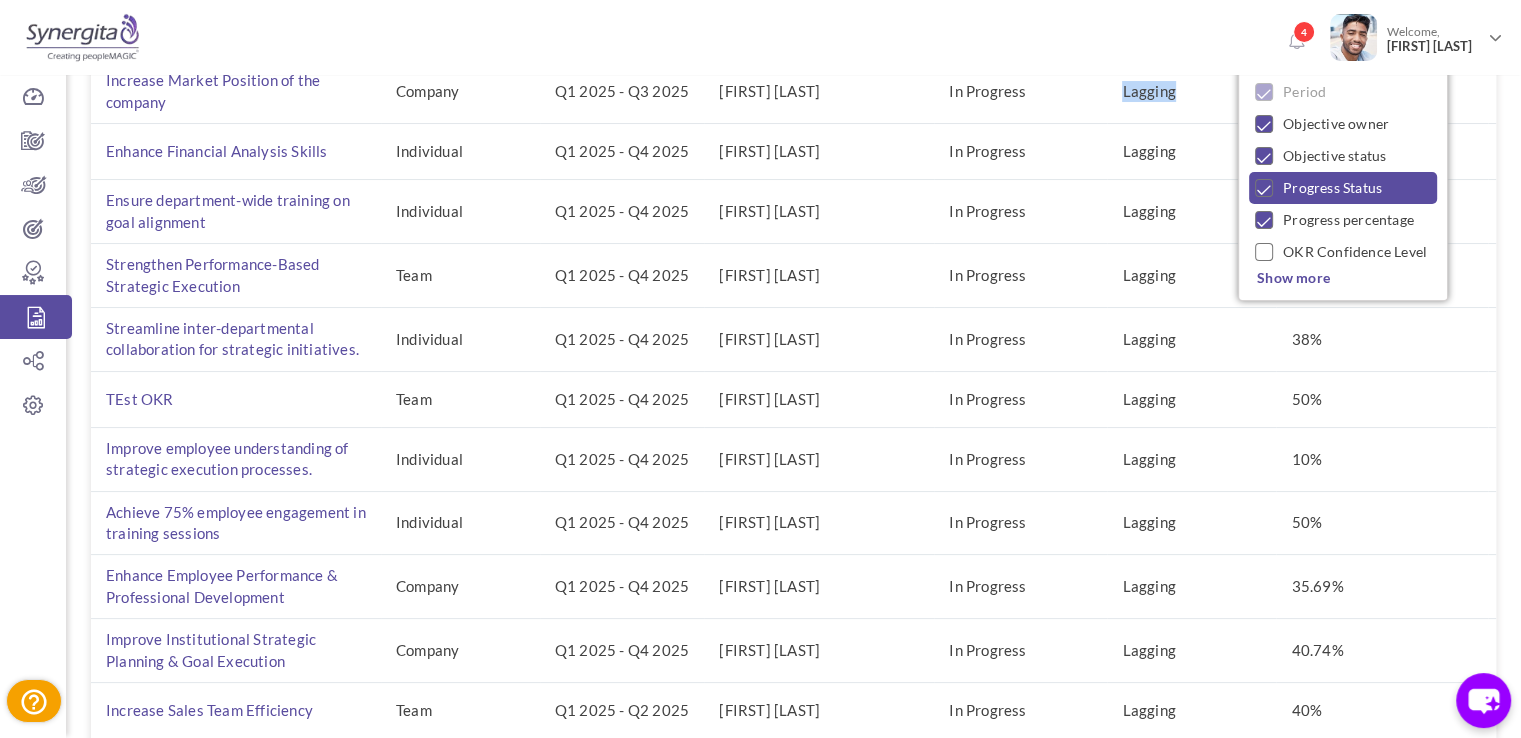 scroll, scrollTop: 186, scrollLeft: 0, axis: vertical 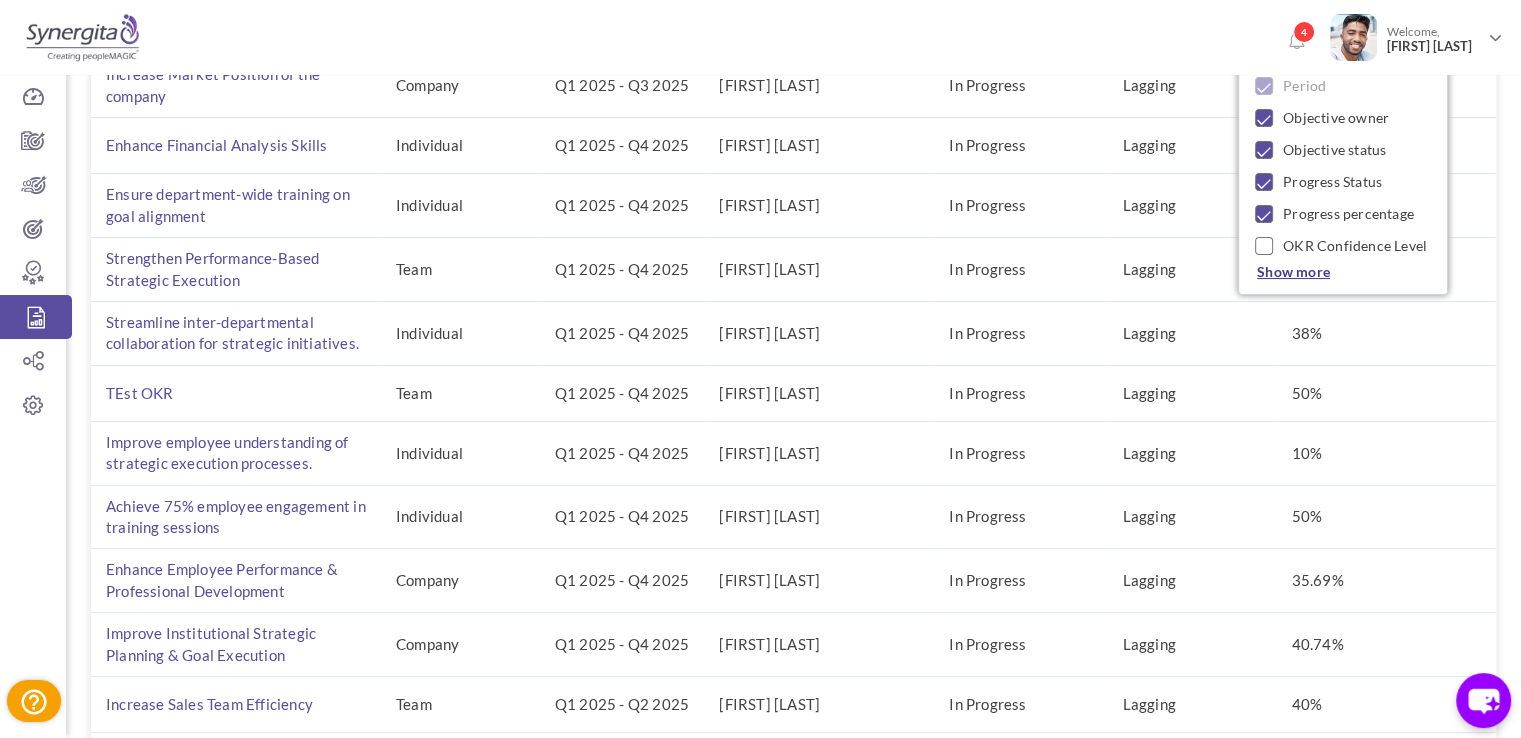 click on "Show more" at bounding box center [1293, 271] 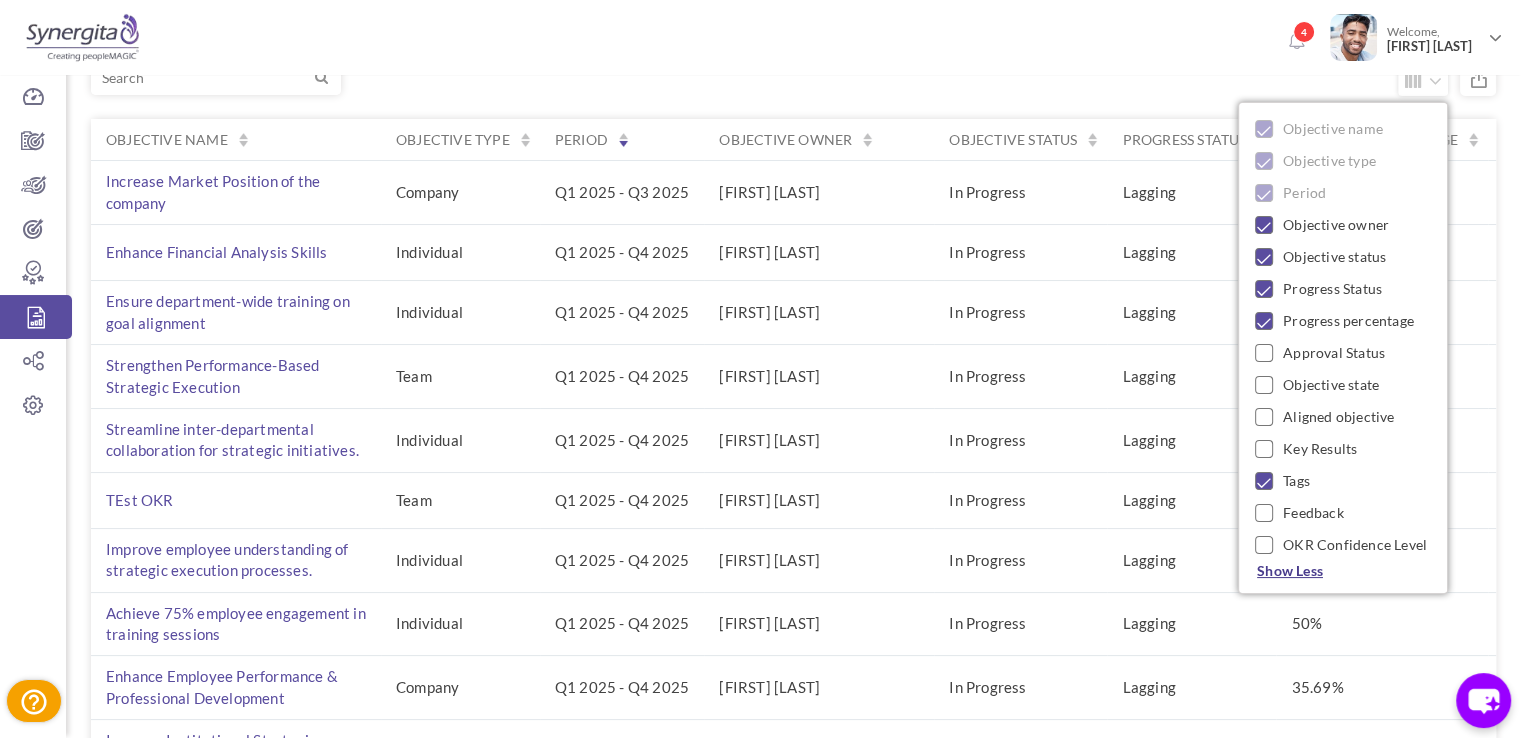 scroll, scrollTop: 78, scrollLeft: 0, axis: vertical 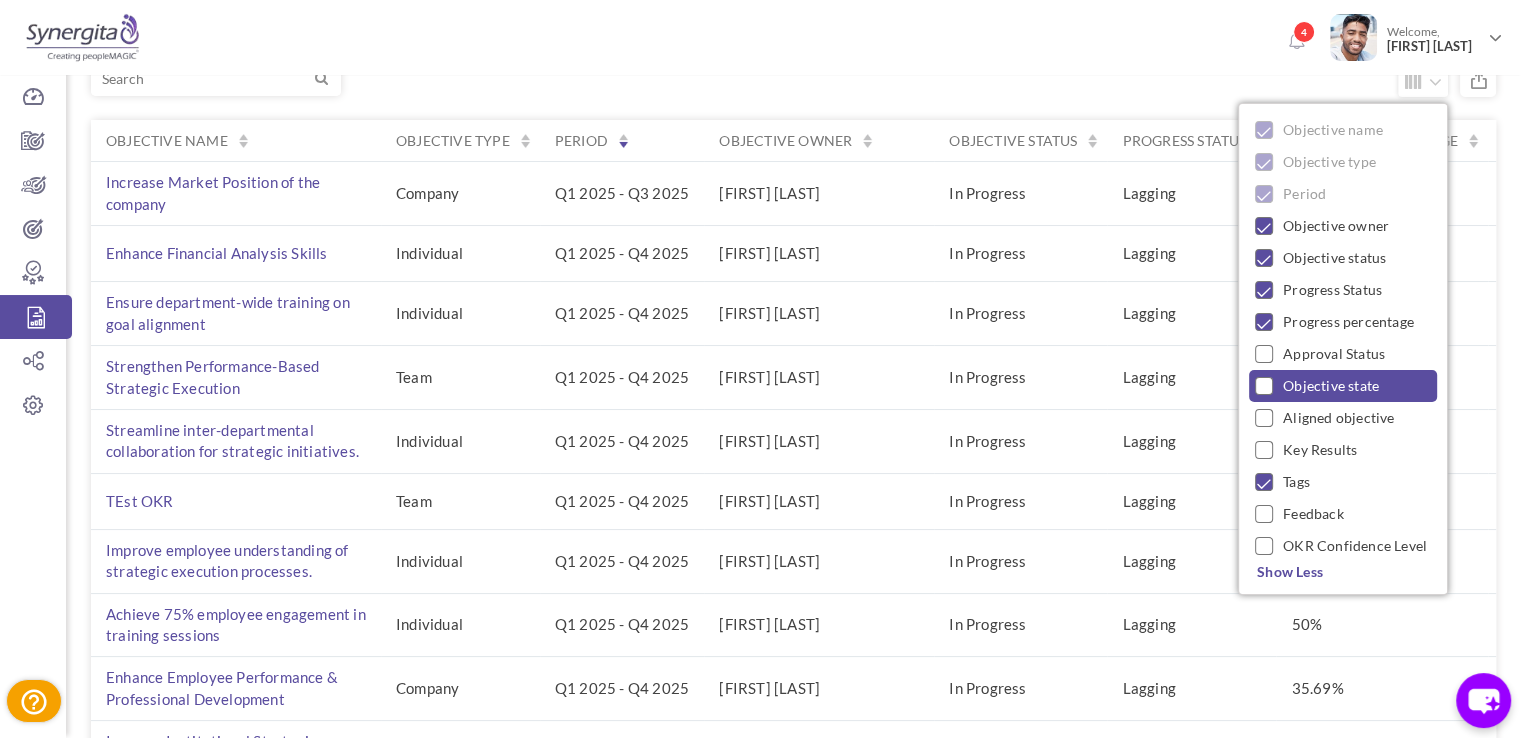 click at bounding box center [1265, 388] 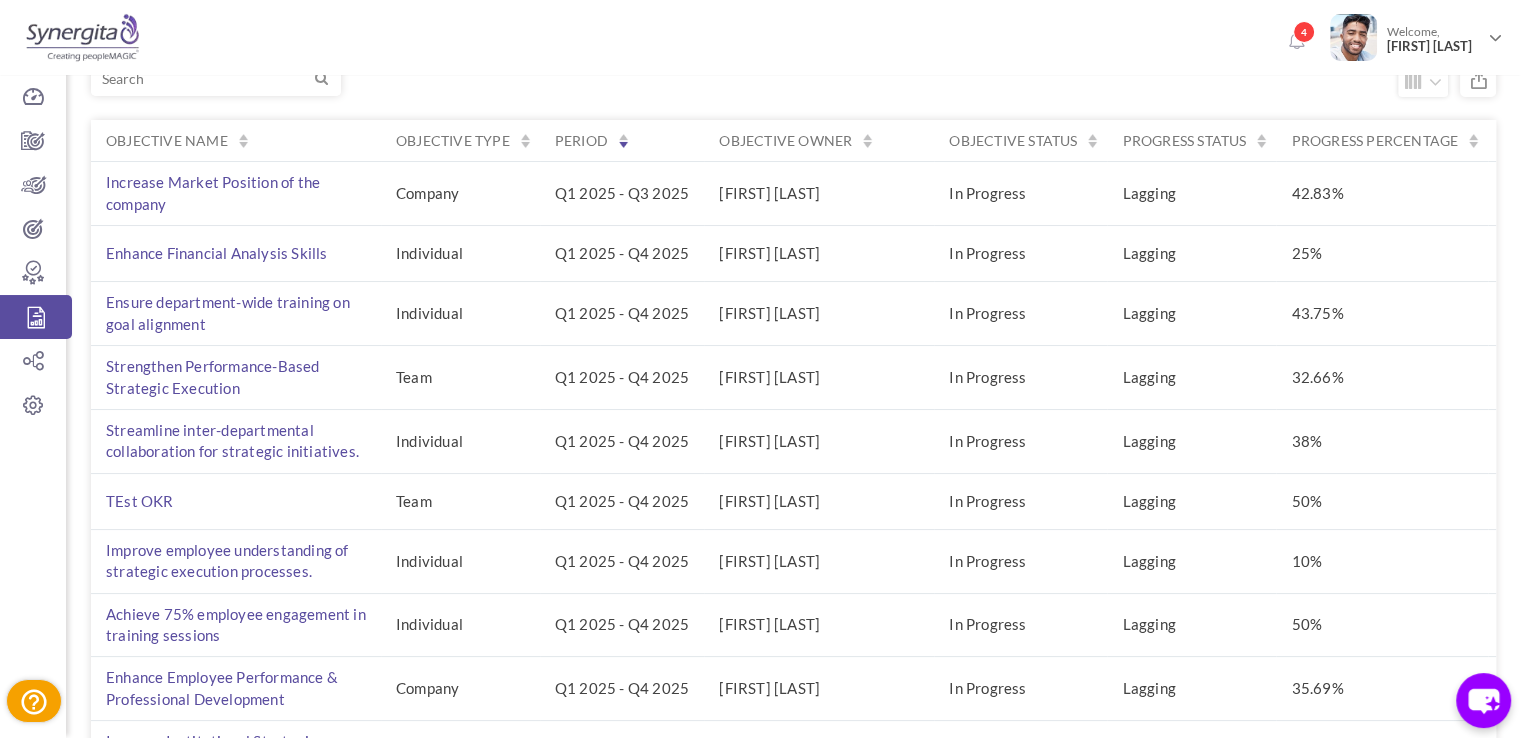 scroll, scrollTop: 0, scrollLeft: 0, axis: both 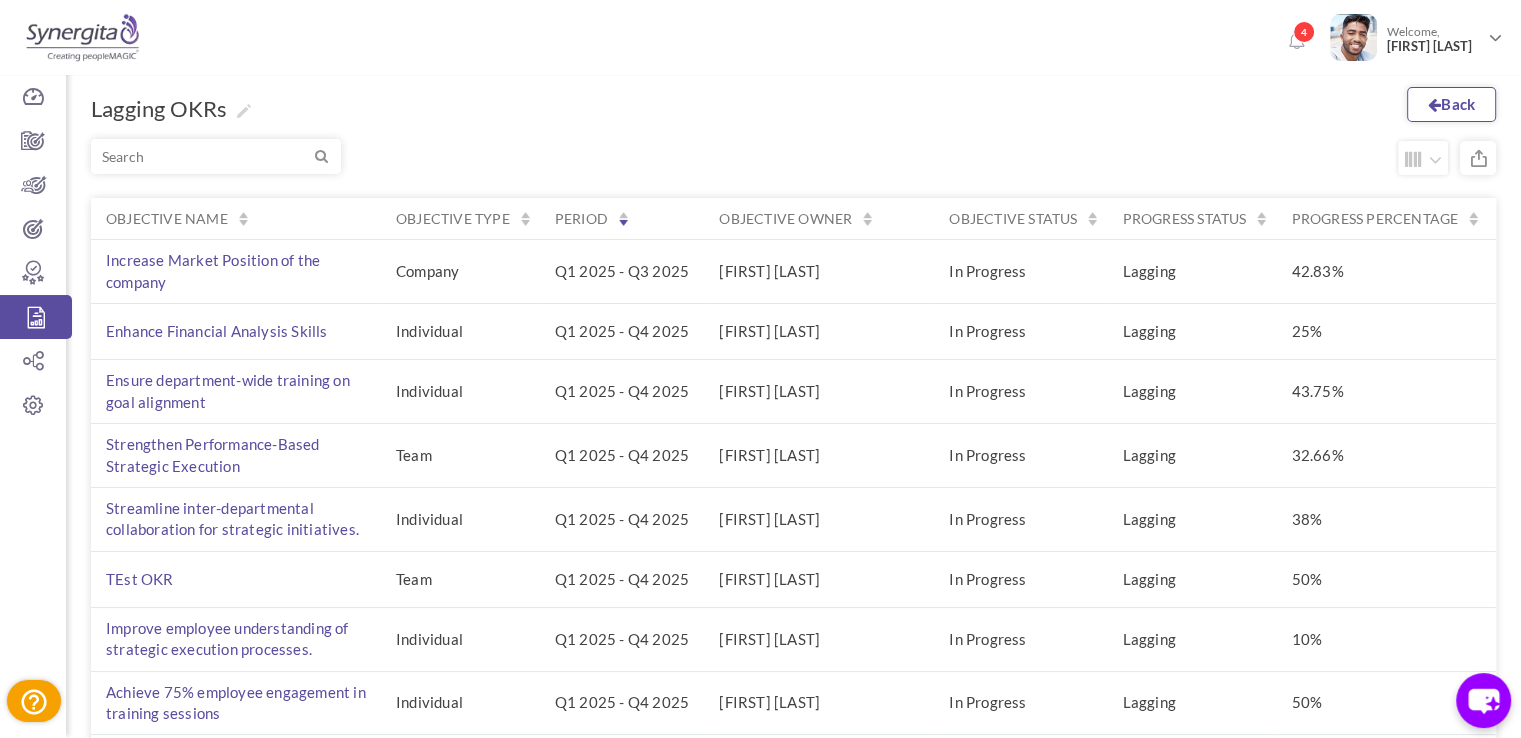 click on "Back" at bounding box center (1451, 104) 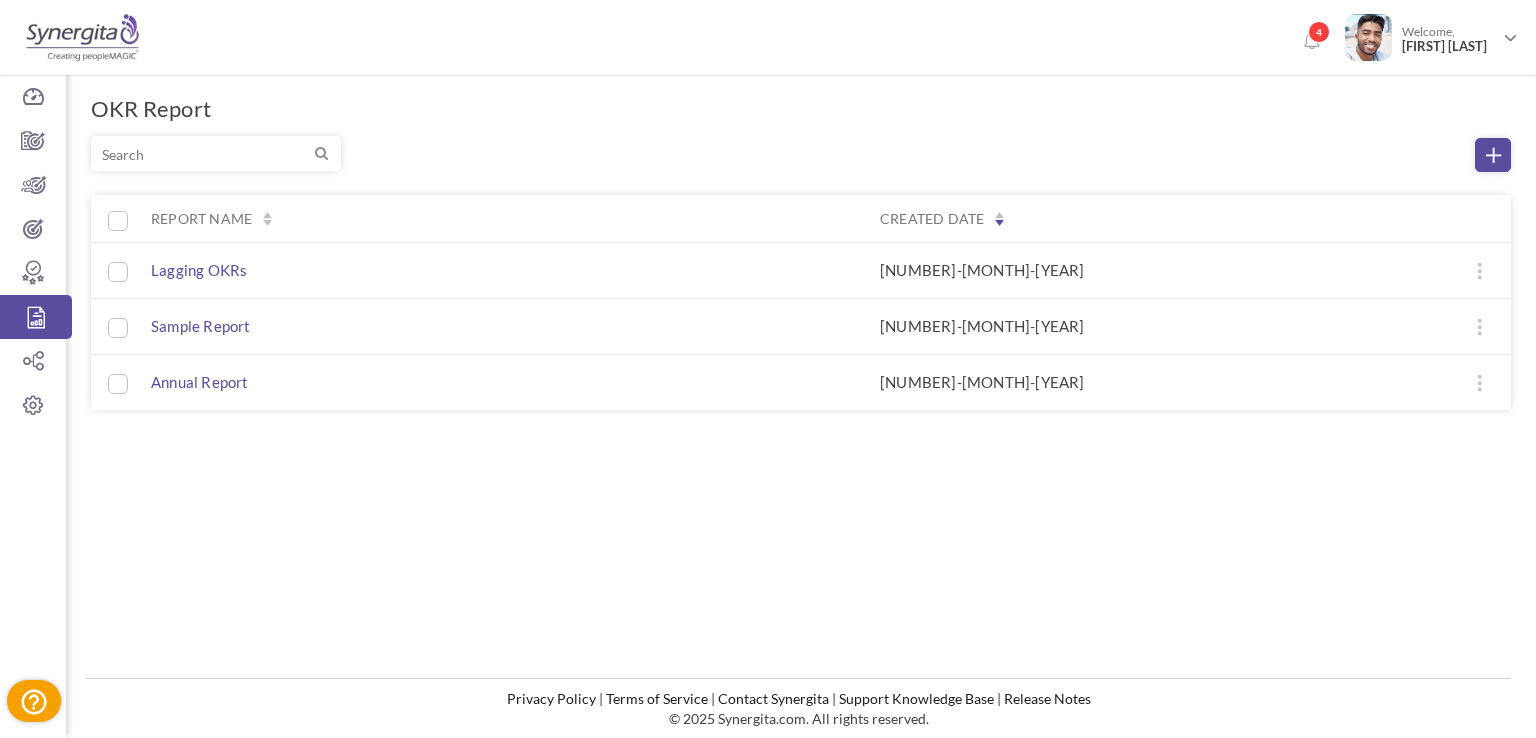 scroll, scrollTop: 0, scrollLeft: 0, axis: both 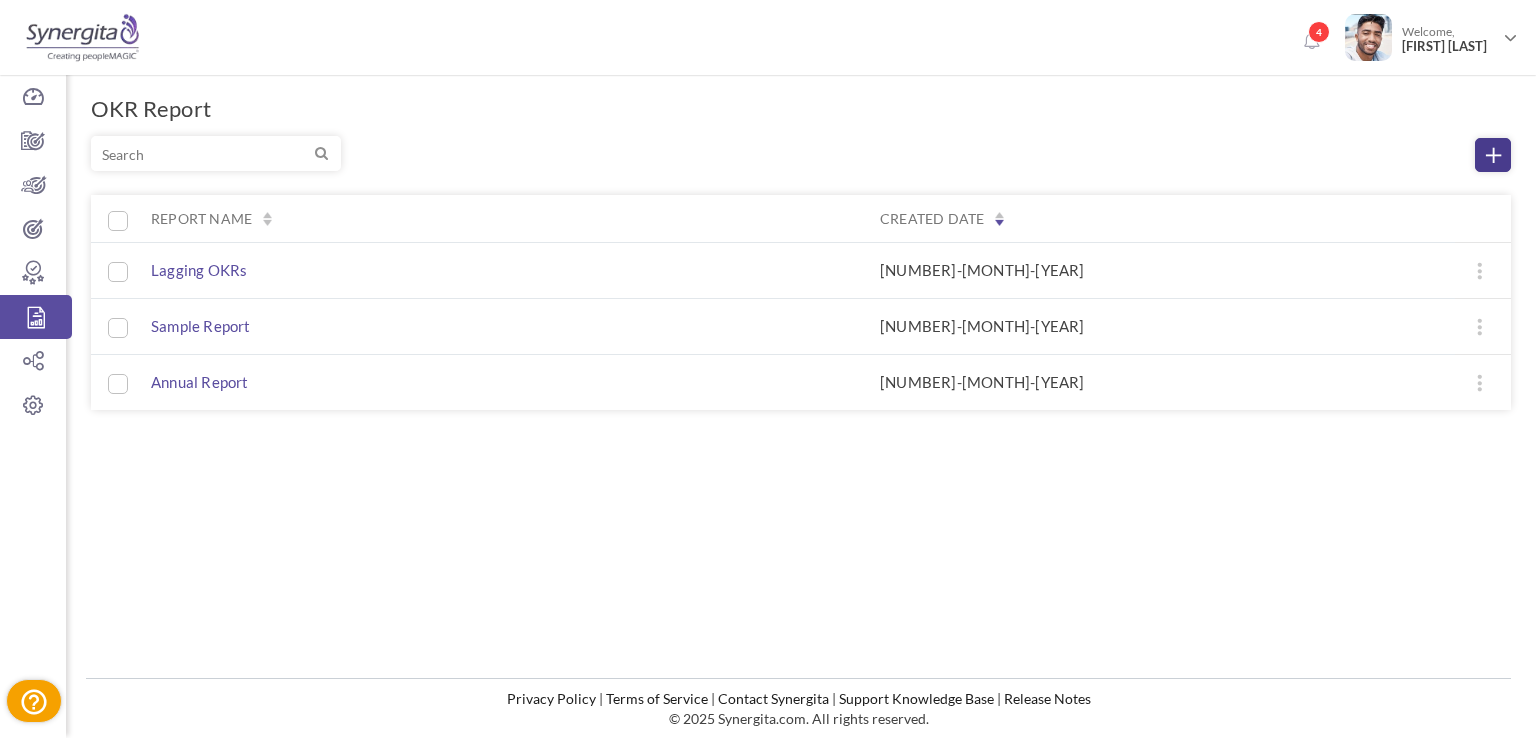 click at bounding box center [1493, 155] 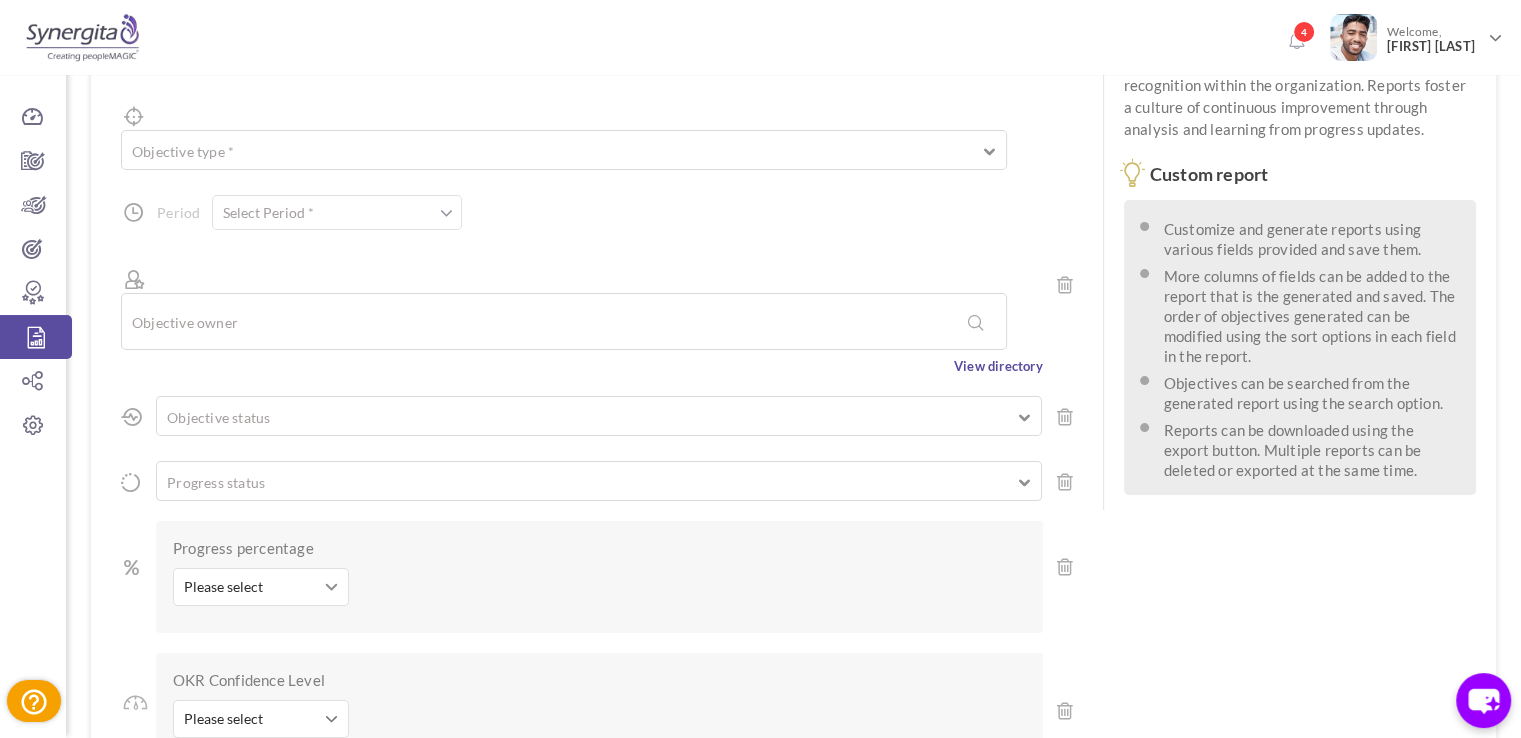 scroll, scrollTop: 208, scrollLeft: 0, axis: vertical 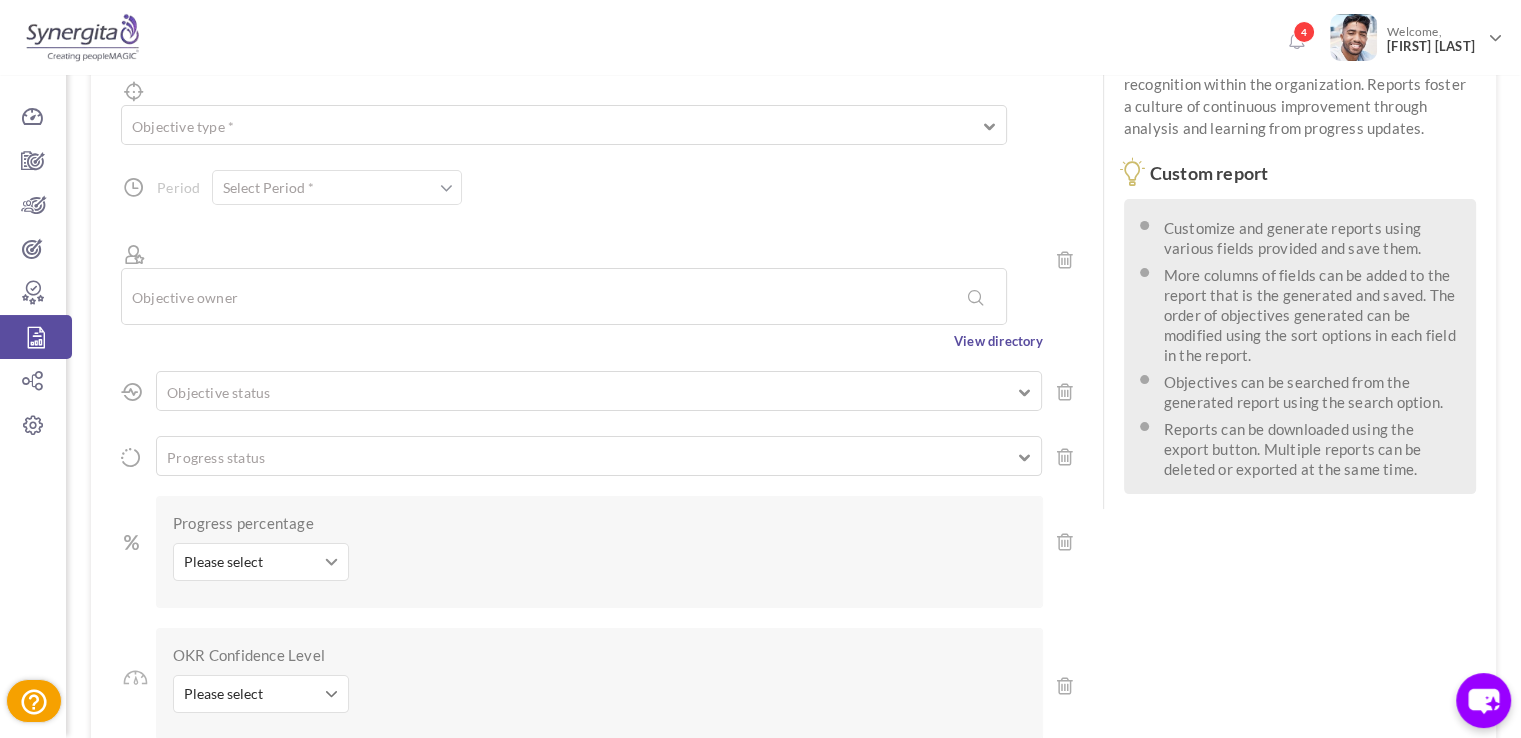 click on "Objective owner
View directory" at bounding box center [582, 290] 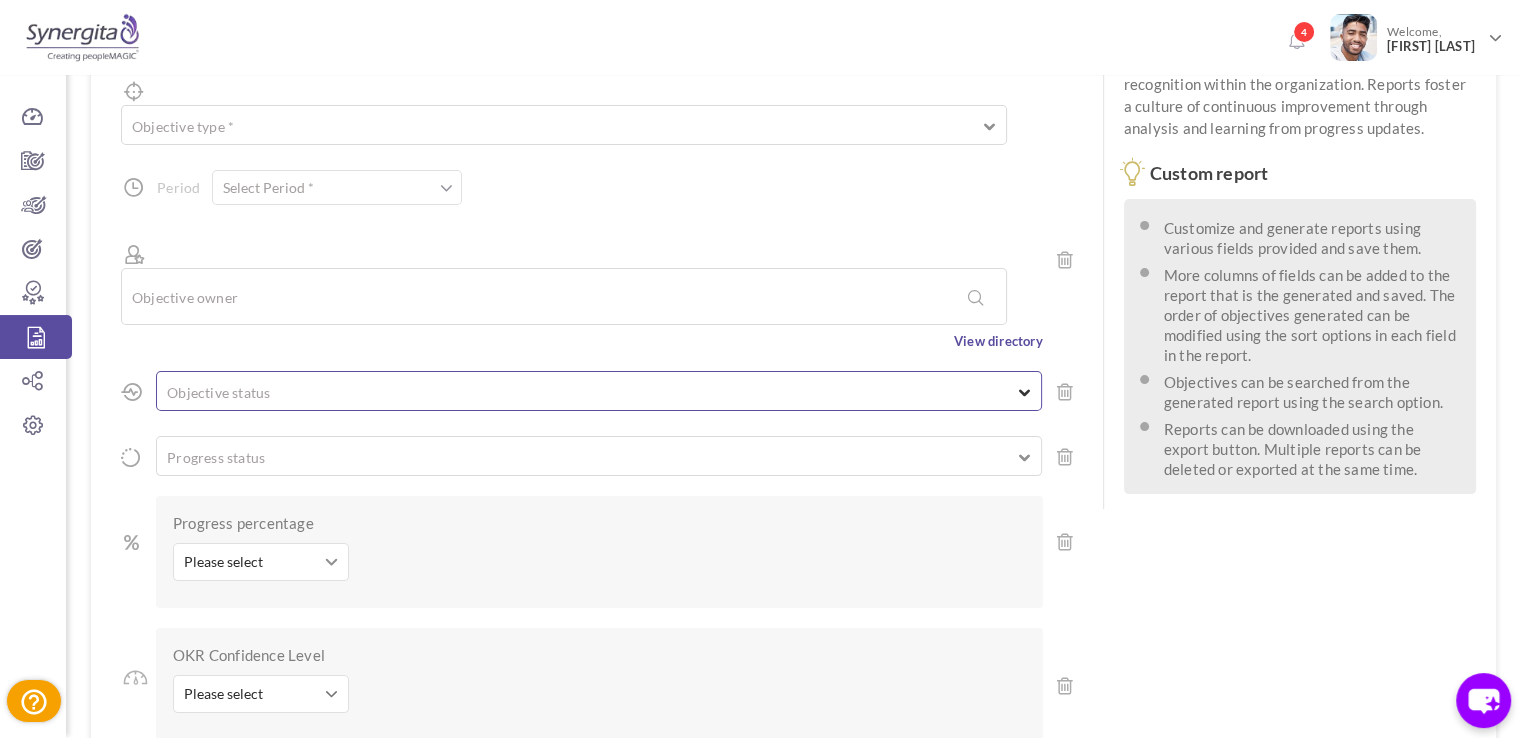 click on "Objective status
Completed
Not Started
In progress
Closed
Dropped" at bounding box center (599, 391) 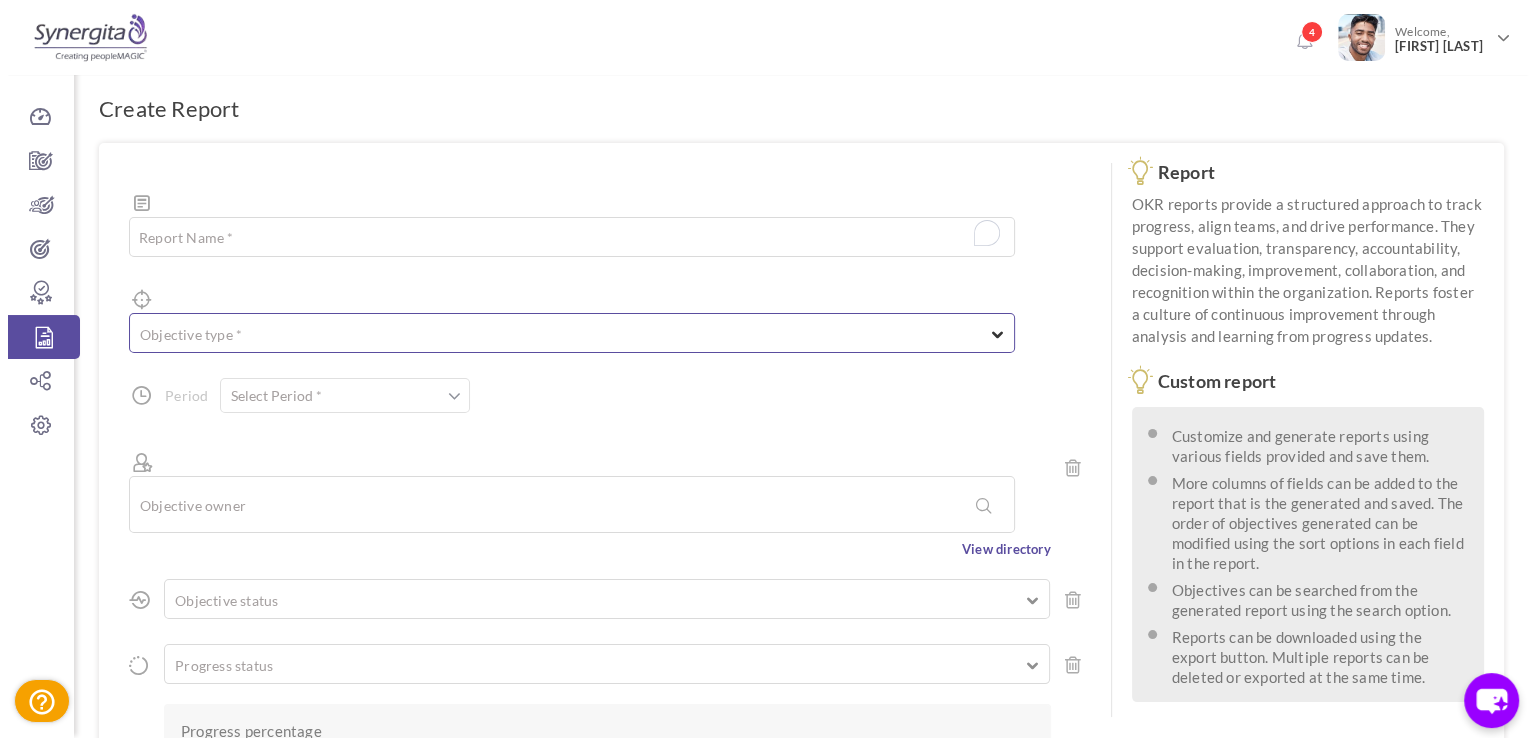 scroll, scrollTop: 374, scrollLeft: 0, axis: vertical 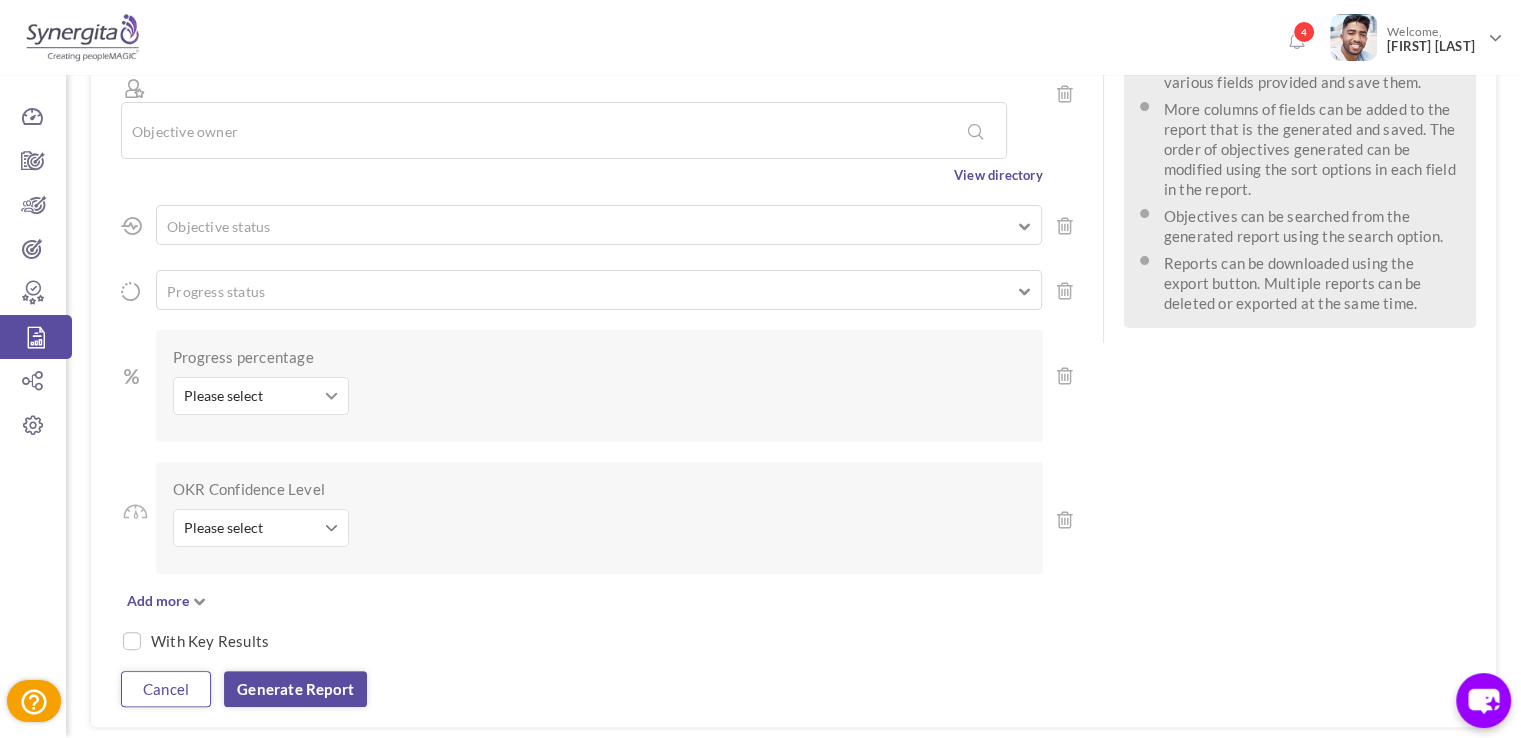 click on "Cancel" at bounding box center [166, 689] 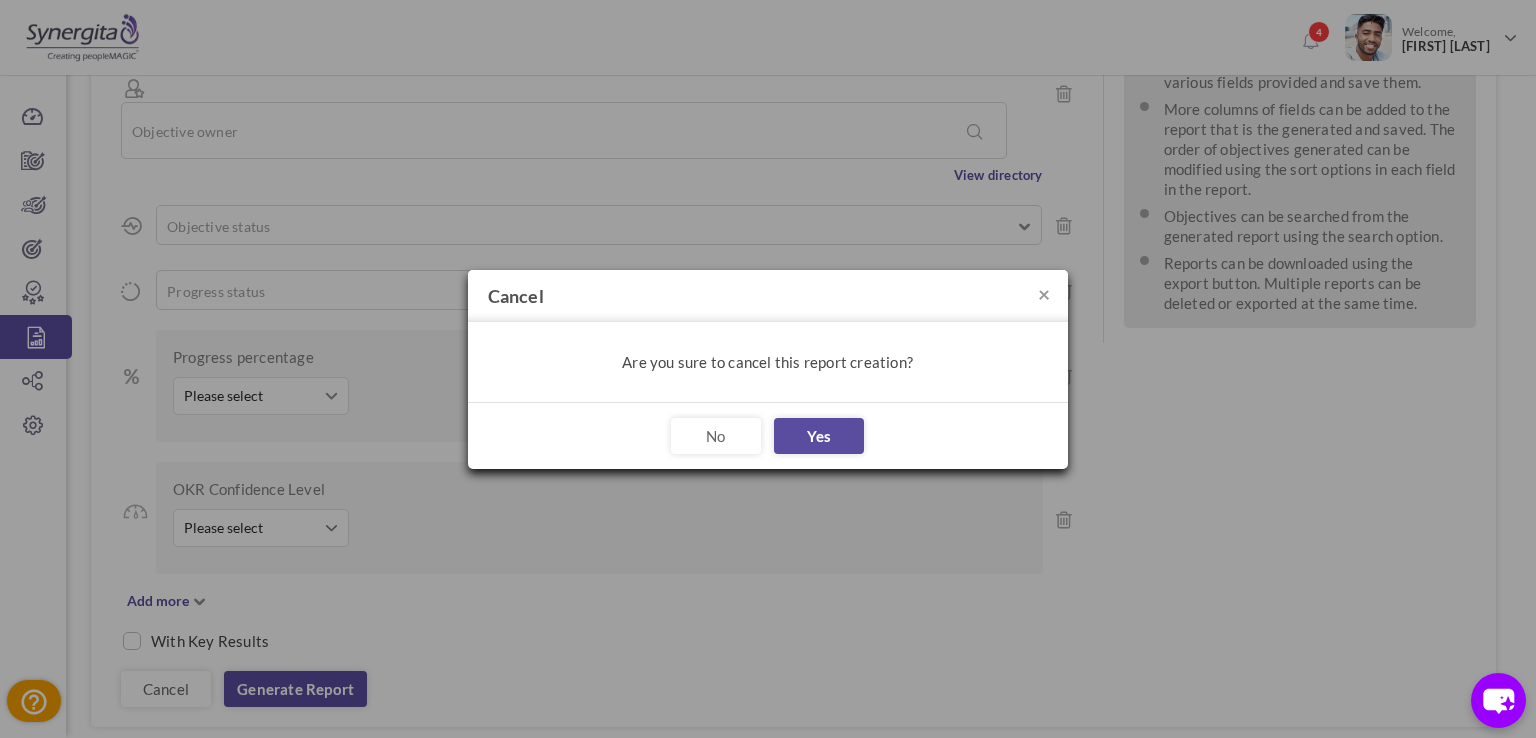 click on "No
Yes" at bounding box center (768, 435) 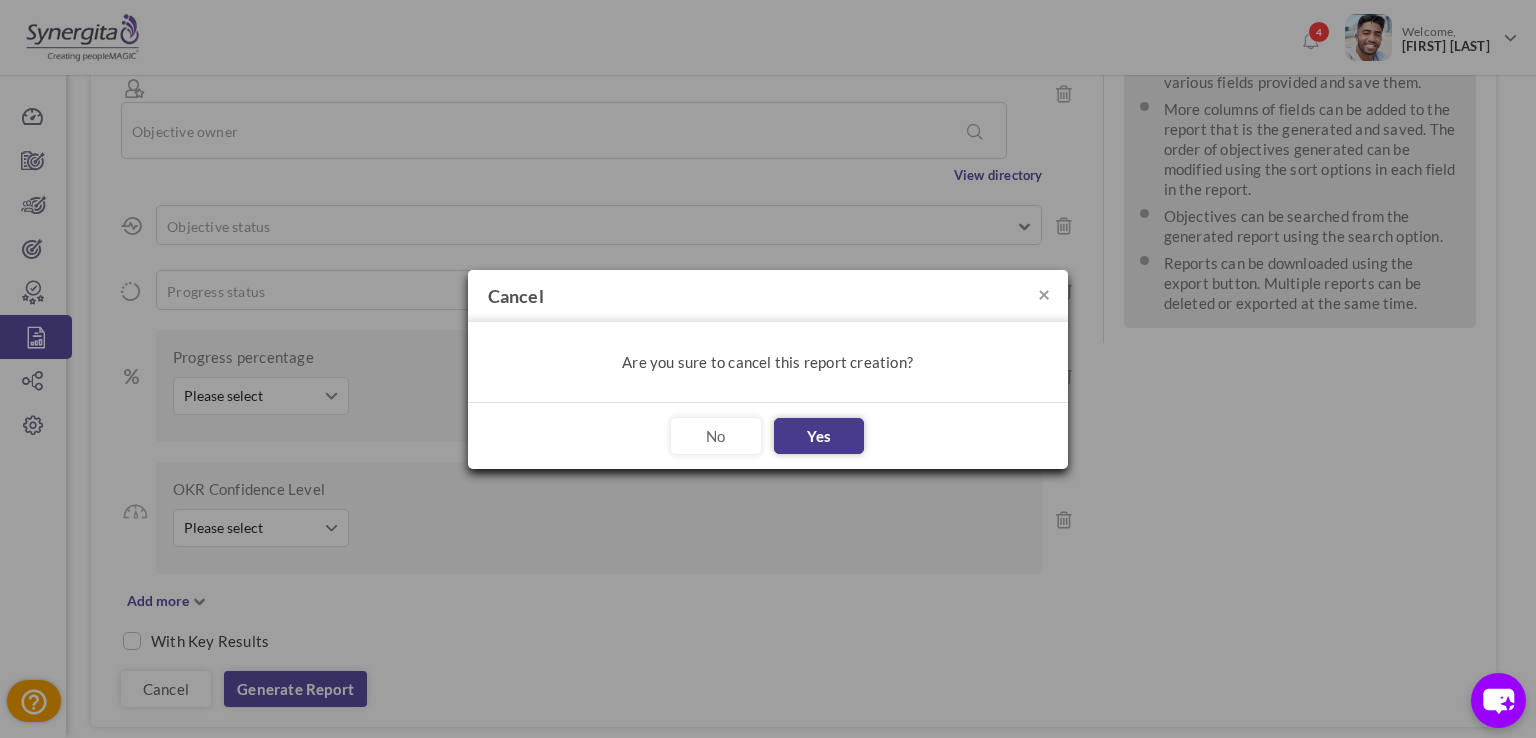 click on "Yes" at bounding box center (819, 436) 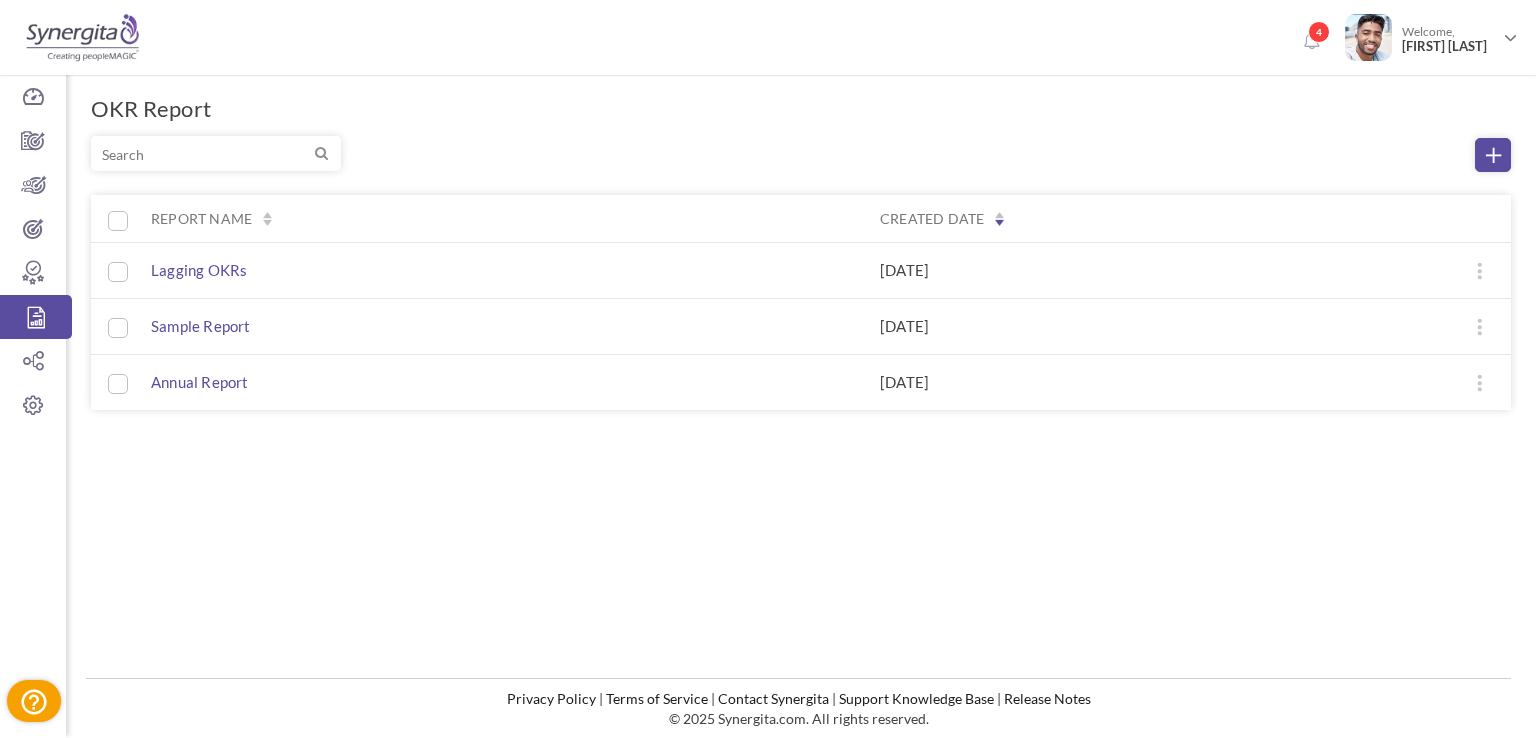 scroll, scrollTop: 0, scrollLeft: 0, axis: both 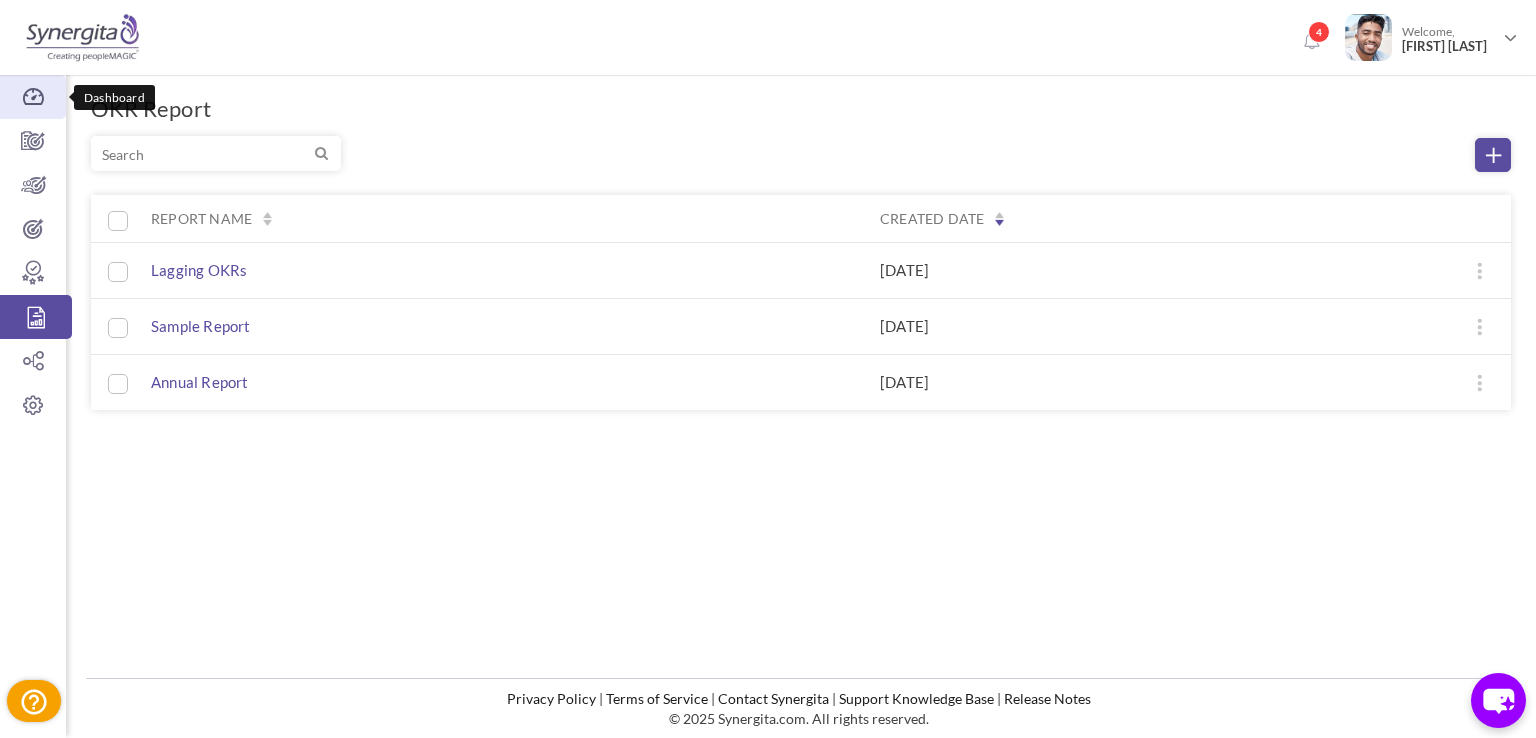 click on "Dashboard" at bounding box center [33, 97] 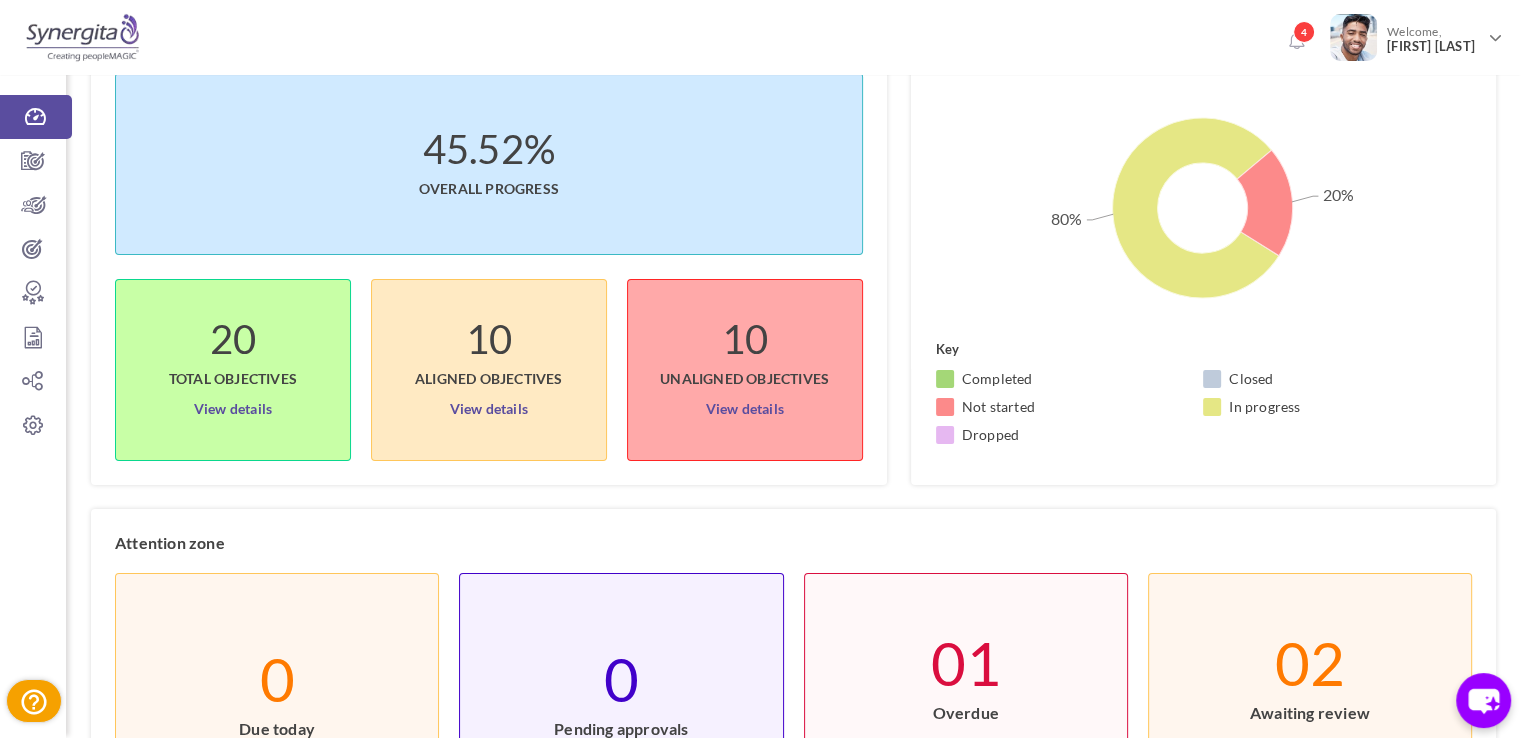 scroll, scrollTop: 139, scrollLeft: 0, axis: vertical 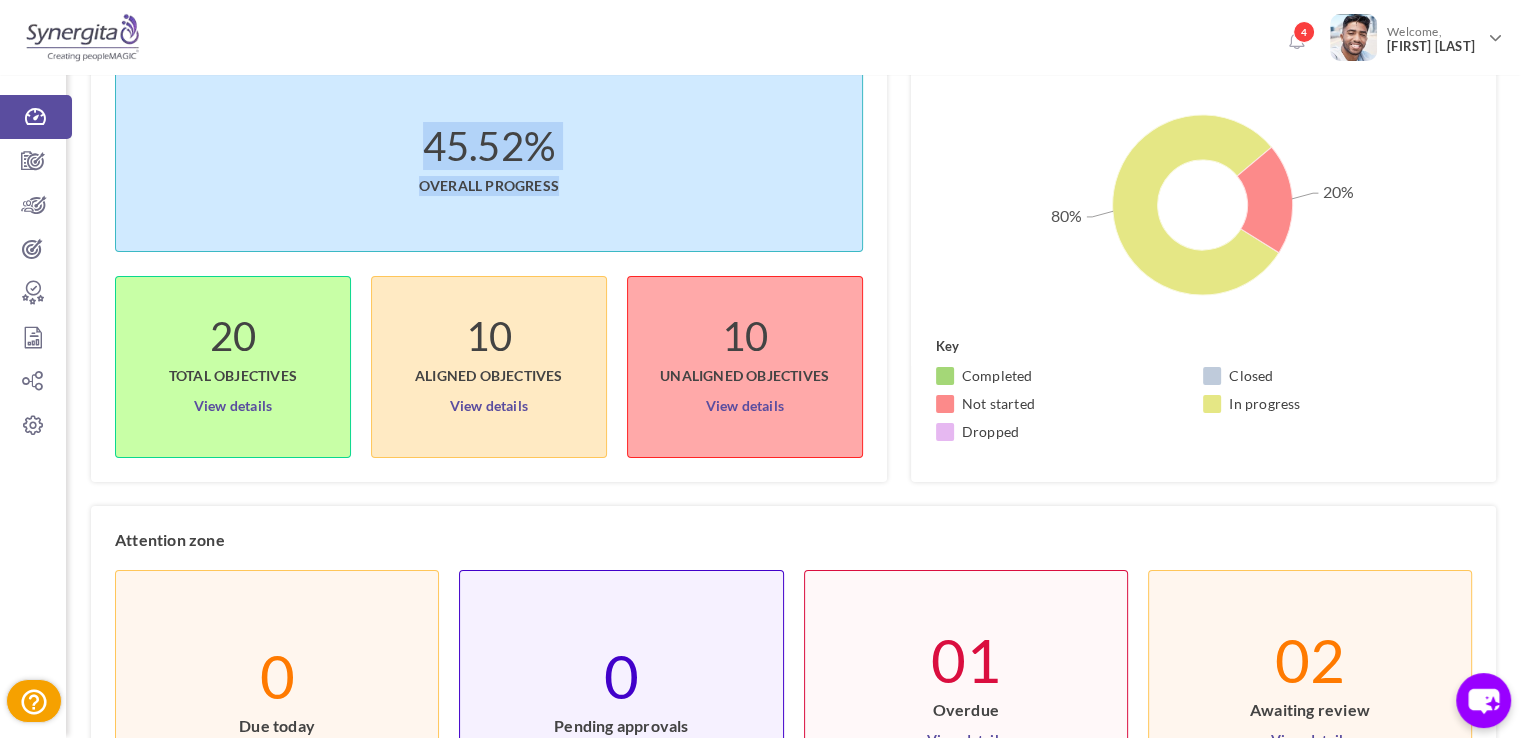 drag, startPoint x: 420, startPoint y: 143, endPoint x: 577, endPoint y: 156, distance: 157.5373 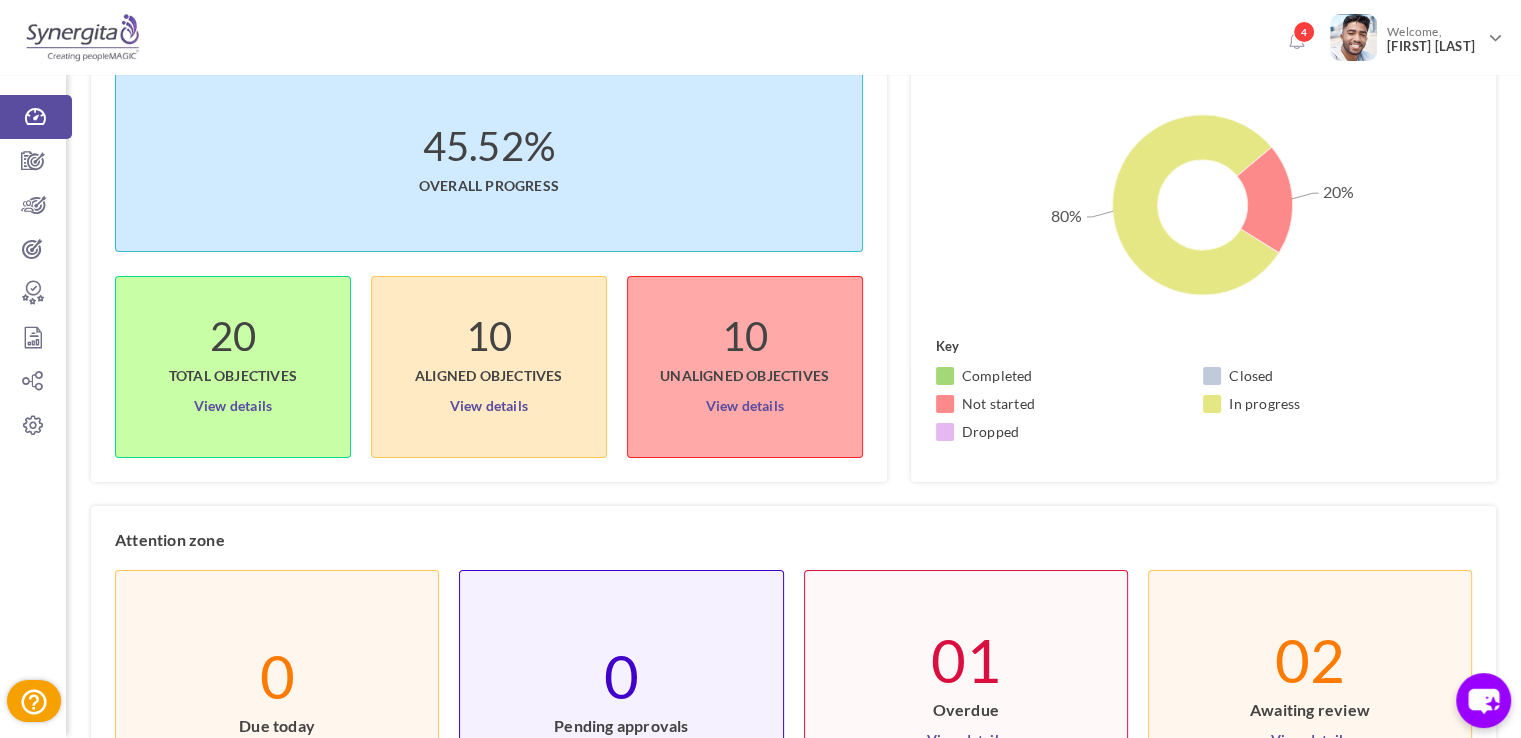 drag, startPoint x: 169, startPoint y: 414, endPoint x: 311, endPoint y: 416, distance: 142.01408 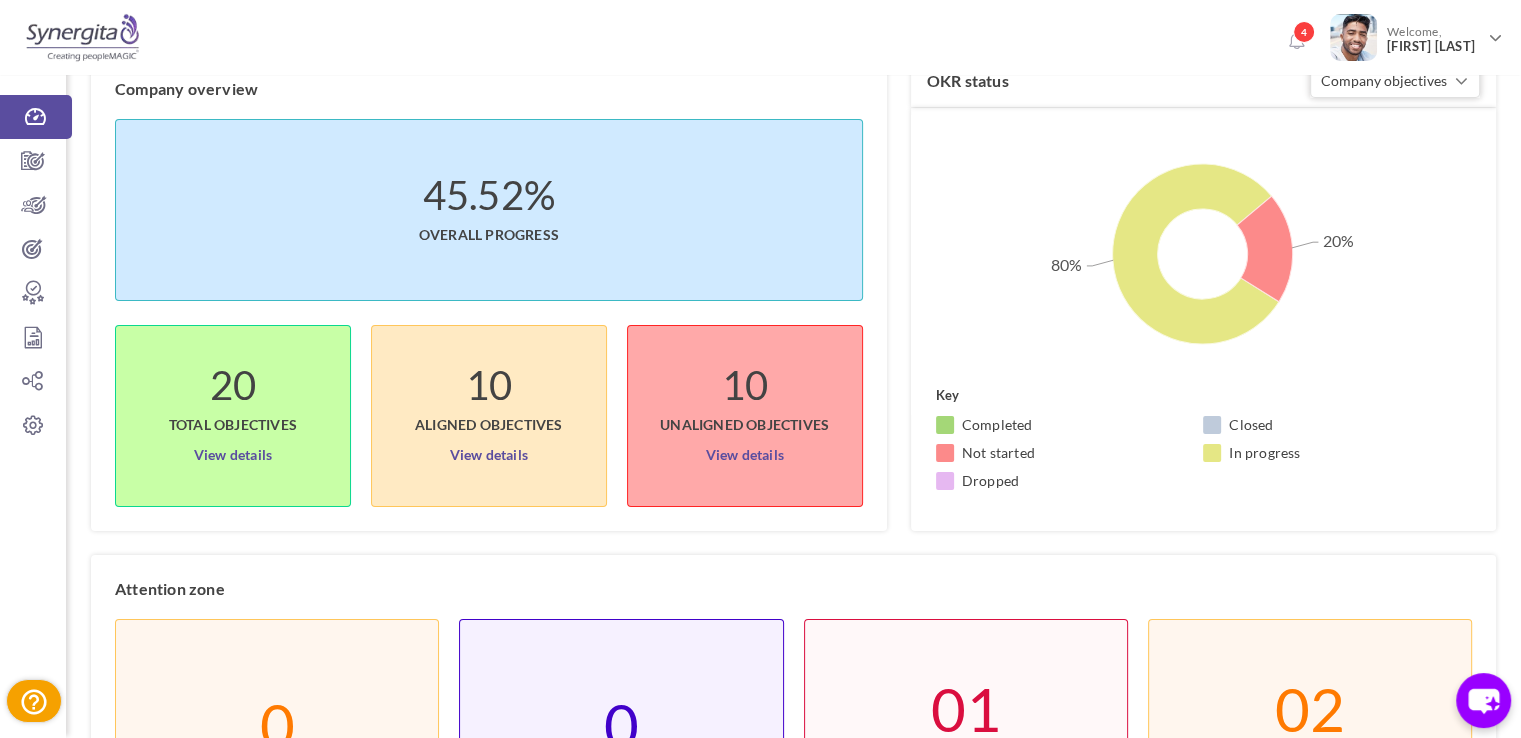 scroll, scrollTop: 78, scrollLeft: 0, axis: vertical 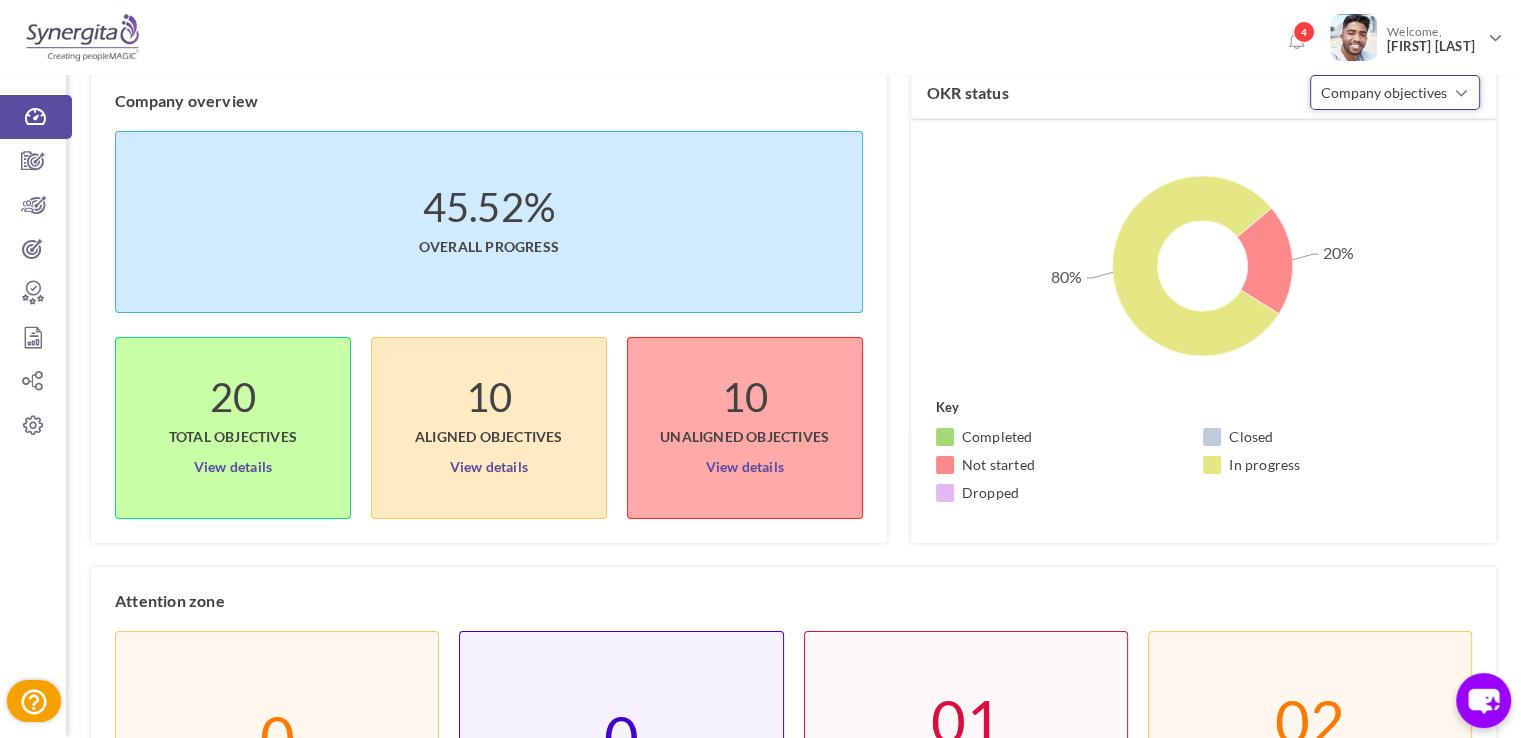 click on "Company objectives" at bounding box center (1384, 92) 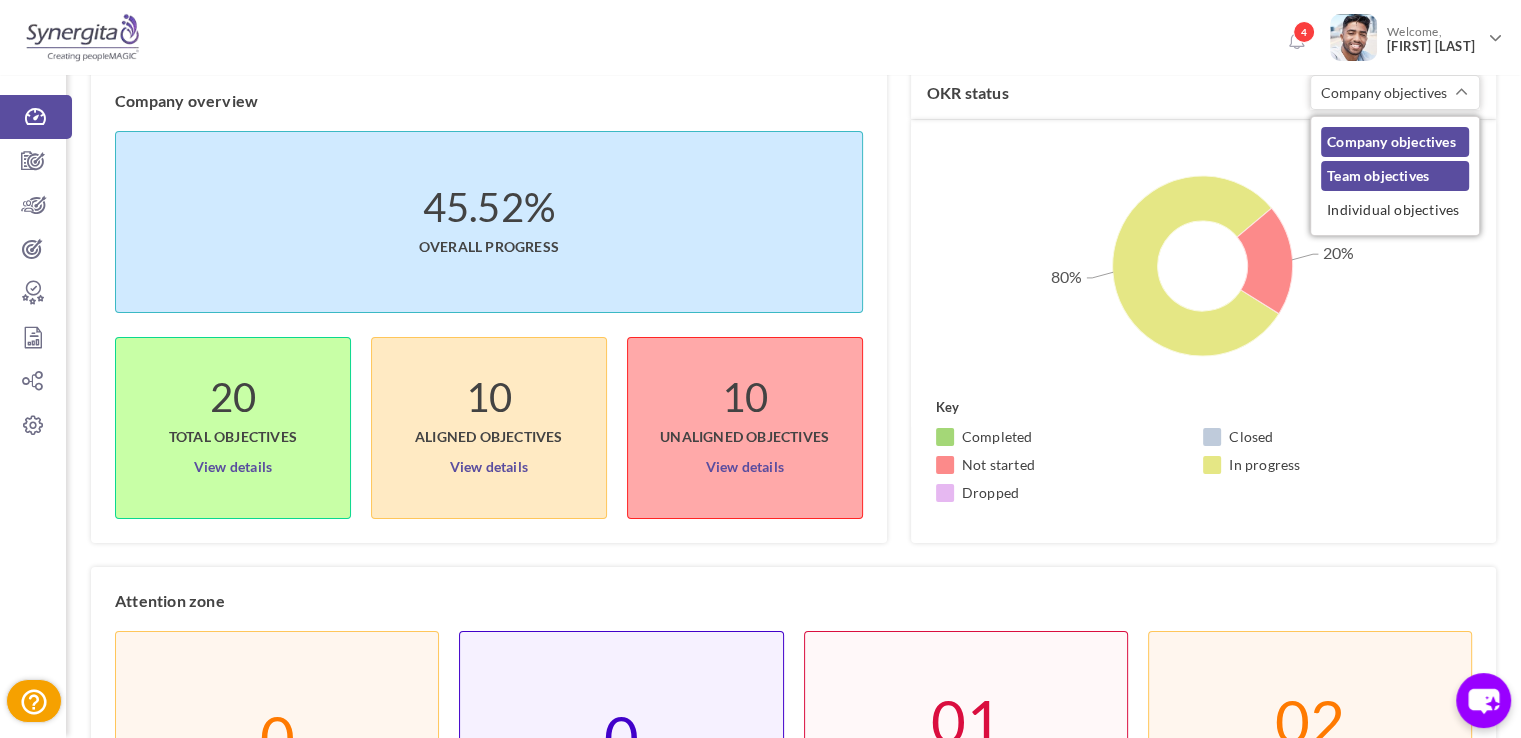 click on "Team objectives" at bounding box center [1395, 176] 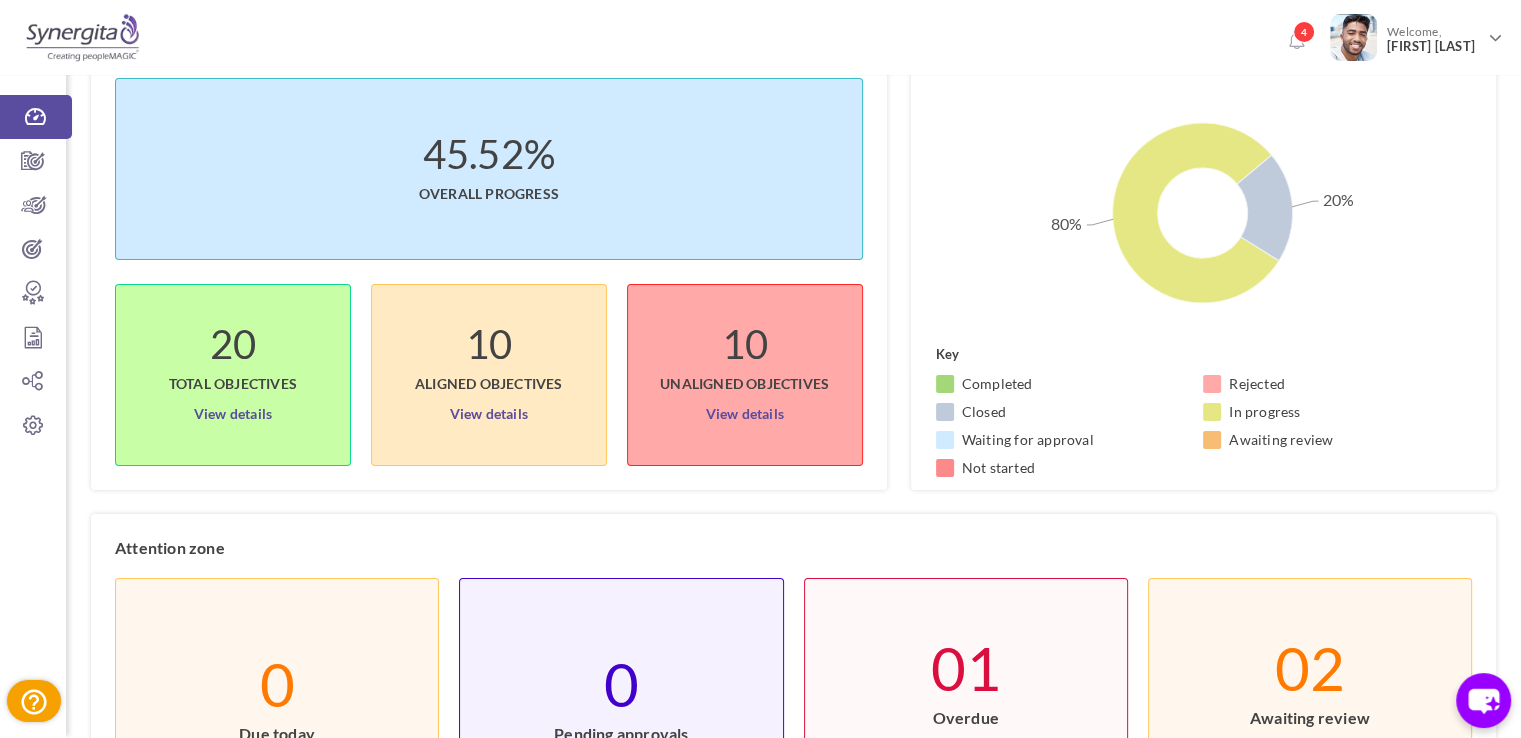 scroll, scrollTop: 499, scrollLeft: 0, axis: vertical 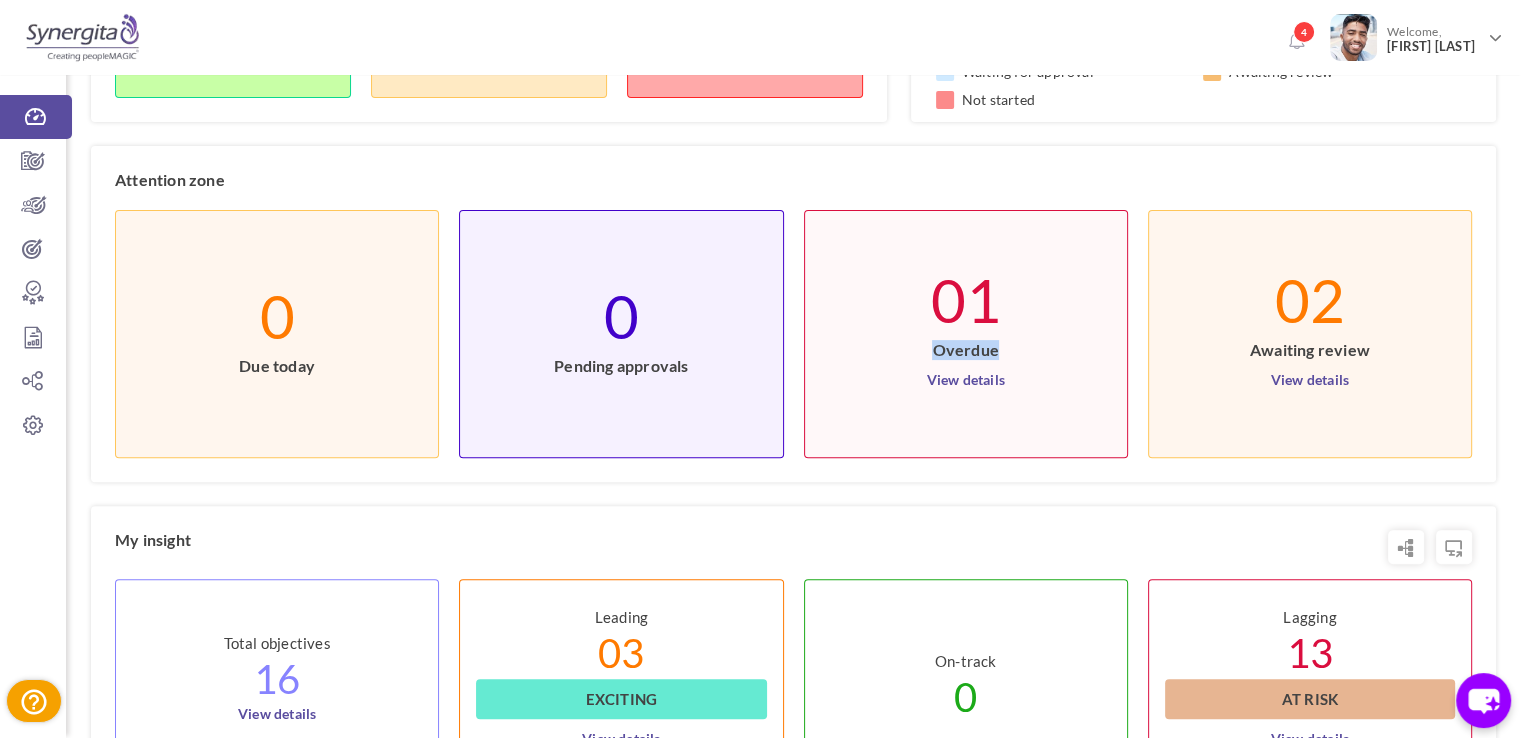 drag, startPoint x: 937, startPoint y: 353, endPoint x: 996, endPoint y: 350, distance: 59.07622 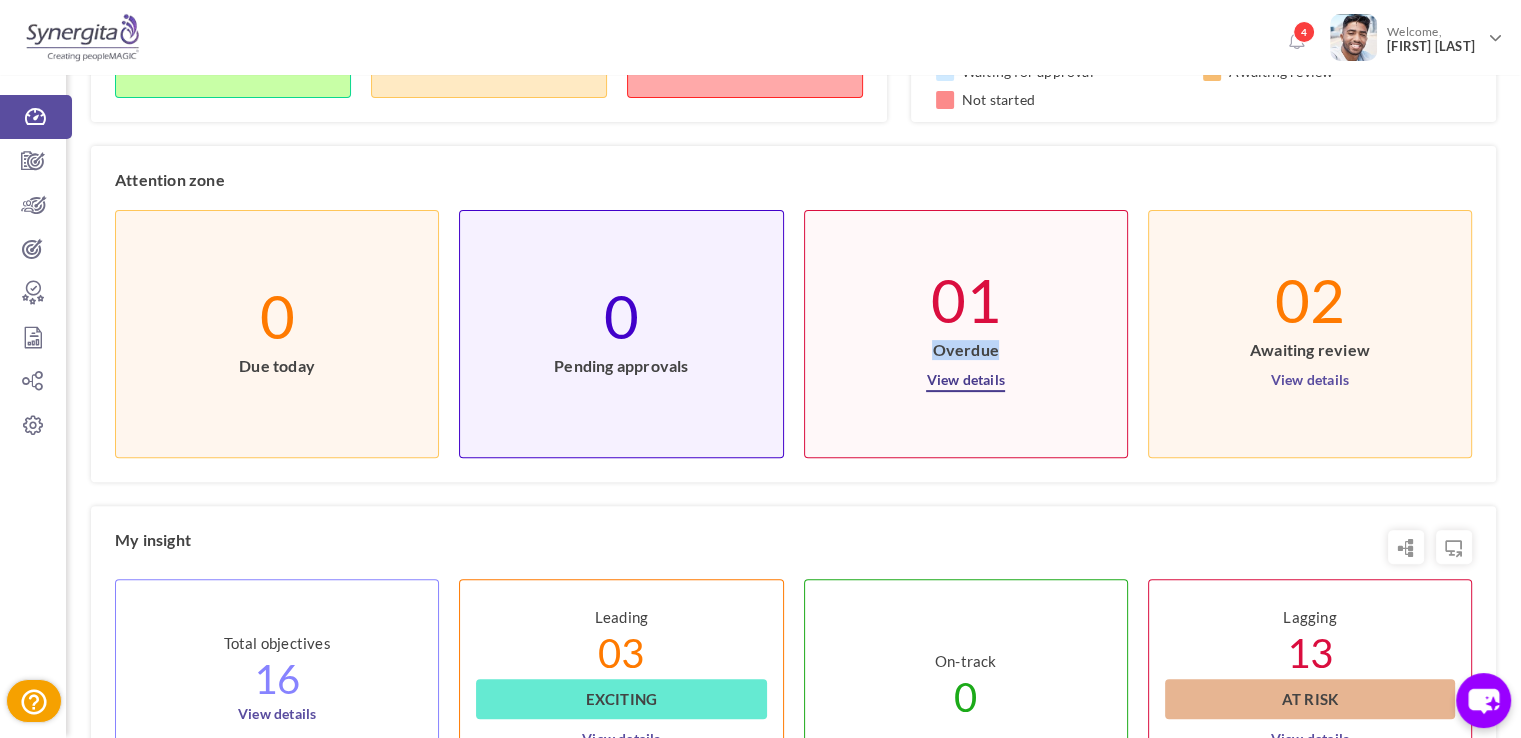 click on "View details" at bounding box center [965, 376] 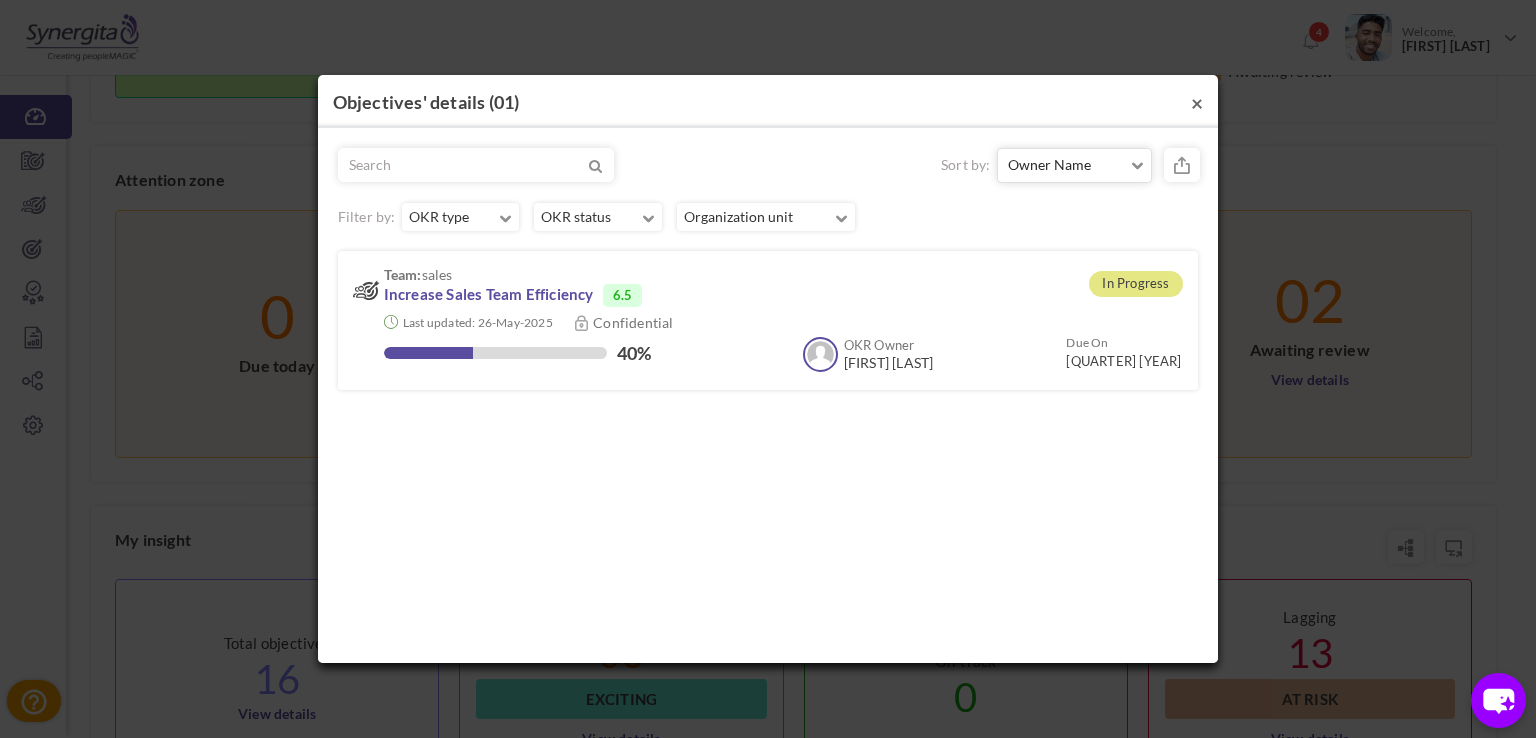 click on "×" at bounding box center (1197, 102) 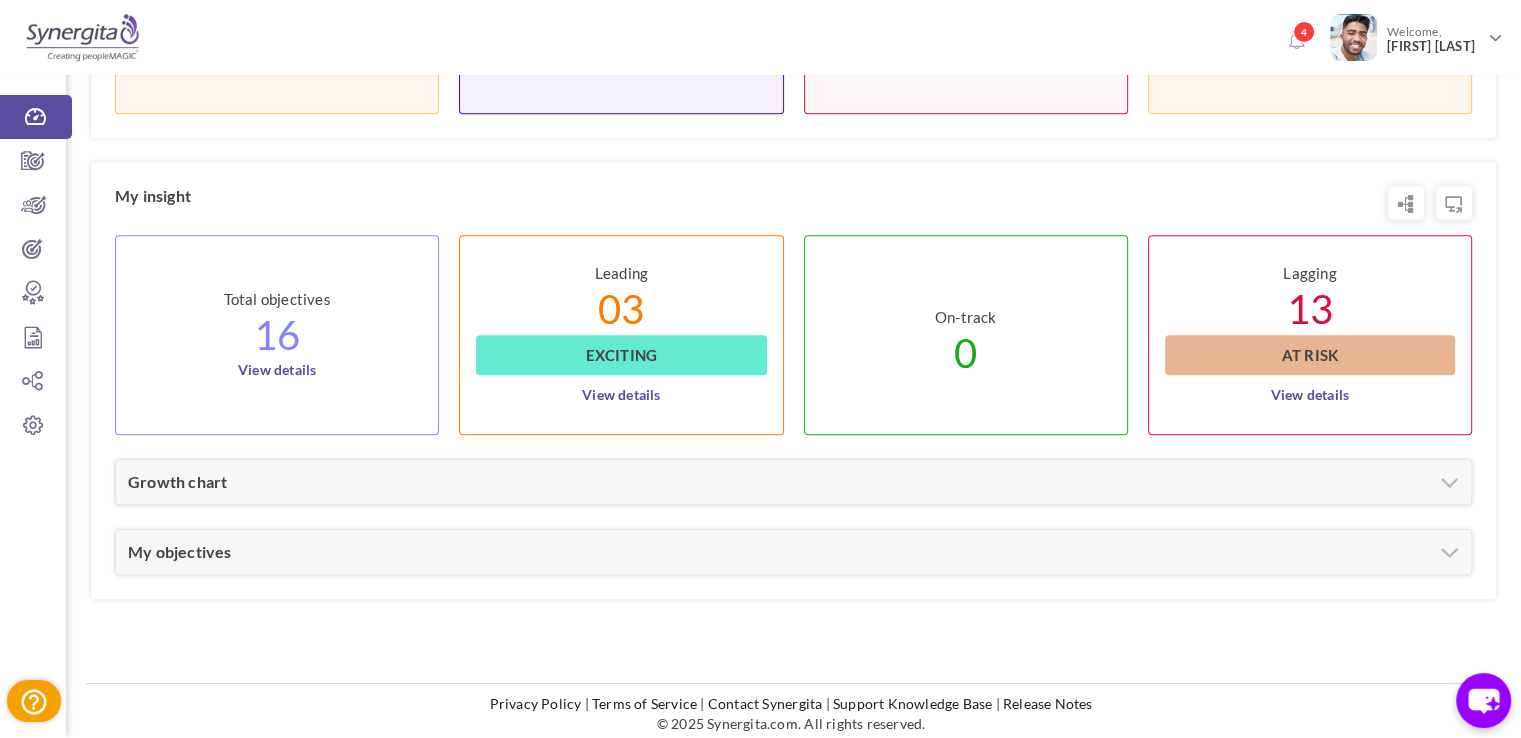 scroll, scrollTop: 848, scrollLeft: 0, axis: vertical 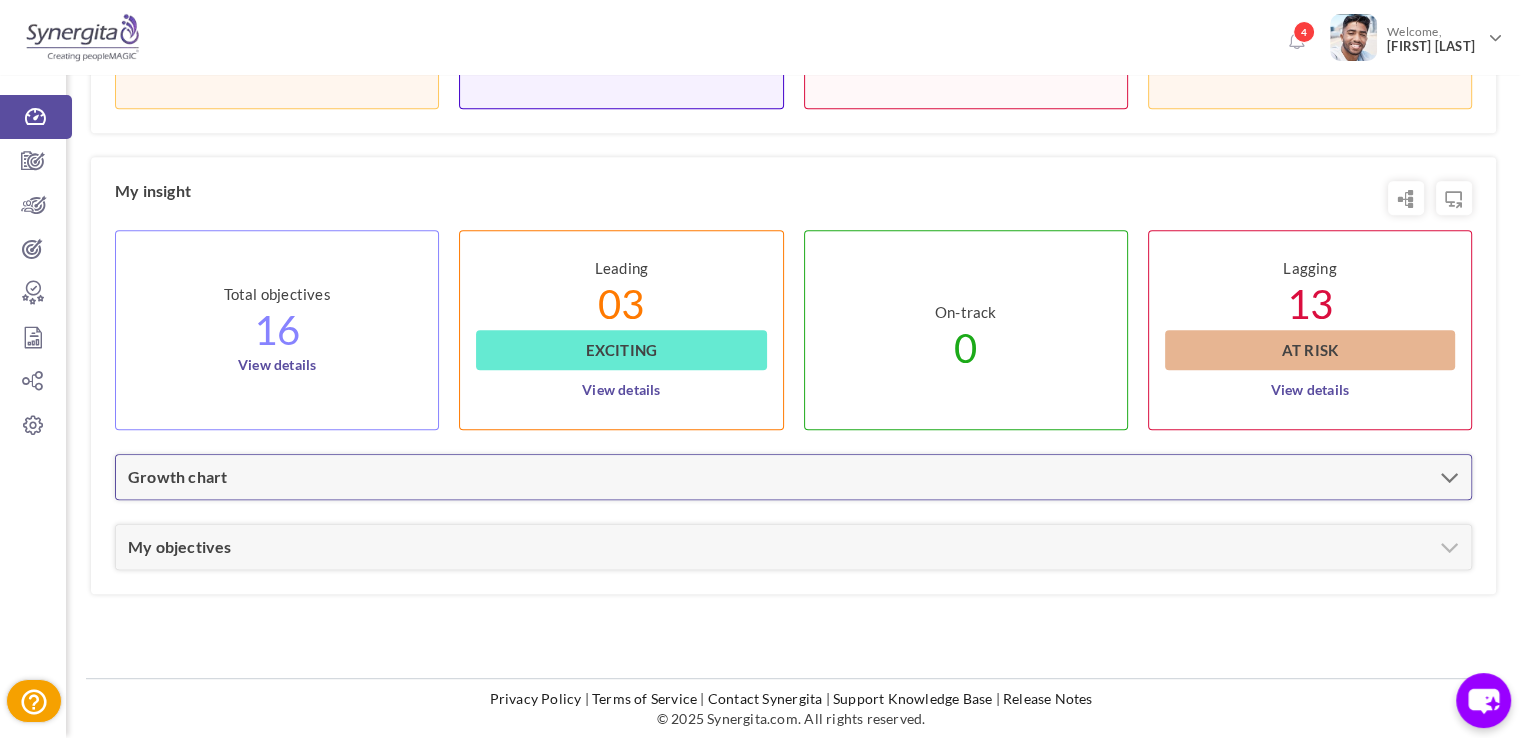click on "Growth chart" at bounding box center [793, 477] 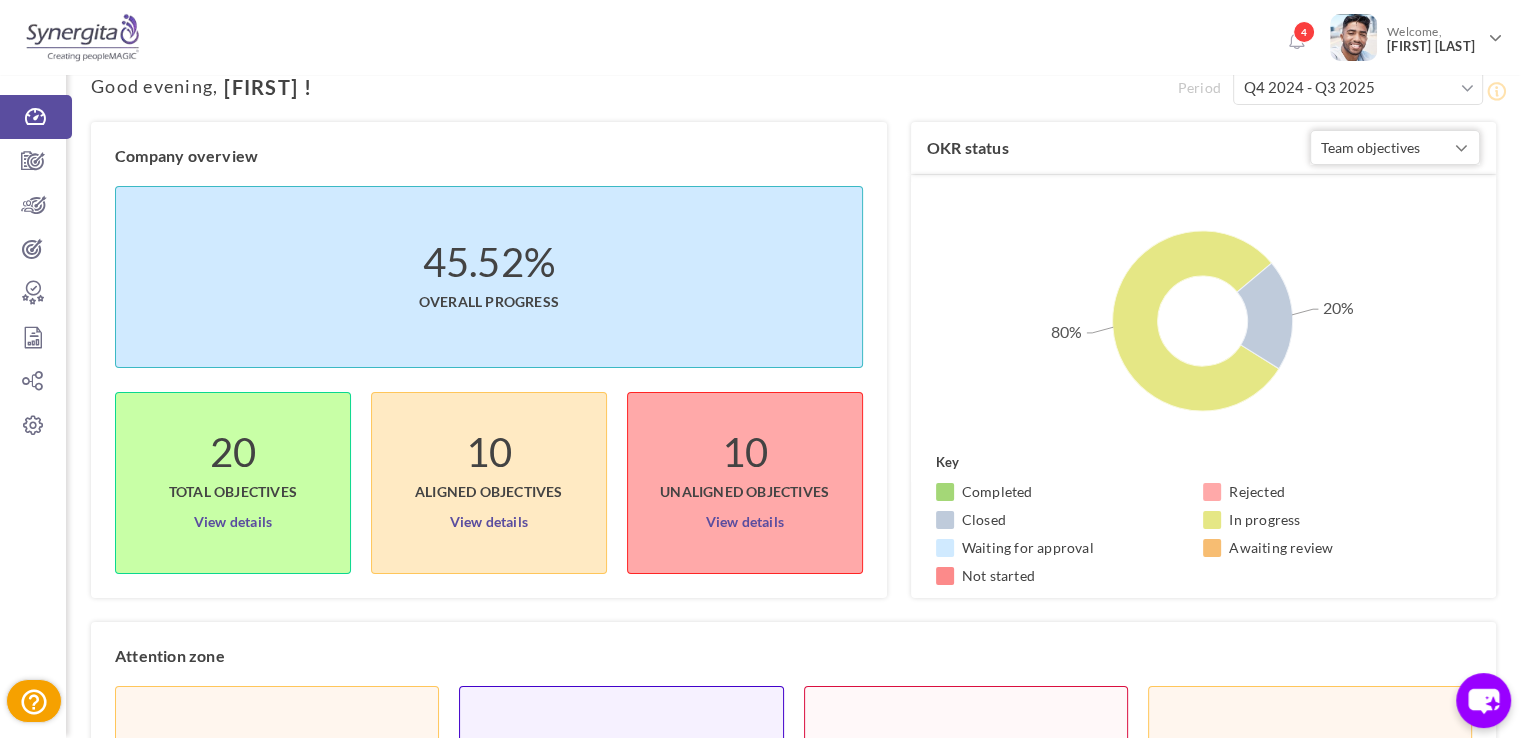 scroll, scrollTop: 21, scrollLeft: 0, axis: vertical 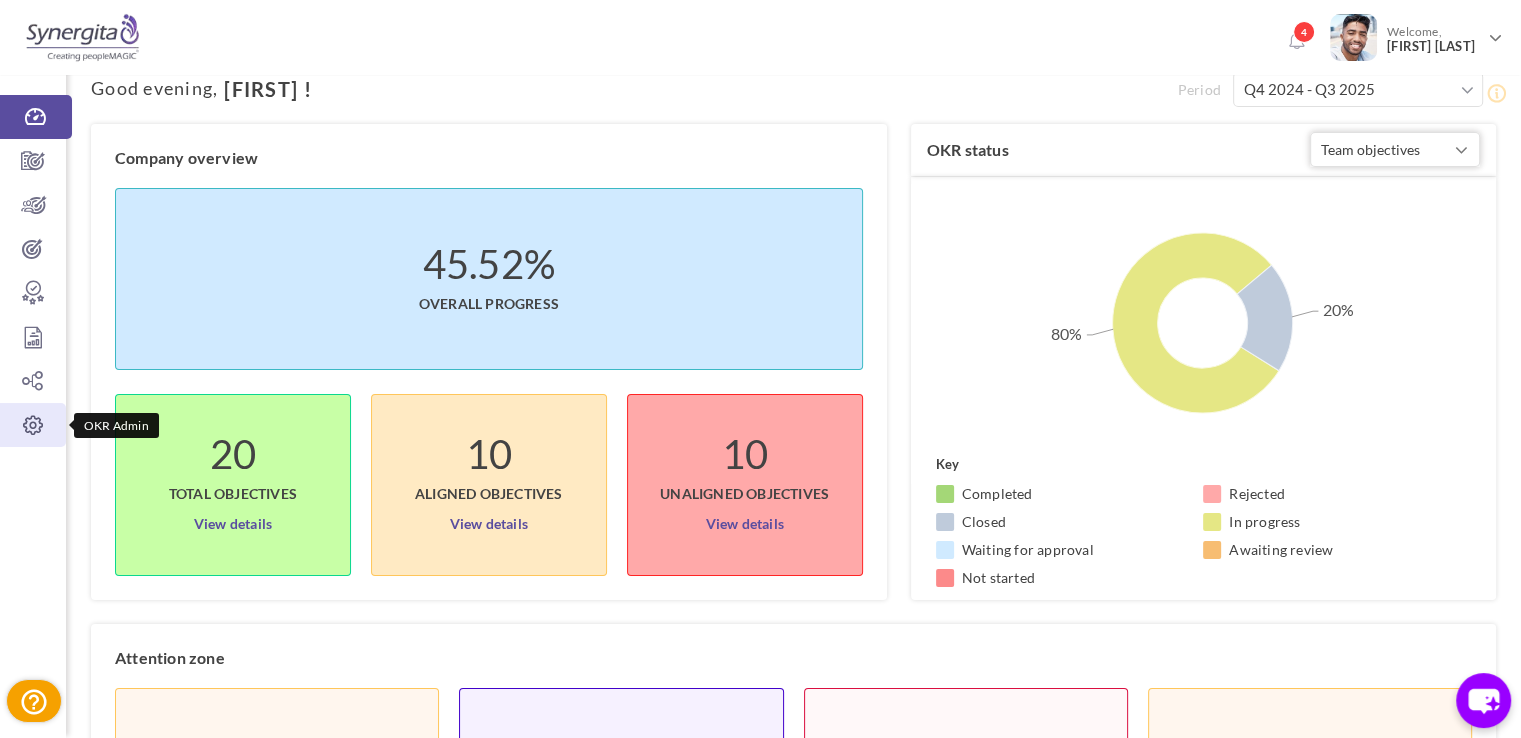 click at bounding box center (33, 425) 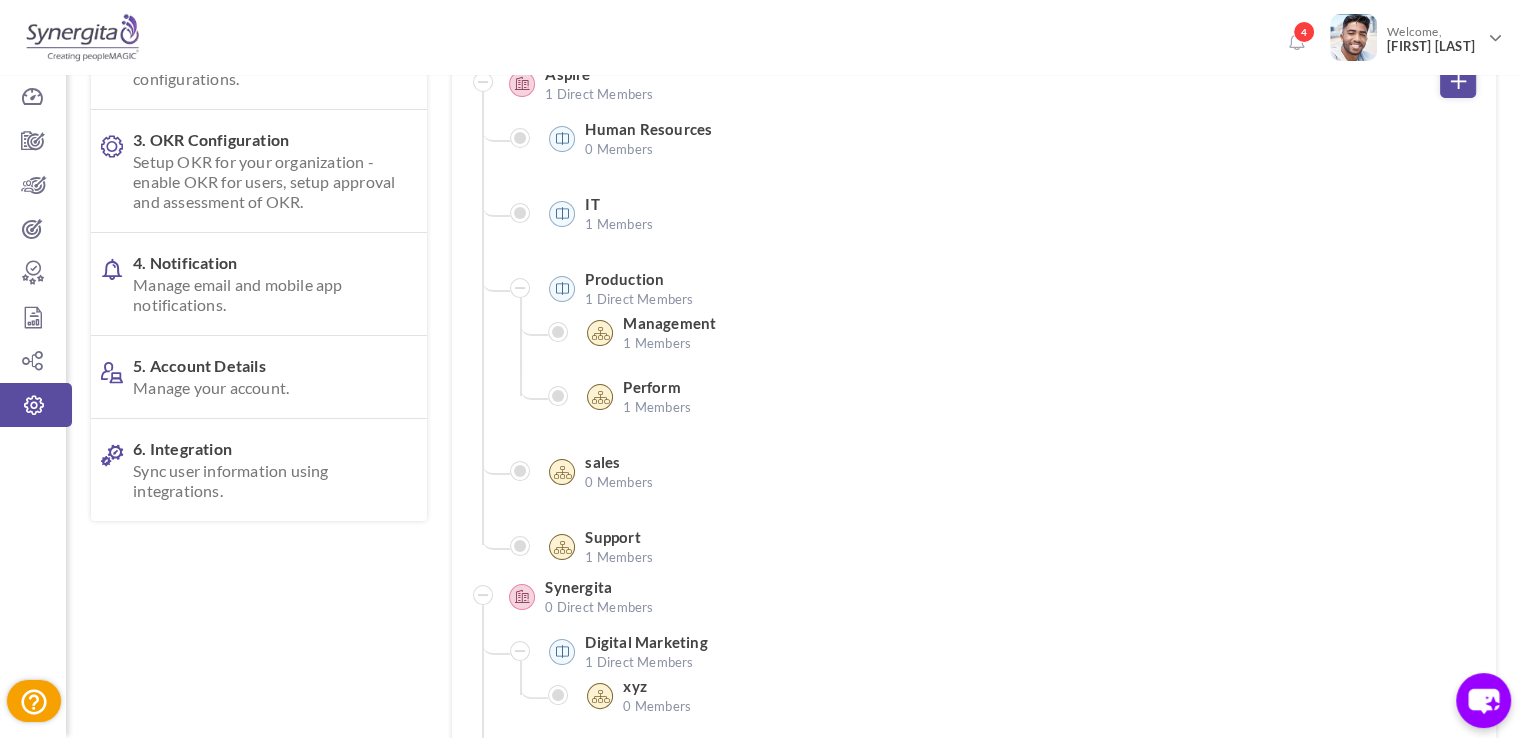 scroll, scrollTop: 58, scrollLeft: 0, axis: vertical 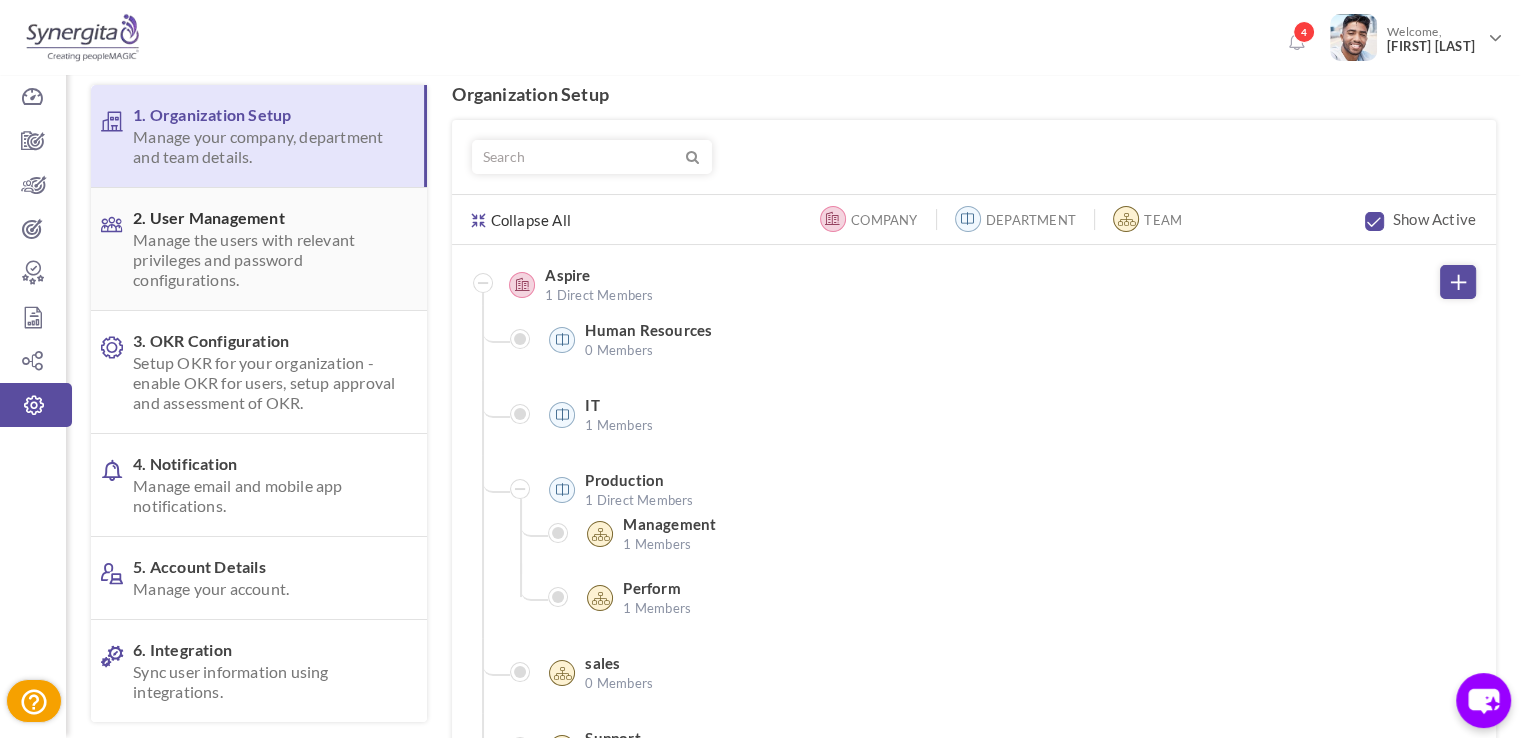 click on "Manage the users with relevant privileges and password configurations." at bounding box center (264, 260) 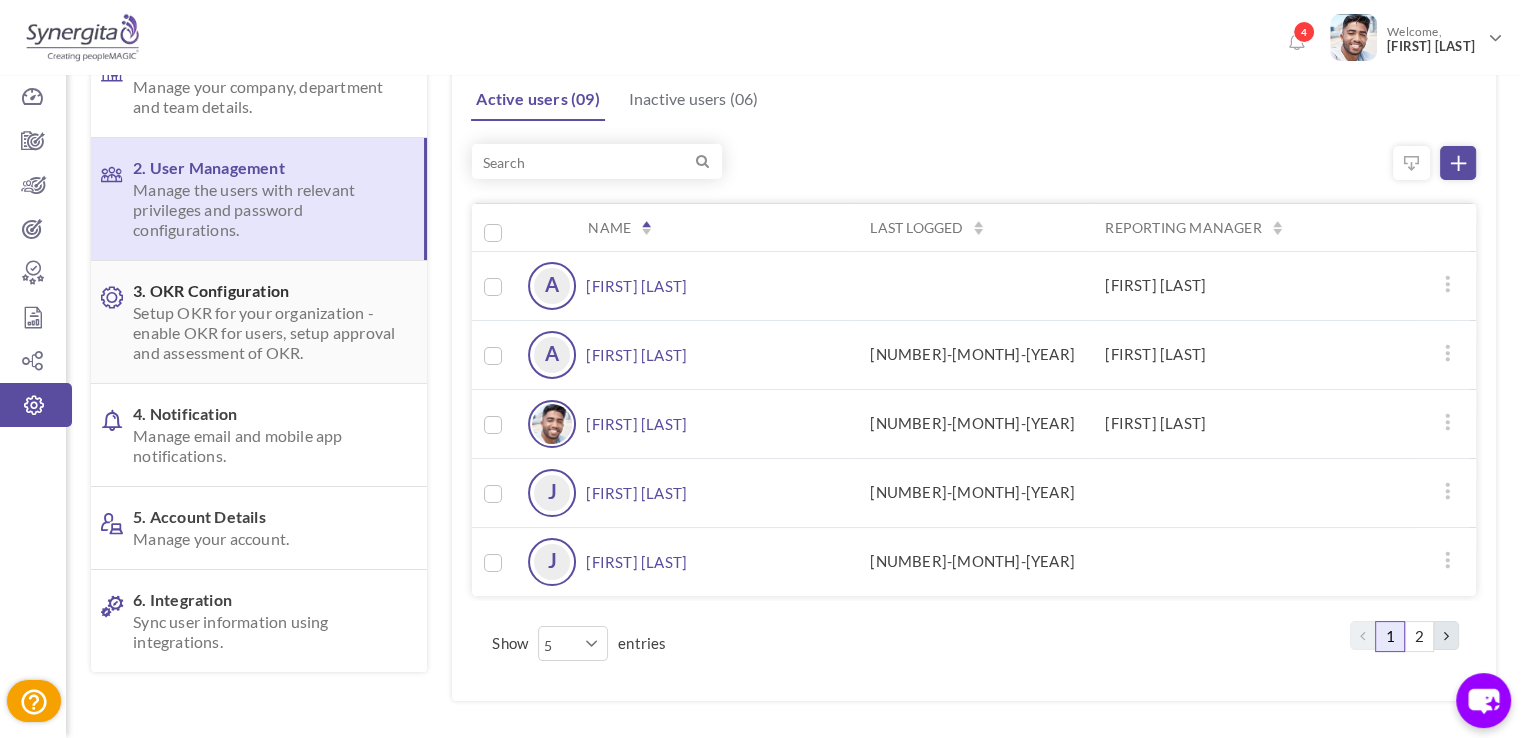 scroll, scrollTop: 189, scrollLeft: 0, axis: vertical 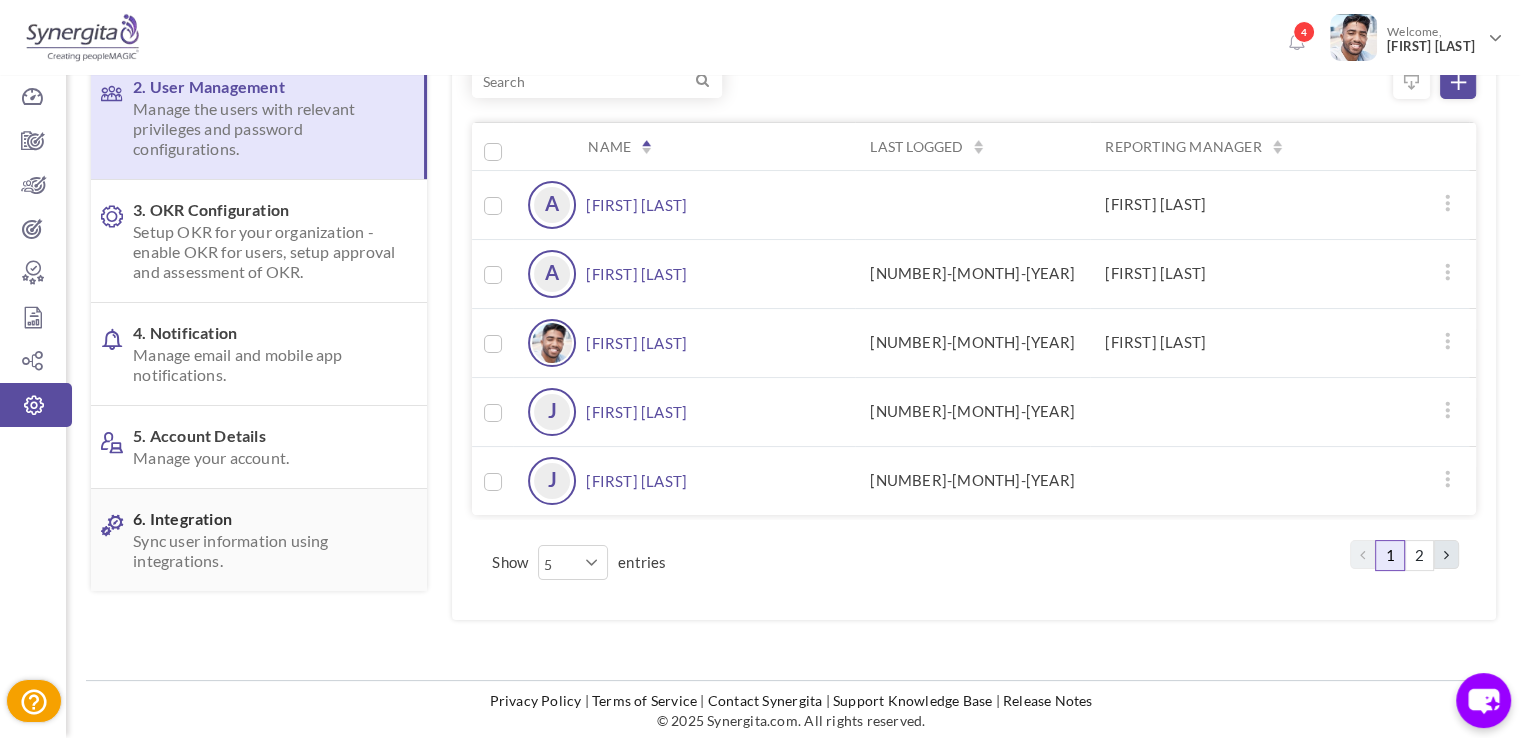 click on "6. Integration
Sync user information using integrations." at bounding box center (264, 540) 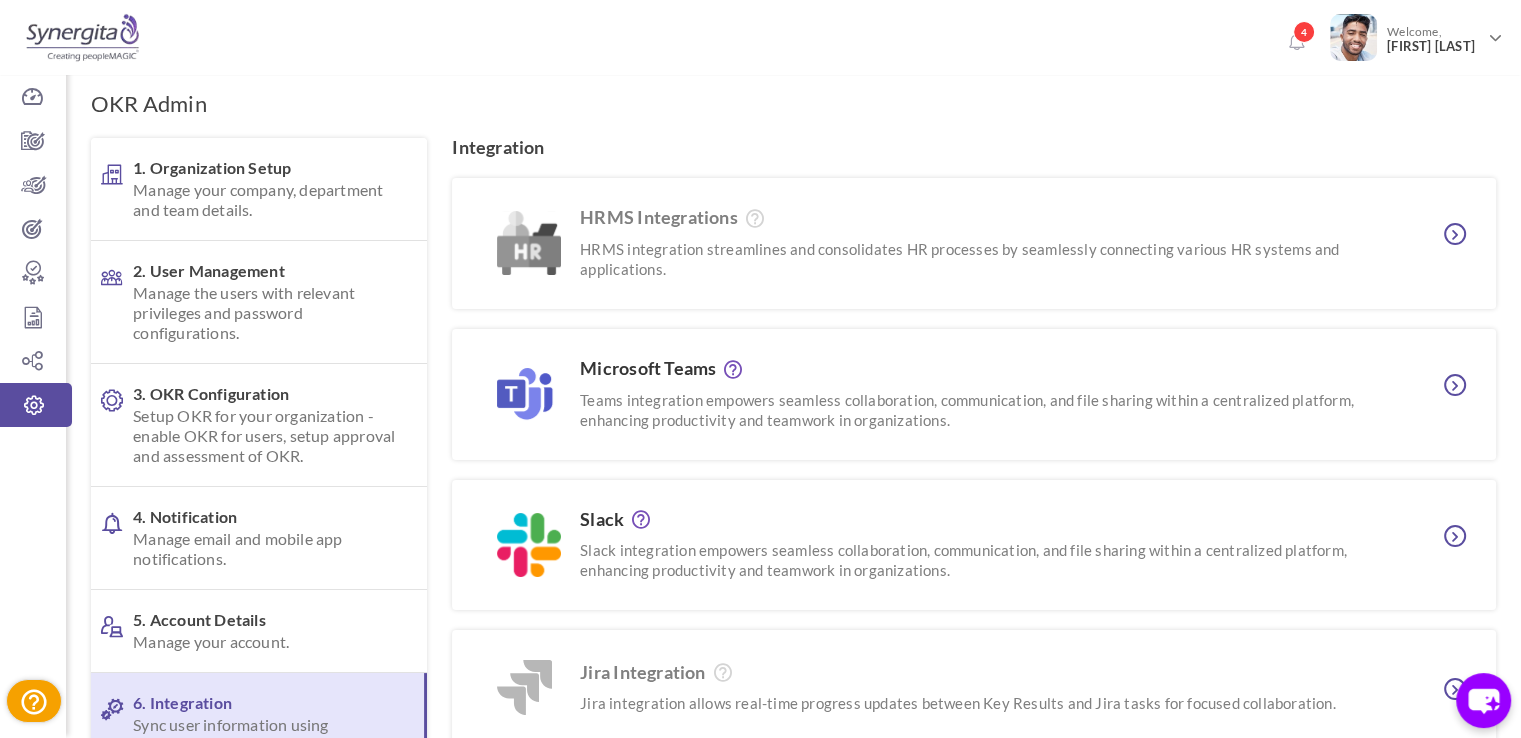 scroll, scrollTop: 4, scrollLeft: 0, axis: vertical 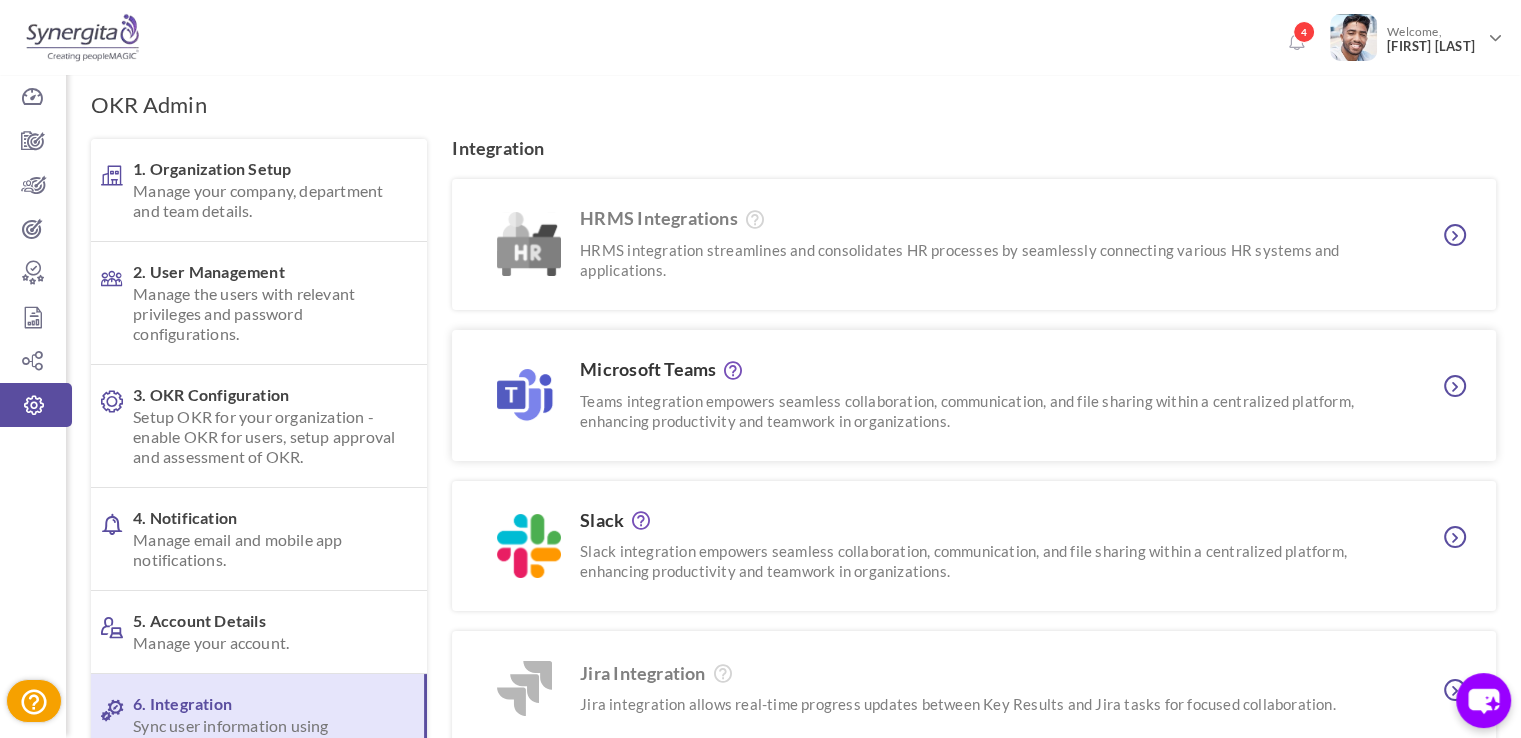 click on "Teams integration empowers seamless collaboration, communication, and file sharing within a centralized platform, enhancing productivity and teamwork in organizations." at bounding box center (980, 411) 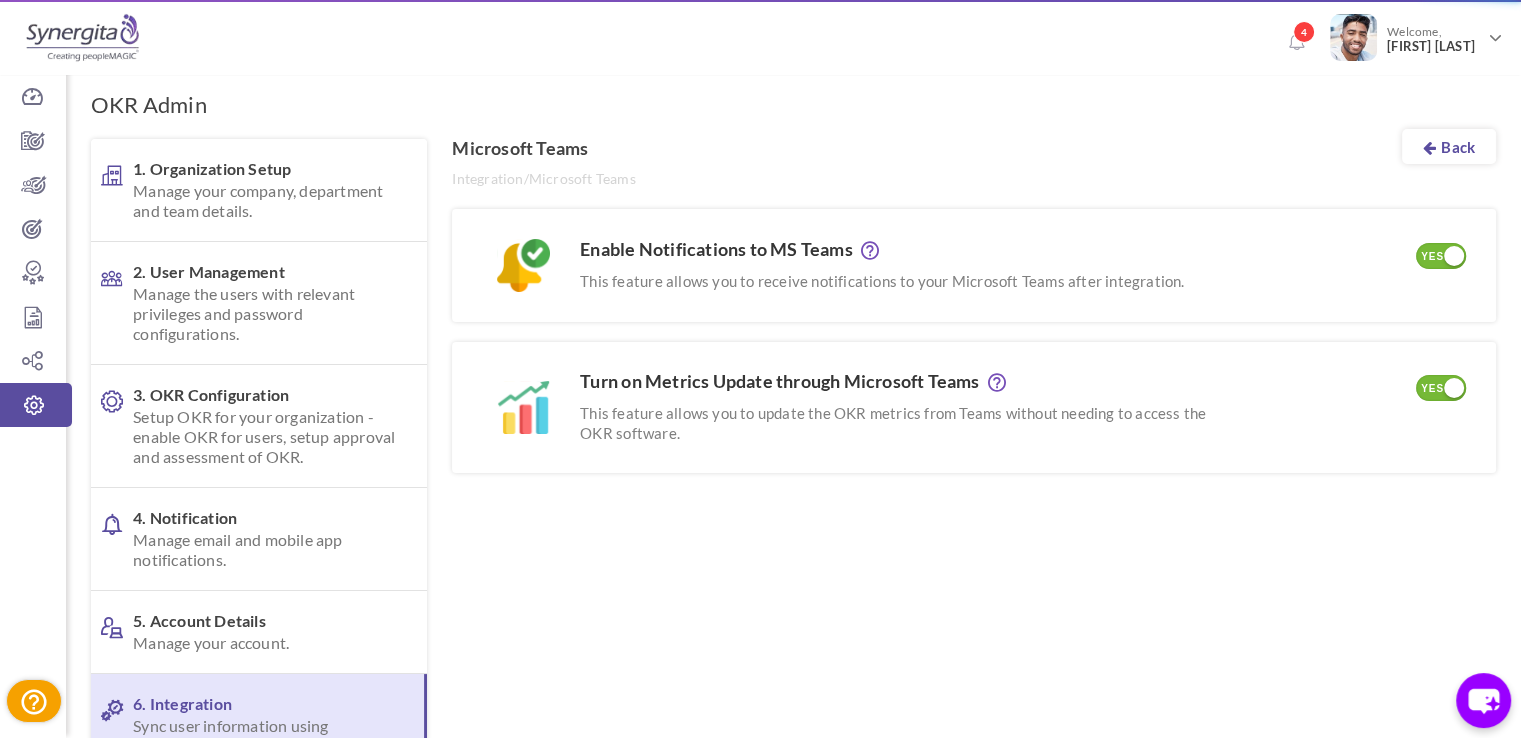 scroll, scrollTop: 0, scrollLeft: 0, axis: both 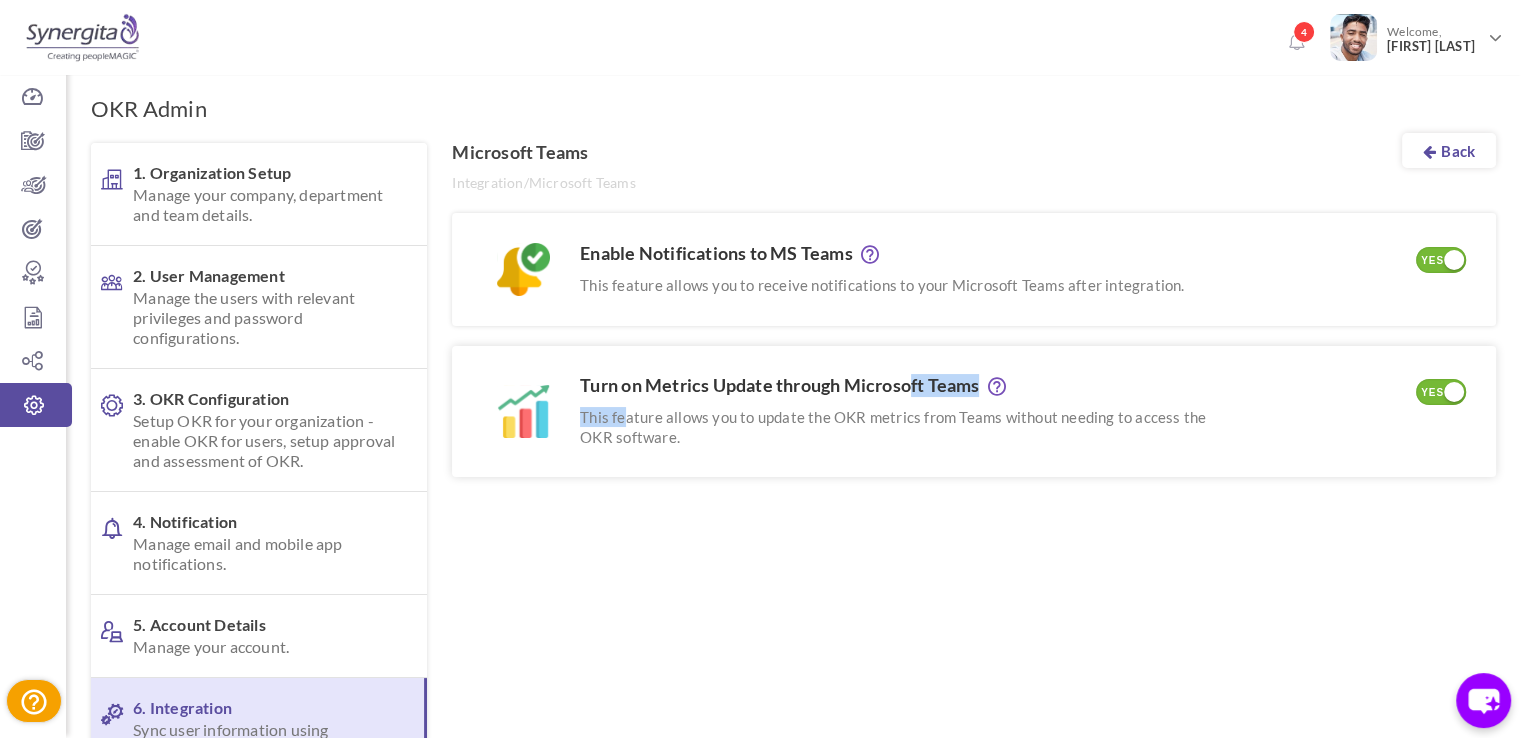 drag, startPoint x: 622, startPoint y: 397, endPoint x: 916, endPoint y: 396, distance: 294.0017 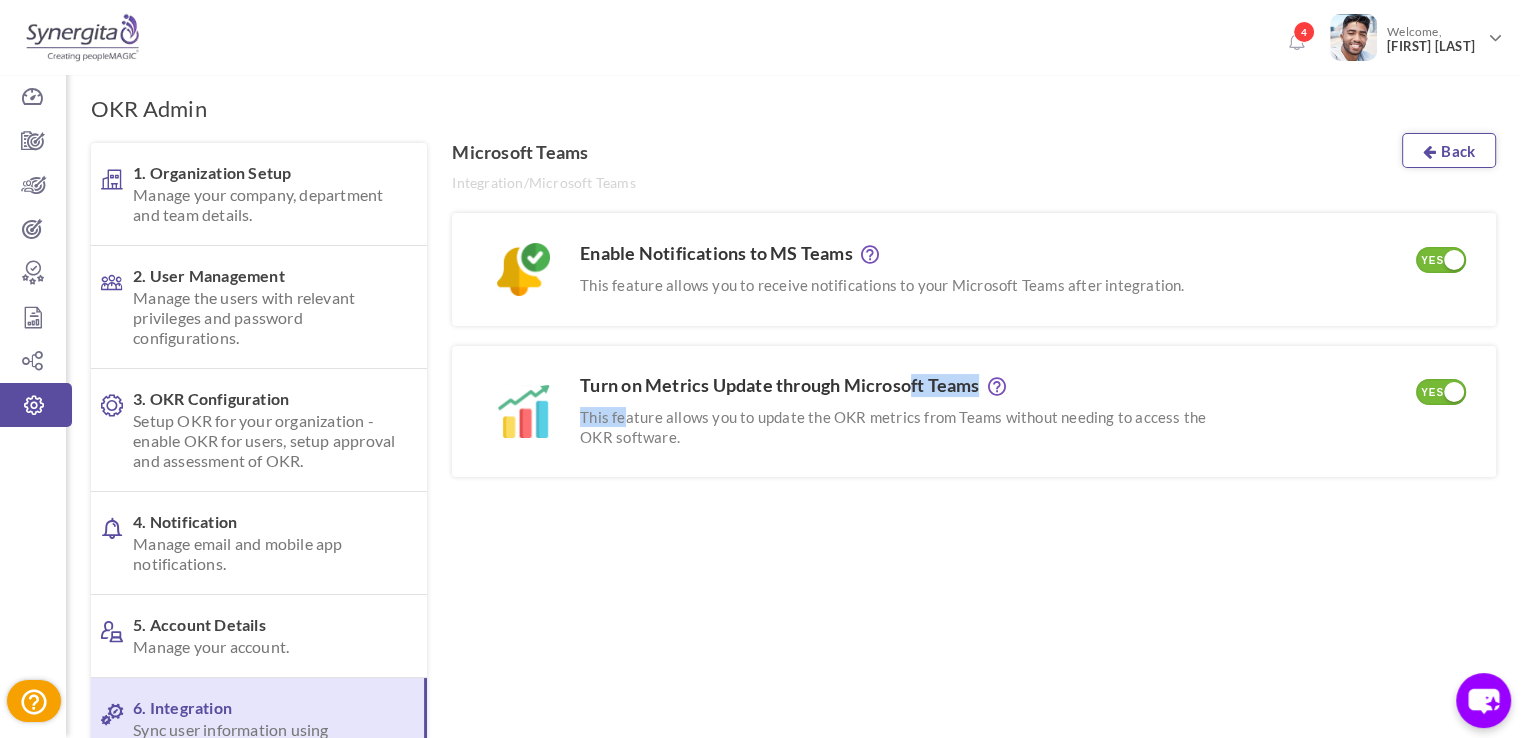 click at bounding box center [1429, 151] 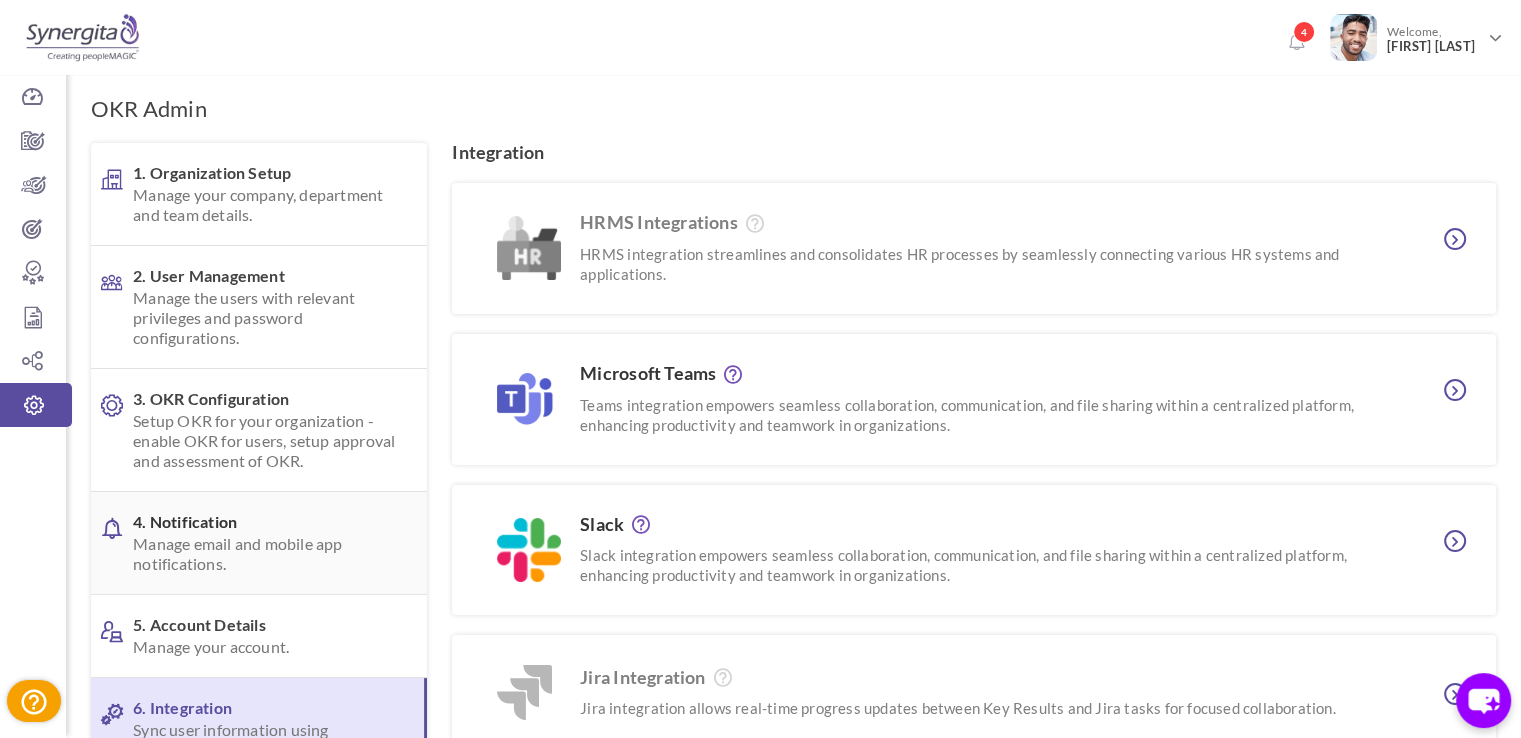 click on "Manage email and mobile app notifications." at bounding box center [264, 554] 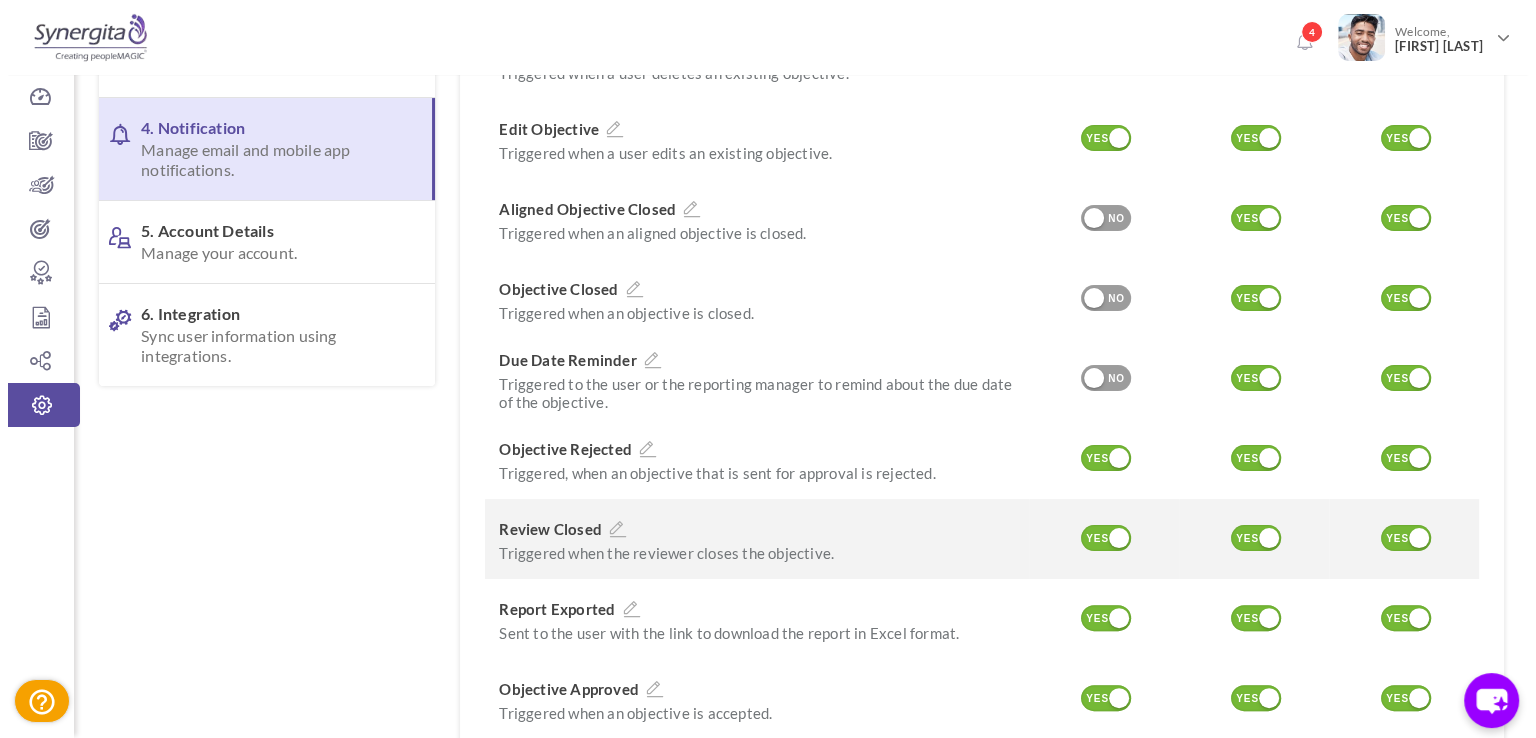scroll, scrollTop: 418, scrollLeft: 0, axis: vertical 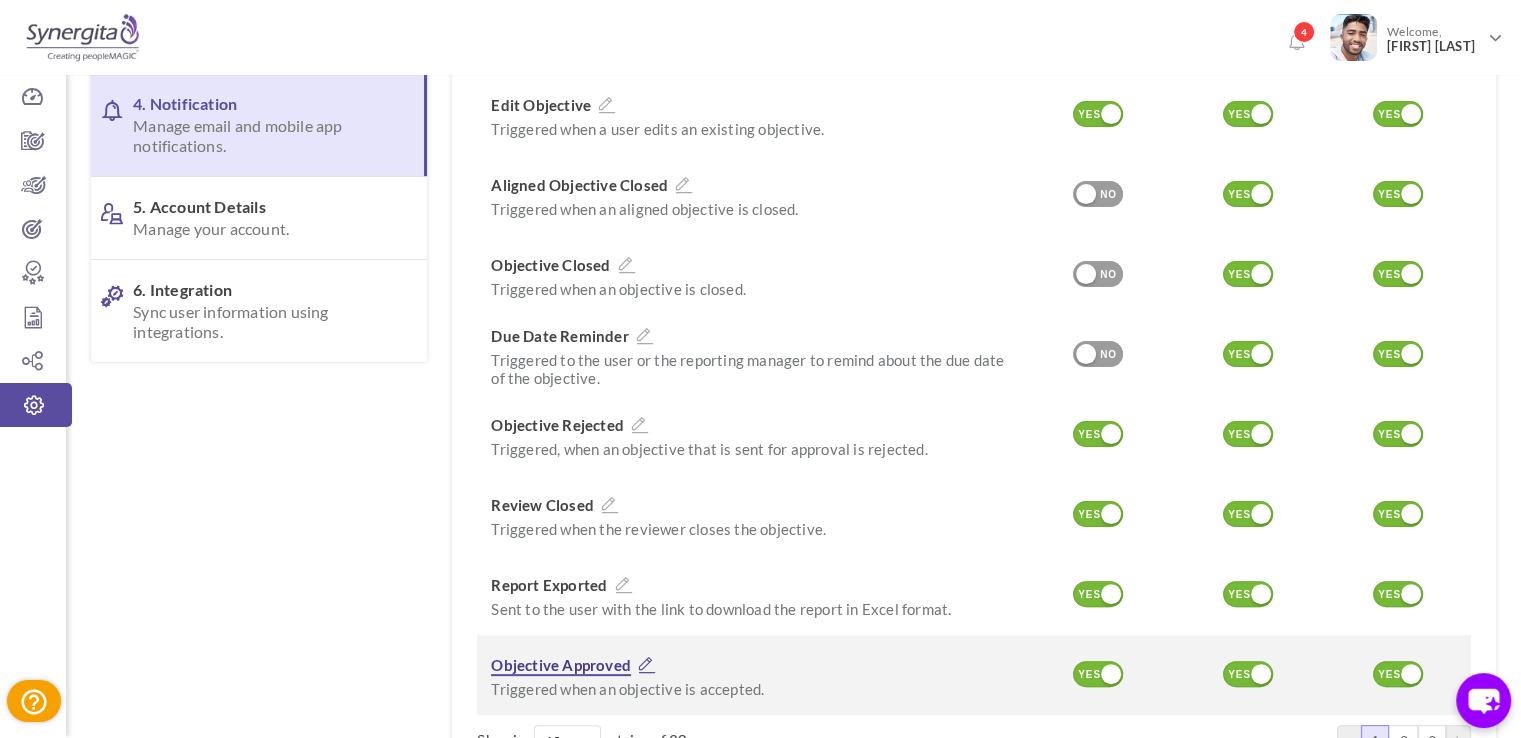 click at bounding box center [647, 665] 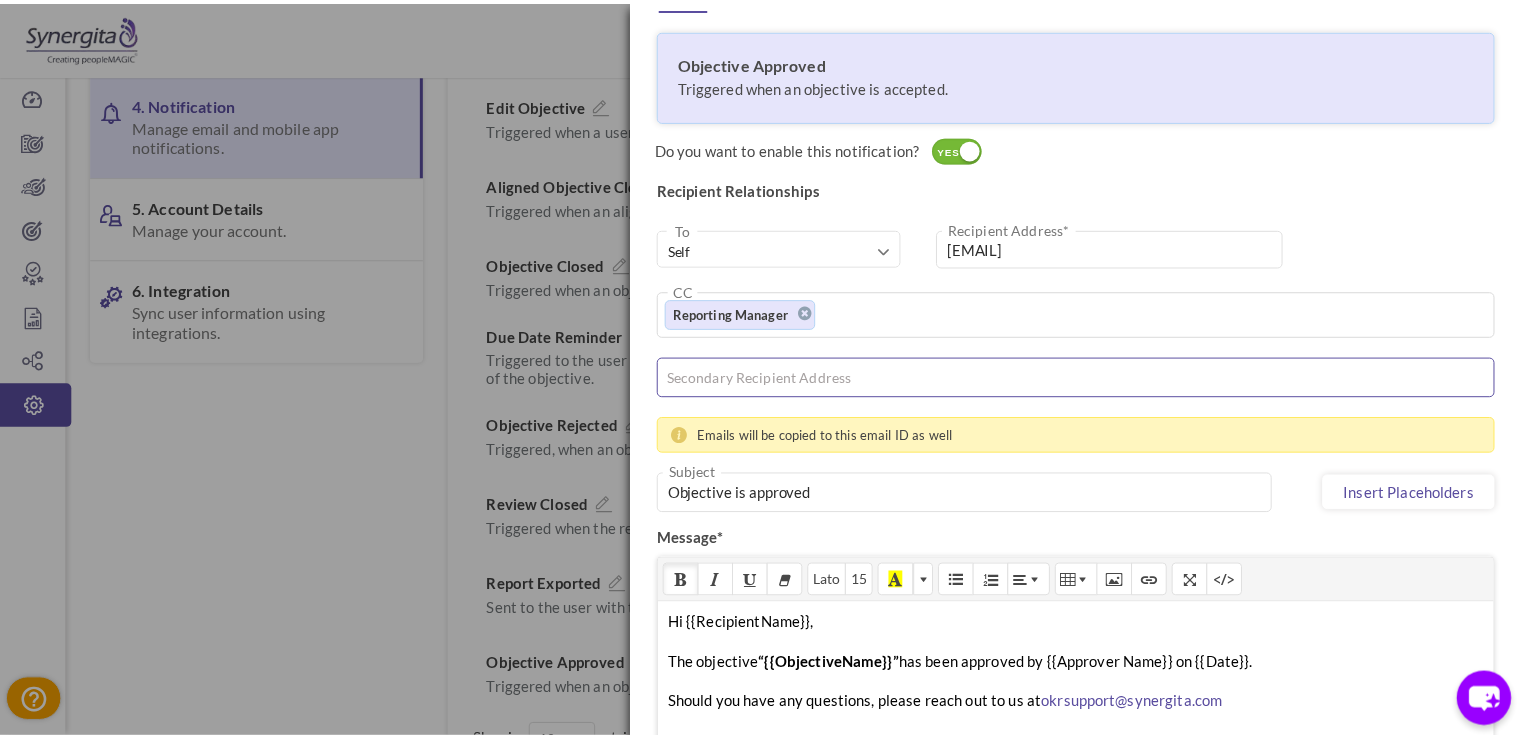 scroll, scrollTop: 0, scrollLeft: 0, axis: both 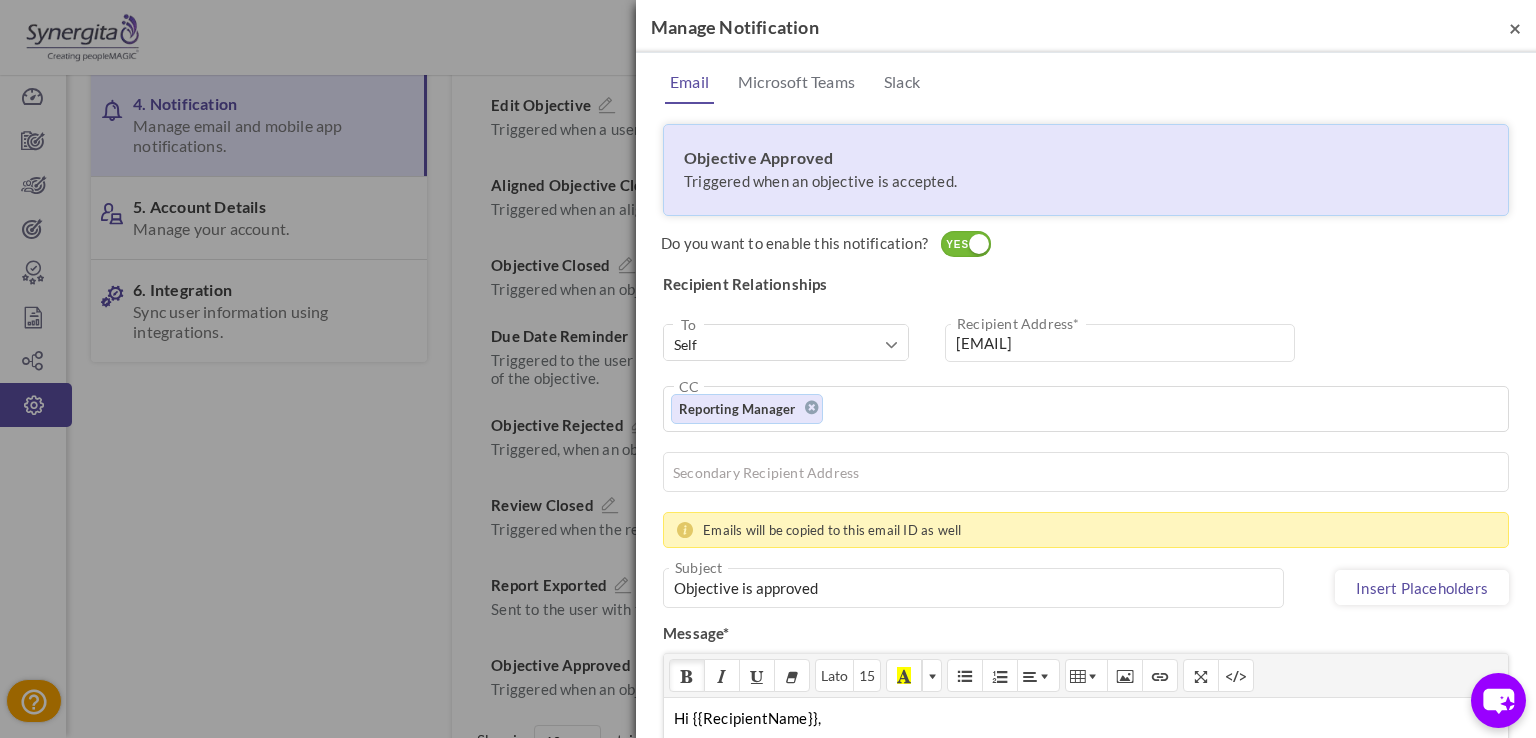 click on "×" at bounding box center [1515, 27] 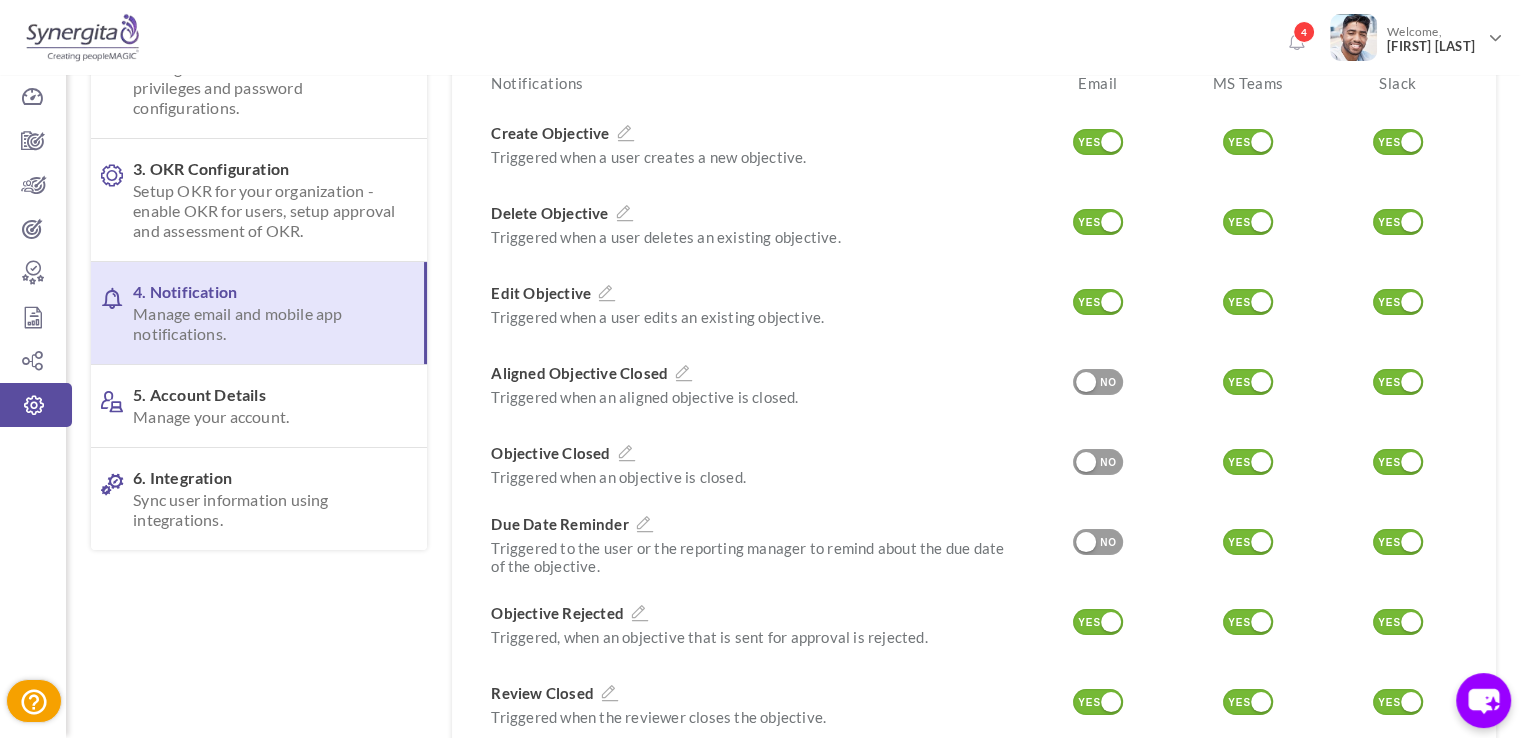 scroll, scrollTop: 216, scrollLeft: 0, axis: vertical 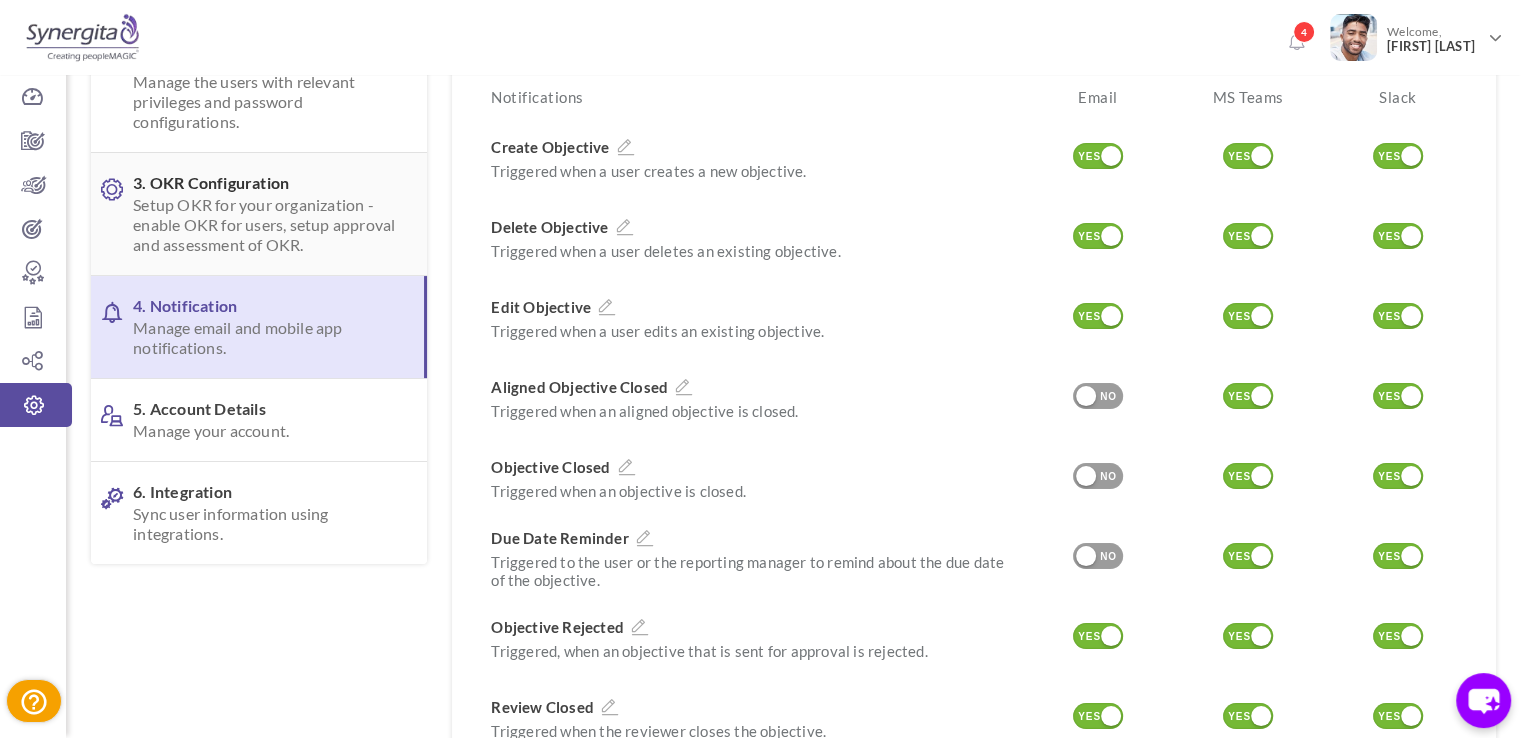click on "Setup OKR for your organization - enable OKR for users, setup approval and assessment of OKR." at bounding box center (264, 225) 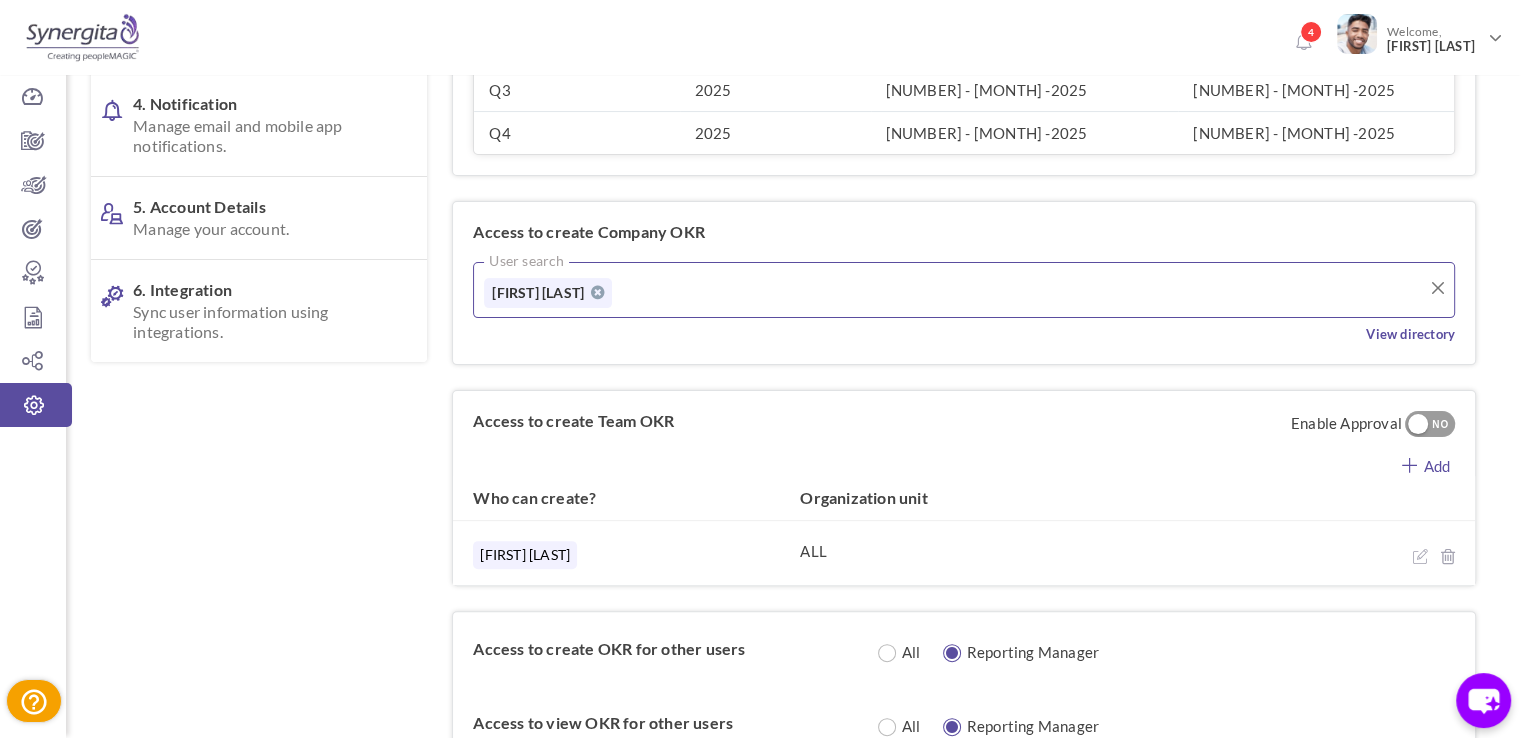 scroll, scrollTop: 419, scrollLeft: 0, axis: vertical 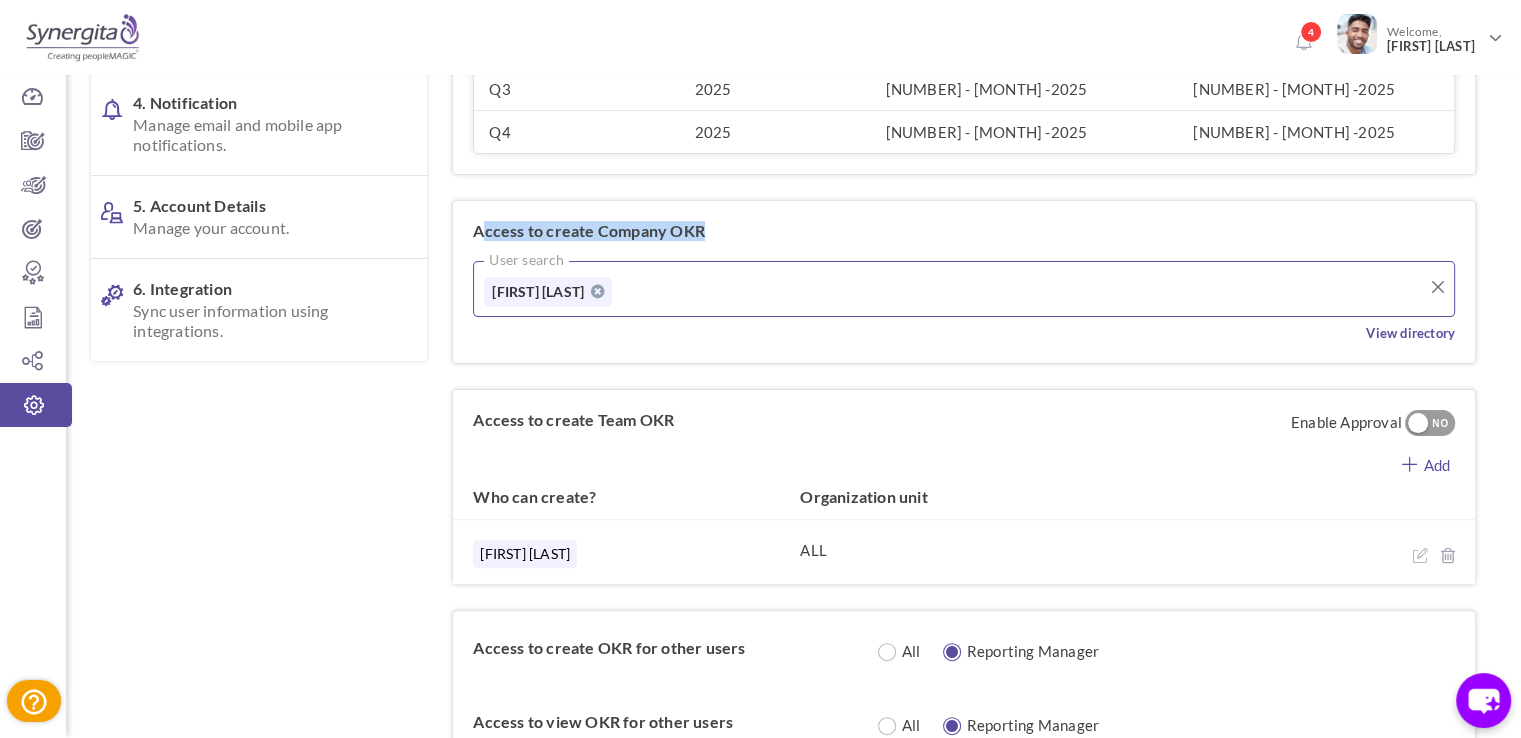 drag, startPoint x: 487, startPoint y: 229, endPoint x: 721, endPoint y: 239, distance: 234.21358 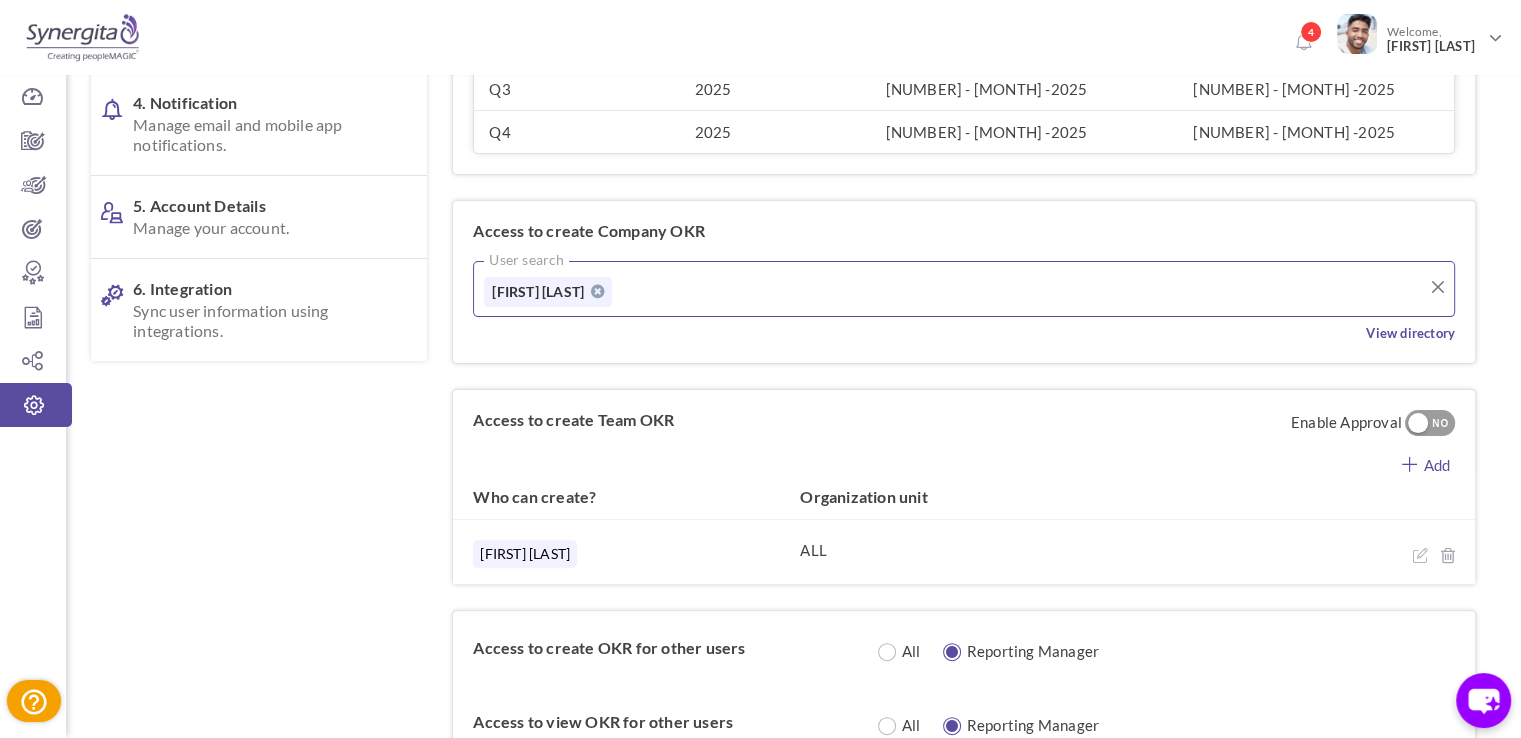 click at bounding box center (705, 289) 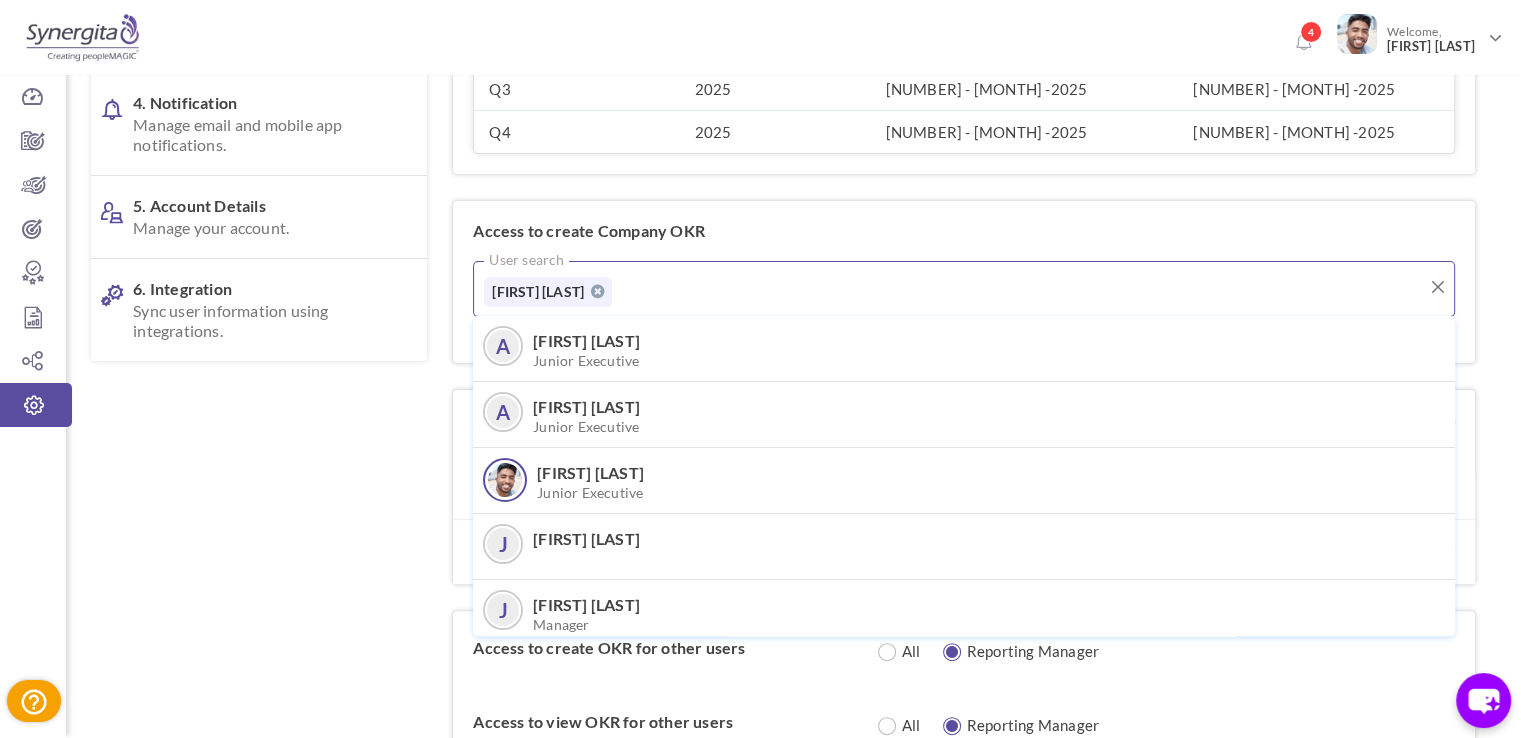click on "Access to create Company OKR
User search
Frank N
A  Aakash M Junior Executive A  Amelia Fancourt Junior Executive Frank N Junior Executive J  Jayaharini Kamal J  John K Manager L  Lalitha R N  Nivas J S  Sam Jackson Junior Executive T  Thurshith T
View directory" at bounding box center (964, 282) 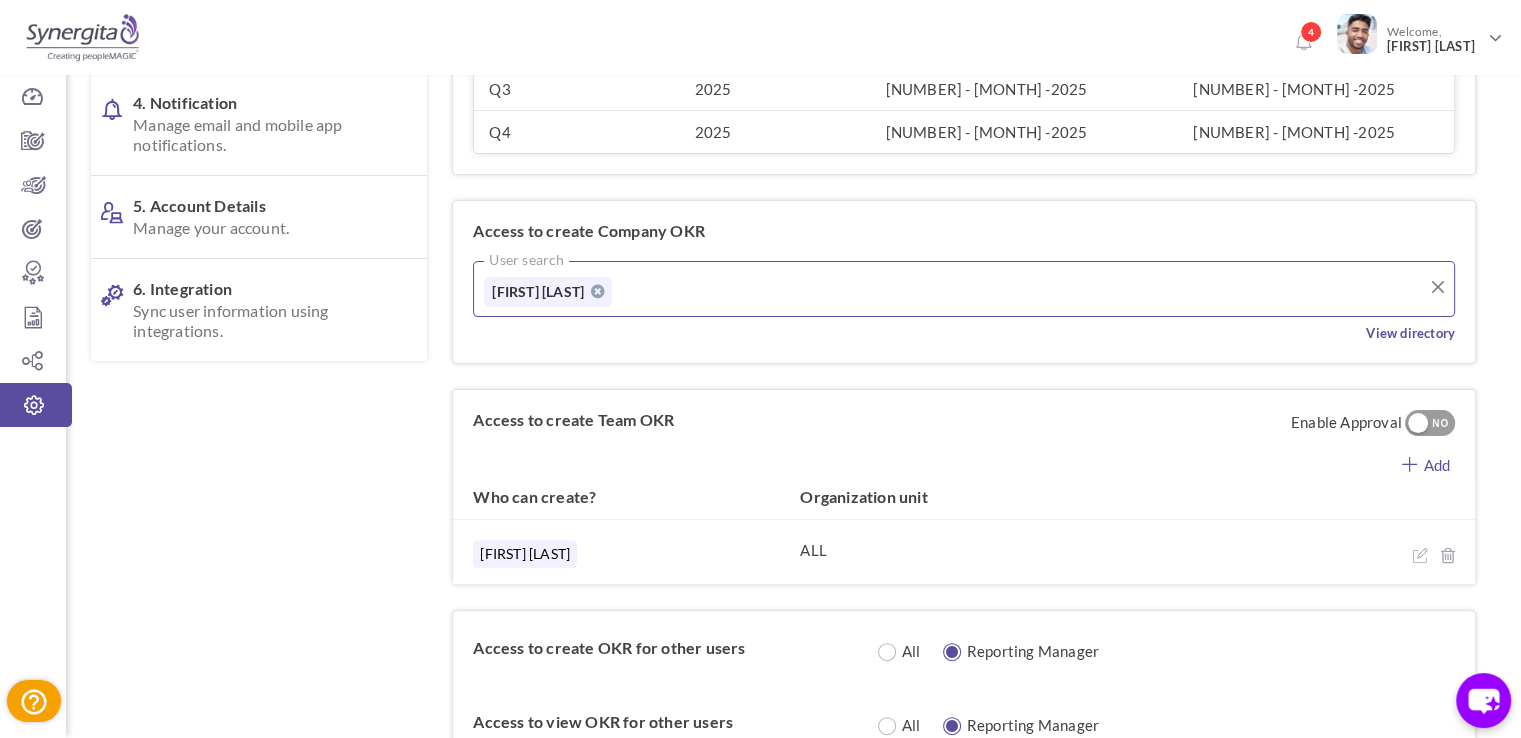 scroll, scrollTop: 635, scrollLeft: 0, axis: vertical 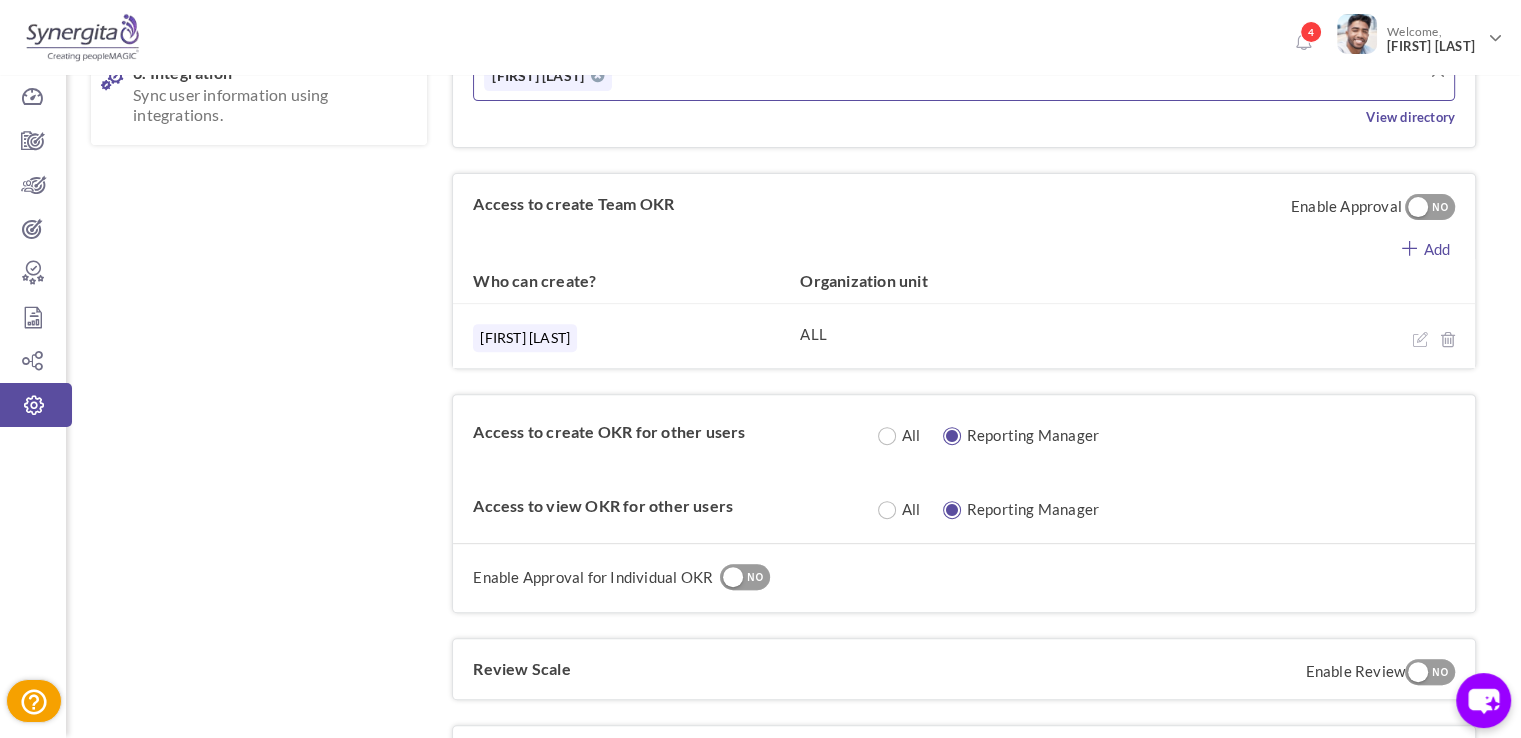 drag, startPoint x: 823, startPoint y: 325, endPoint x: 787, endPoint y: 325, distance: 36 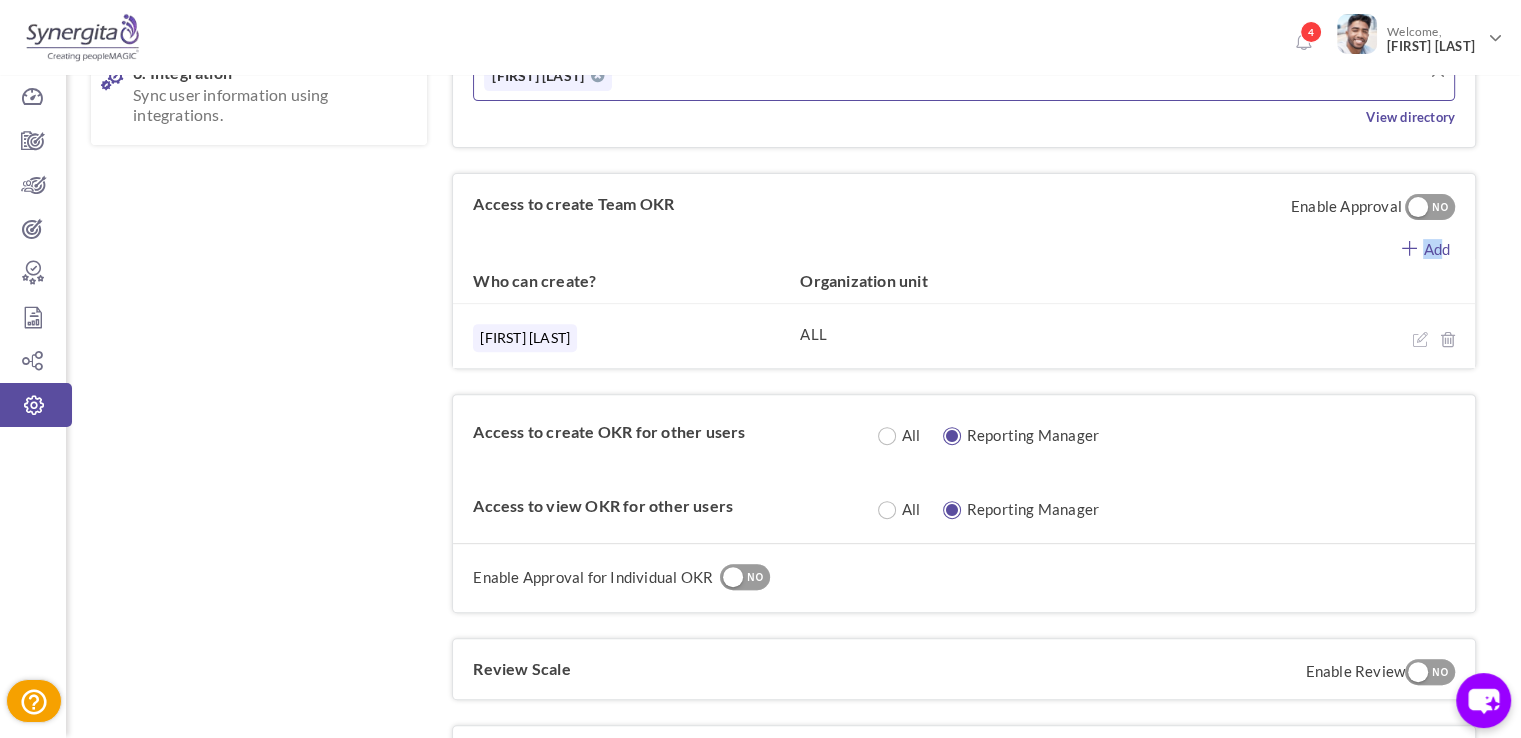 click on "Add" at bounding box center [1426, 246] 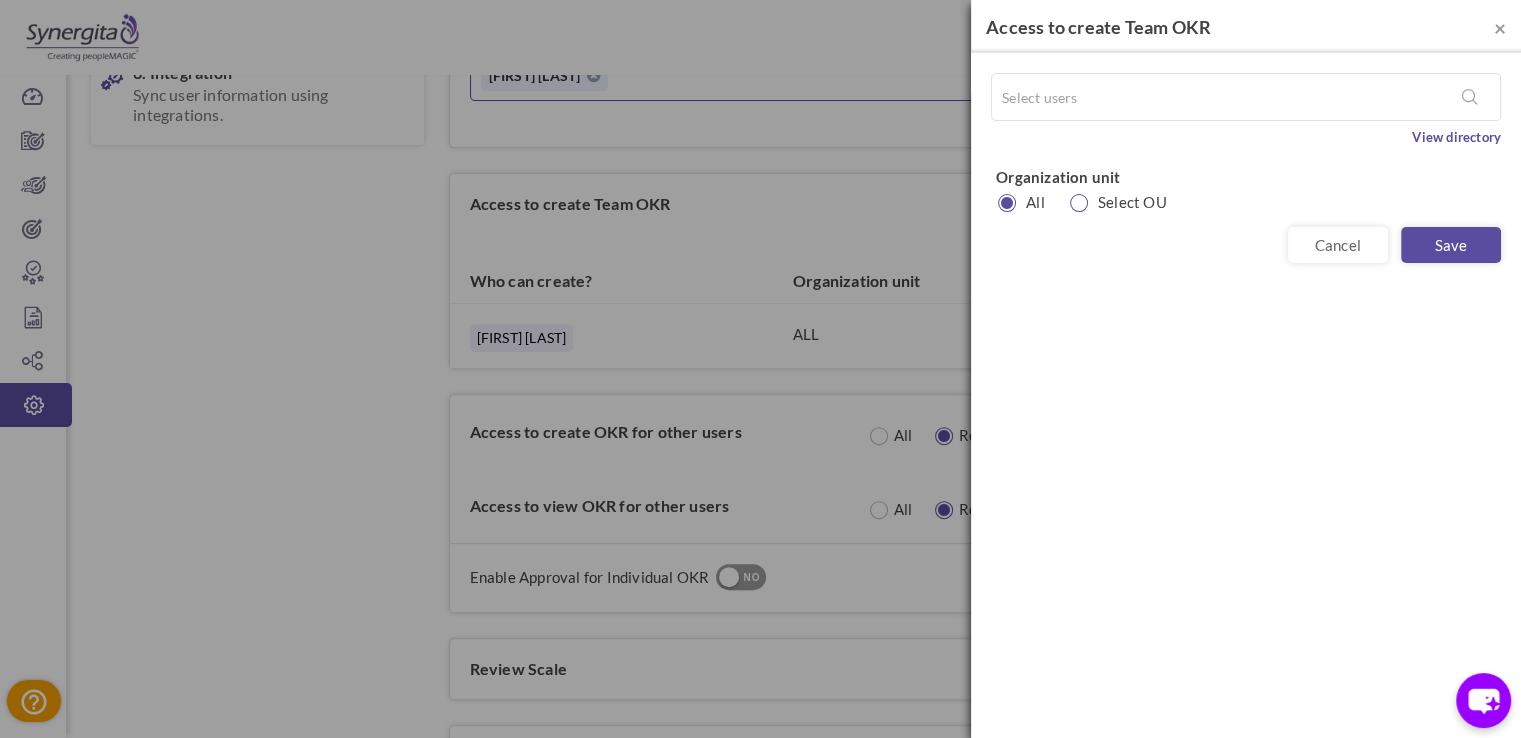 click at bounding box center [1079, 203] 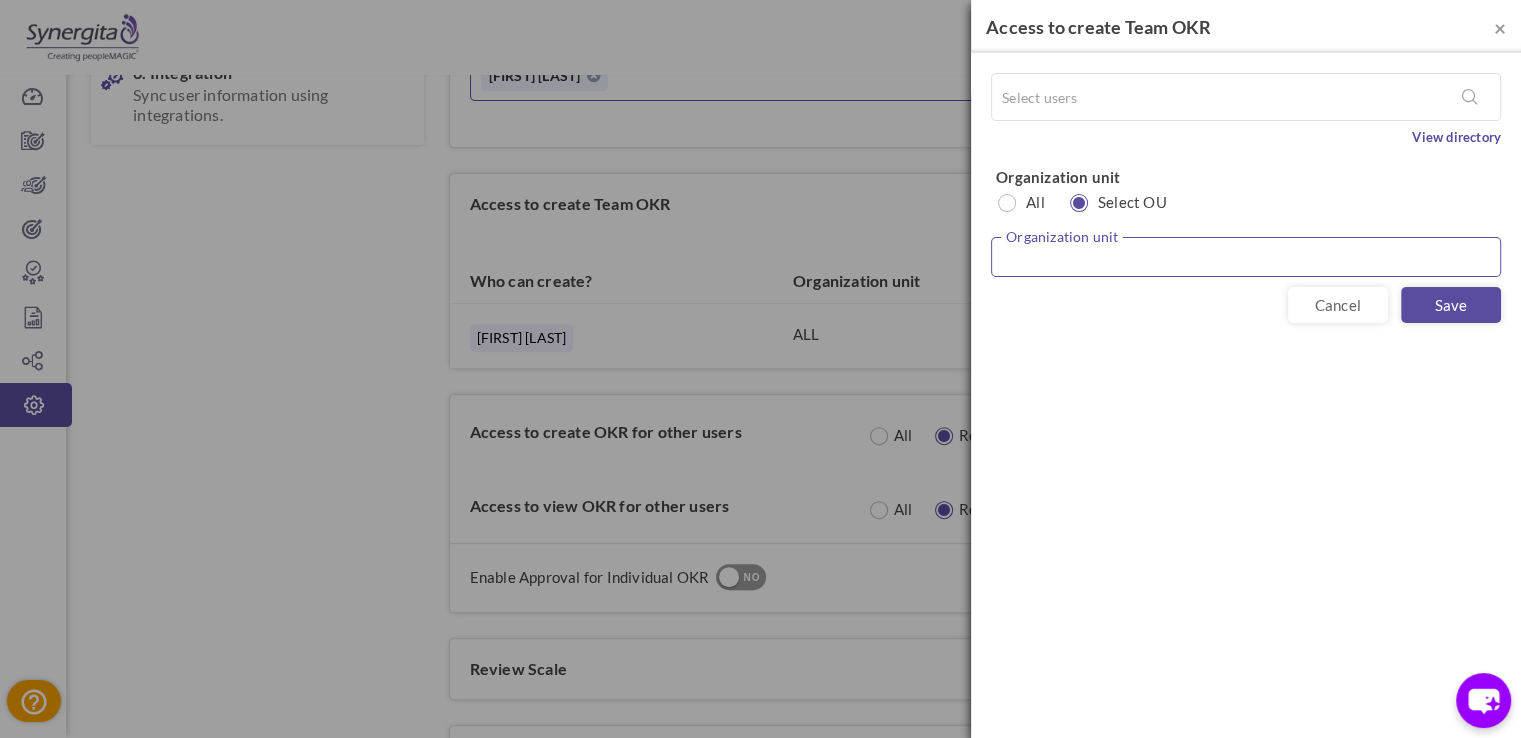 click at bounding box center (1246, 257) 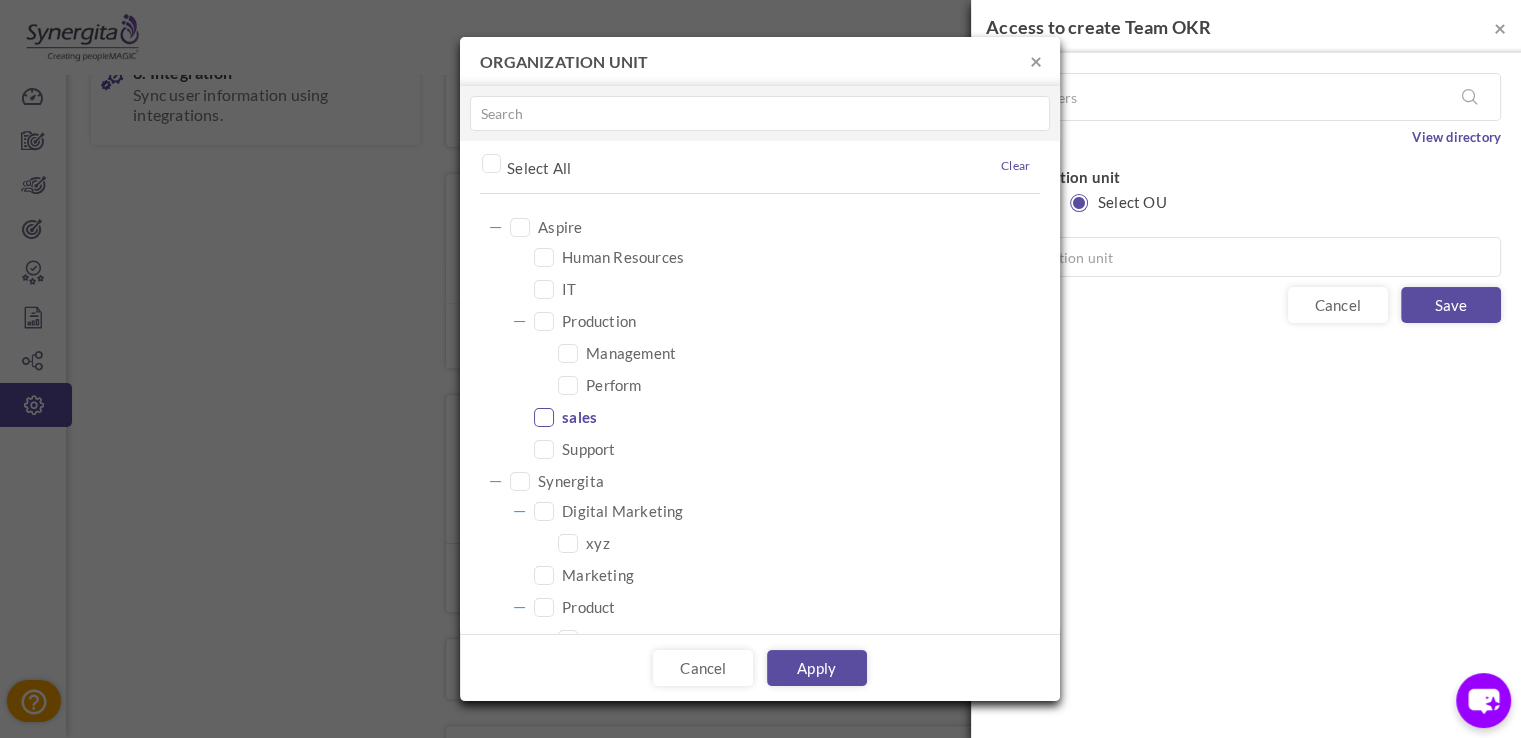 click on "sales" at bounding box center (565, 417) 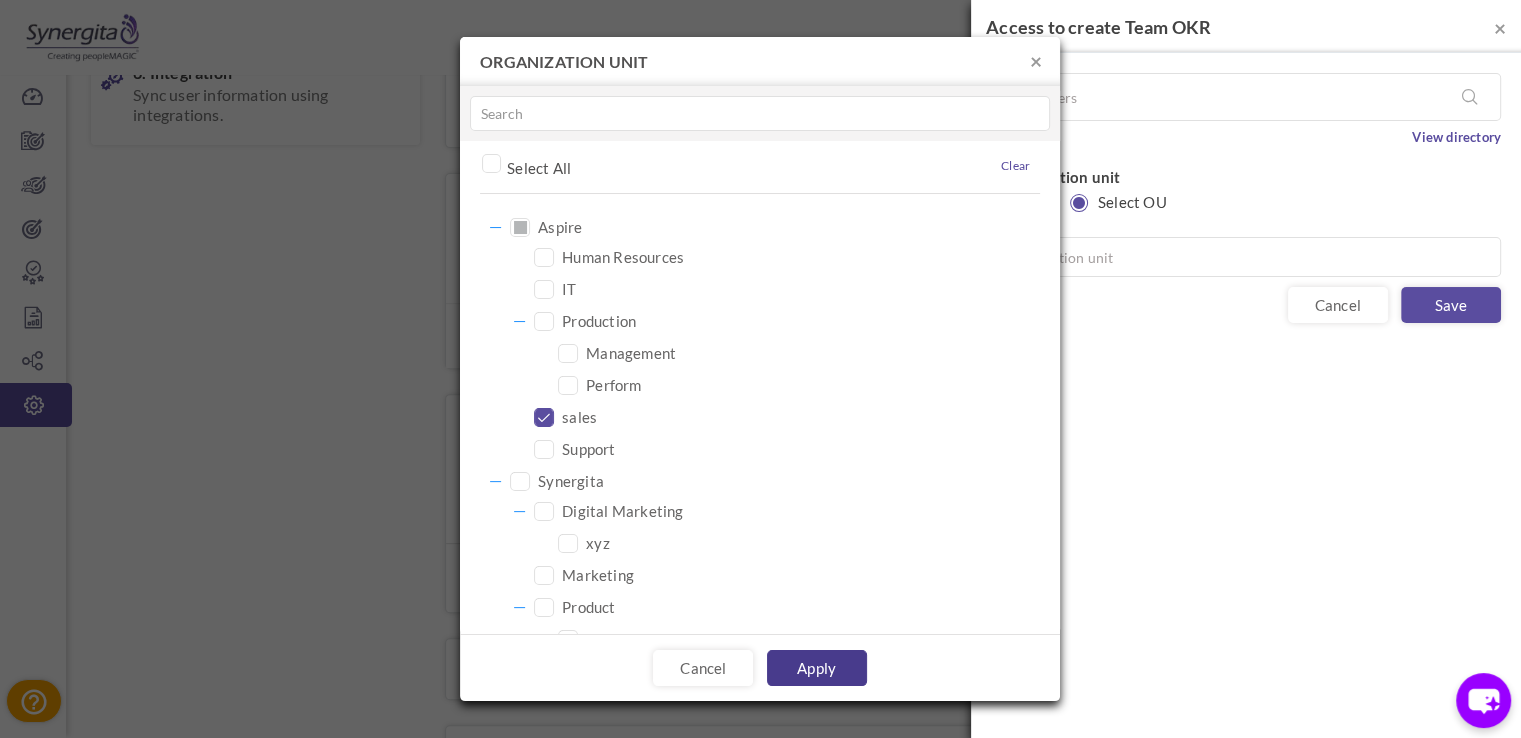 click on "Apply" at bounding box center [817, 668] 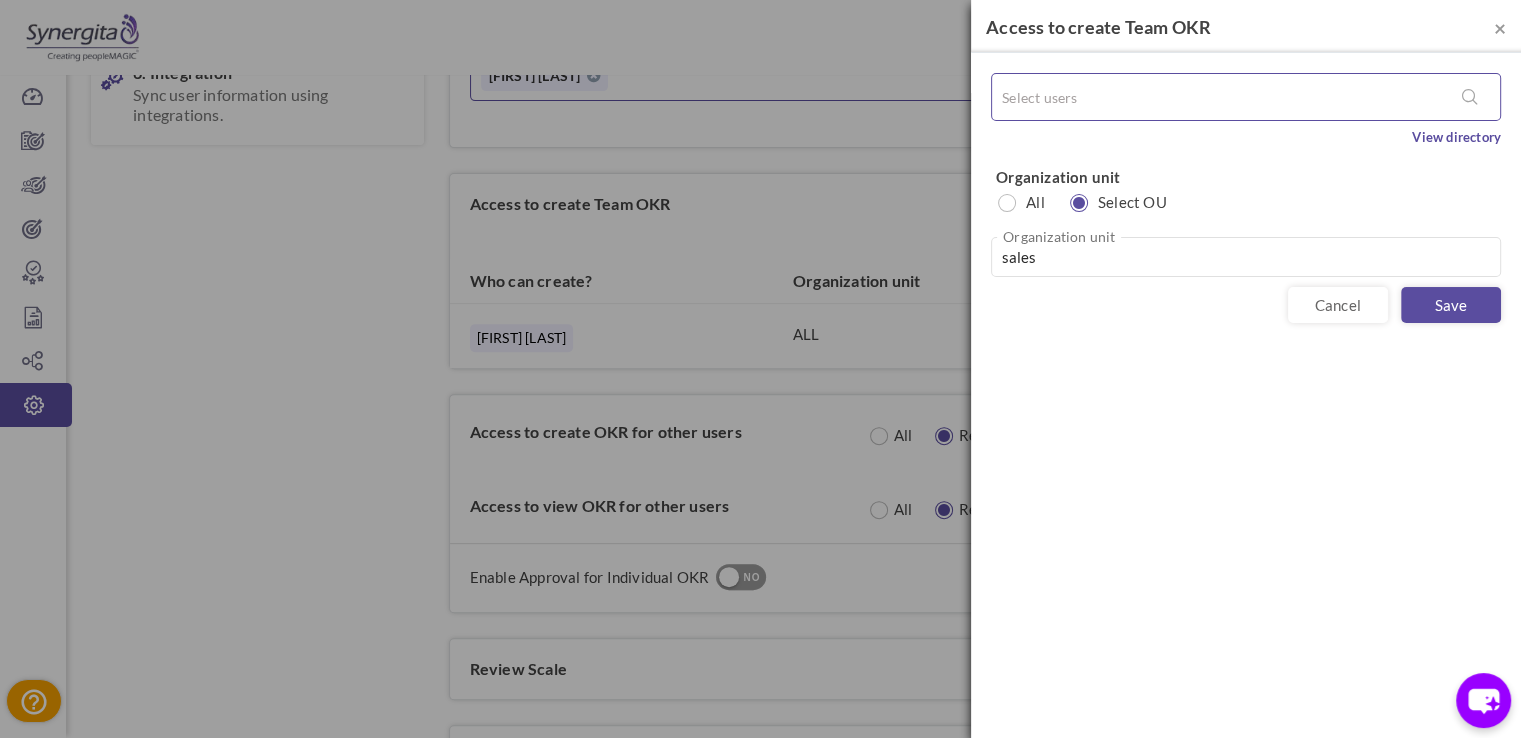 click at bounding box center (1080, 97) 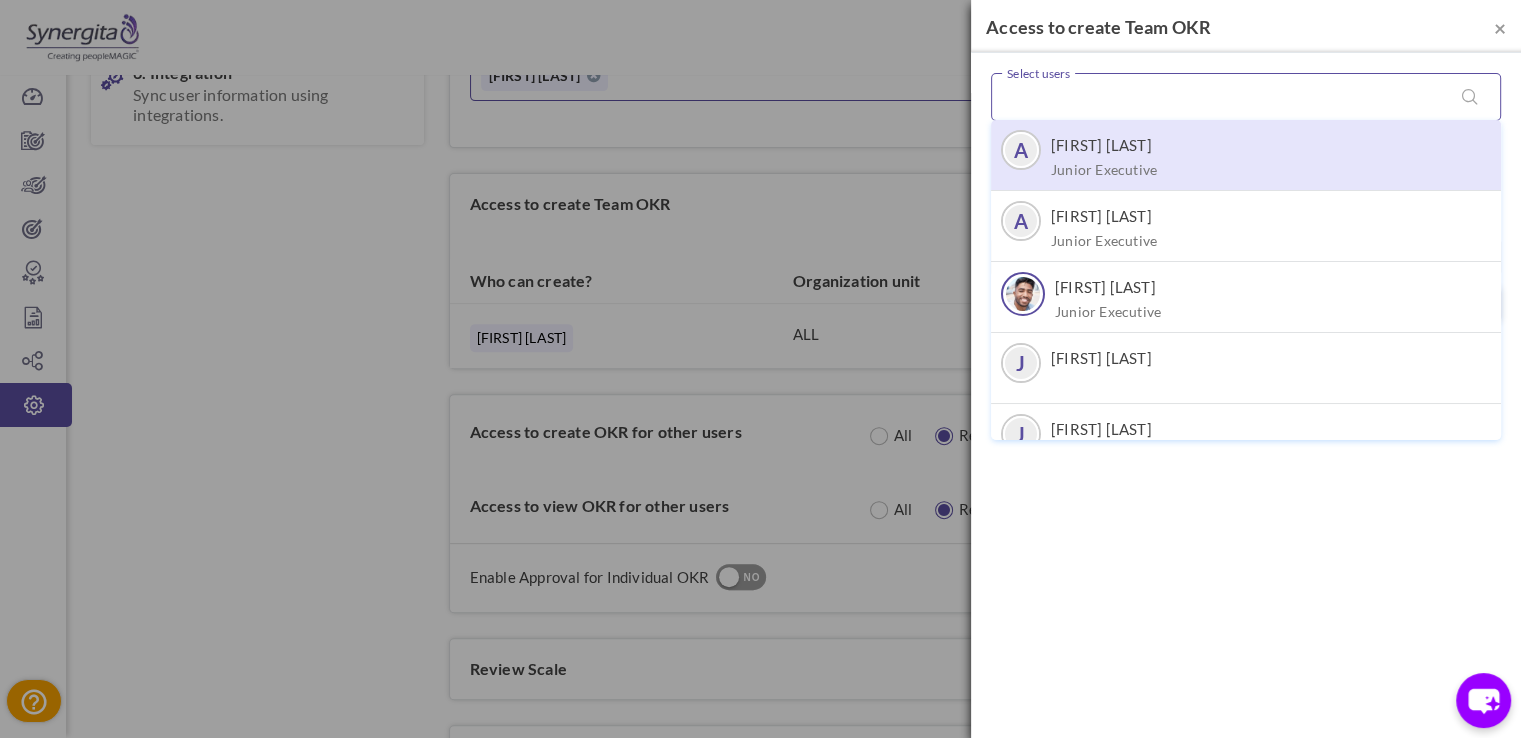 click on "Aakash M Junior Executive" at bounding box center (1104, 157) 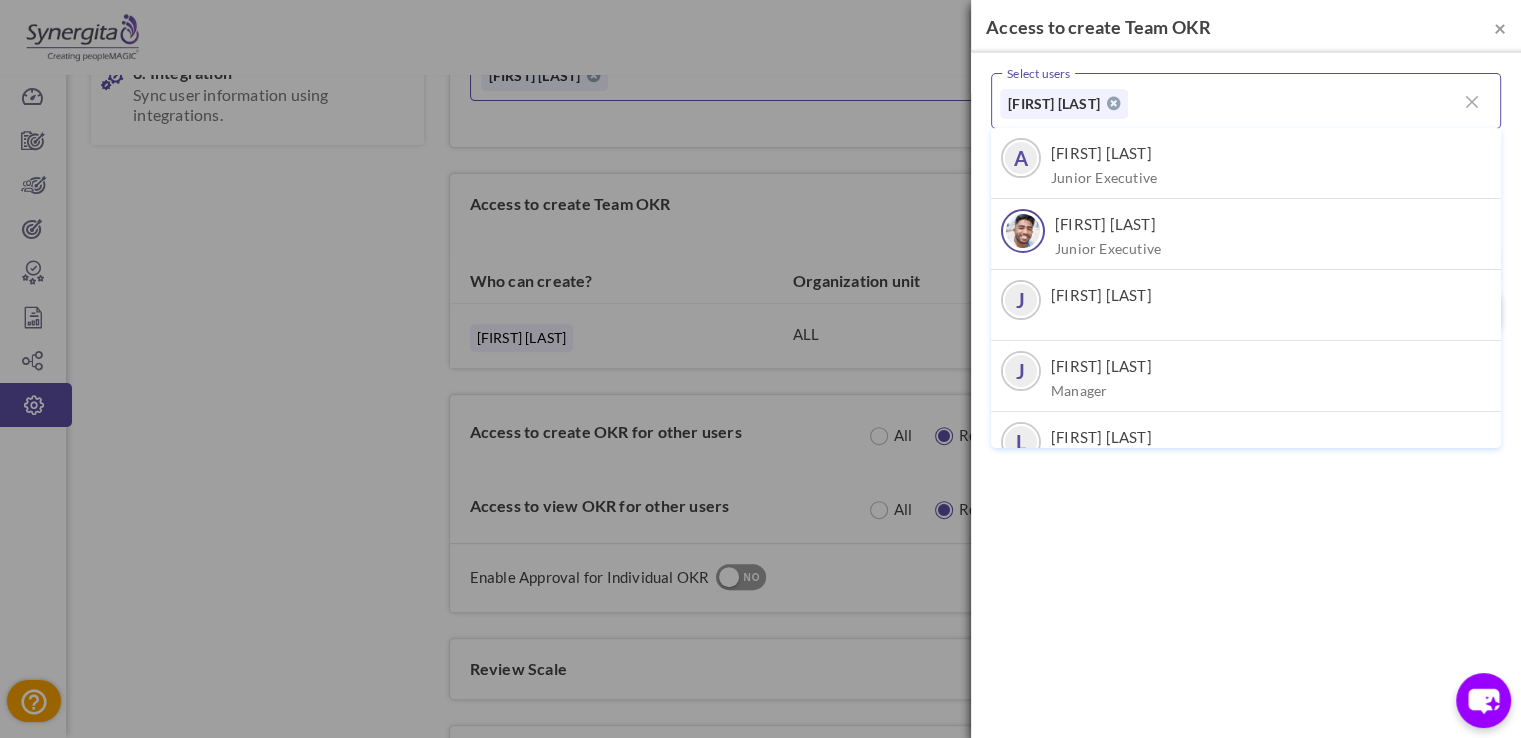 click on "×
Access to create Team OKR
Select users
Aakash M
A  Aakash M Junior Executive A  Amelia Fancourt Junior Executive Frank N Junior Executive J  Jayaharini Kamal J  John K Manager L  Lalitha R N  Nivas J S  Sam Jackson Junior Executive T  Thurshith T
Please enter the above field
View directory
Who can approve" at bounding box center (1246, 369) 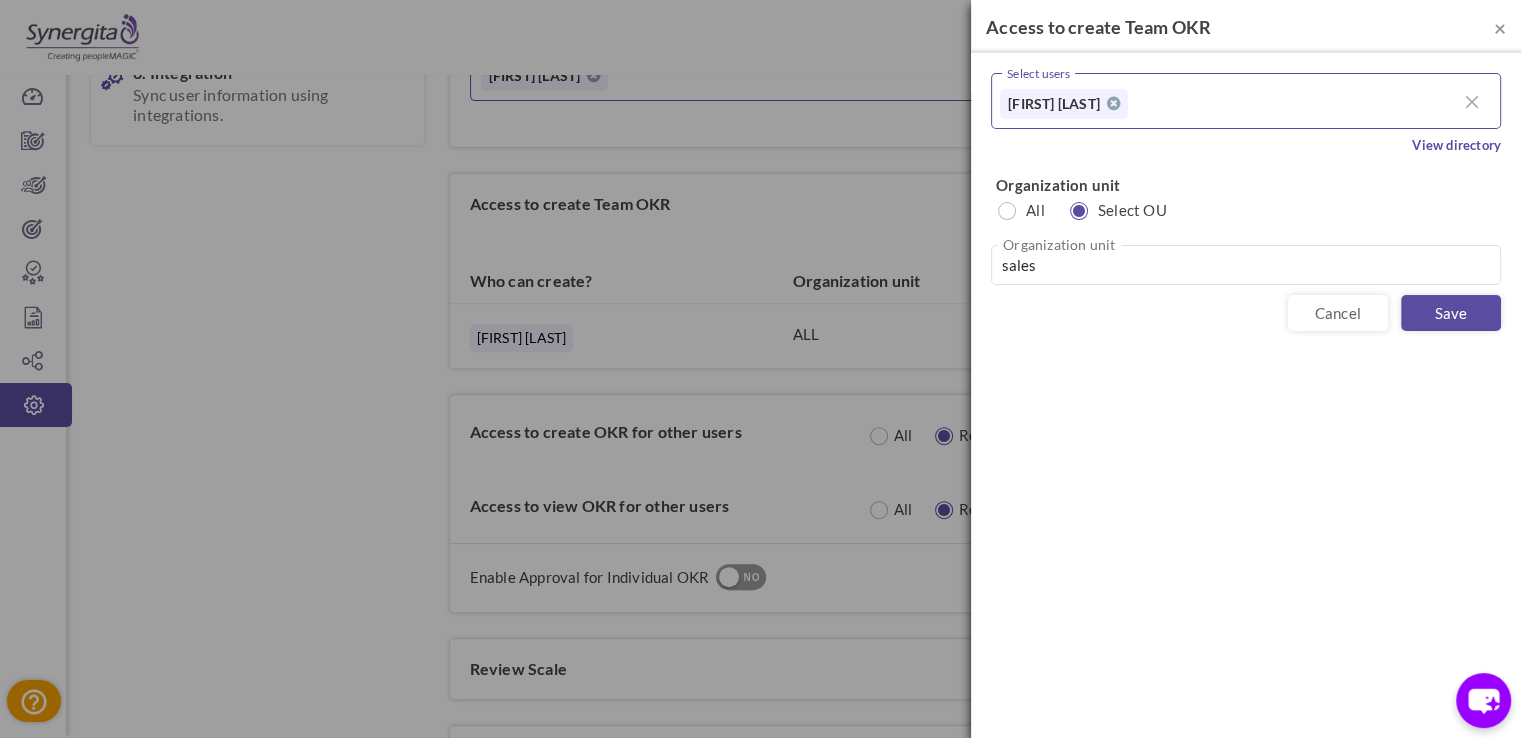 click on "Cancel
Save" at bounding box center [1246, 219] 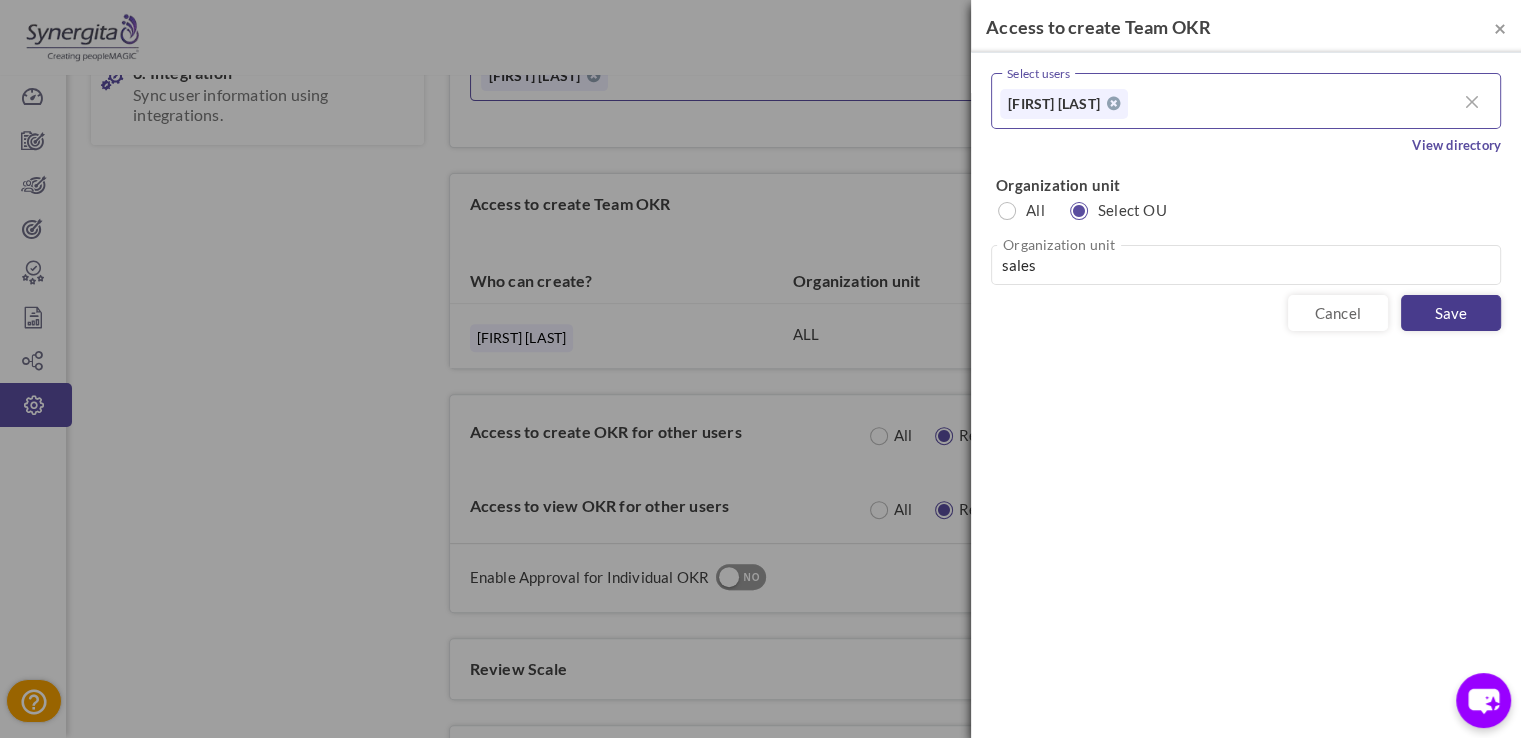click on "Save" at bounding box center (1451, 313) 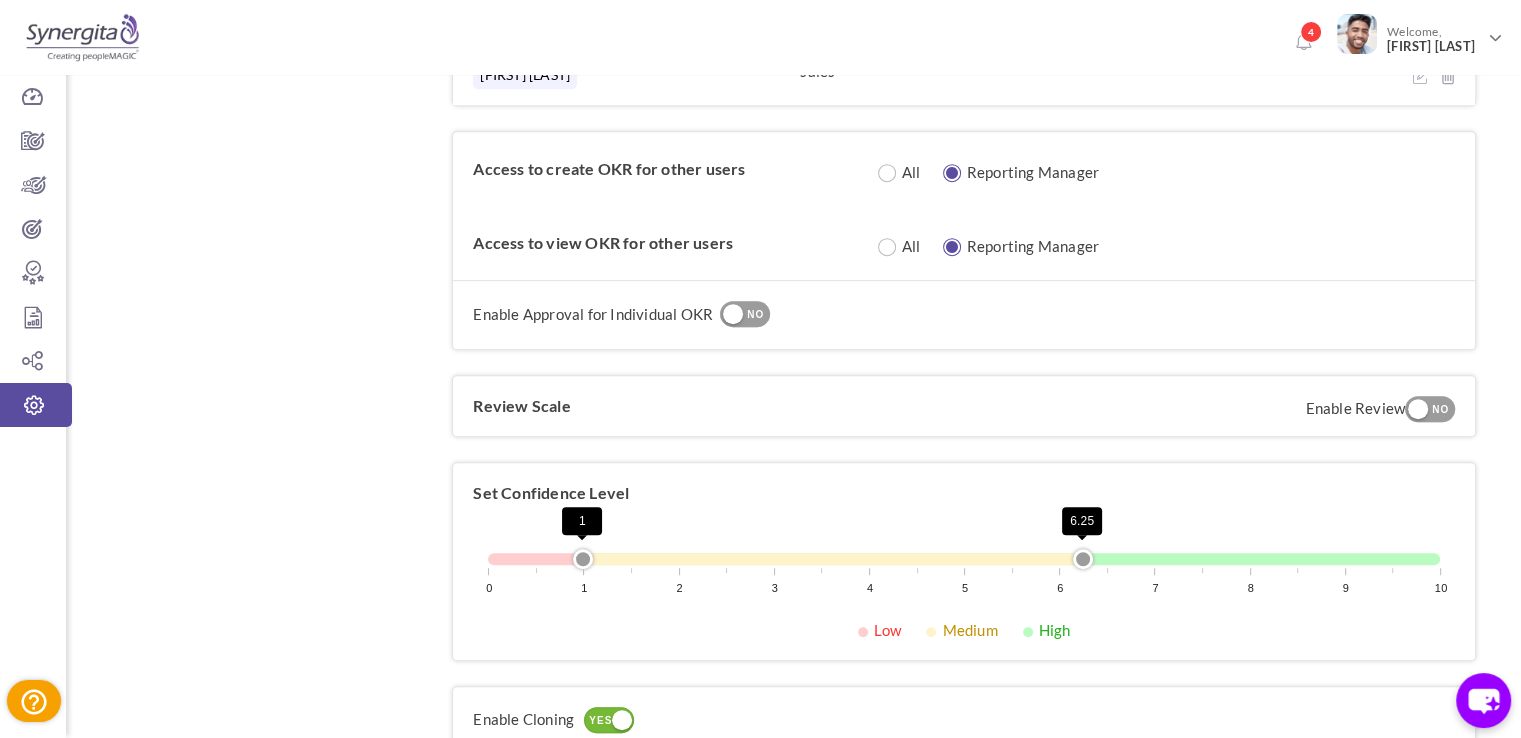 scroll, scrollTop: 979, scrollLeft: 0, axis: vertical 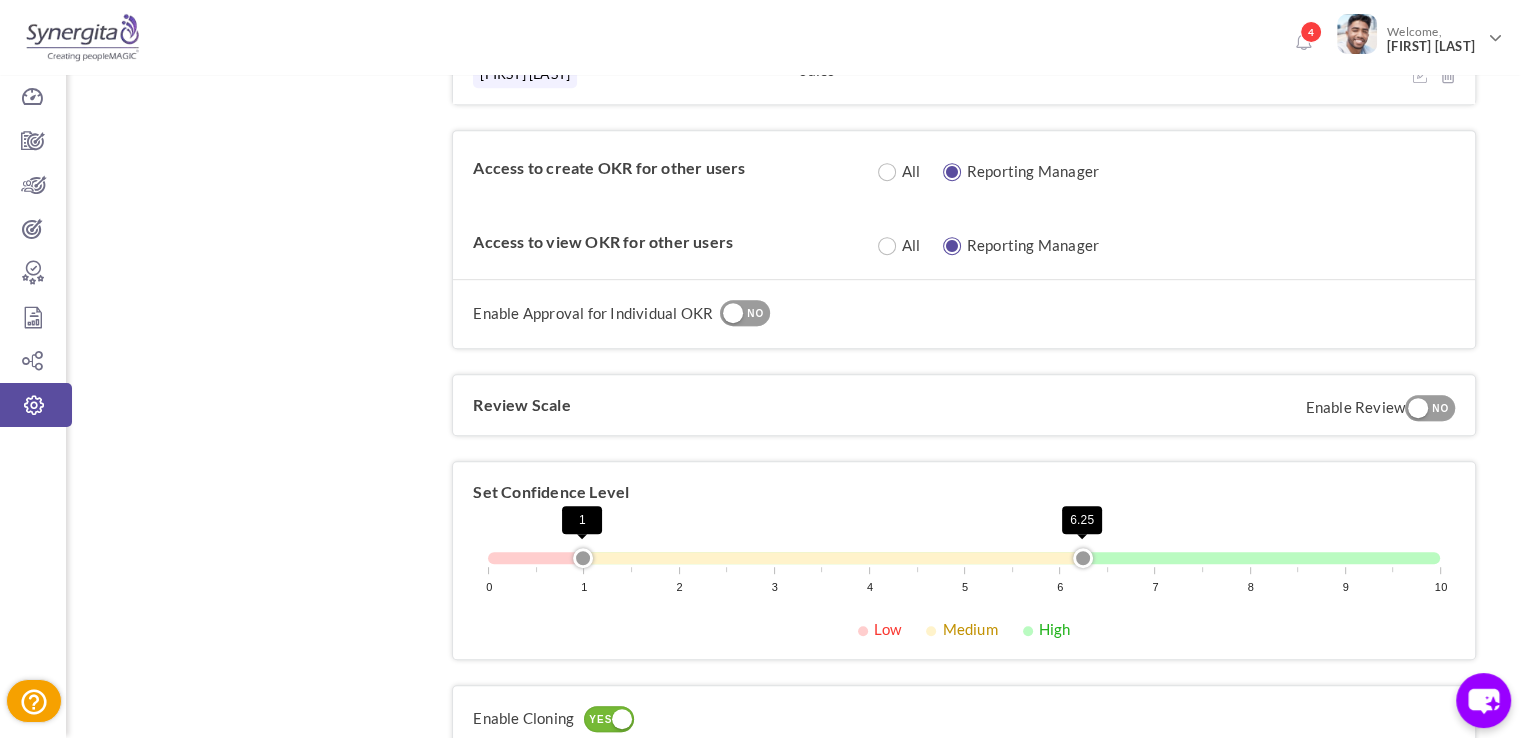 drag, startPoint x: 558, startPoint y: 154, endPoint x: 754, endPoint y: 155, distance: 196.00255 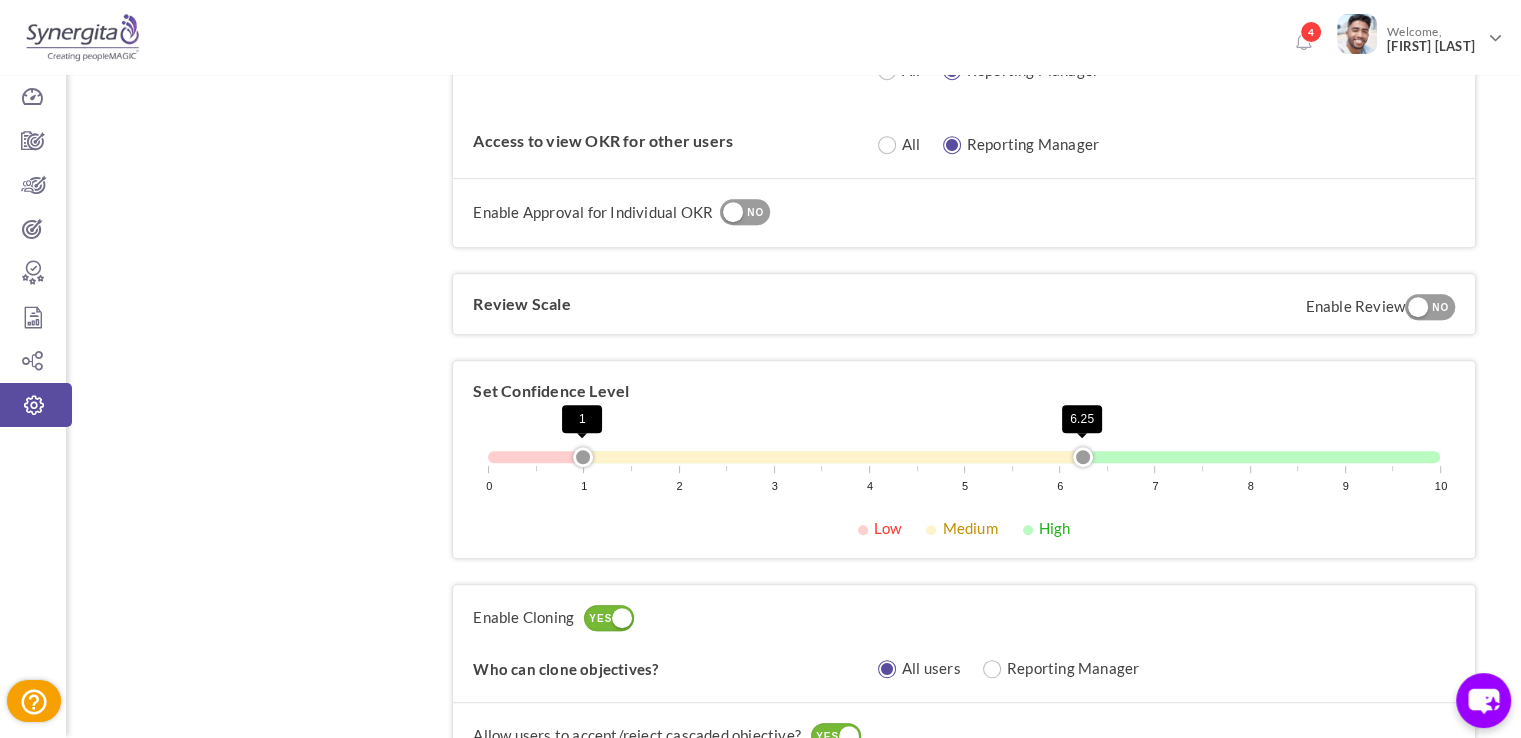 scroll, scrollTop: 1150, scrollLeft: 0, axis: vertical 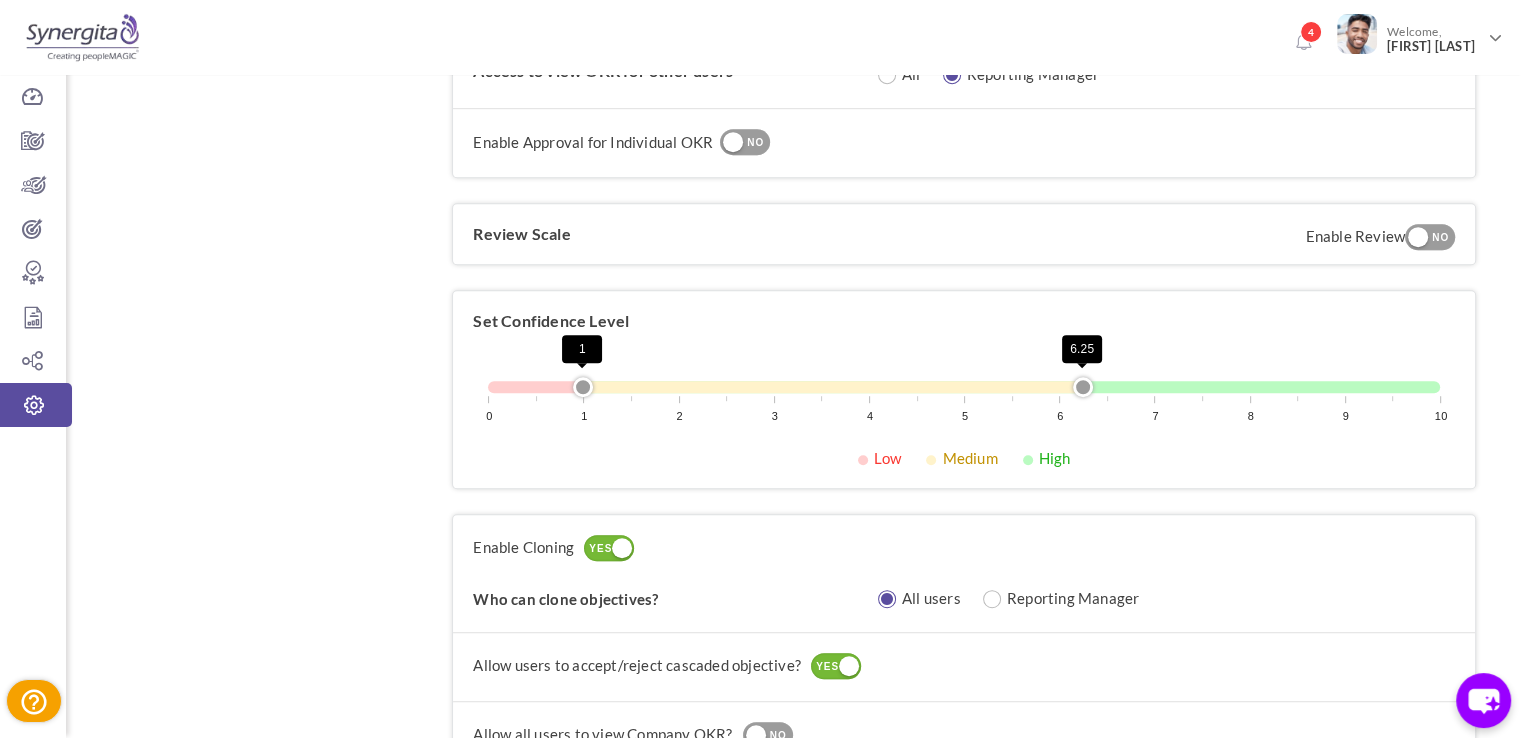 click at bounding box center (1418, 237) 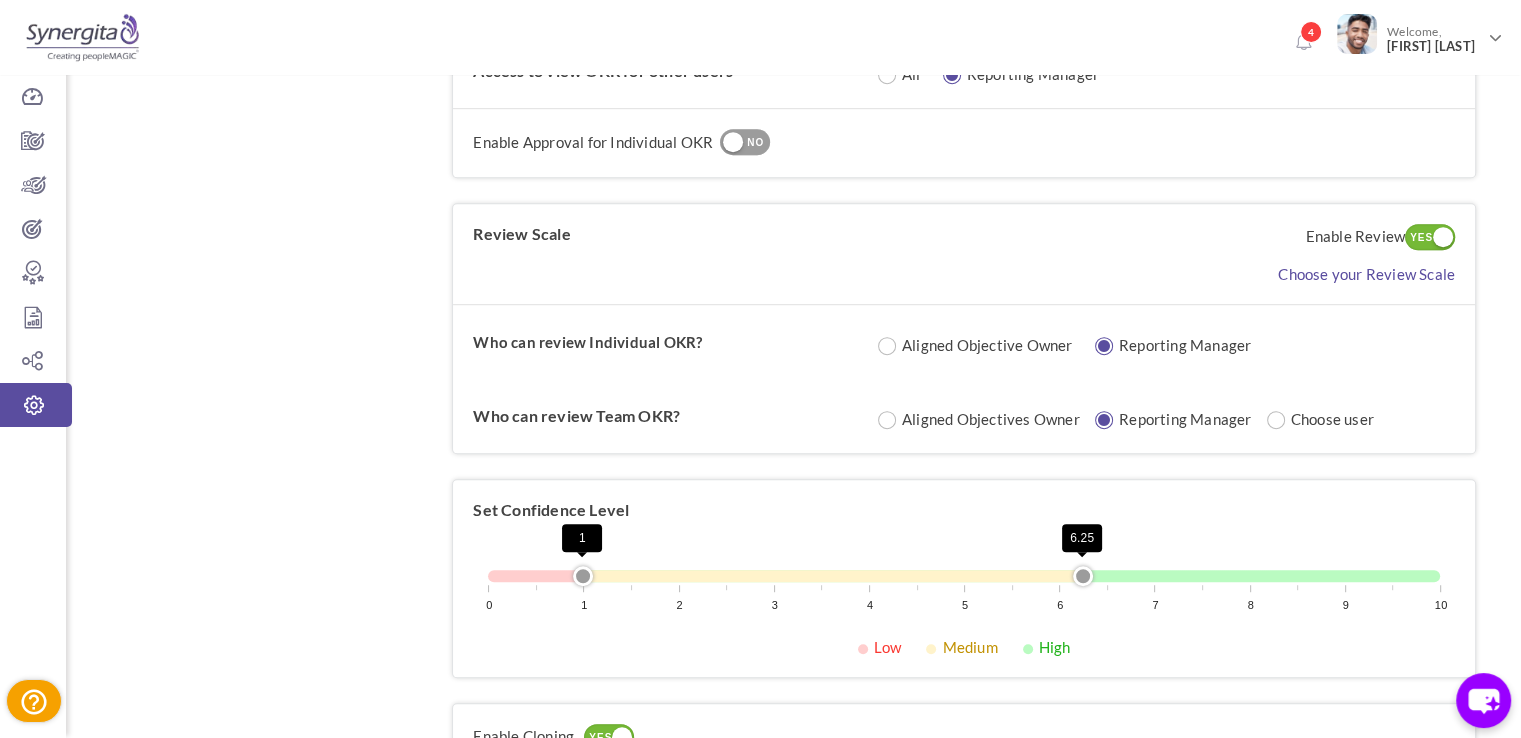 click on "Choose your Review Scale" at bounding box center (1366, 274) 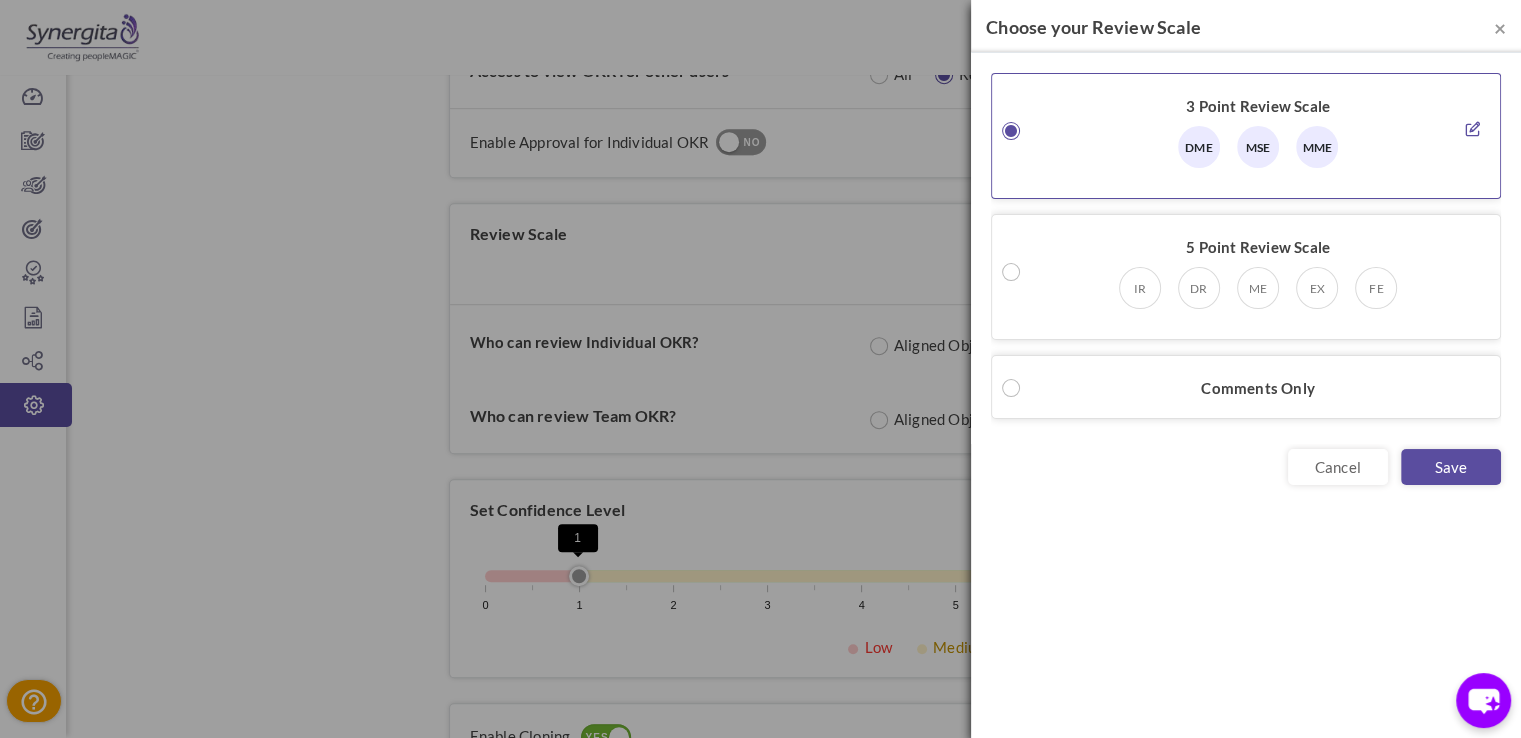 click at bounding box center (1473, 129) 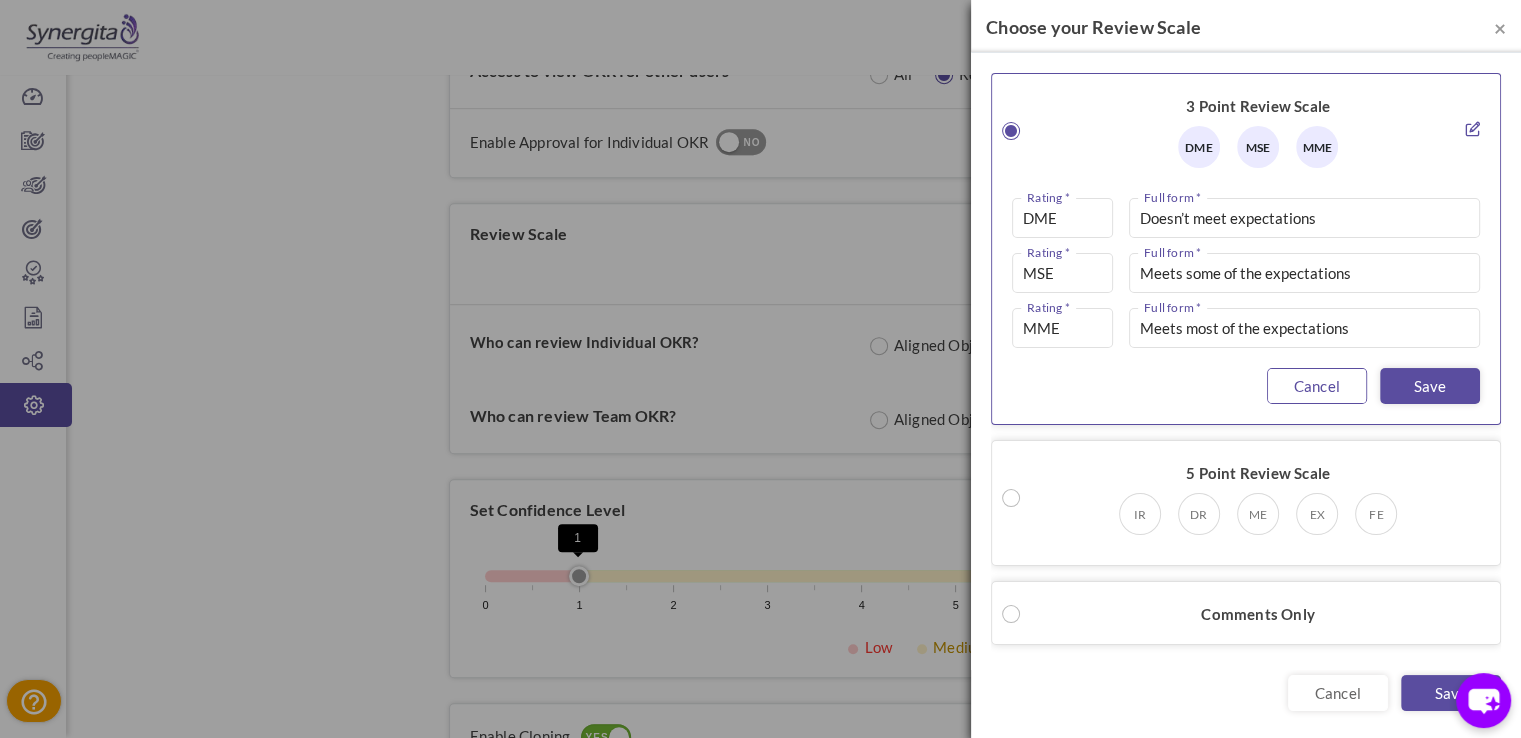 click on "Cancel" at bounding box center [1317, 386] 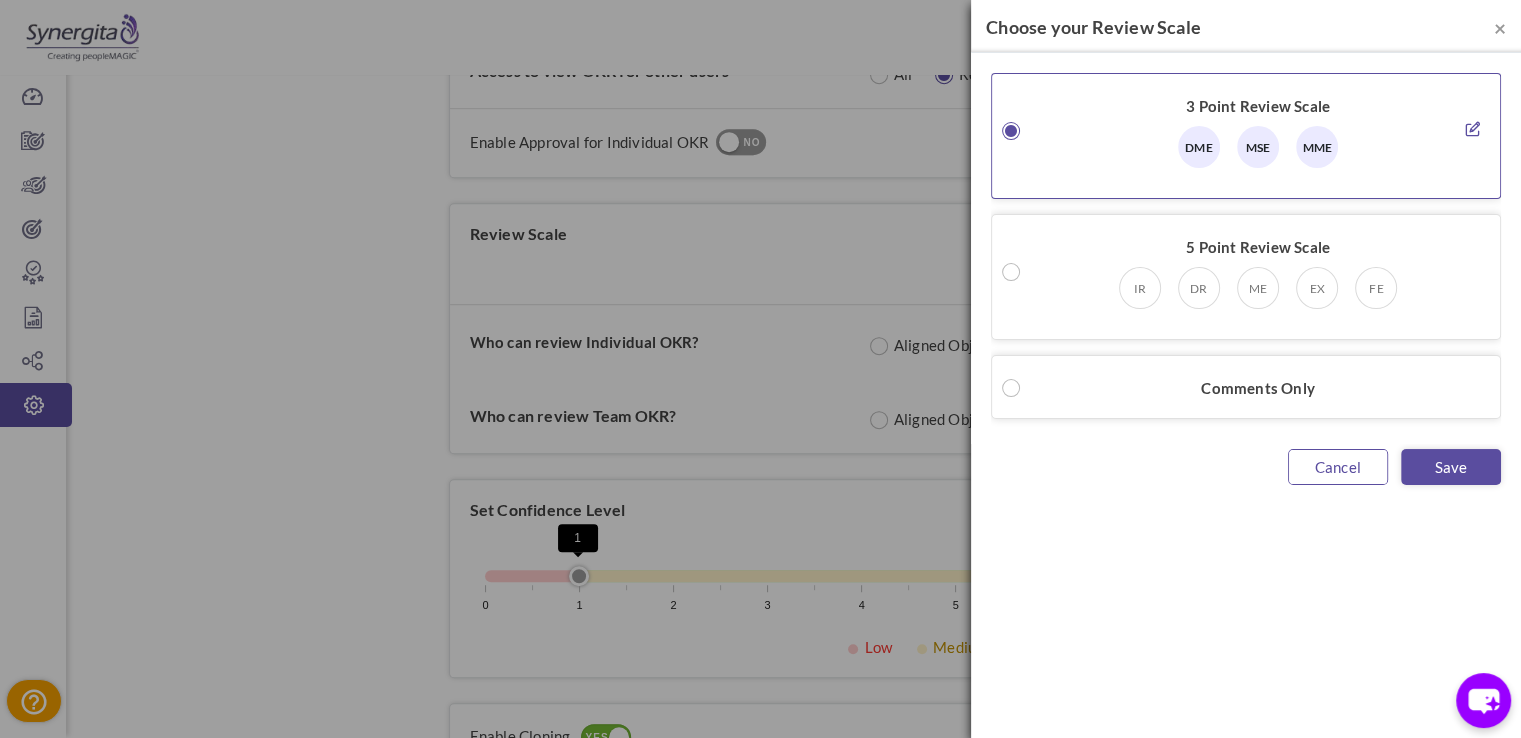 click on "Cancel" at bounding box center [1338, 467] 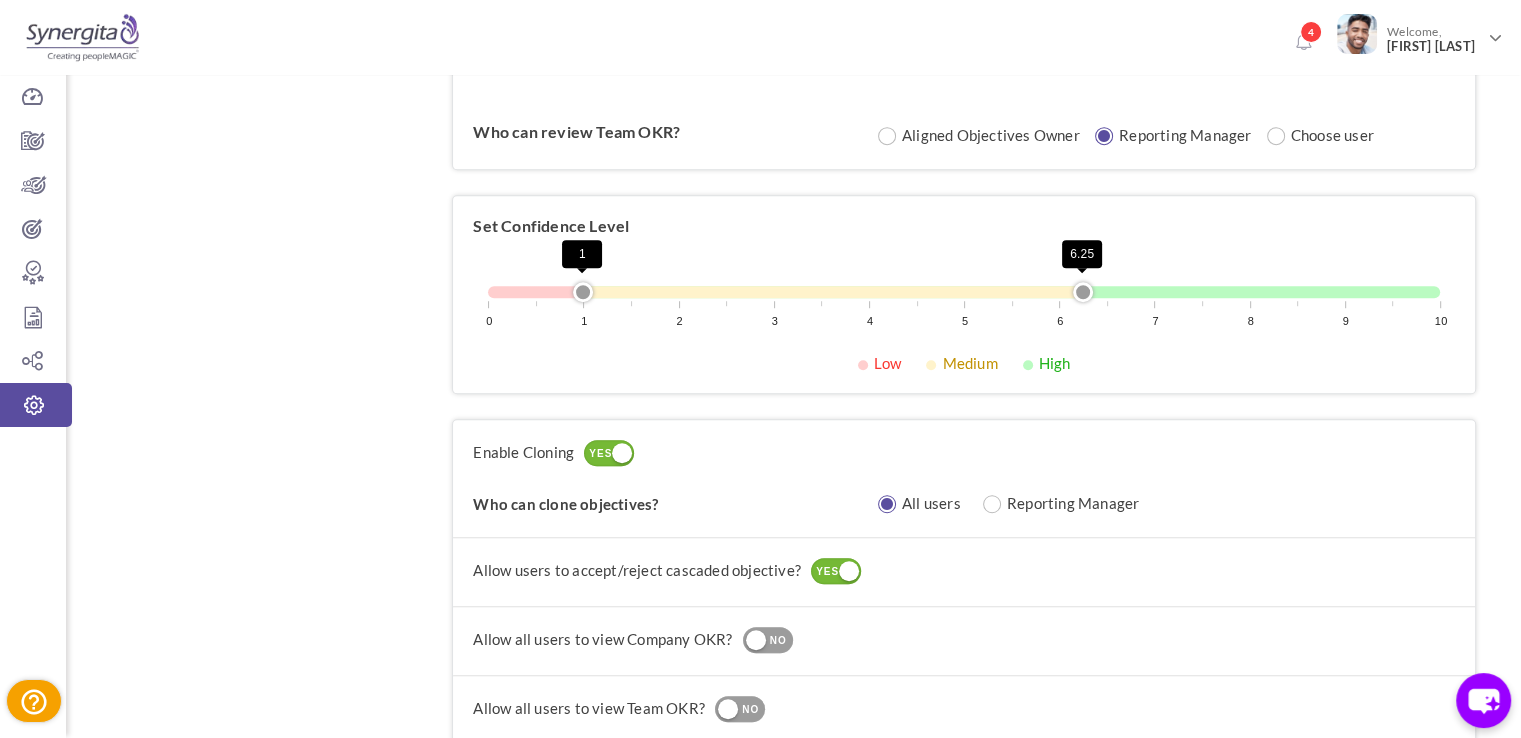 scroll, scrollTop: 1435, scrollLeft: 0, axis: vertical 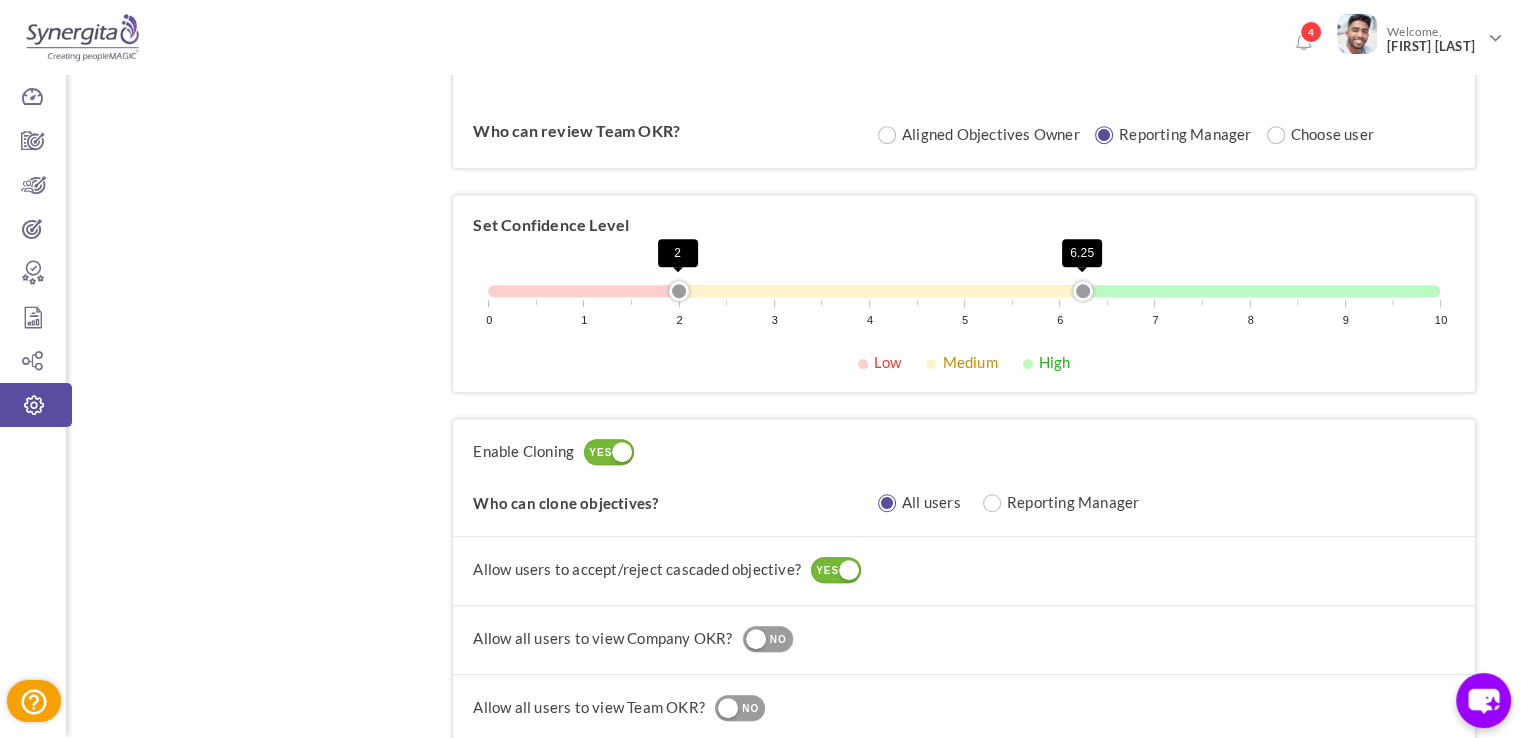 drag, startPoint x: 580, startPoint y: 292, endPoint x: 676, endPoint y: 299, distance: 96.25487 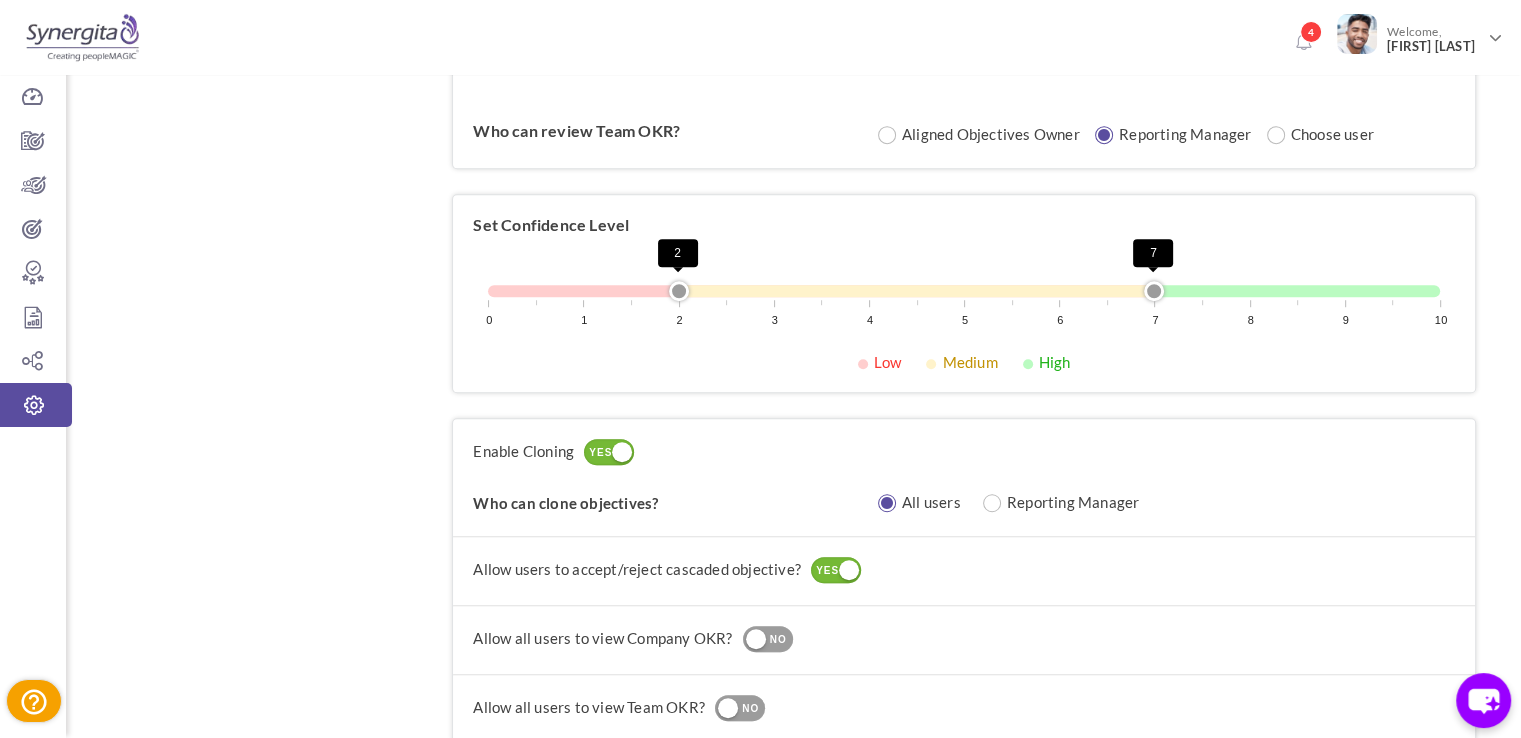 drag, startPoint x: 1083, startPoint y: 287, endPoint x: 1156, endPoint y: 294, distance: 73.33485 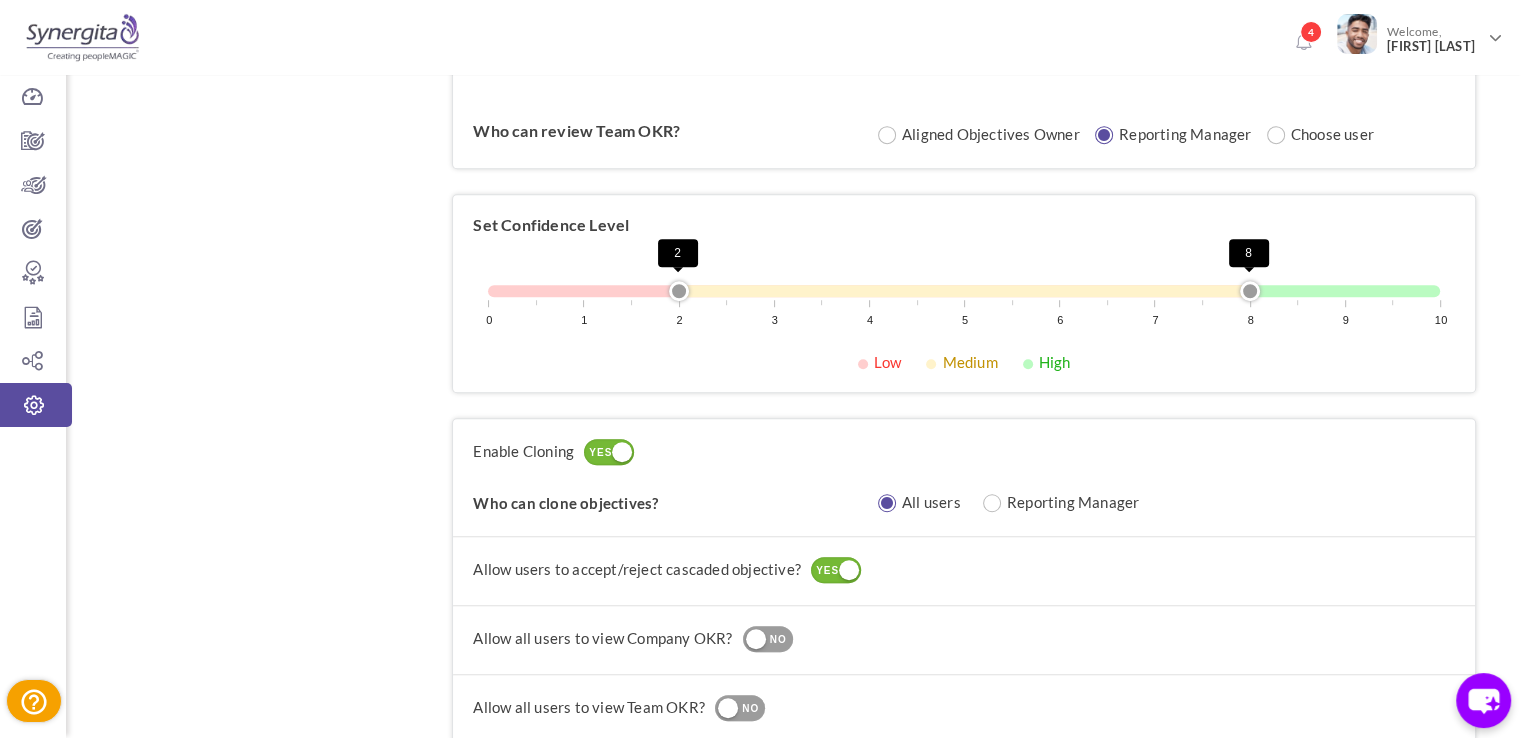 drag, startPoint x: 1156, startPoint y: 287, endPoint x: 1255, endPoint y: 289, distance: 99.0202 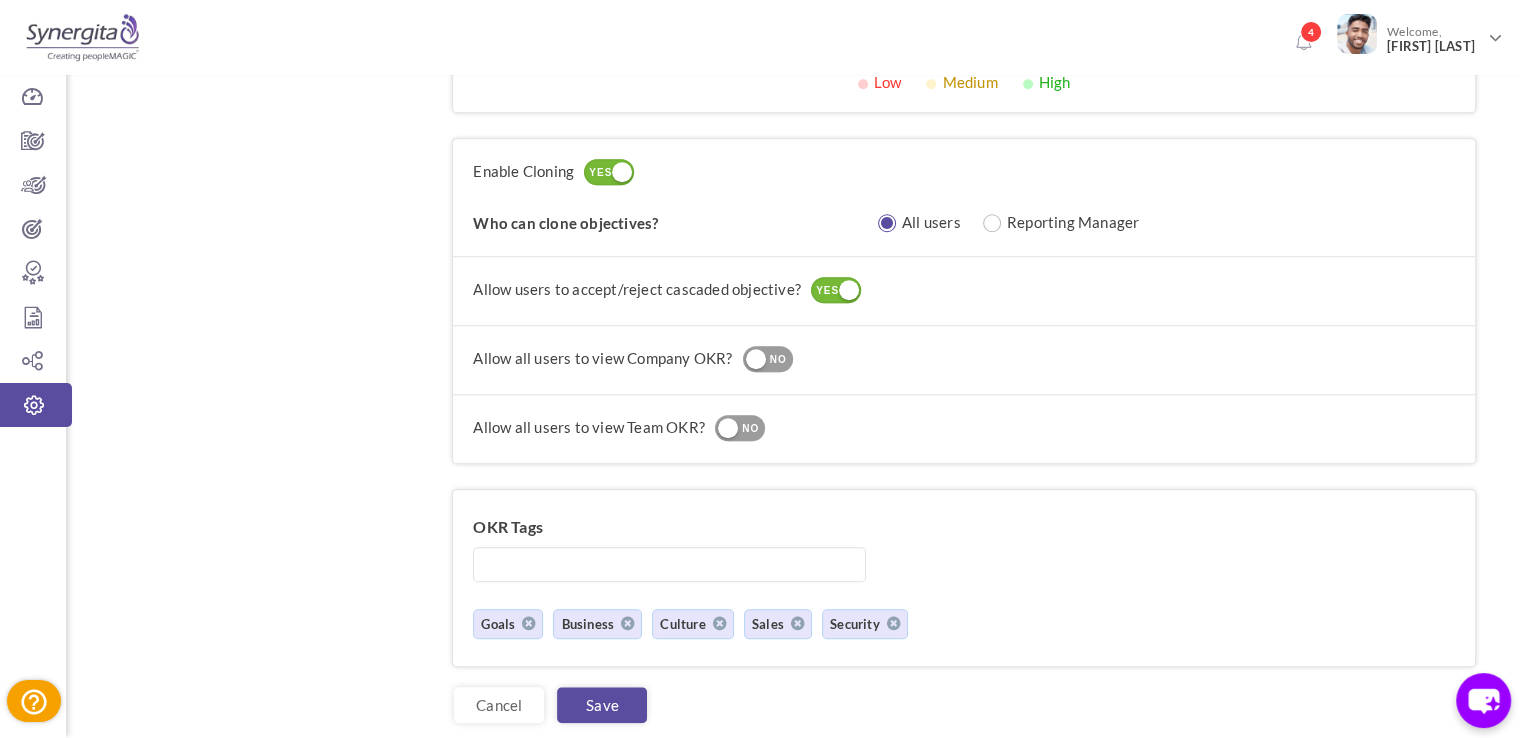 scroll, scrollTop: 1833, scrollLeft: 0, axis: vertical 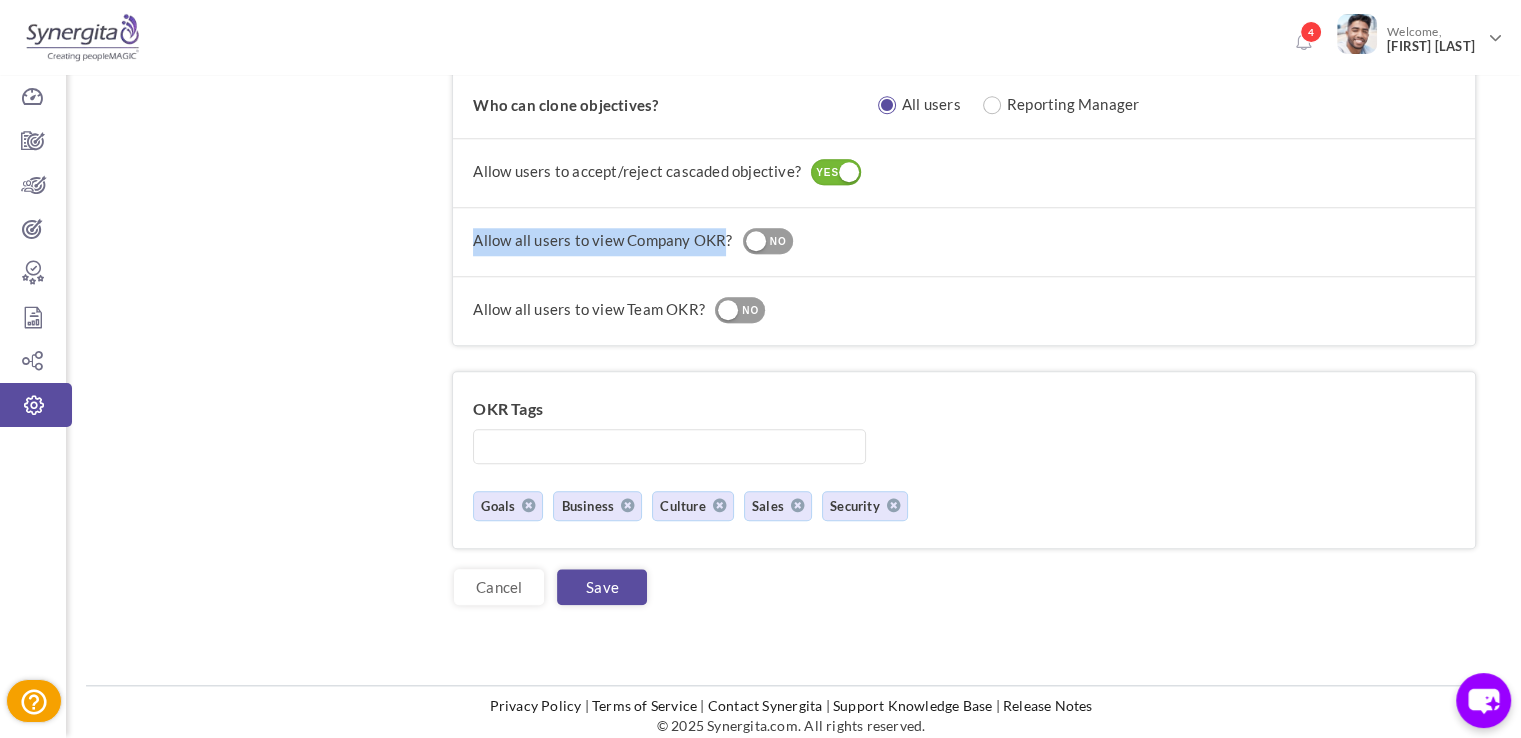 drag, startPoint x: 460, startPoint y: 229, endPoint x: 727, endPoint y: 236, distance: 267.09174 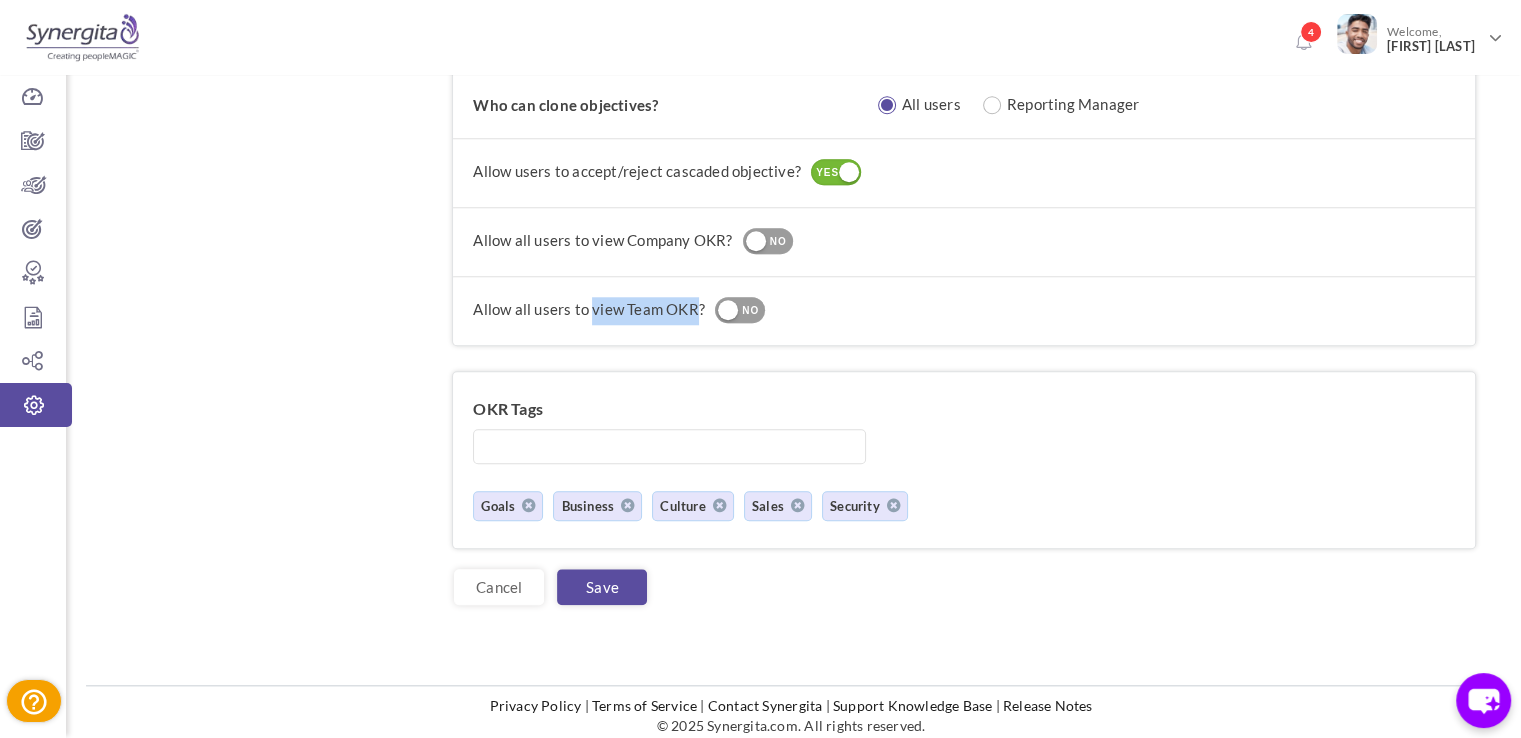 drag, startPoint x: 590, startPoint y: 304, endPoint x: 698, endPoint y: 303, distance: 108.00463 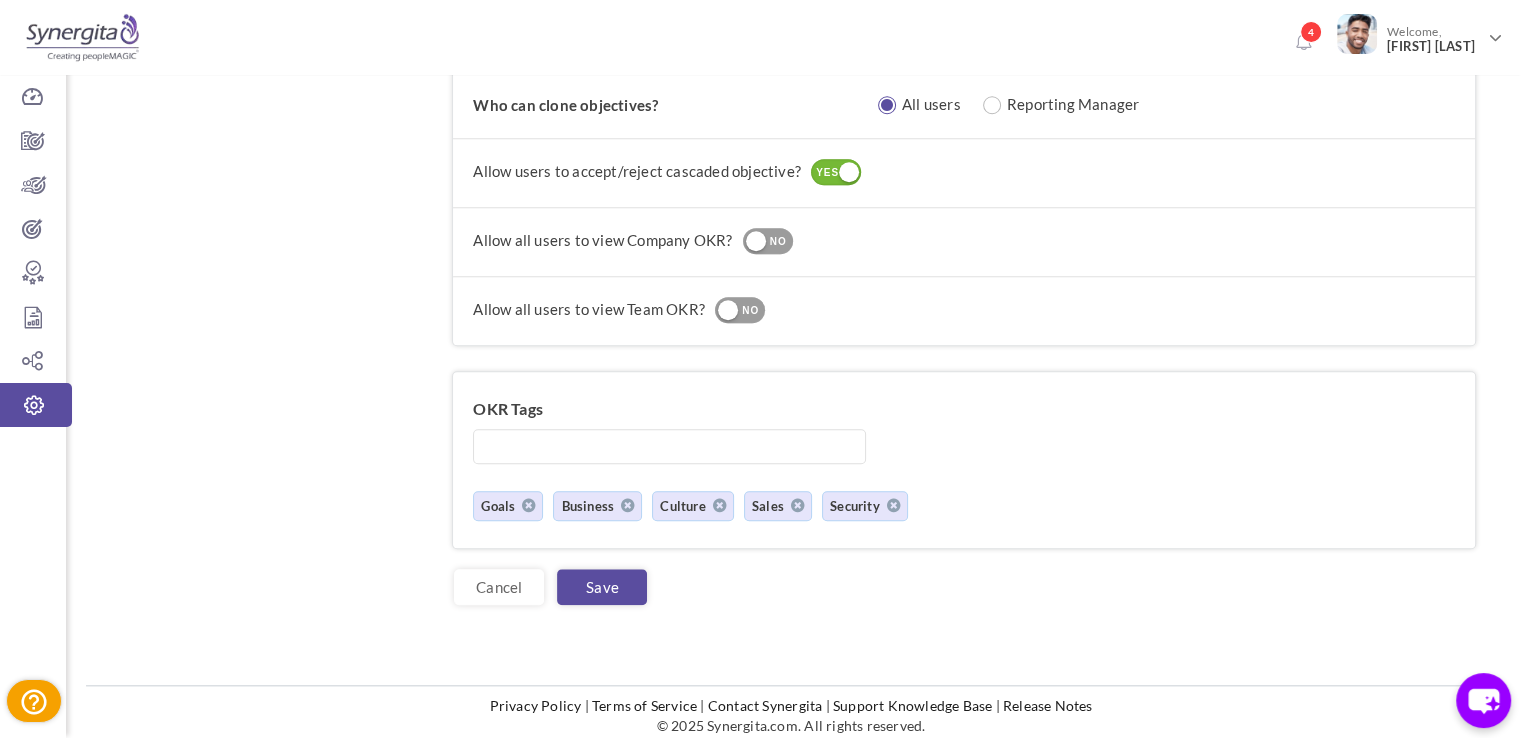 click on "NO" at bounding box center (778, 242) 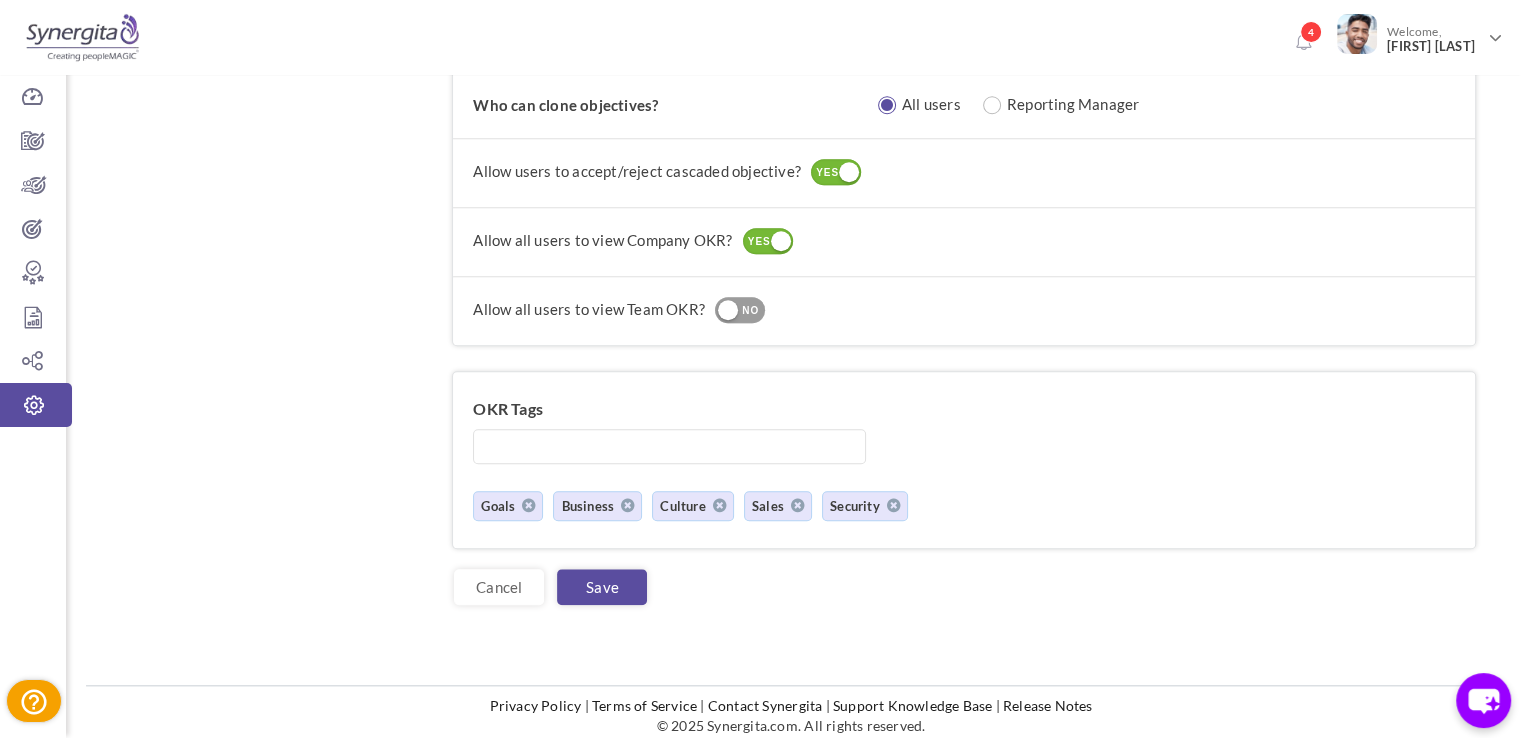 click at bounding box center (728, 310) 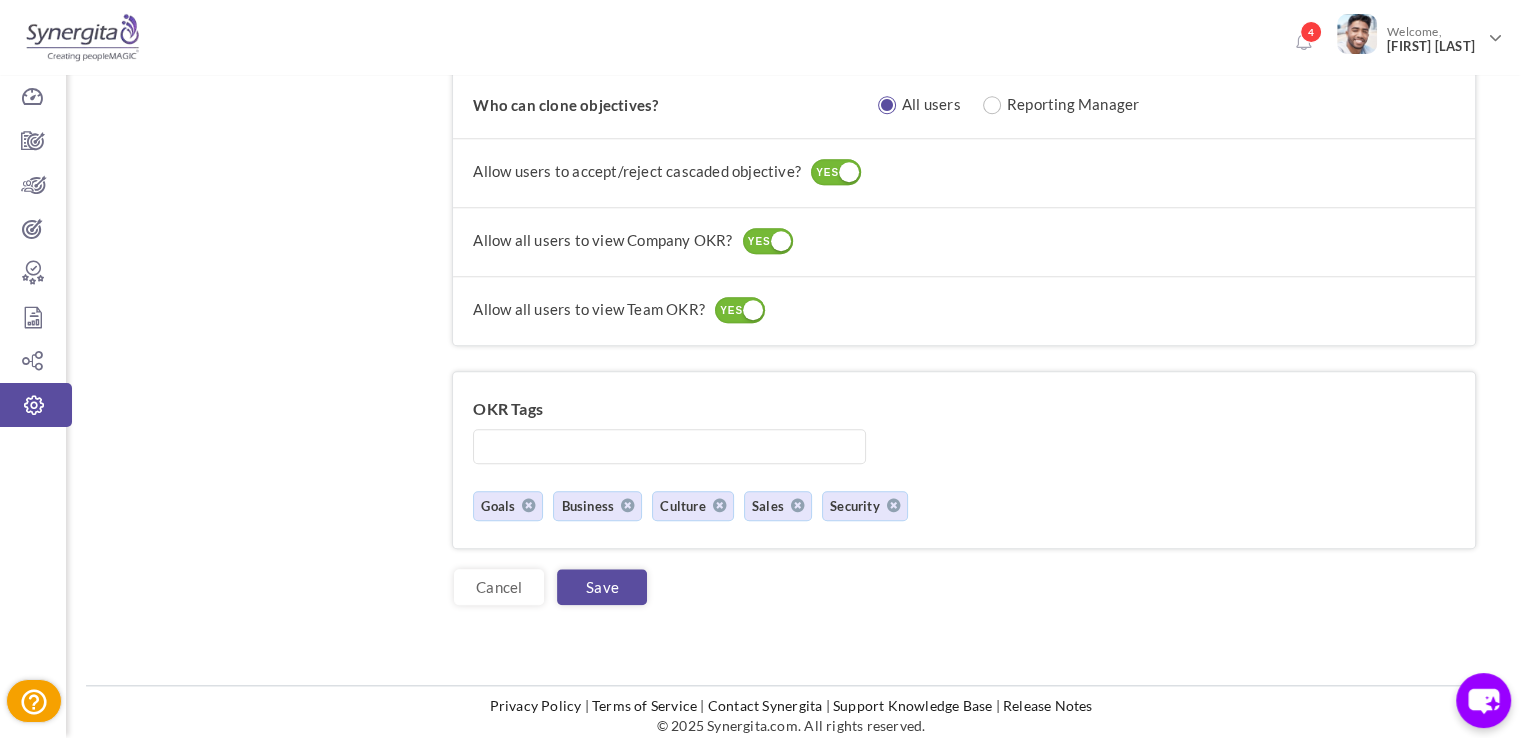click on "YES" at bounding box center (759, 242) 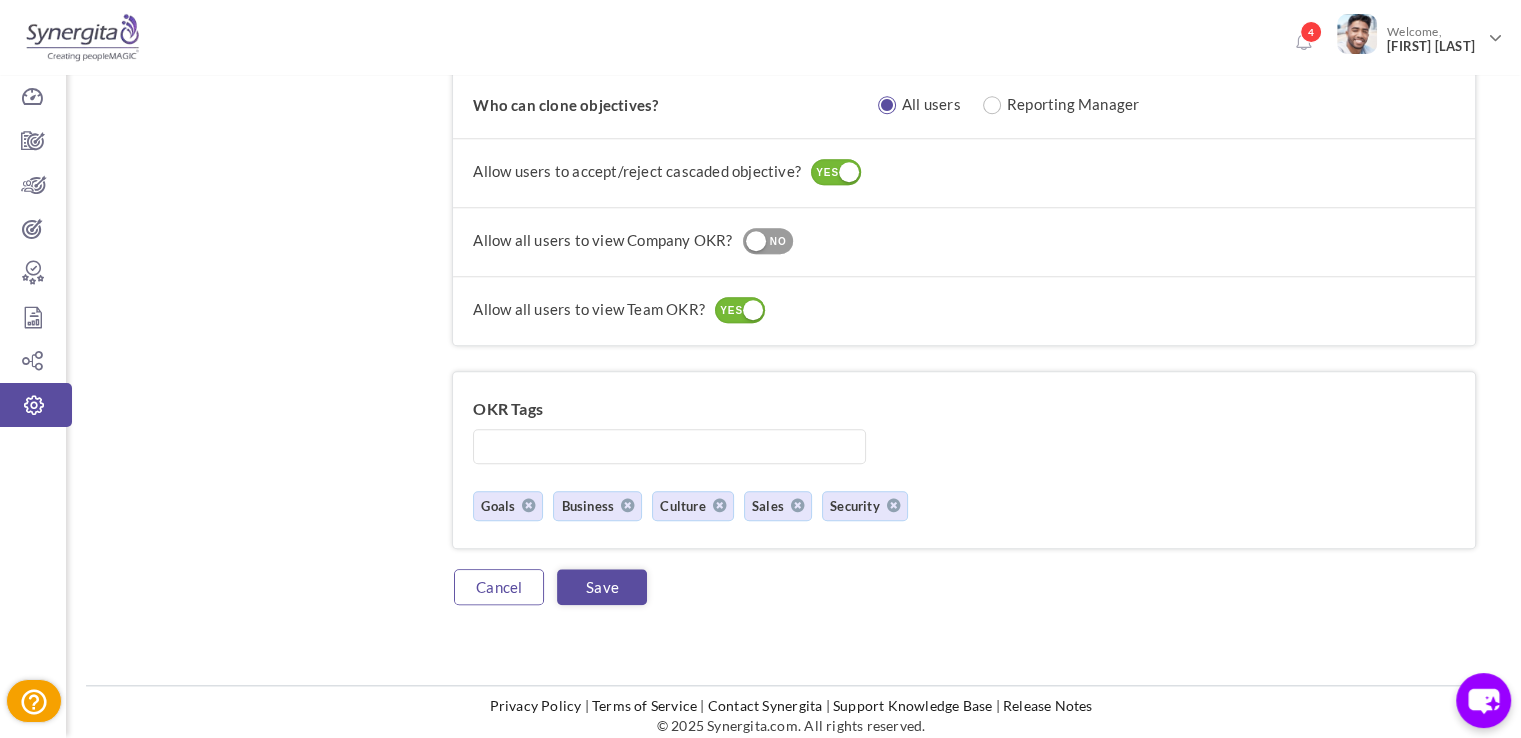 click on "Cancel" at bounding box center (499, 587) 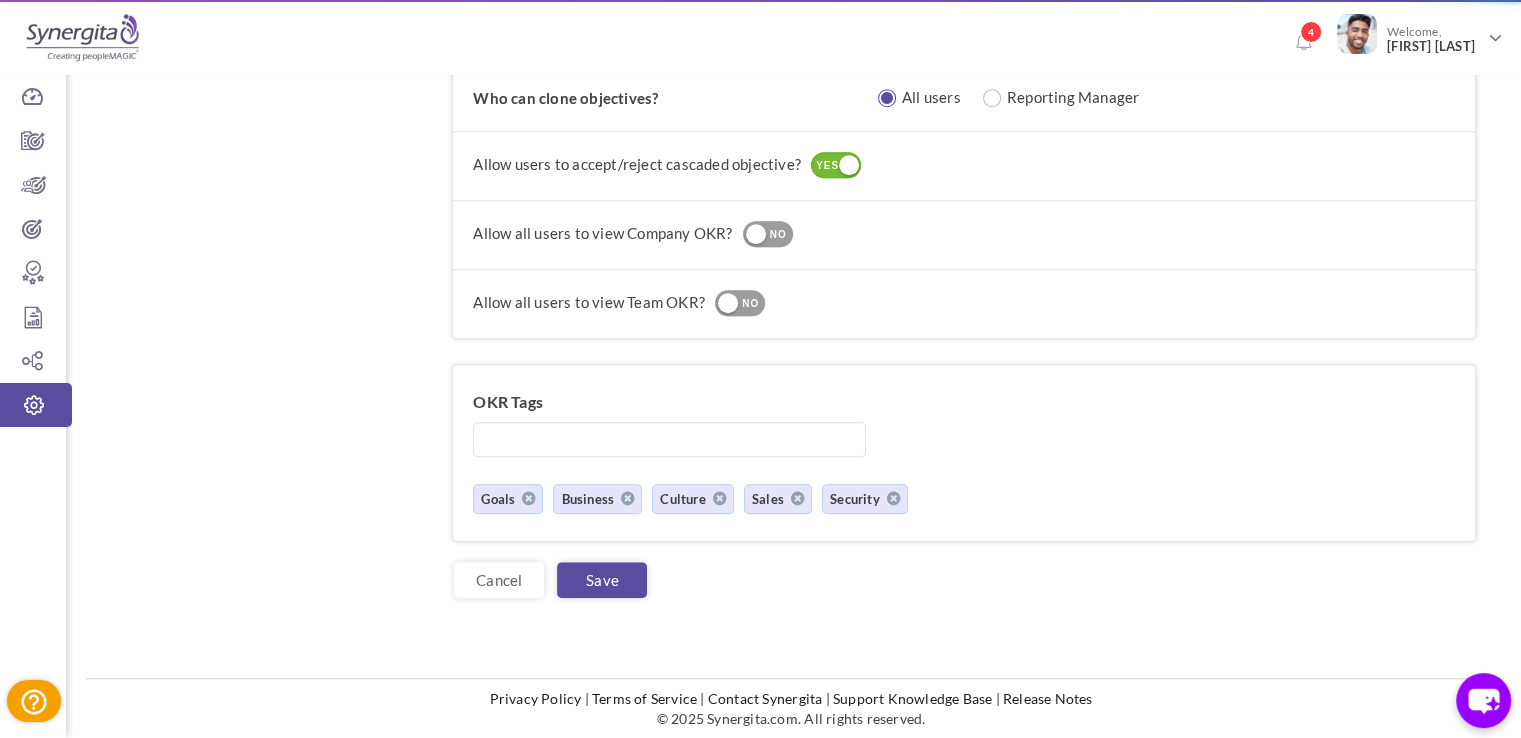 scroll, scrollTop: 0, scrollLeft: 0, axis: both 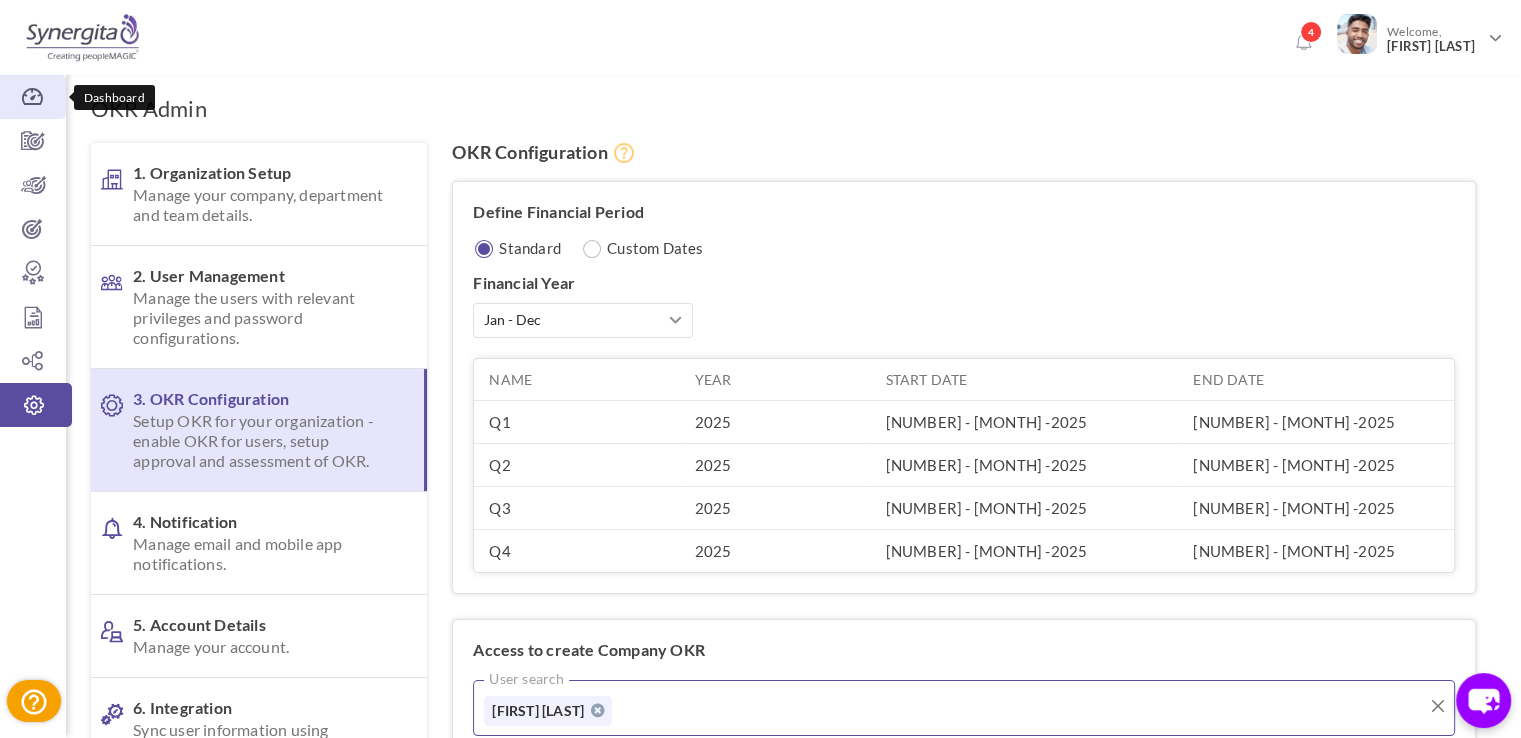 click at bounding box center [33, 97] 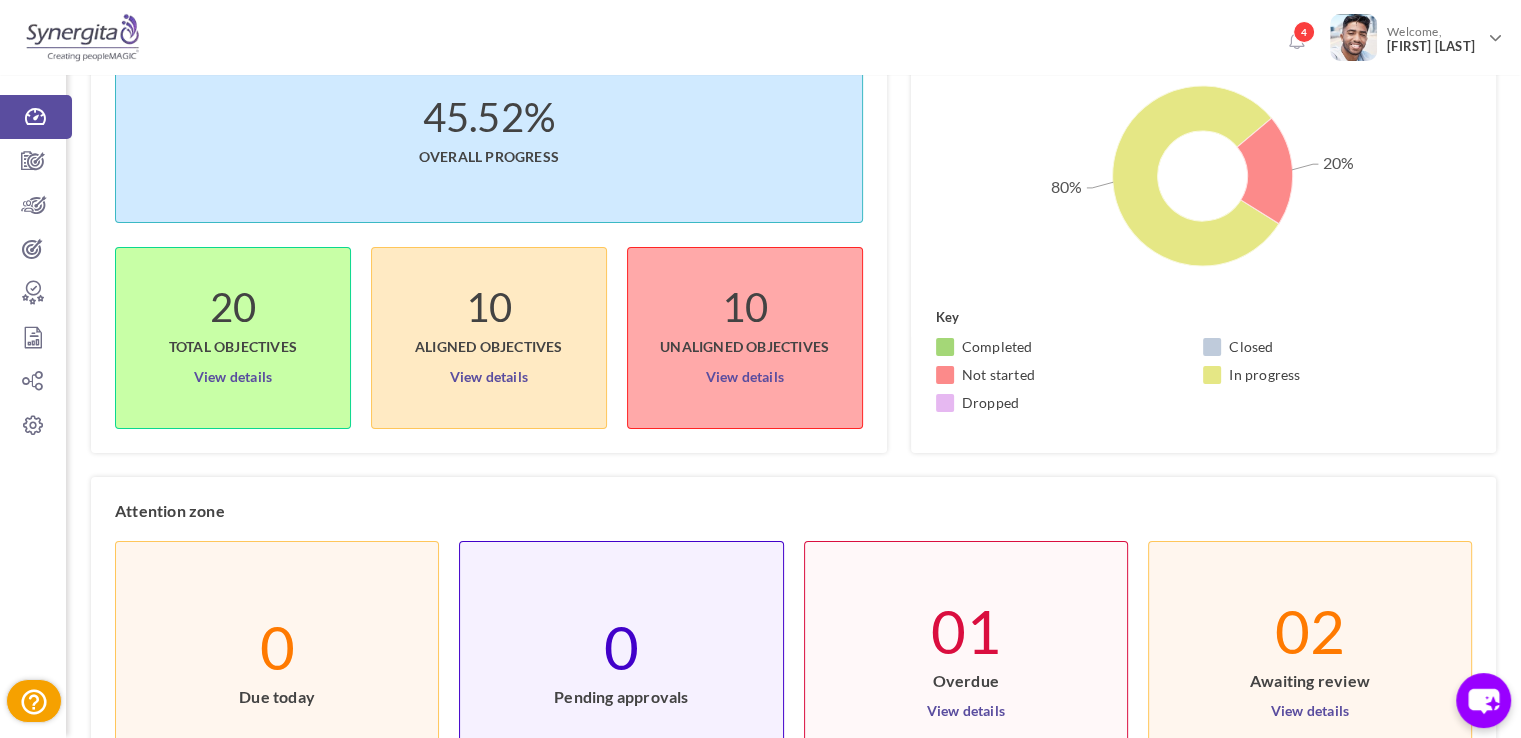 scroll, scrollTop: 170, scrollLeft: 0, axis: vertical 